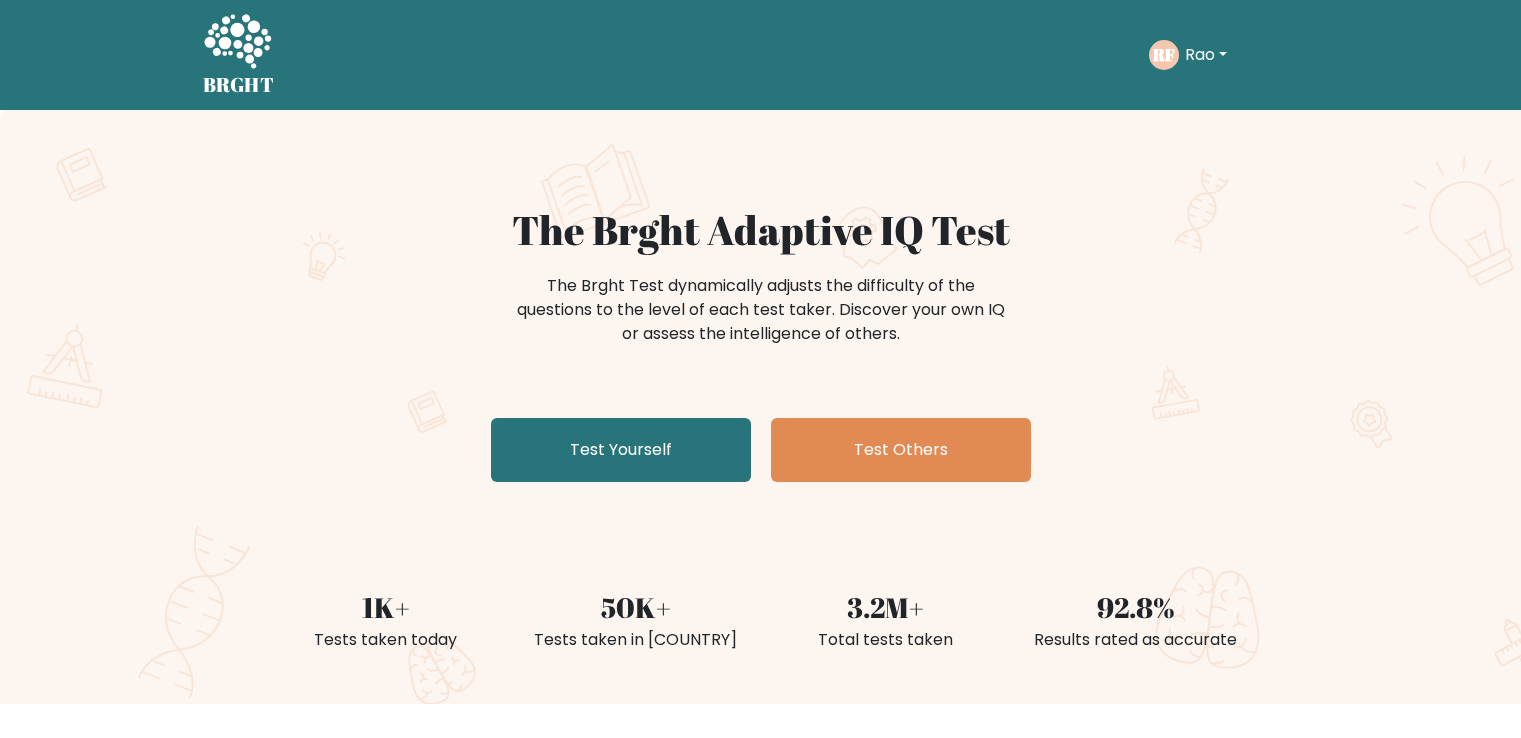 scroll, scrollTop: 0, scrollLeft: 0, axis: both 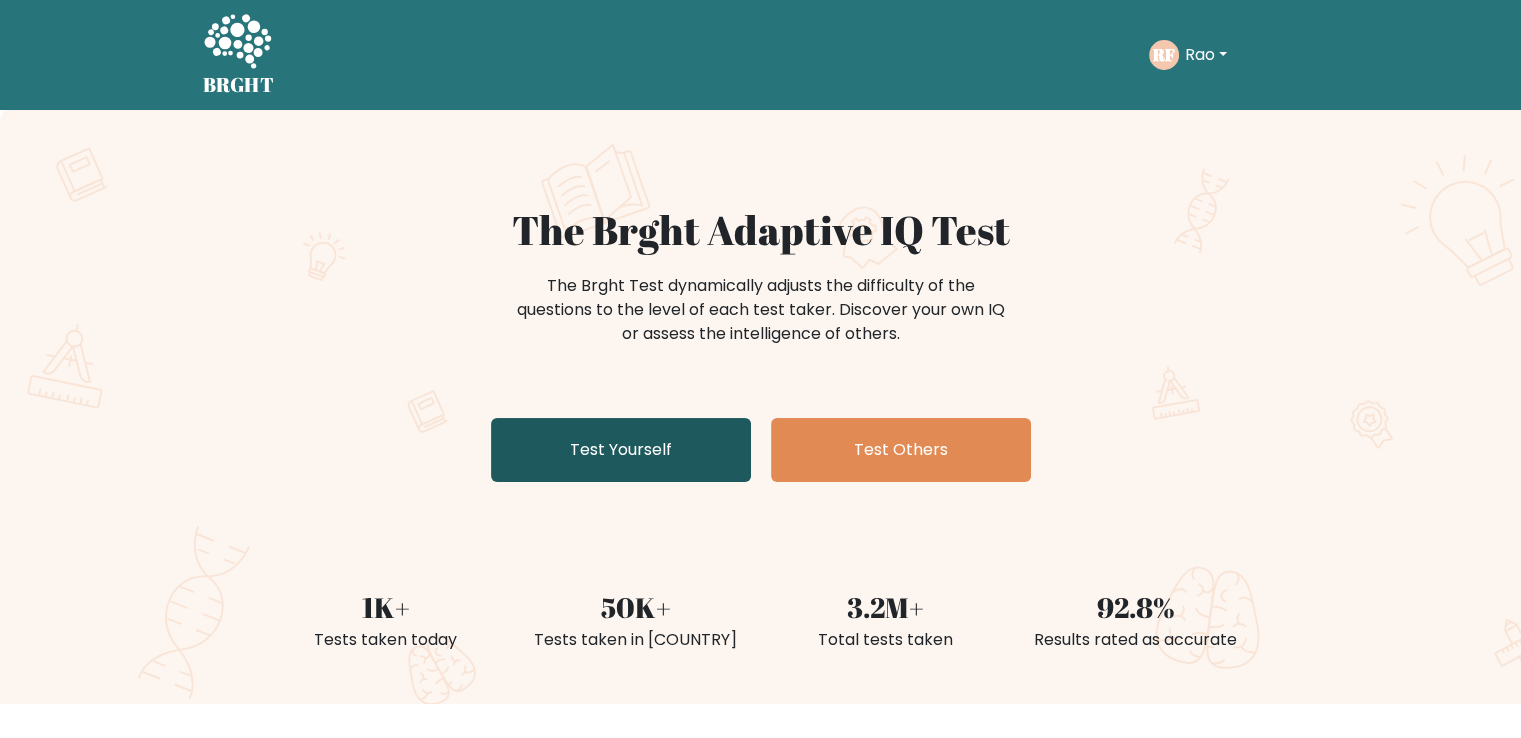 click on "Test Yourself" at bounding box center [621, 450] 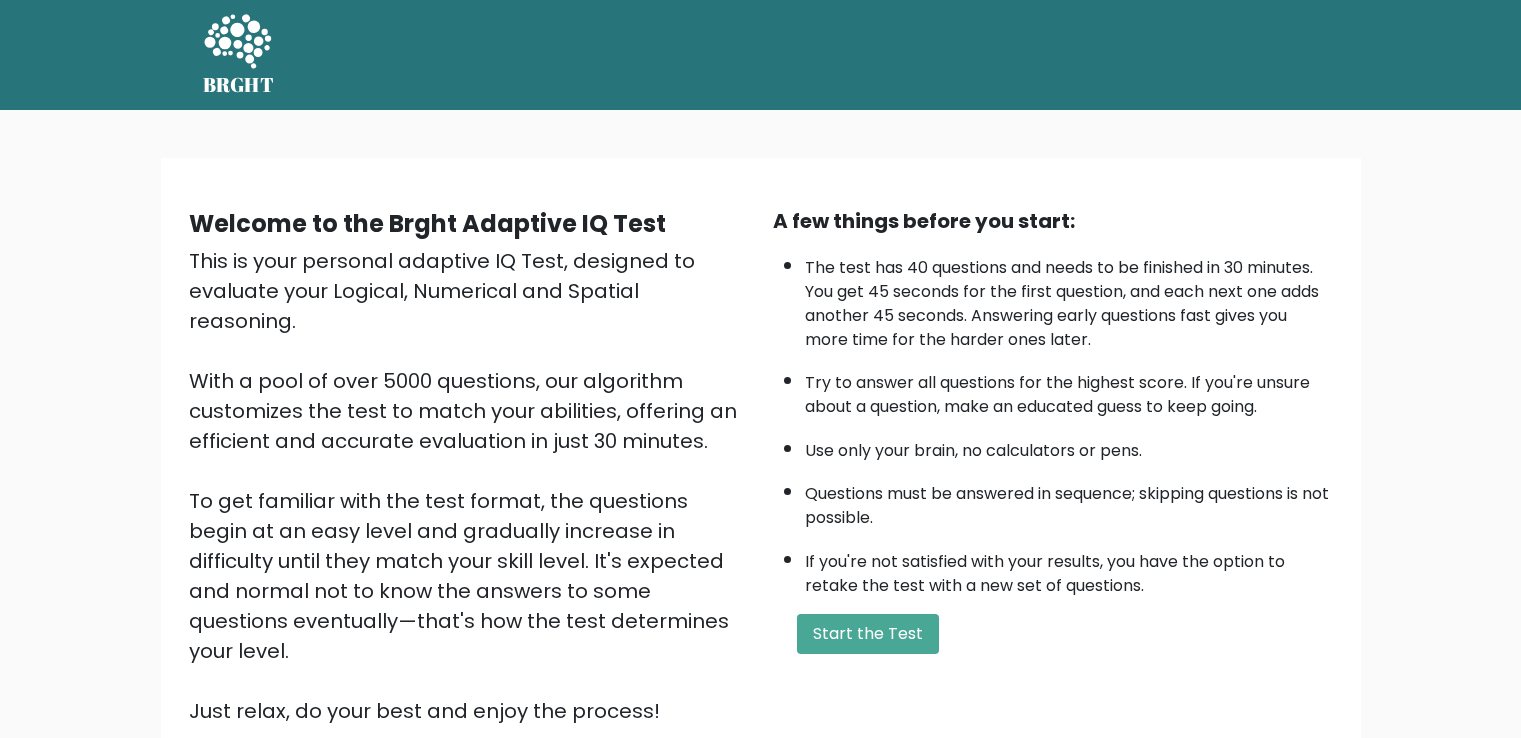 scroll, scrollTop: 0, scrollLeft: 0, axis: both 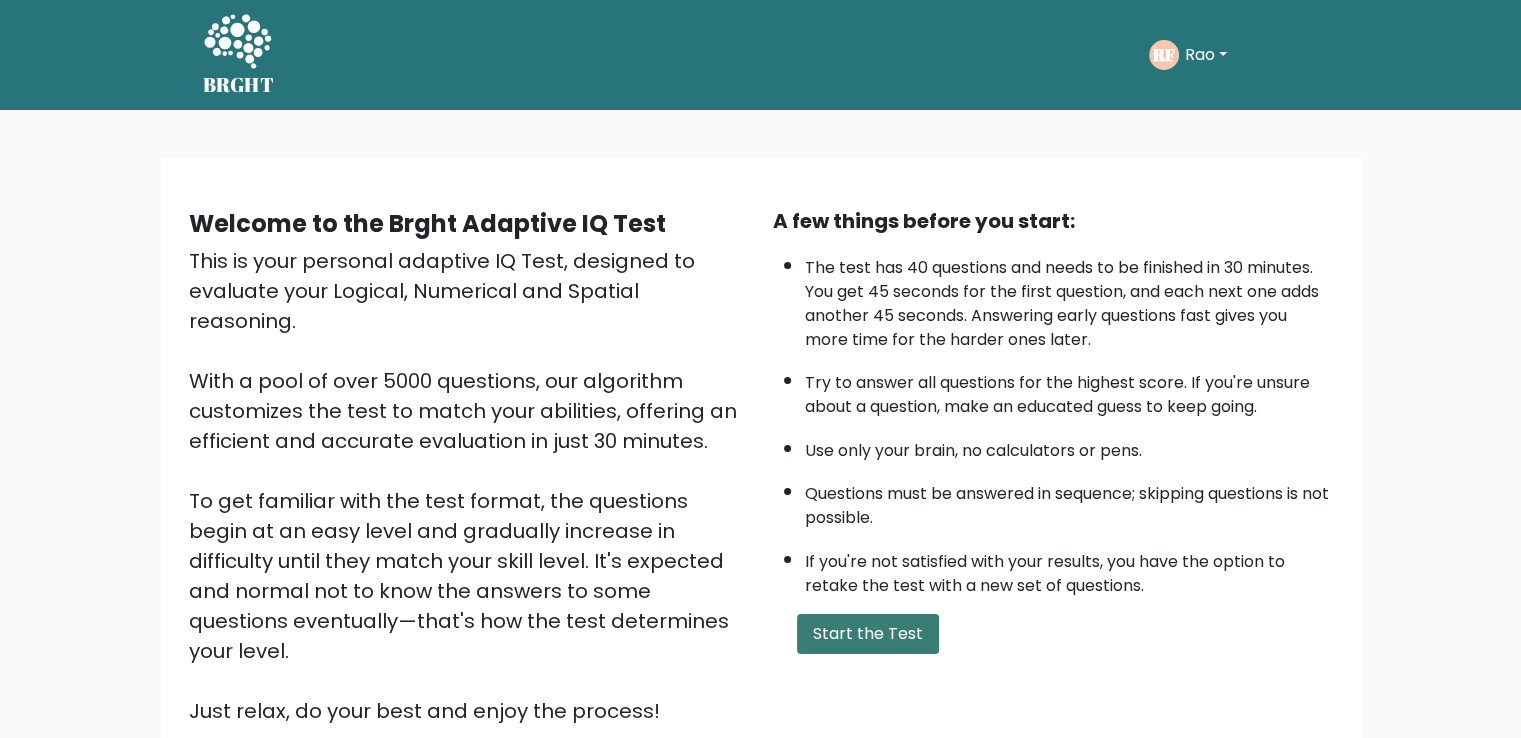 click on "Start the Test" at bounding box center (868, 634) 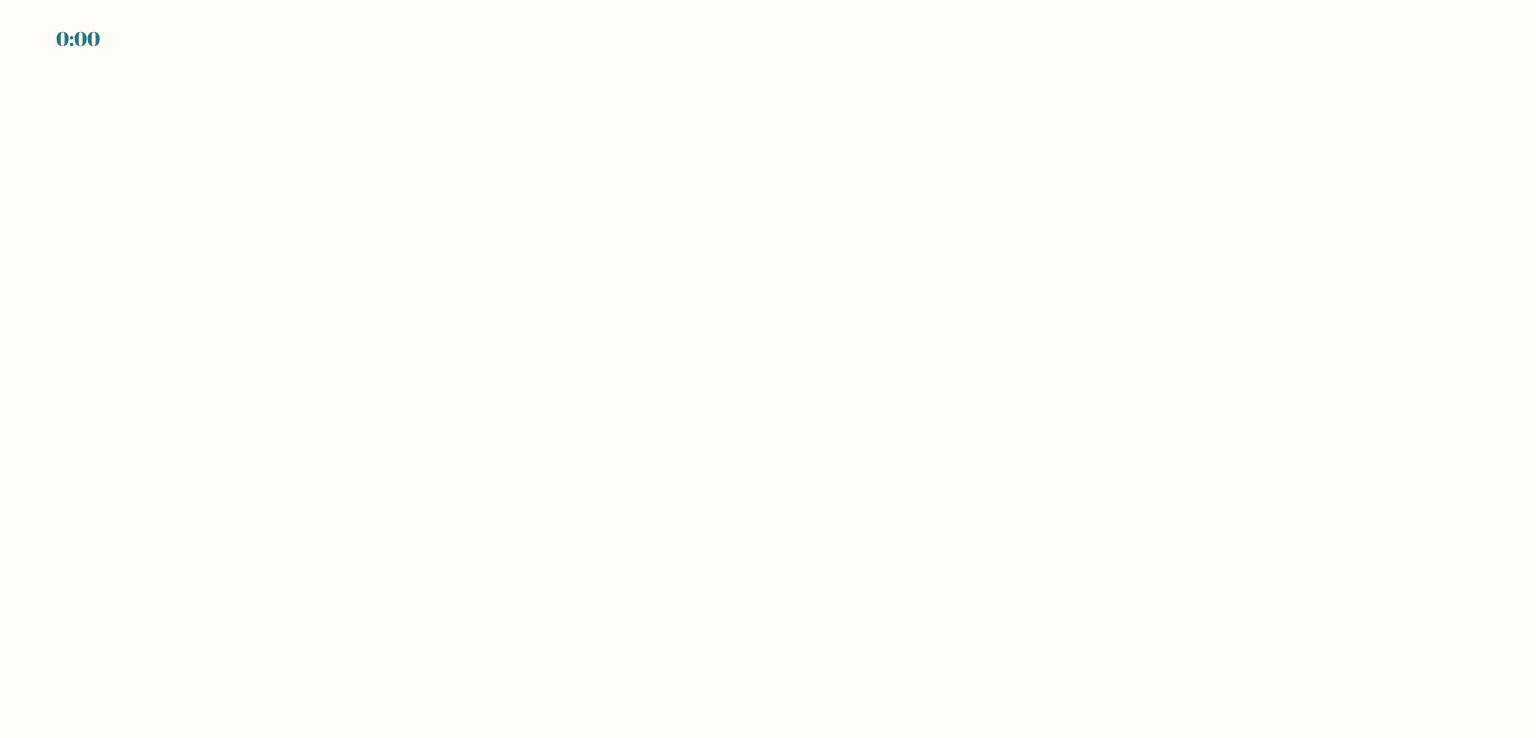 scroll, scrollTop: 0, scrollLeft: 0, axis: both 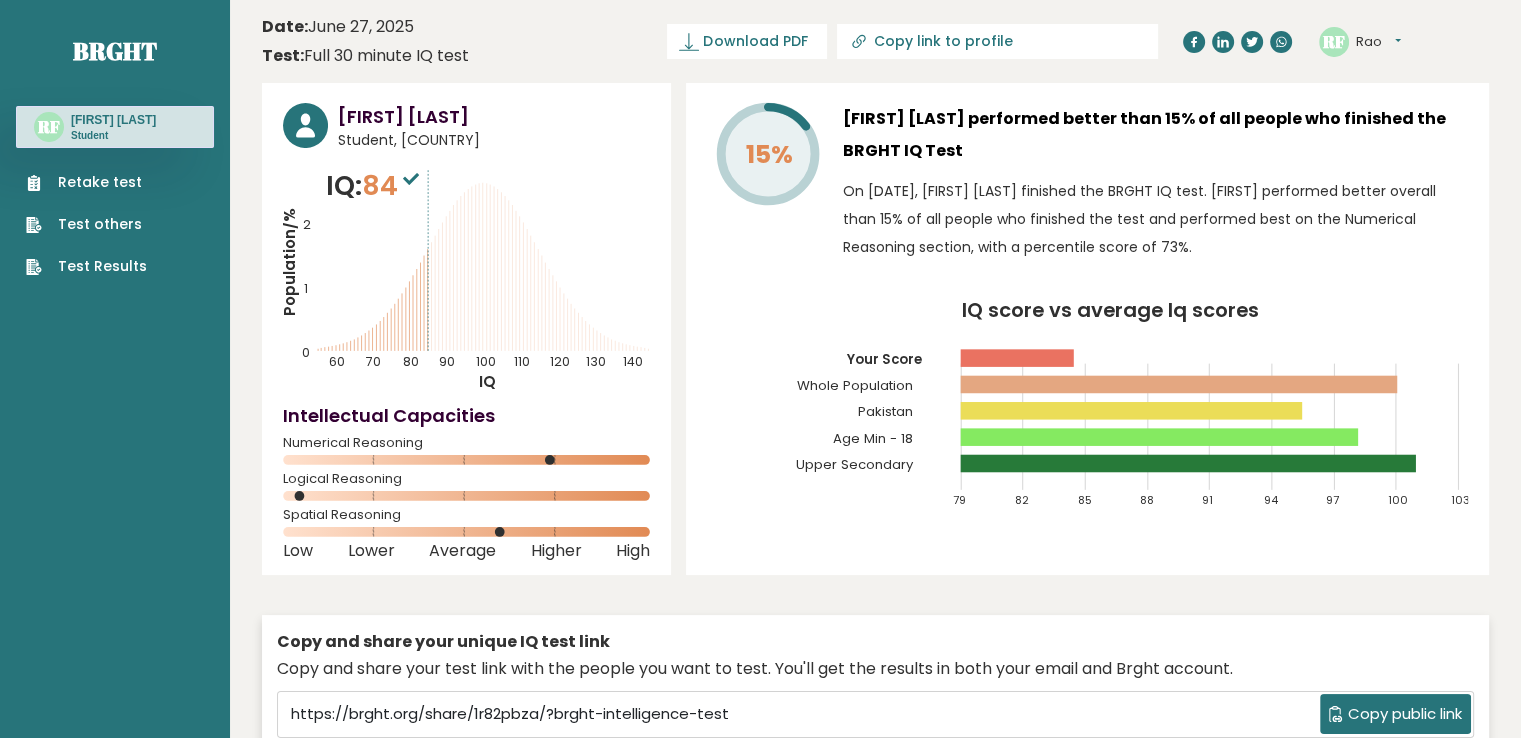 click on "Rao" at bounding box center [1378, 42] 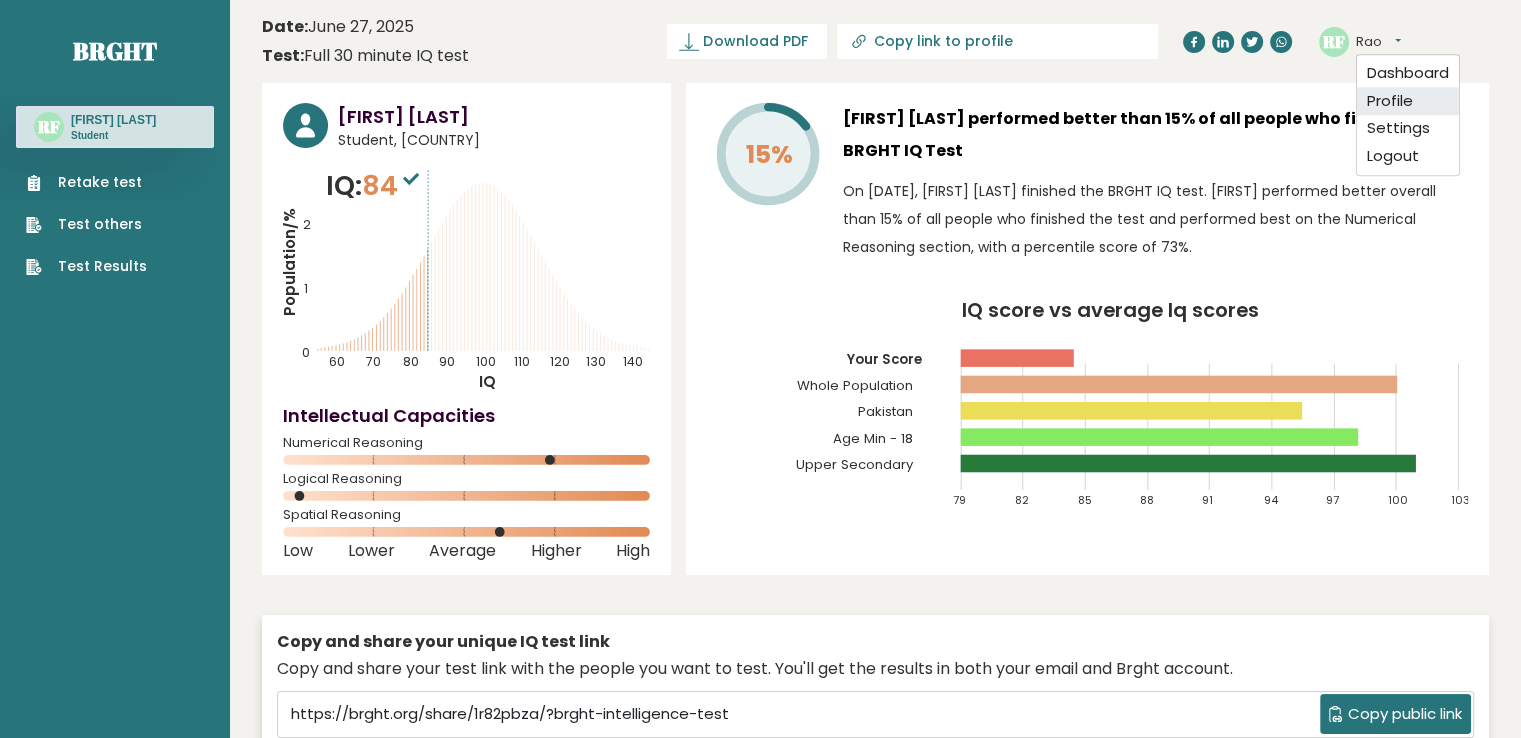 click on "Profile" at bounding box center [1408, 101] 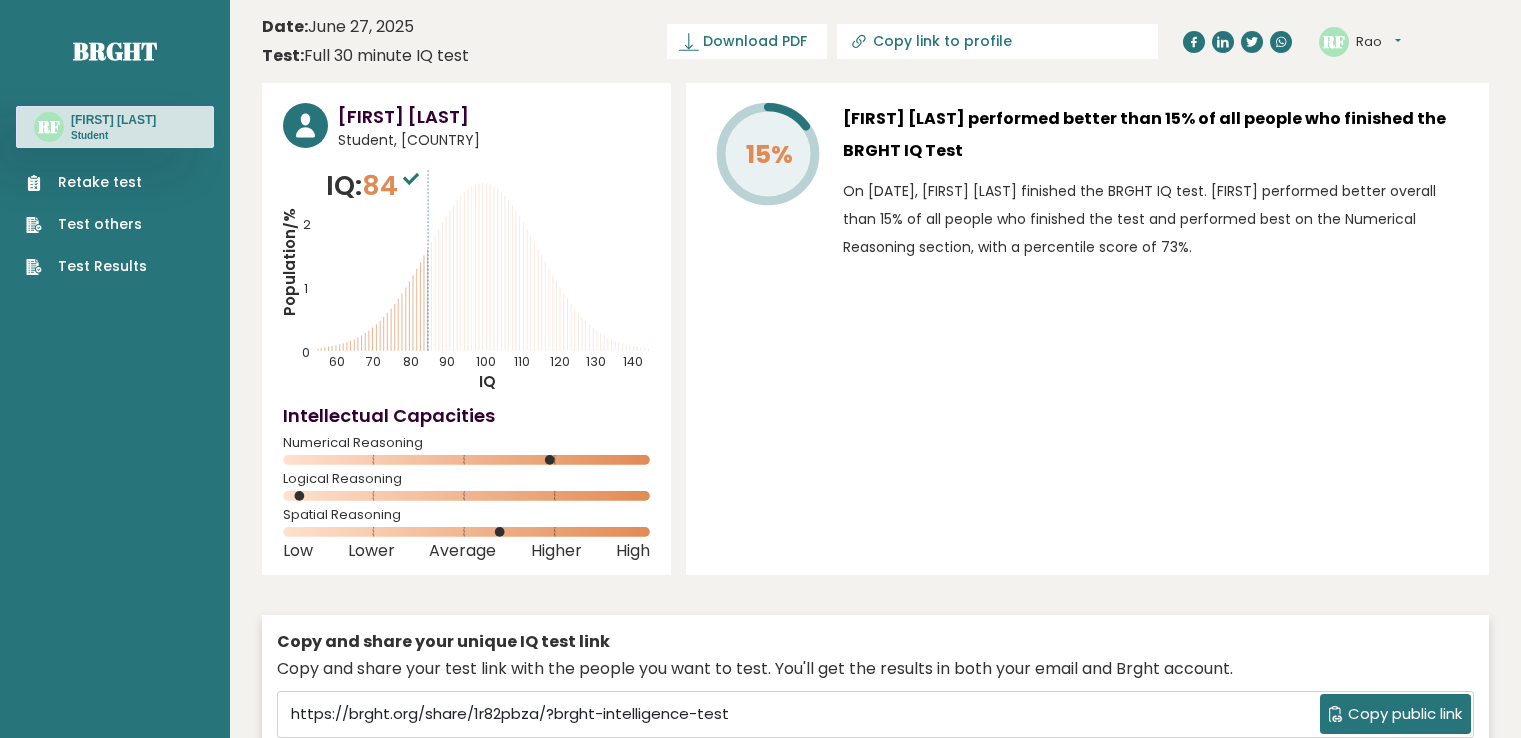 scroll, scrollTop: 0, scrollLeft: 0, axis: both 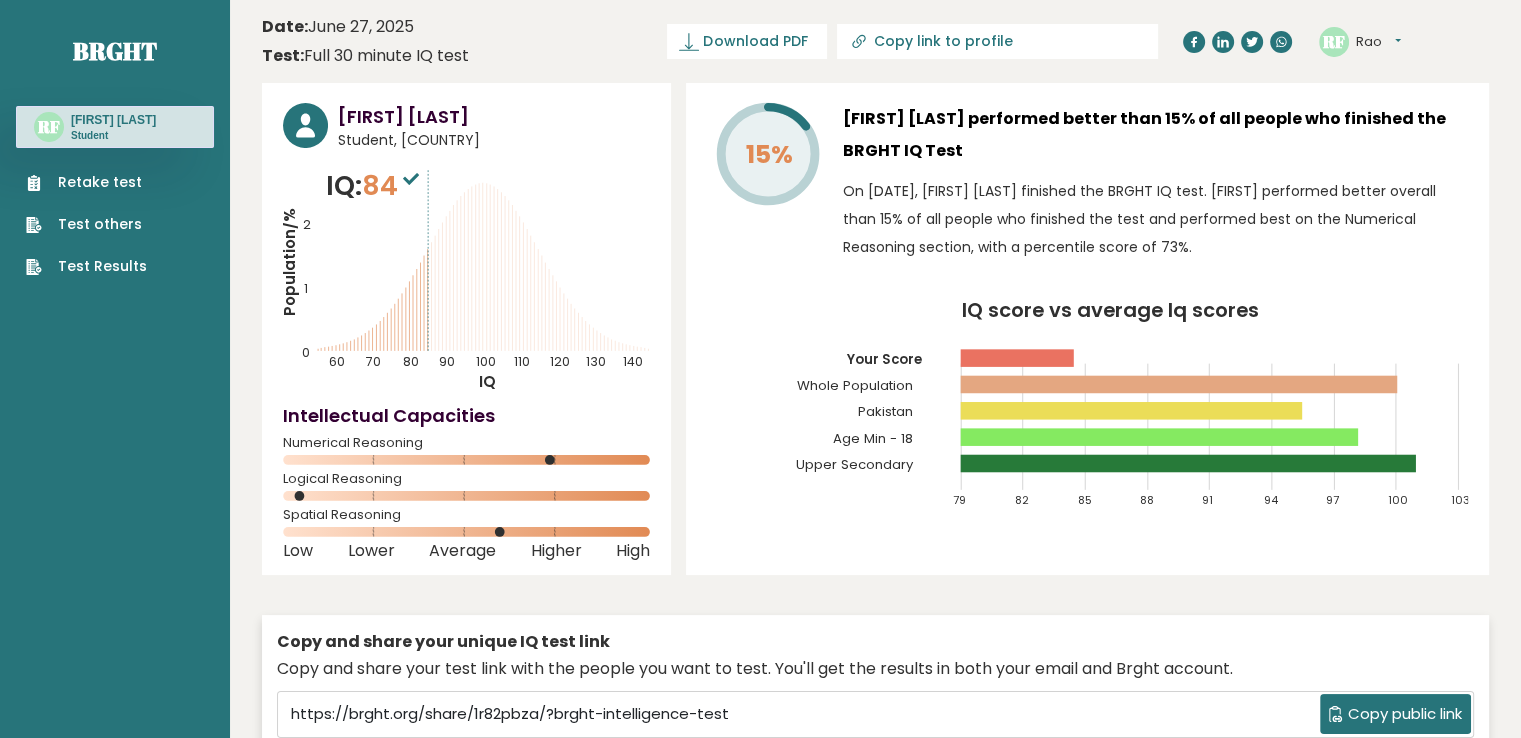 click on "Rao" at bounding box center (1378, 42) 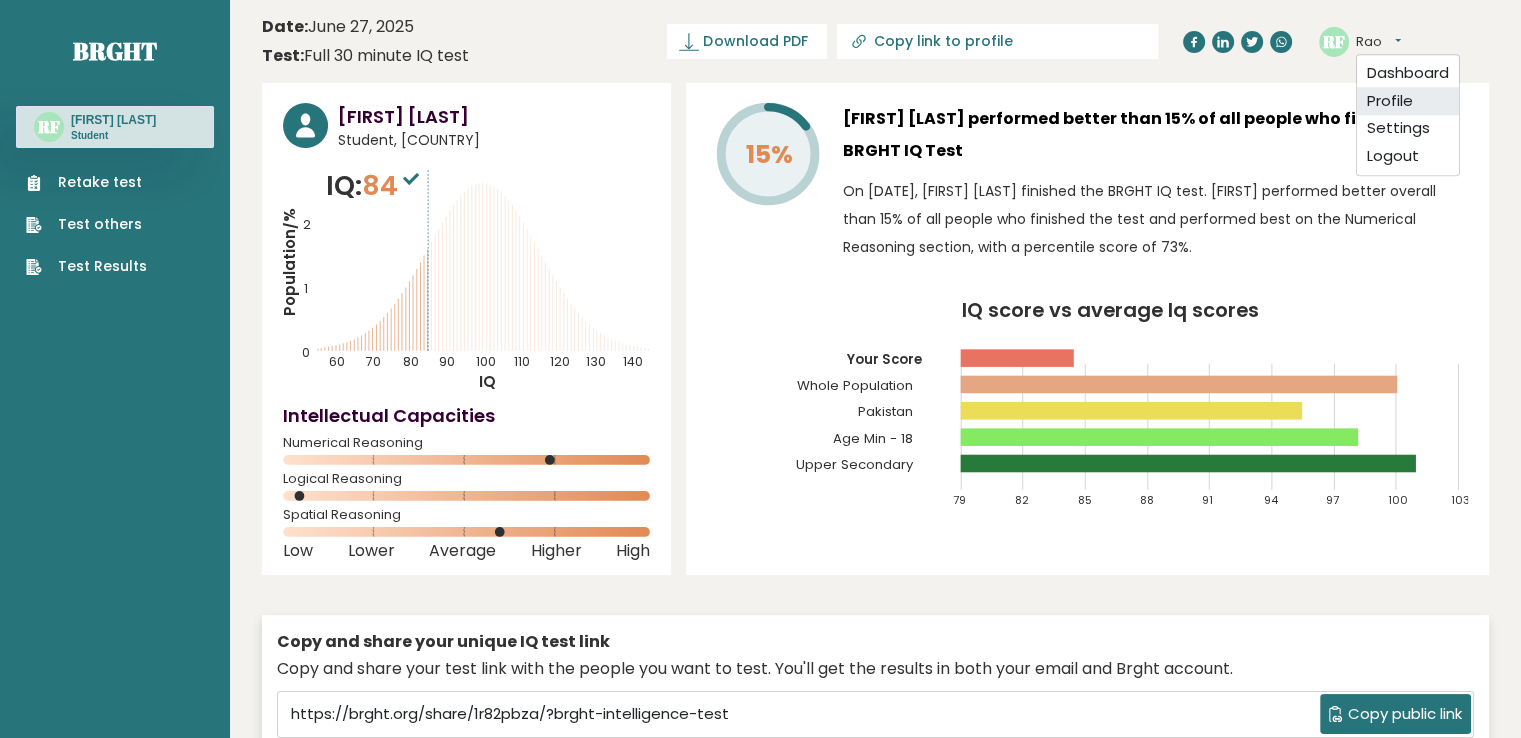 click on "Profile" at bounding box center [1408, 101] 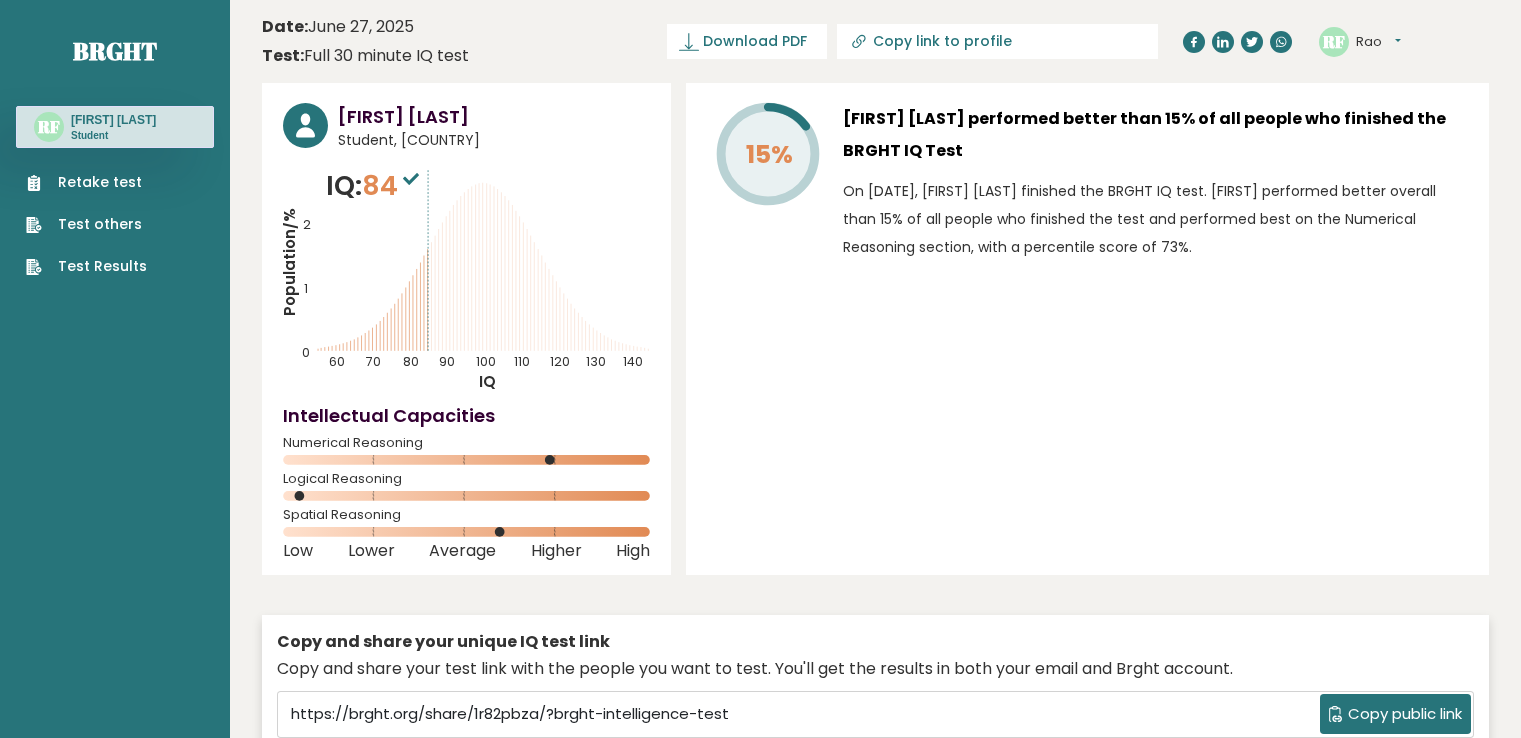 scroll, scrollTop: 0, scrollLeft: 0, axis: both 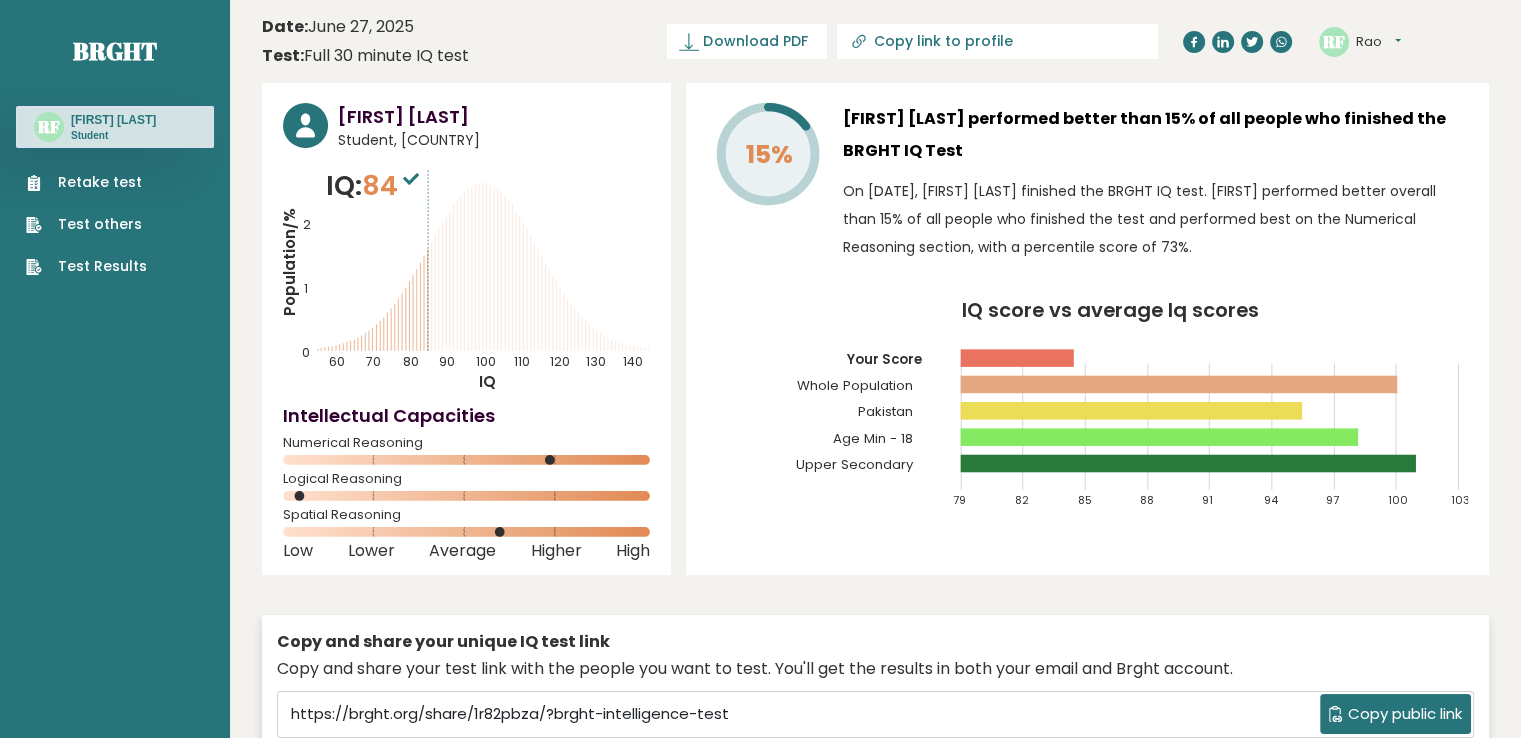 click on "Rao" at bounding box center [1378, 42] 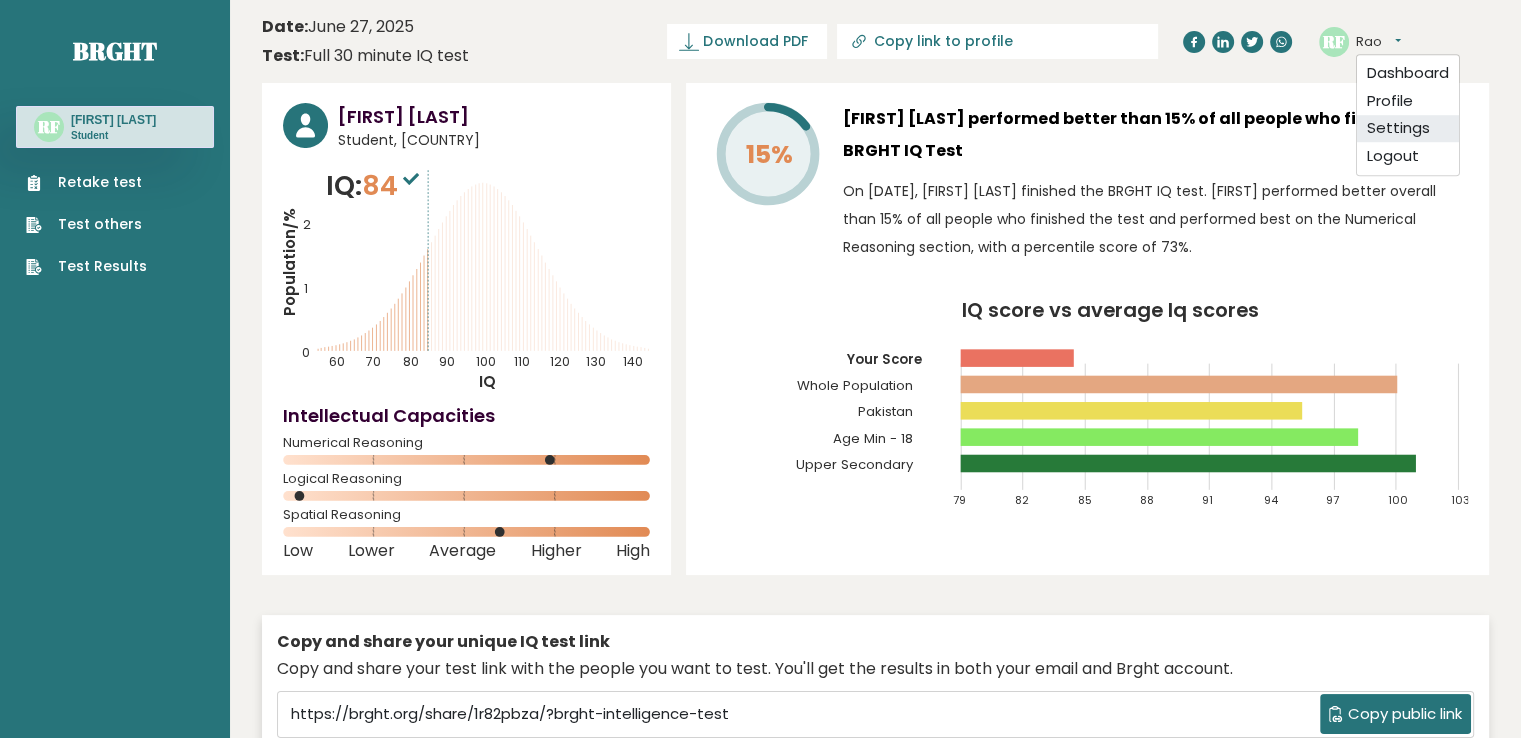 click on "Settings" at bounding box center [1408, 129] 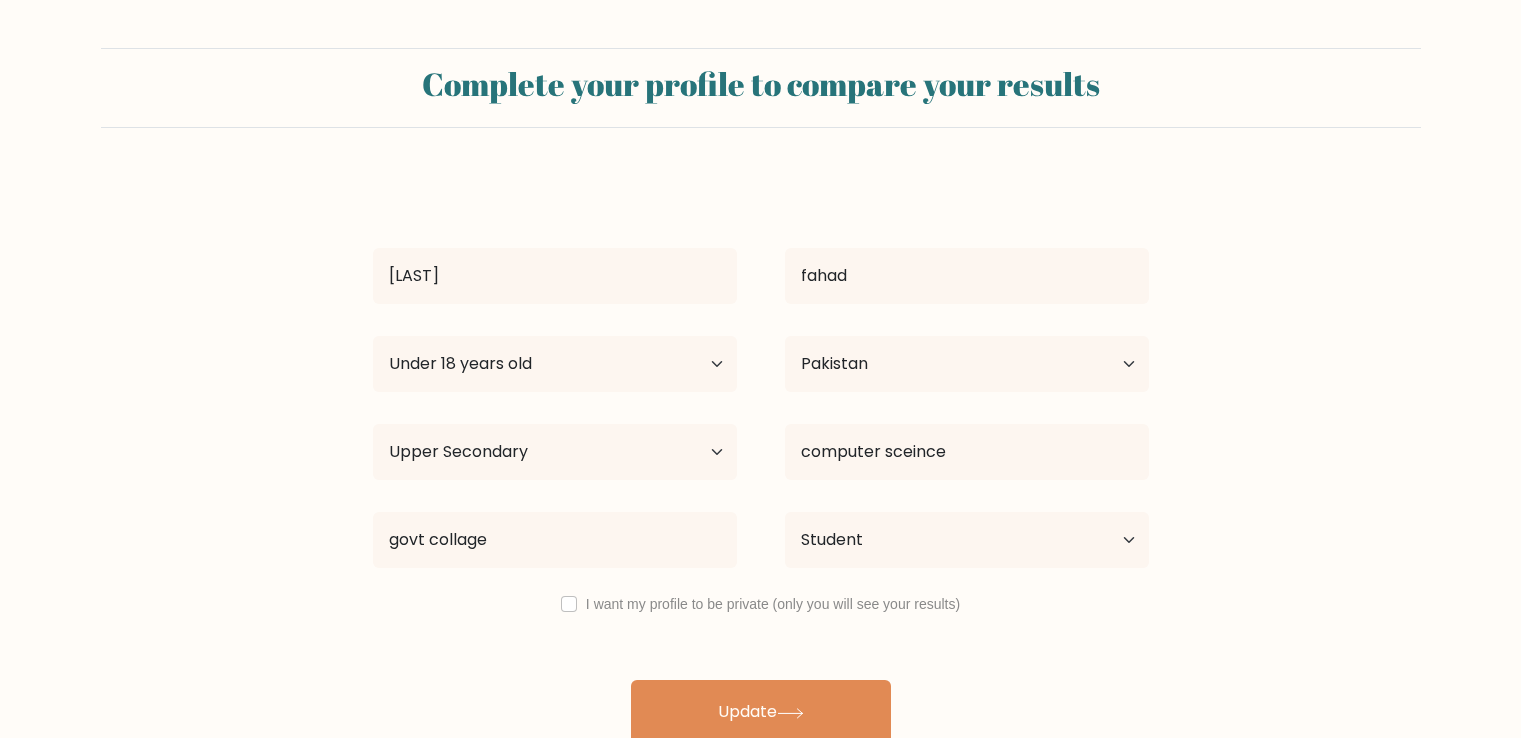 select on "min_18" 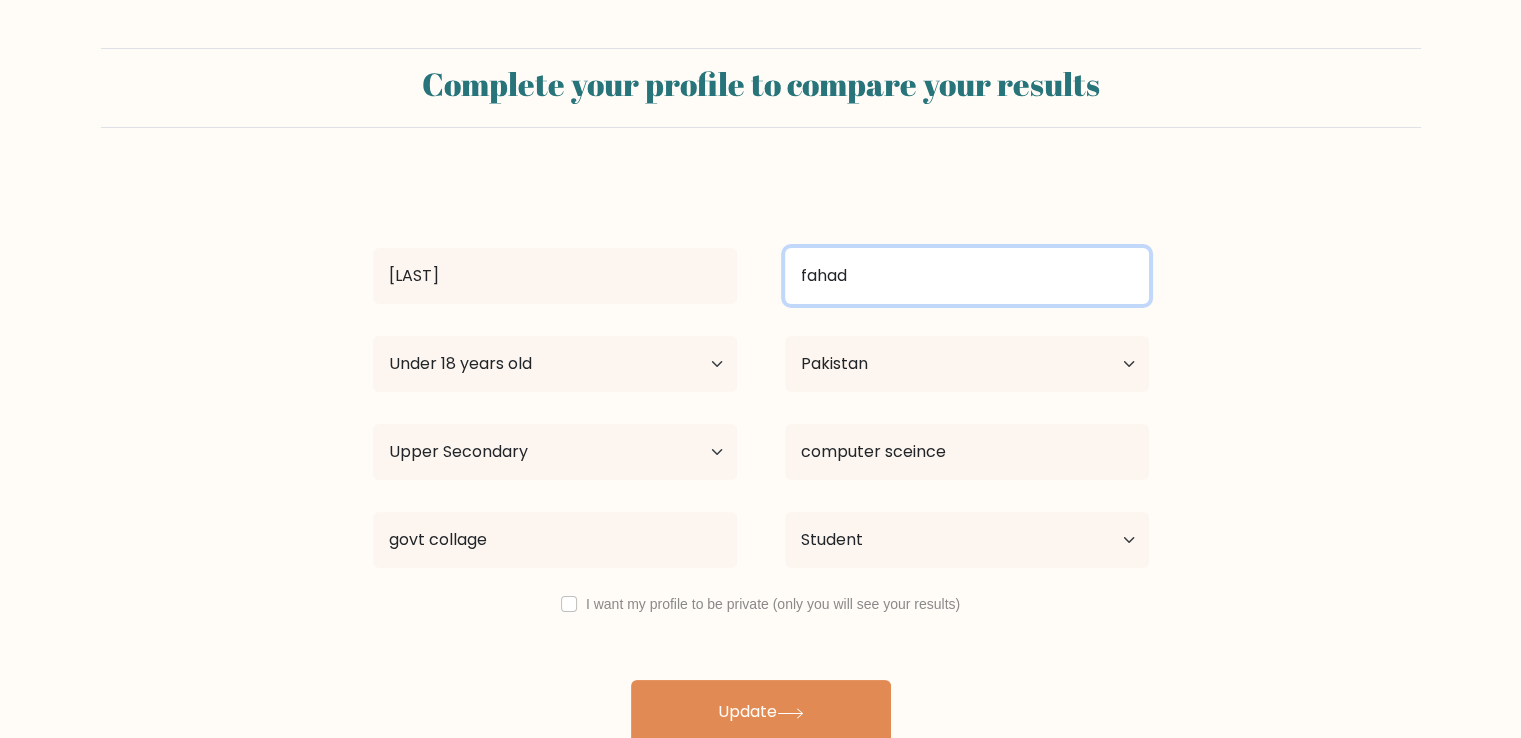 click on "fahad" at bounding box center [967, 276] 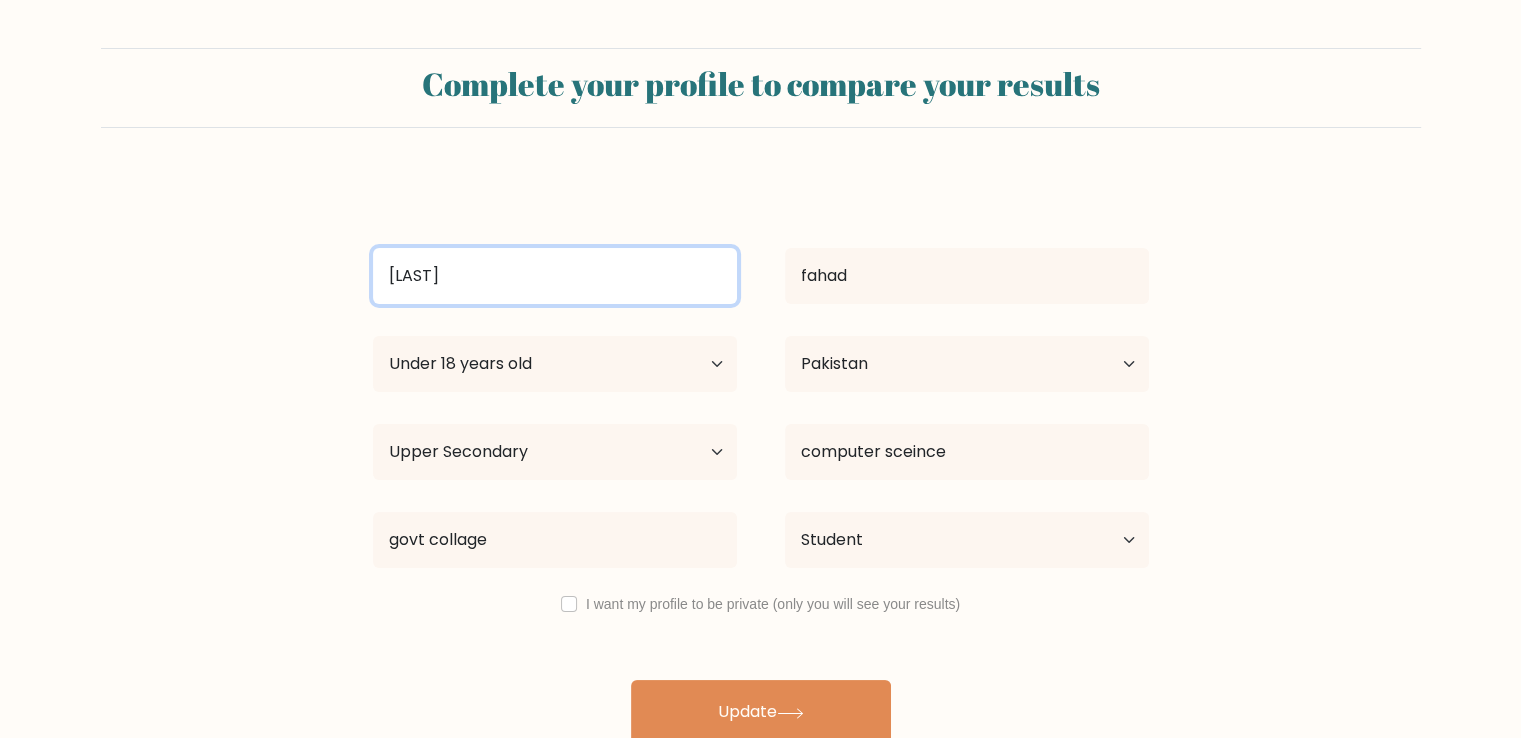 click on "rao" at bounding box center (555, 276) 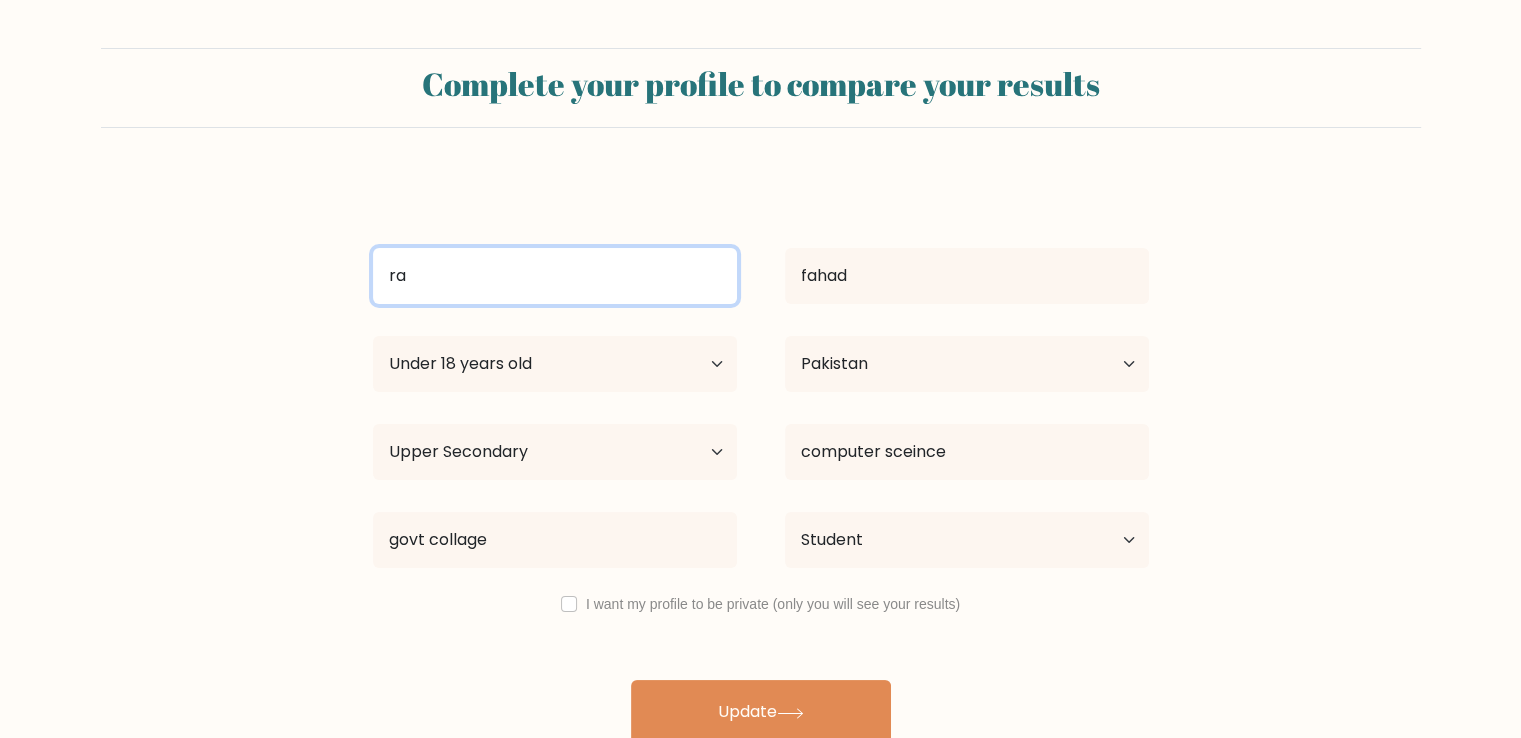 type on "r" 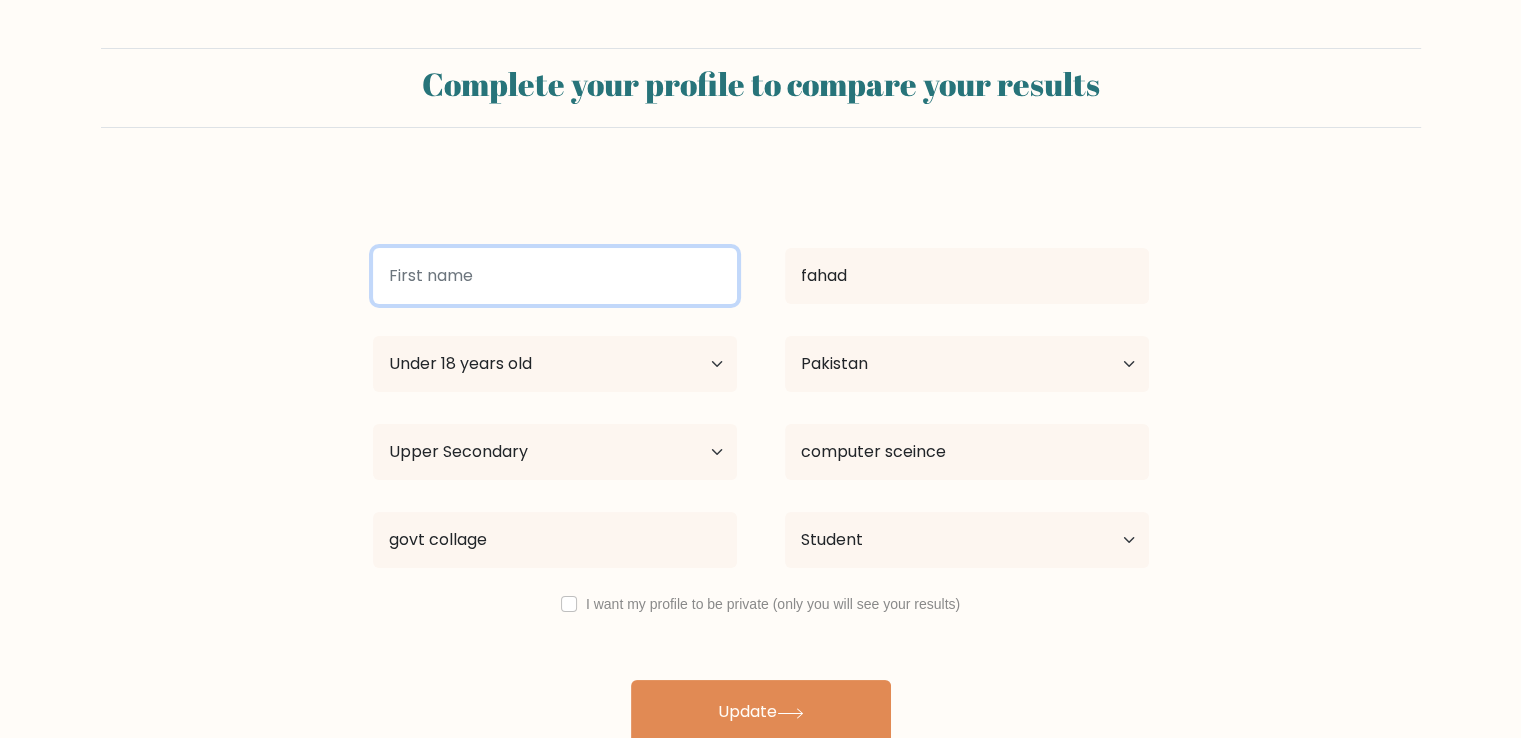 click at bounding box center (555, 276) 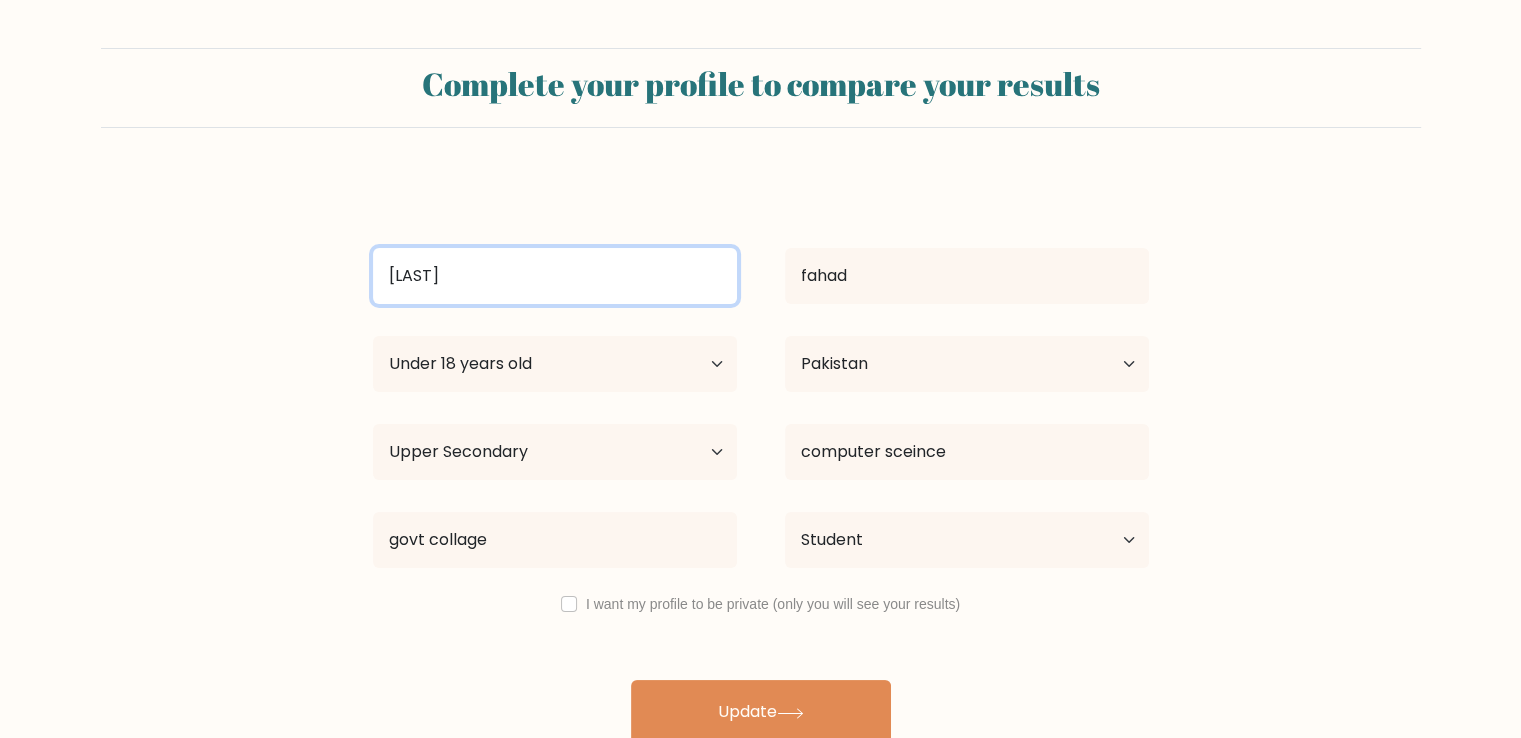 type on "shahzaib" 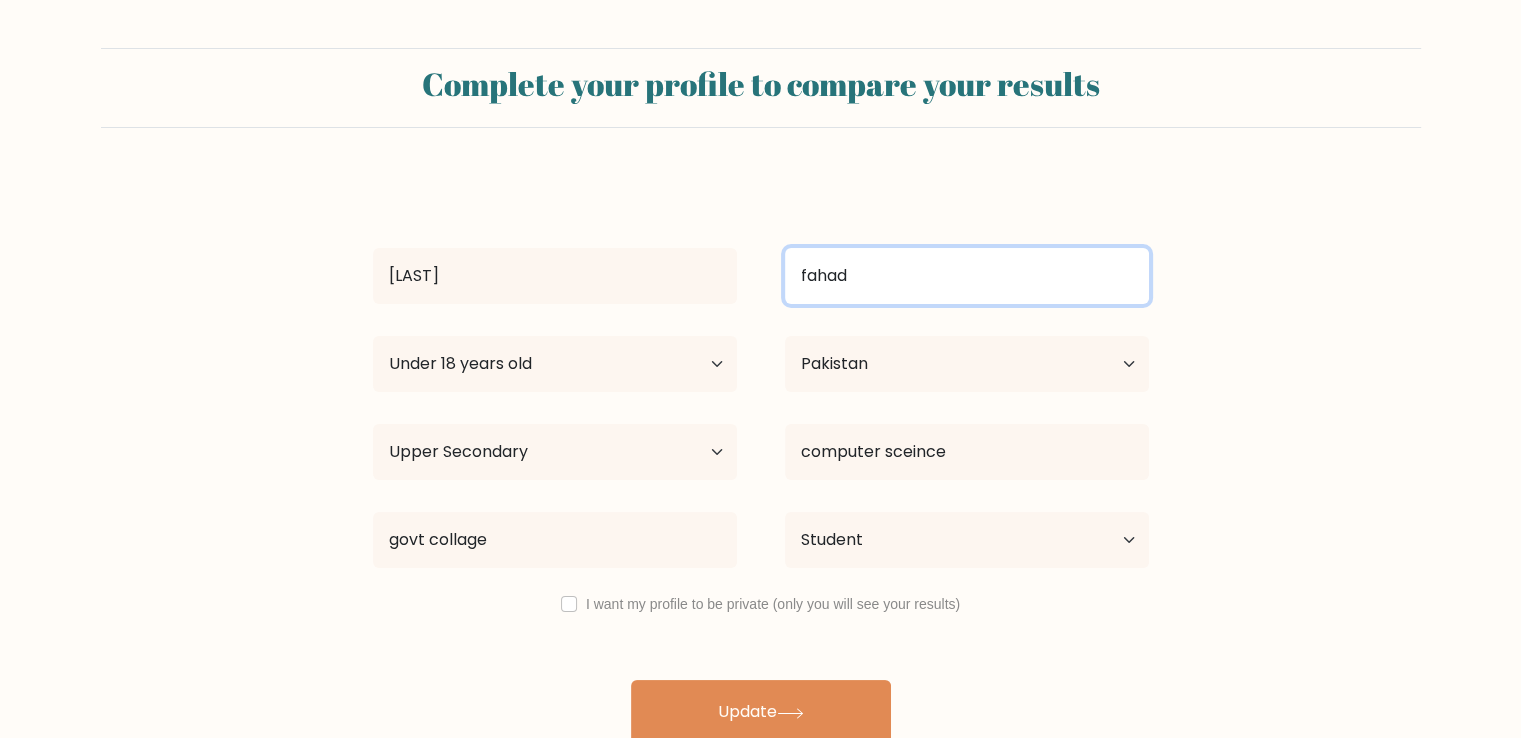 click on "fahad" at bounding box center (967, 276) 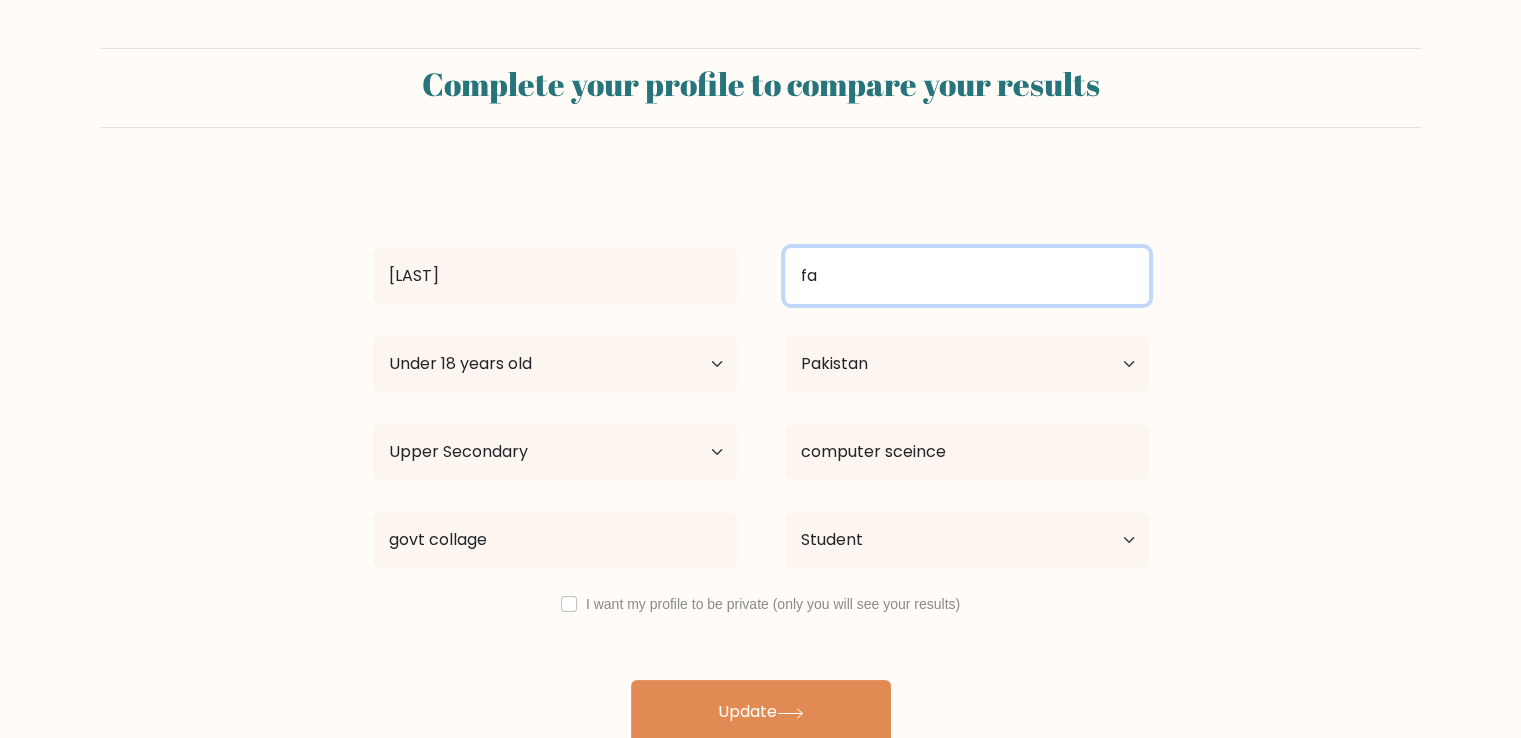 type on "f" 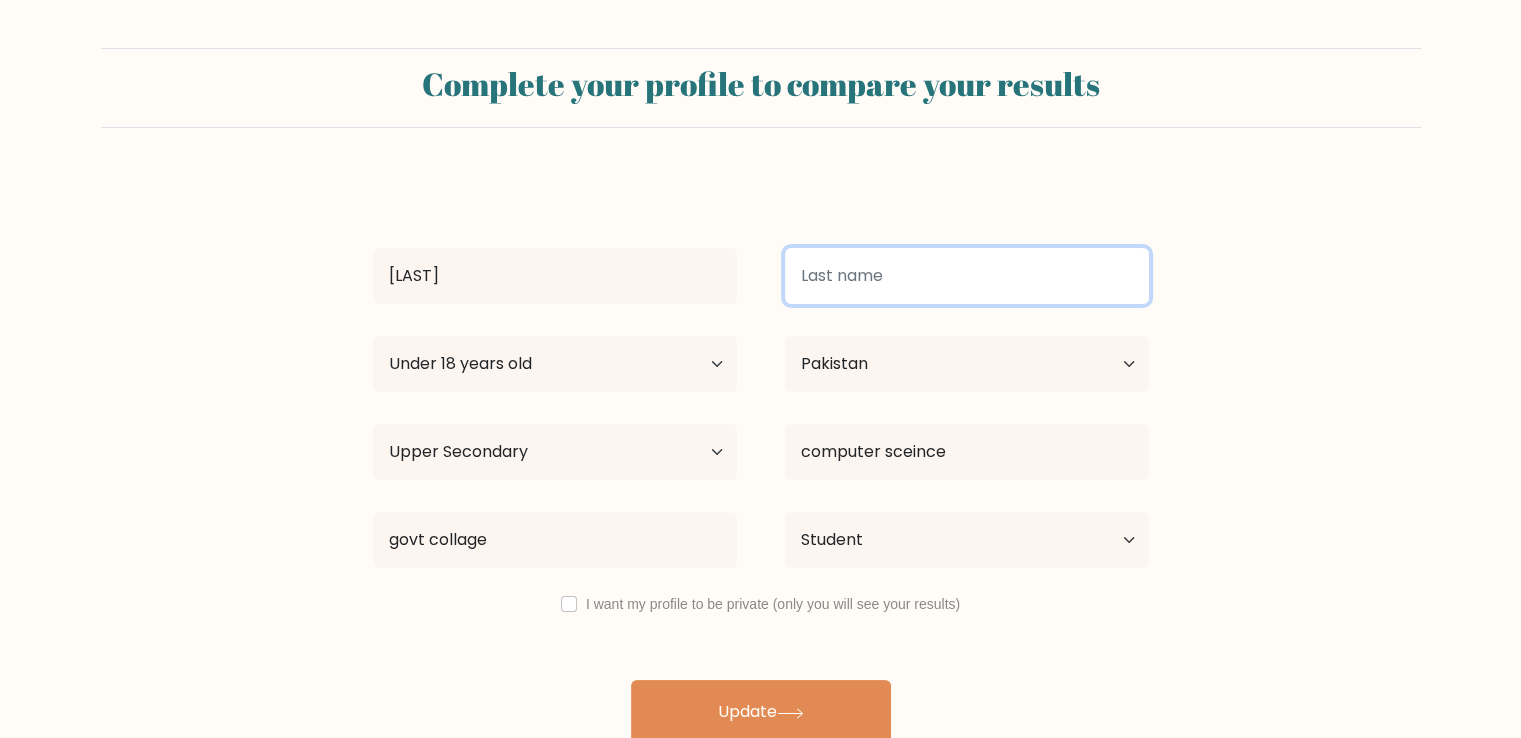 type 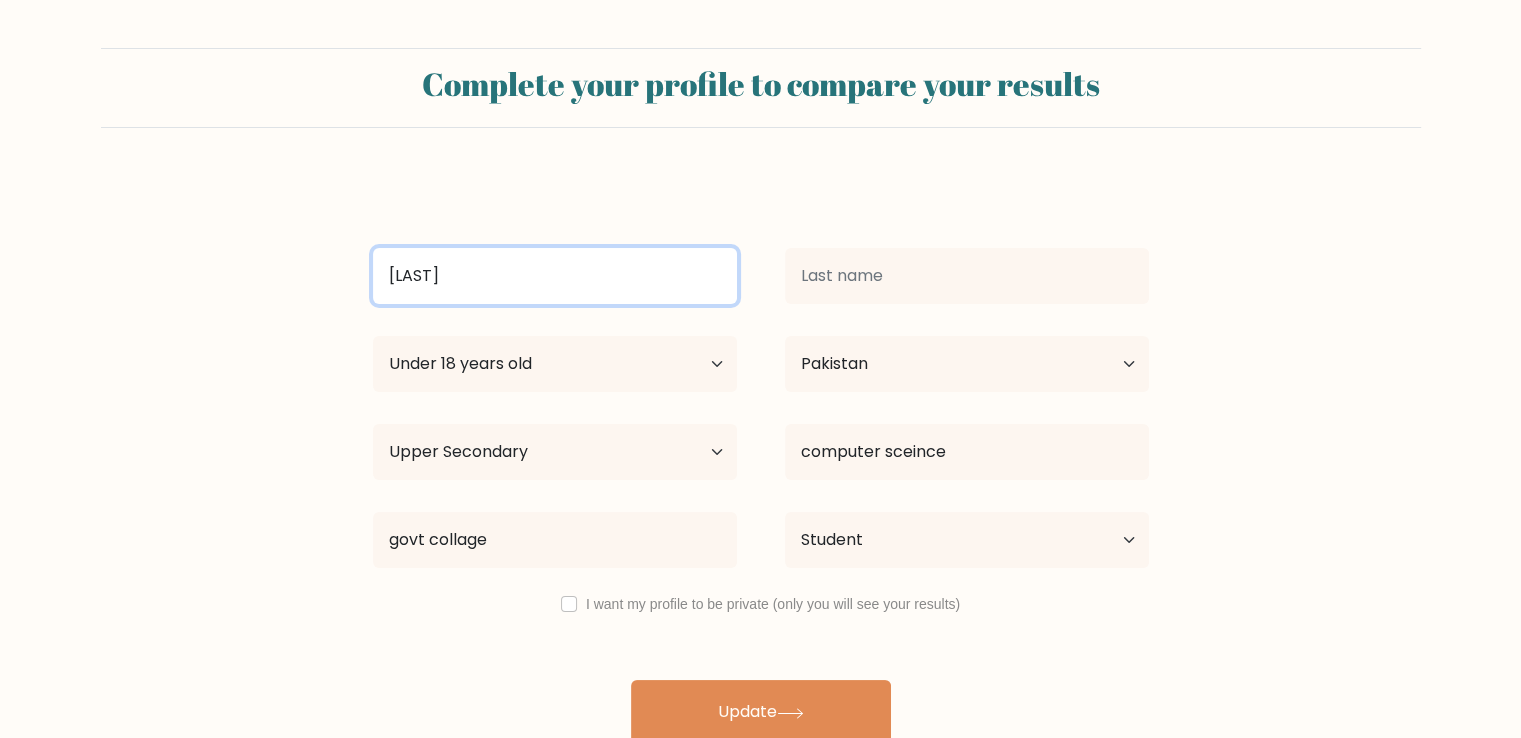 click on "shahzaib" at bounding box center (555, 276) 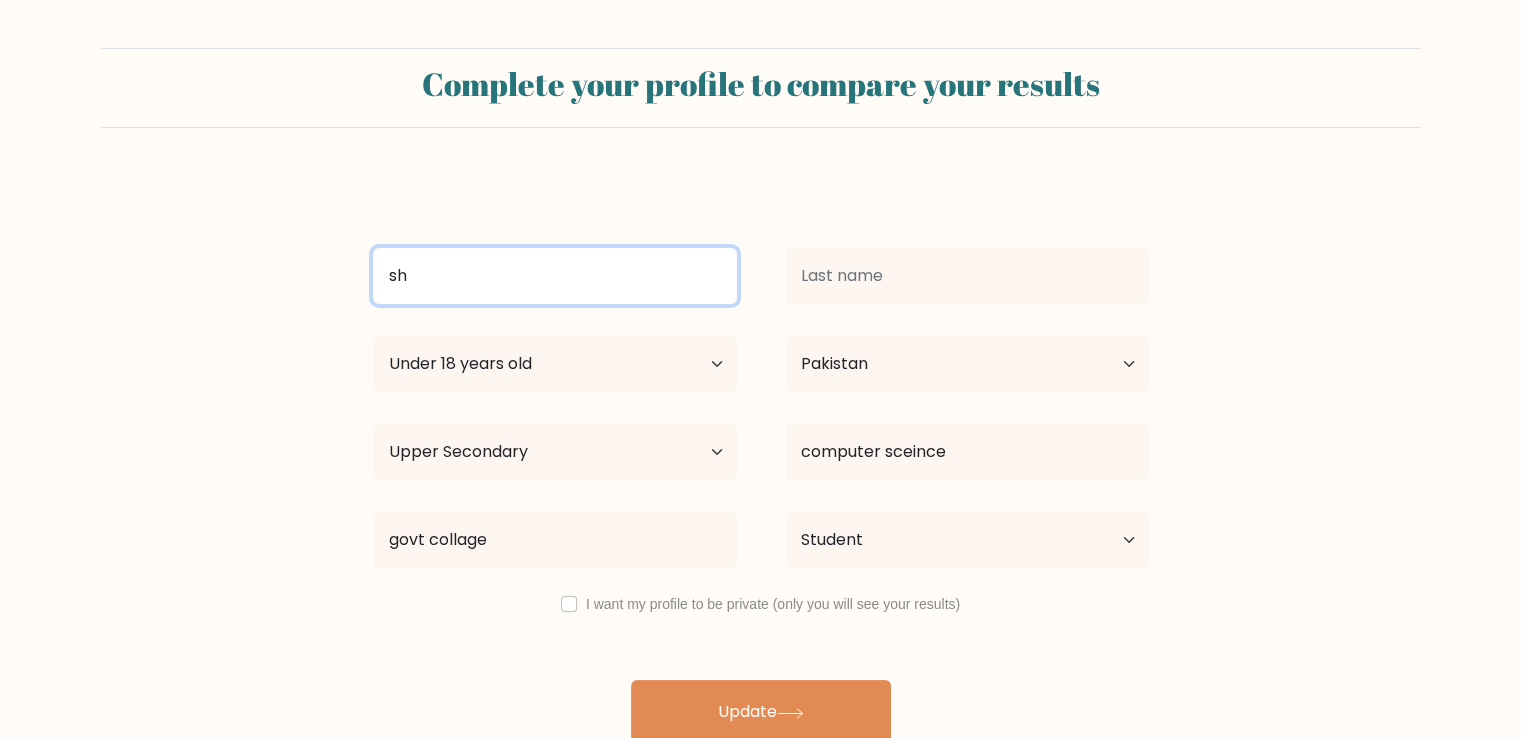type on "s" 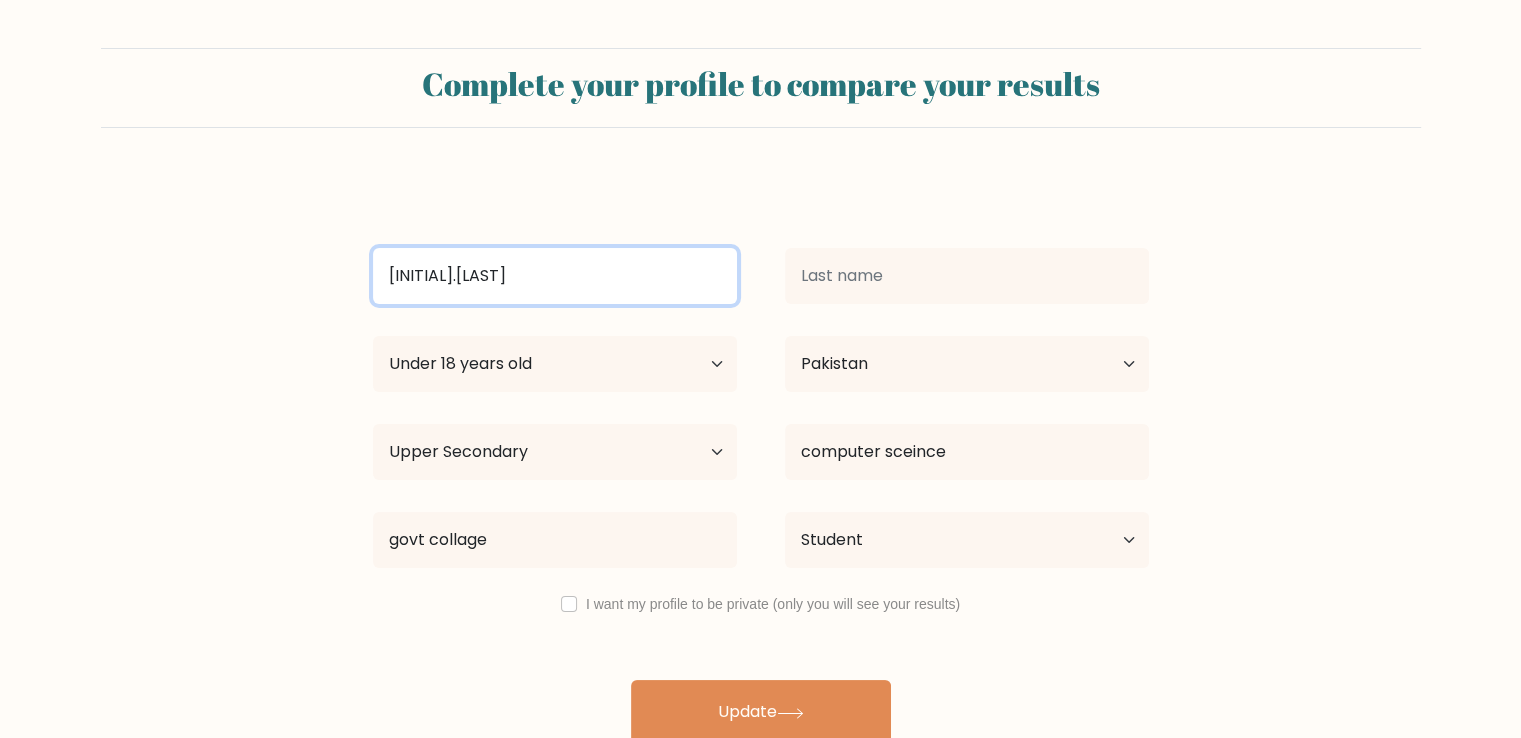 click on "M.shahzaib" at bounding box center (555, 276) 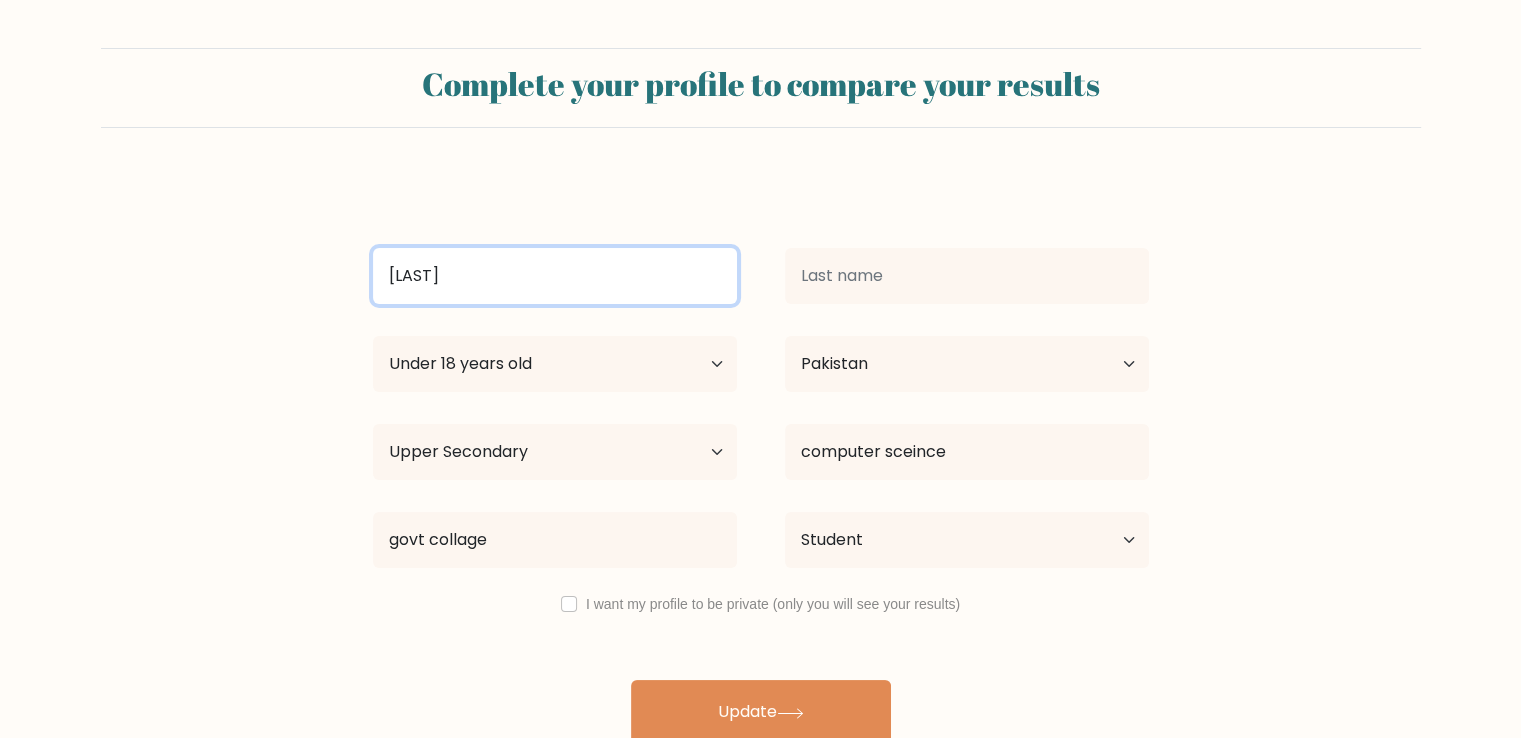 type on "[FIRST]" 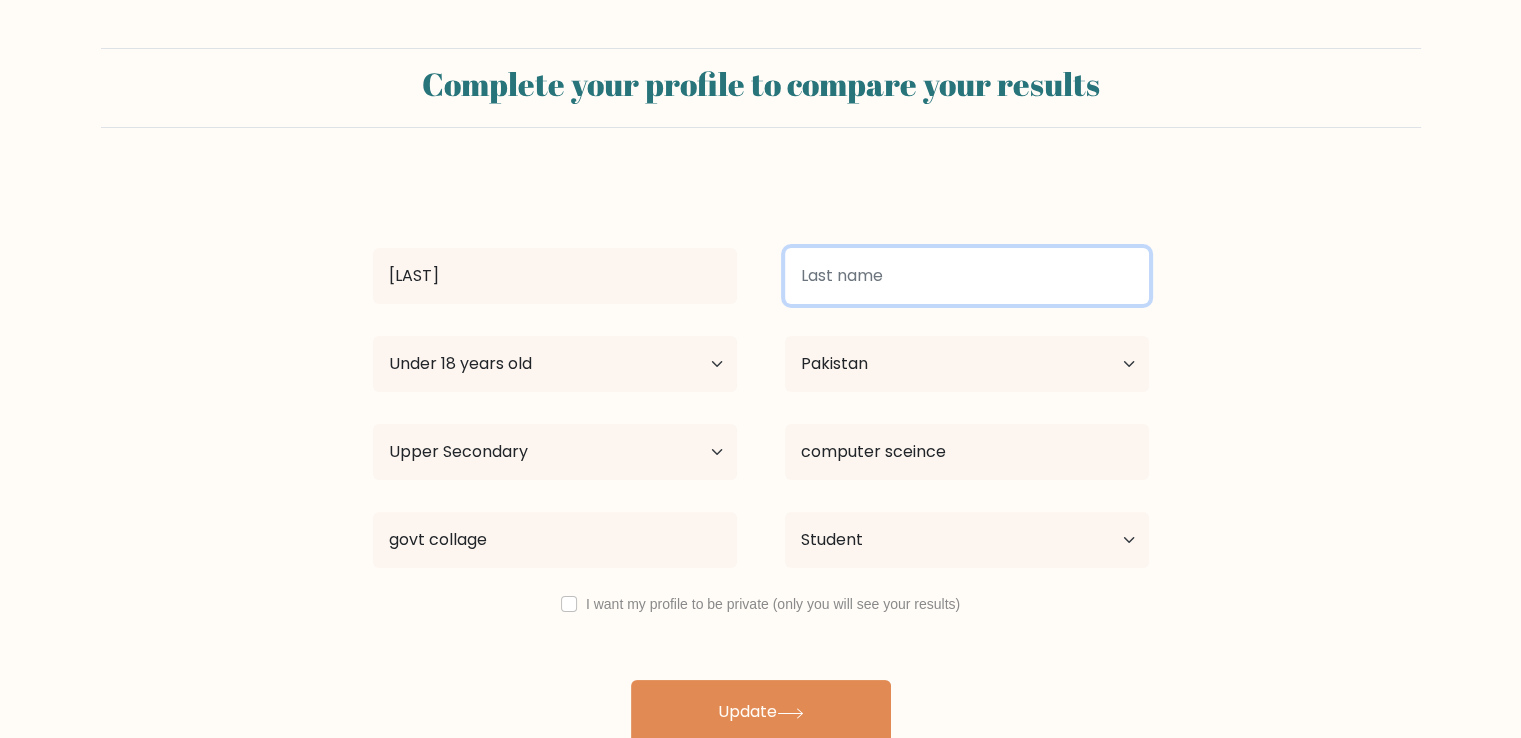 click at bounding box center (967, 276) 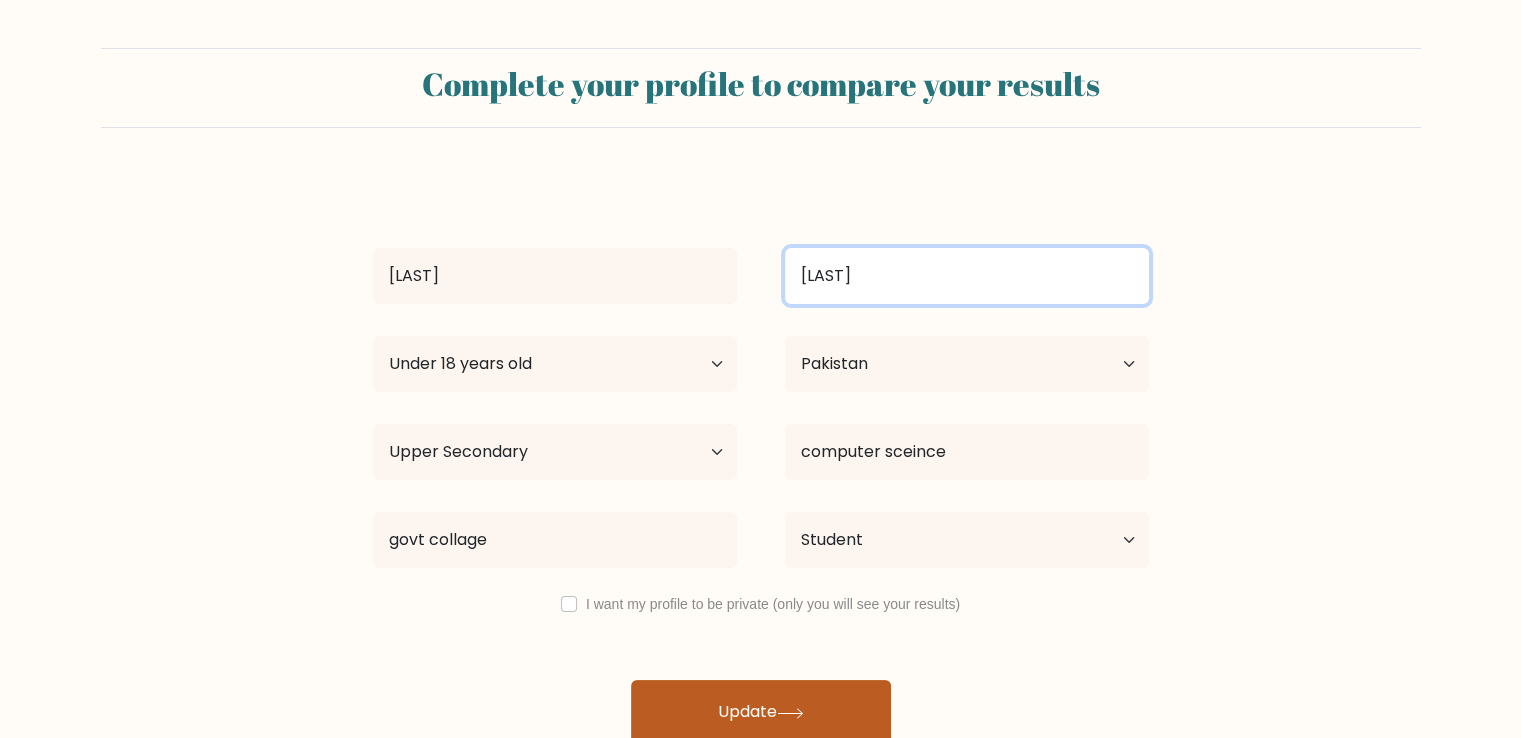 type on "shahzaib" 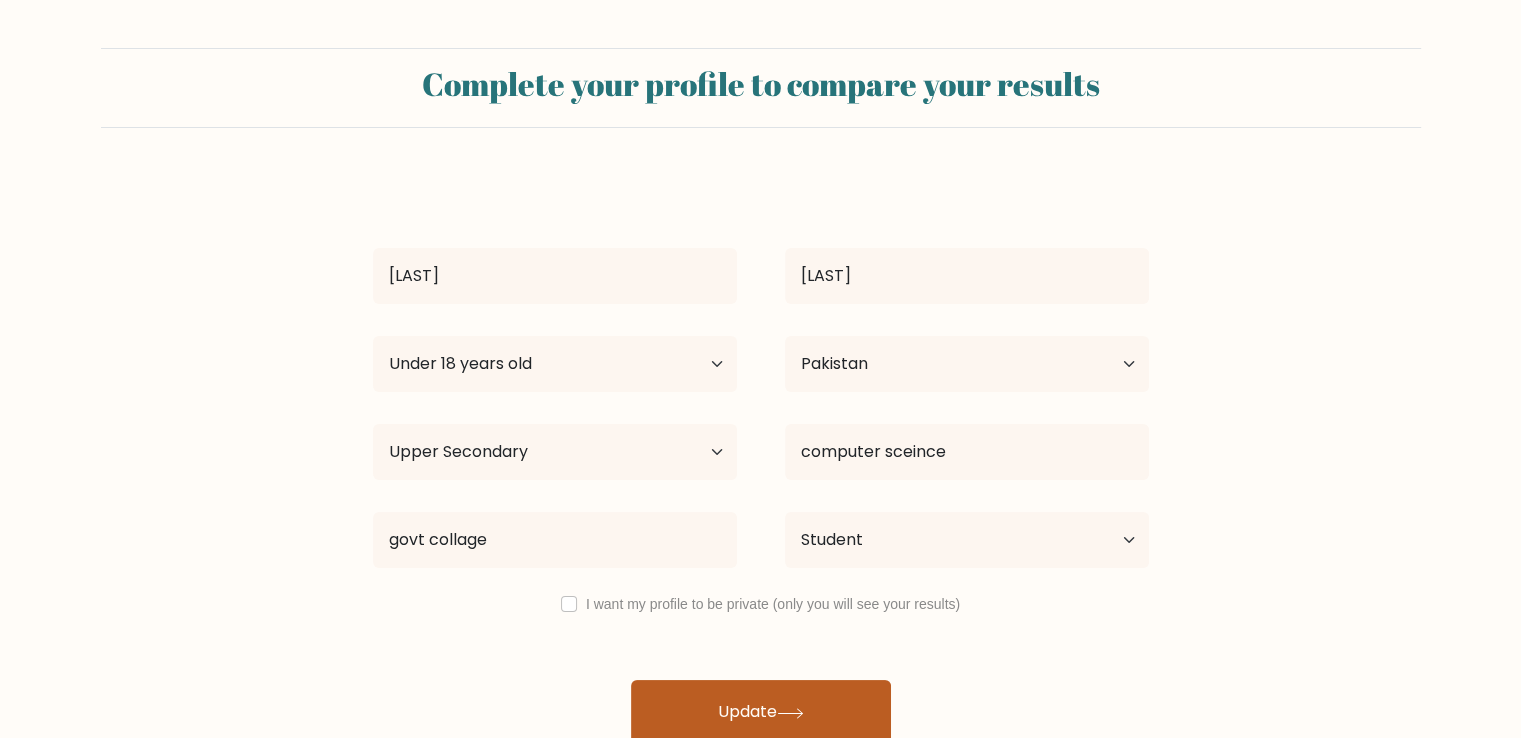 click on "Update" at bounding box center [761, 712] 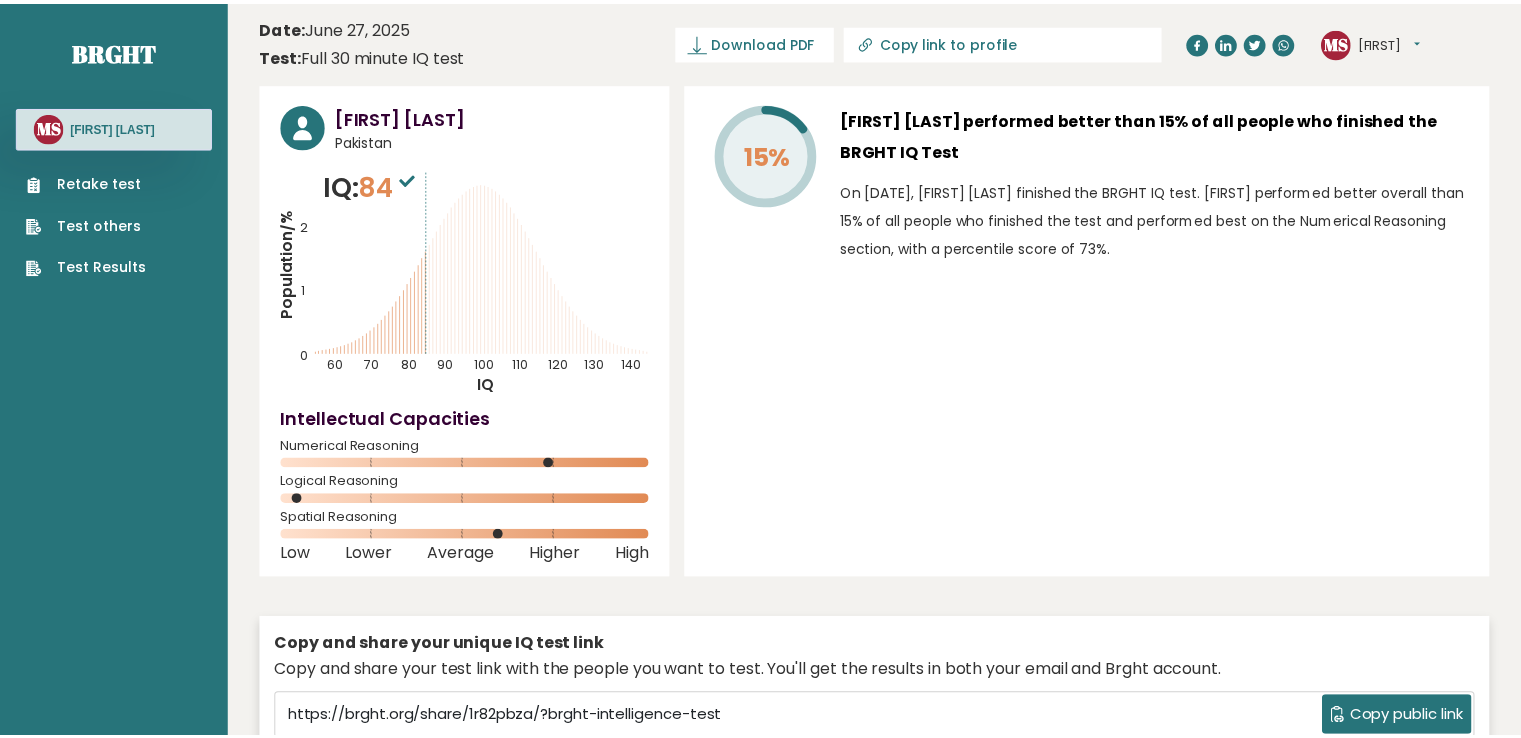scroll, scrollTop: 0, scrollLeft: 0, axis: both 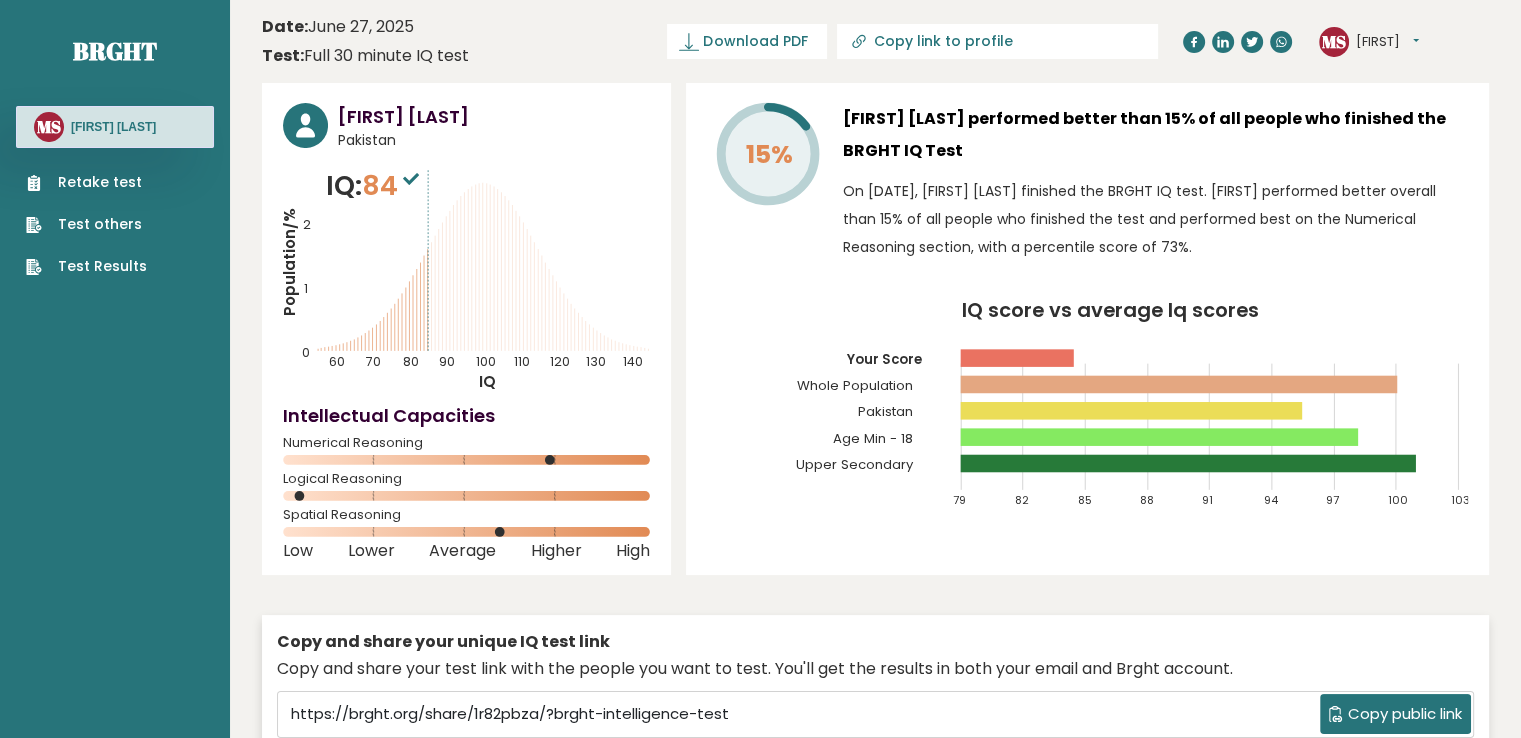 click on "Retake test" at bounding box center [86, 182] 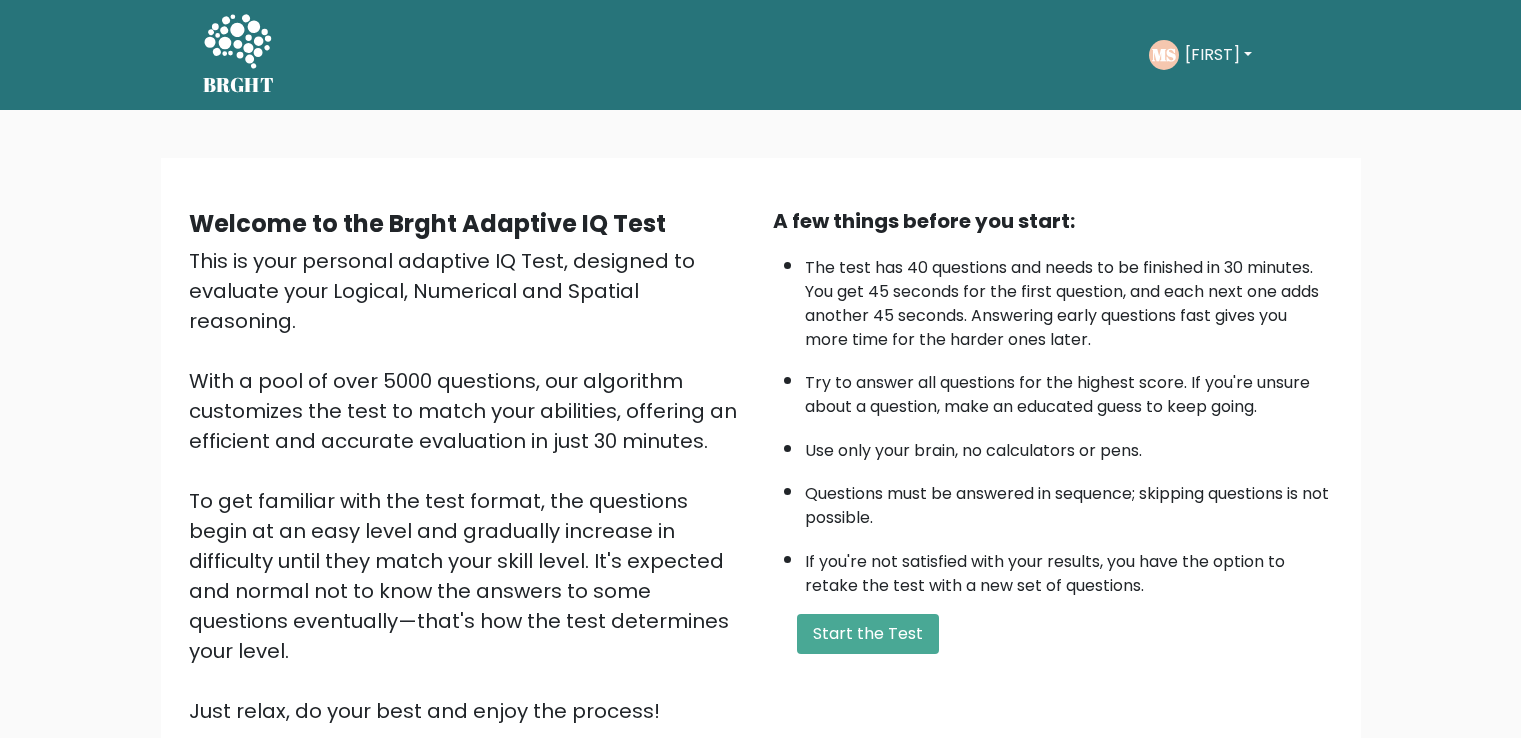 scroll, scrollTop: 0, scrollLeft: 0, axis: both 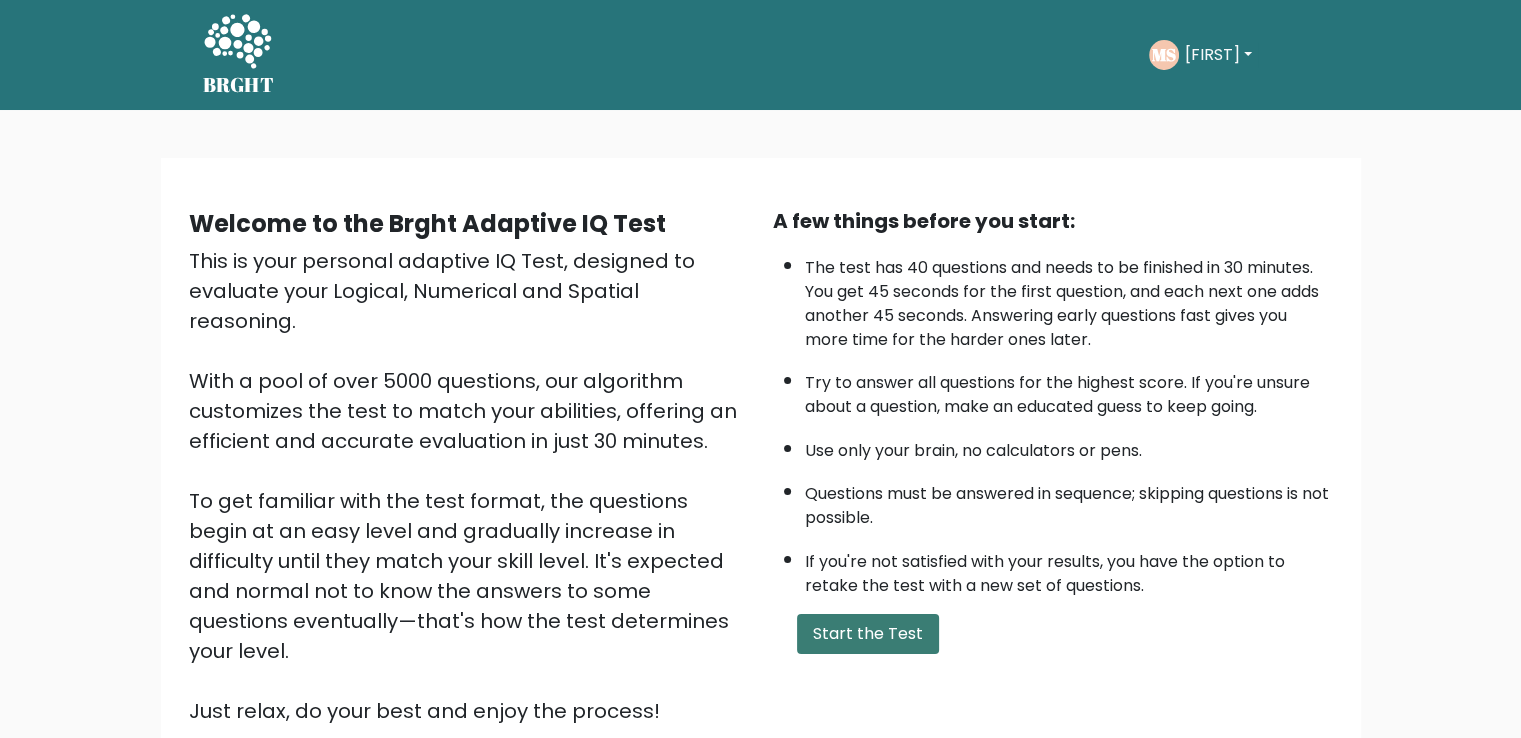 click on "Start the Test" at bounding box center (868, 634) 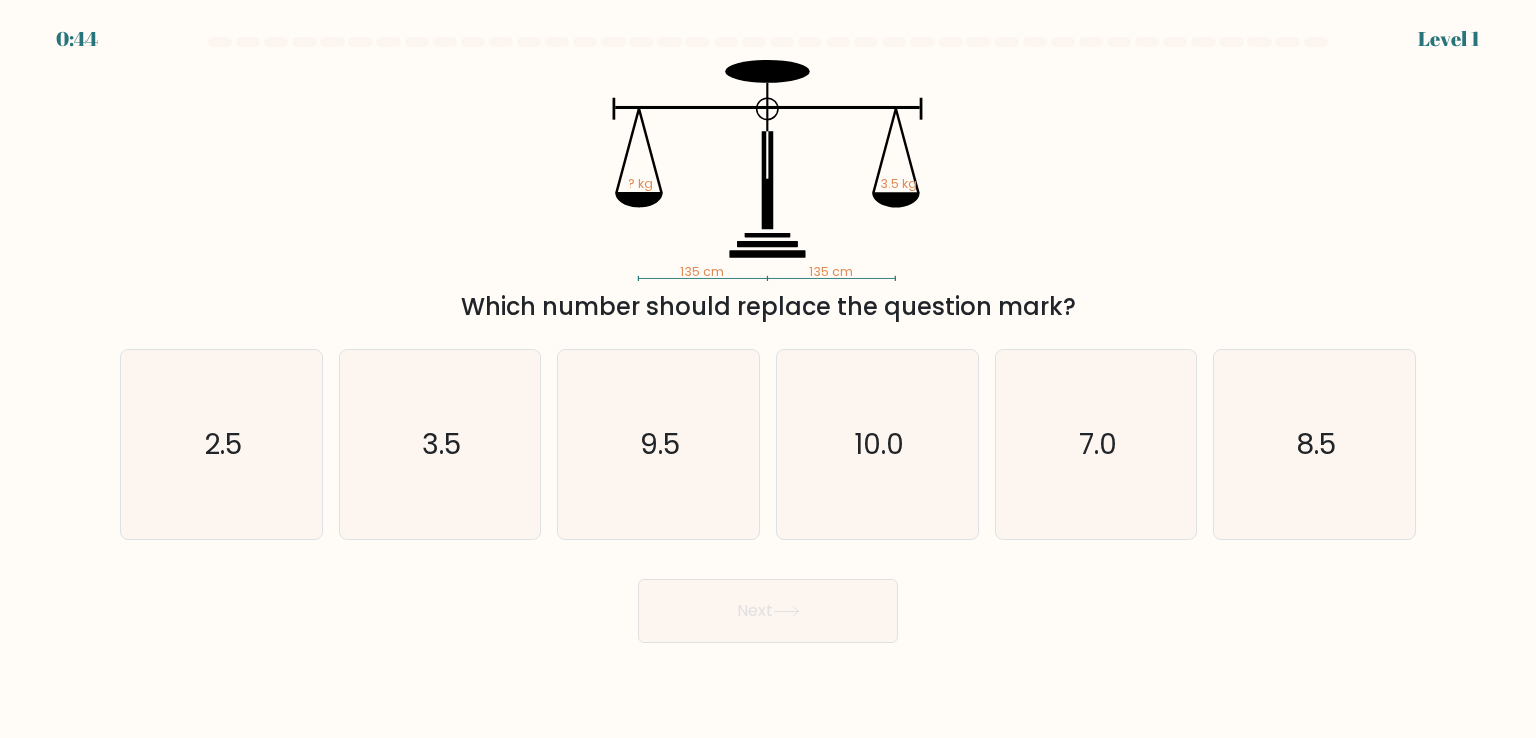 scroll, scrollTop: 0, scrollLeft: 0, axis: both 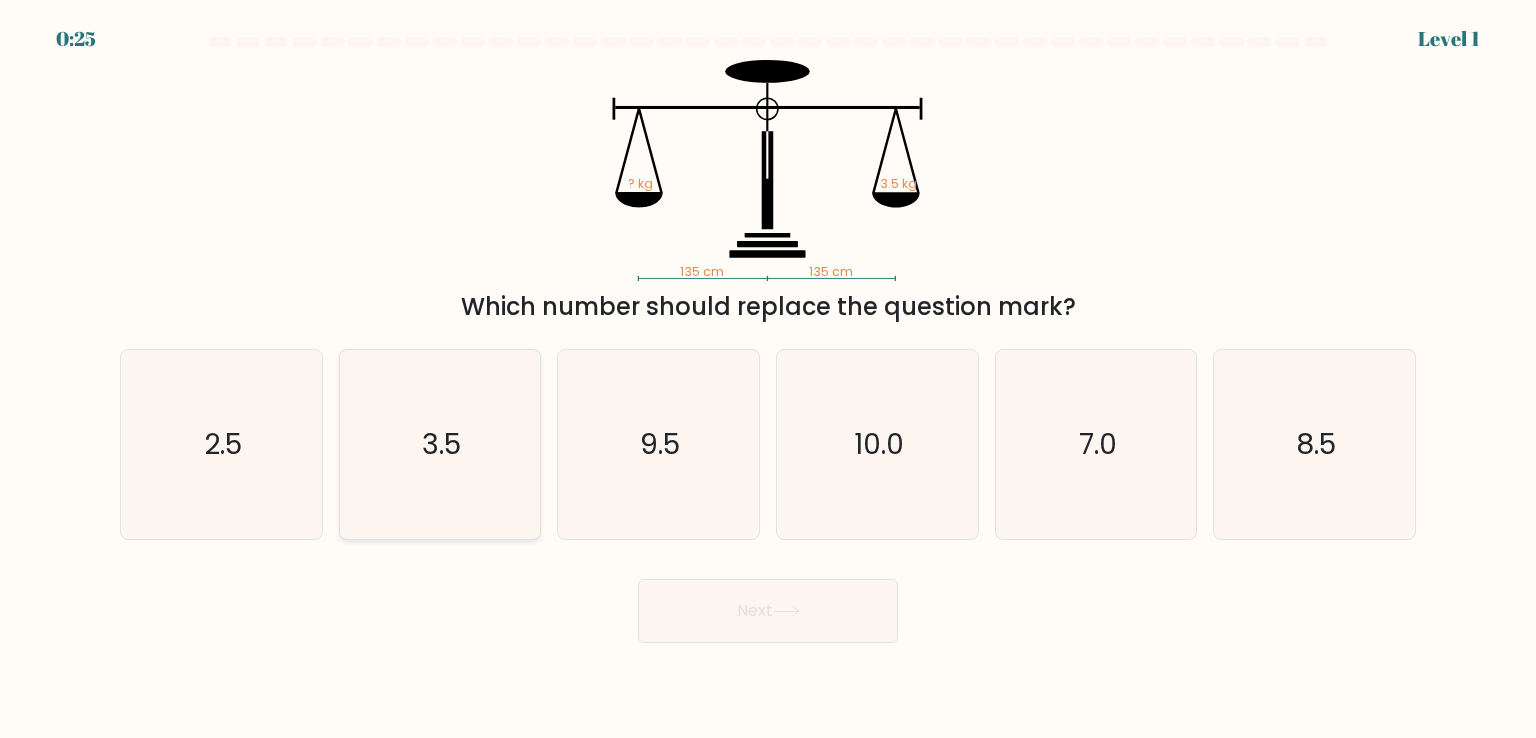 click on "3.5" 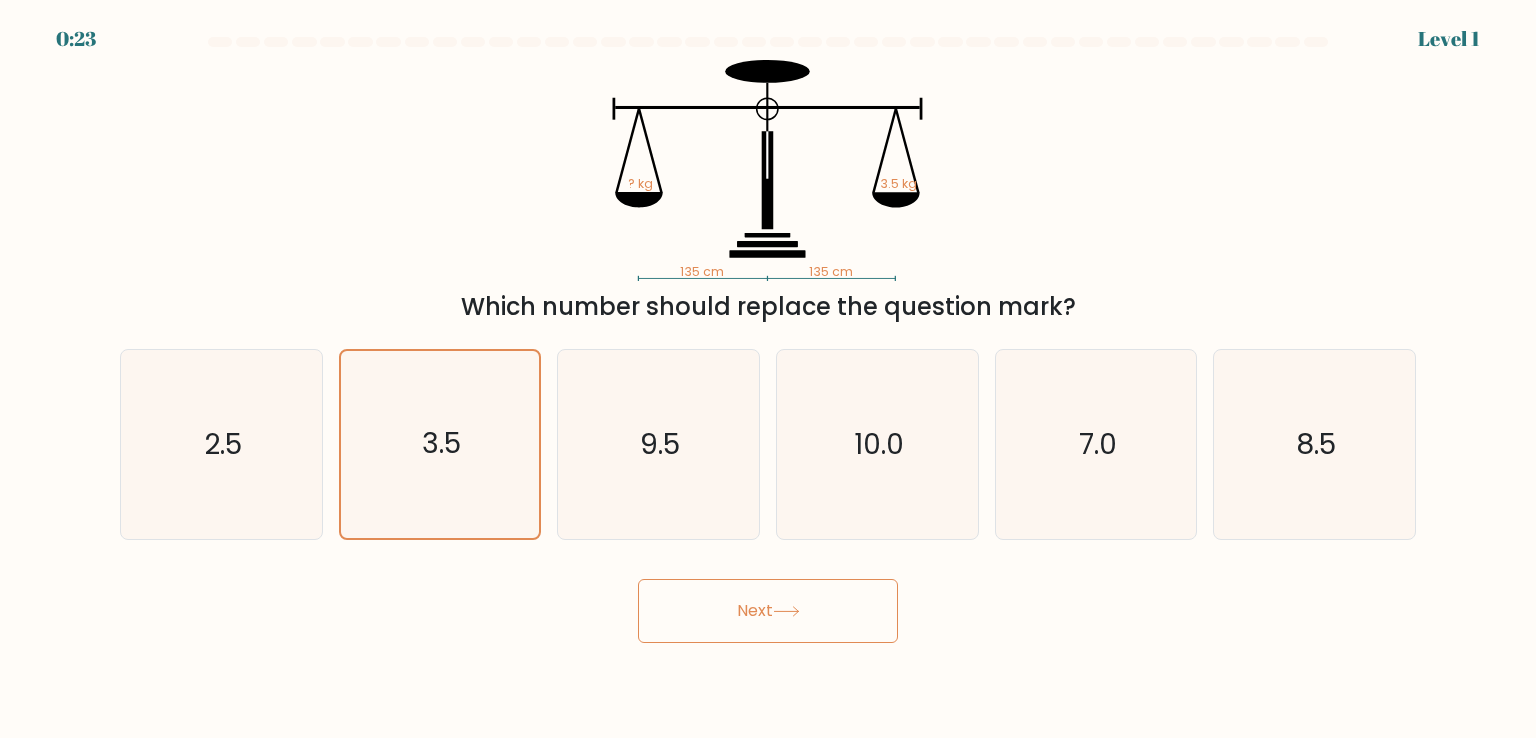 click on "Next" at bounding box center [768, 611] 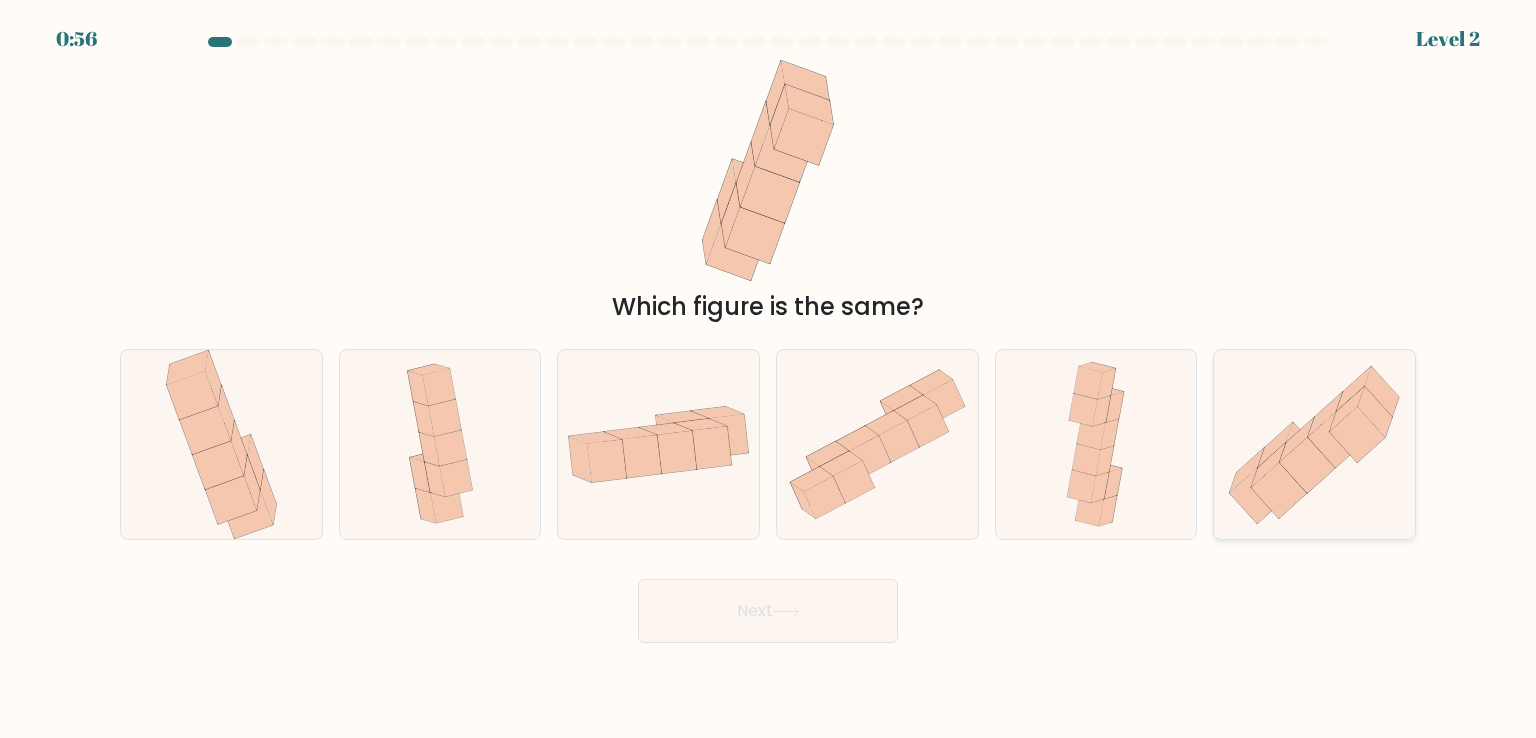 click 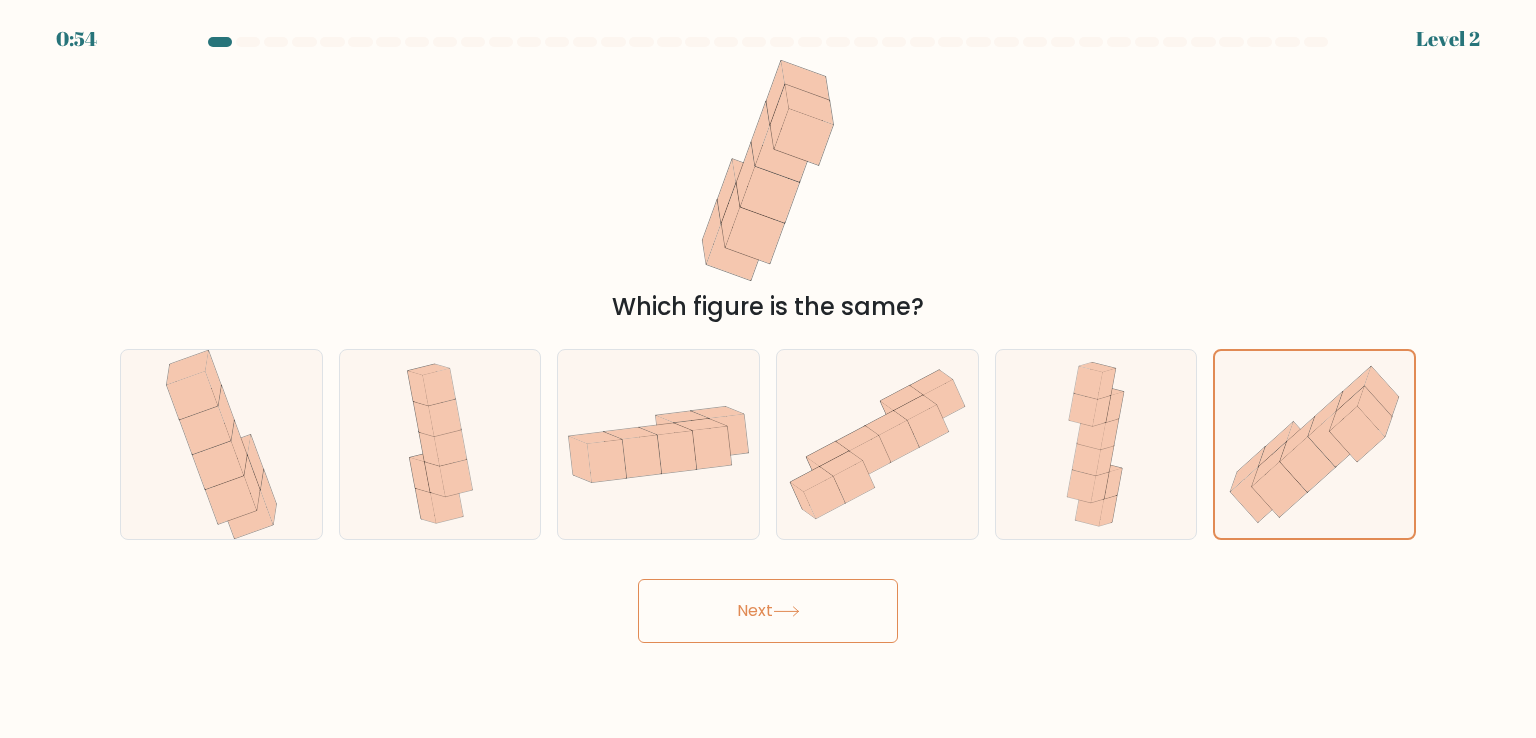 click on "Next" at bounding box center [768, 611] 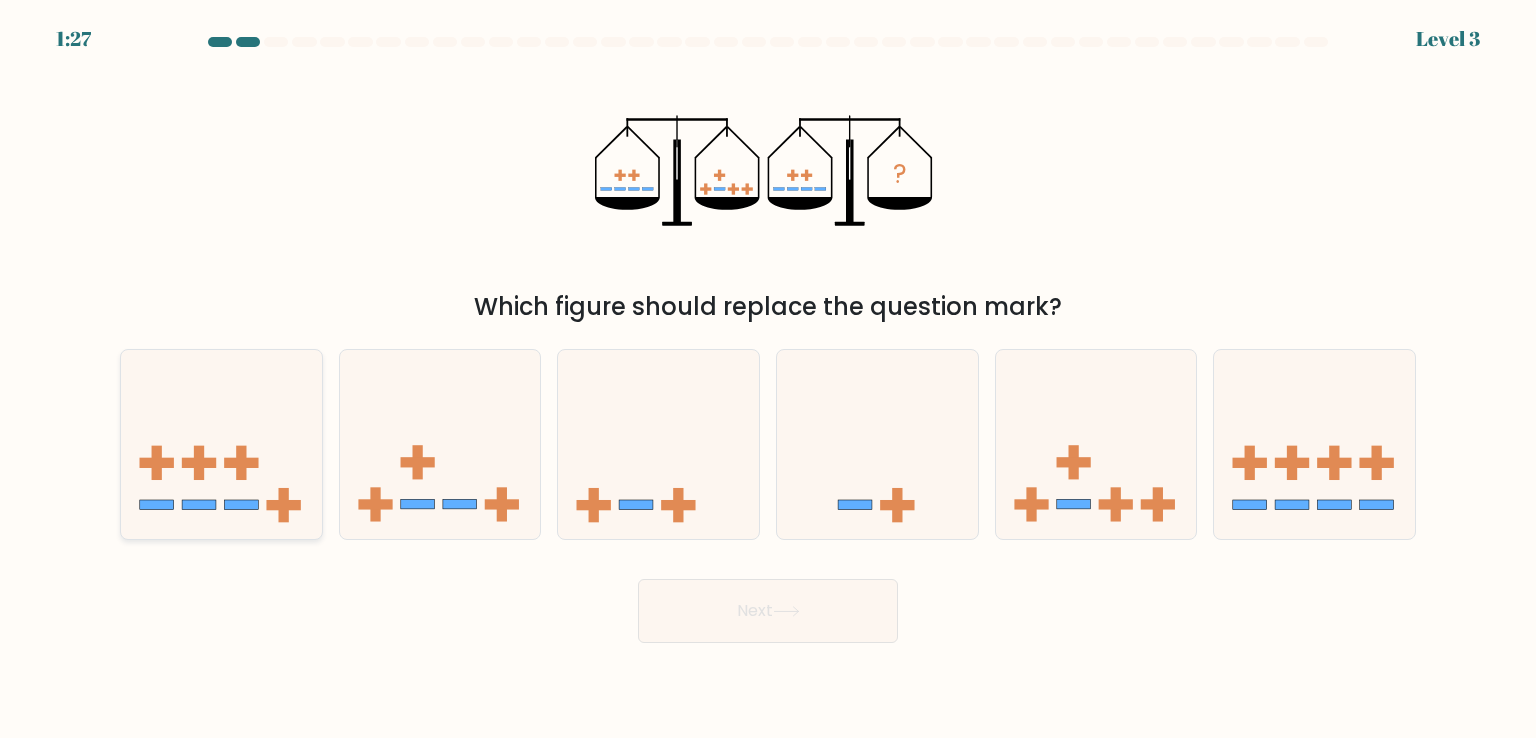 click 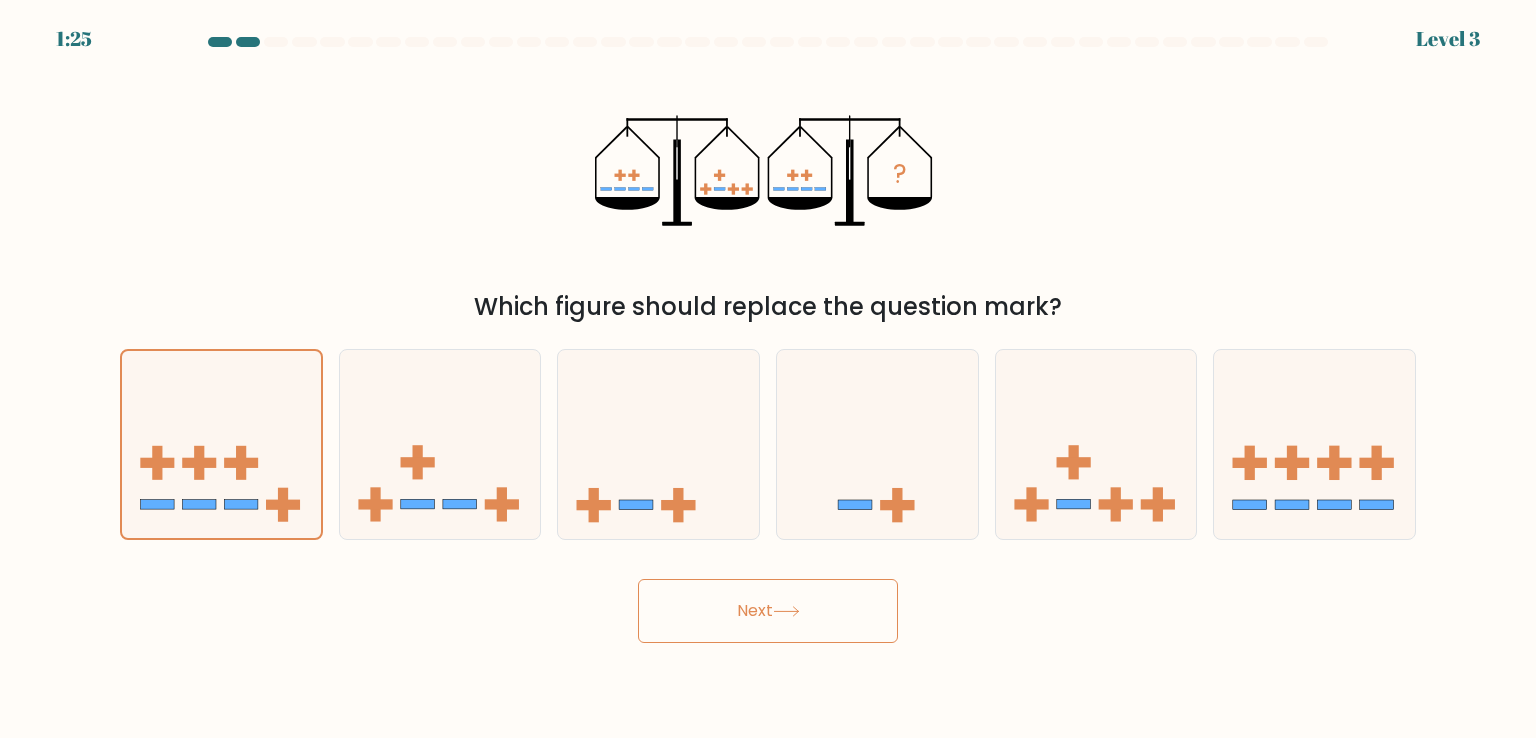 click on "Next" at bounding box center (768, 611) 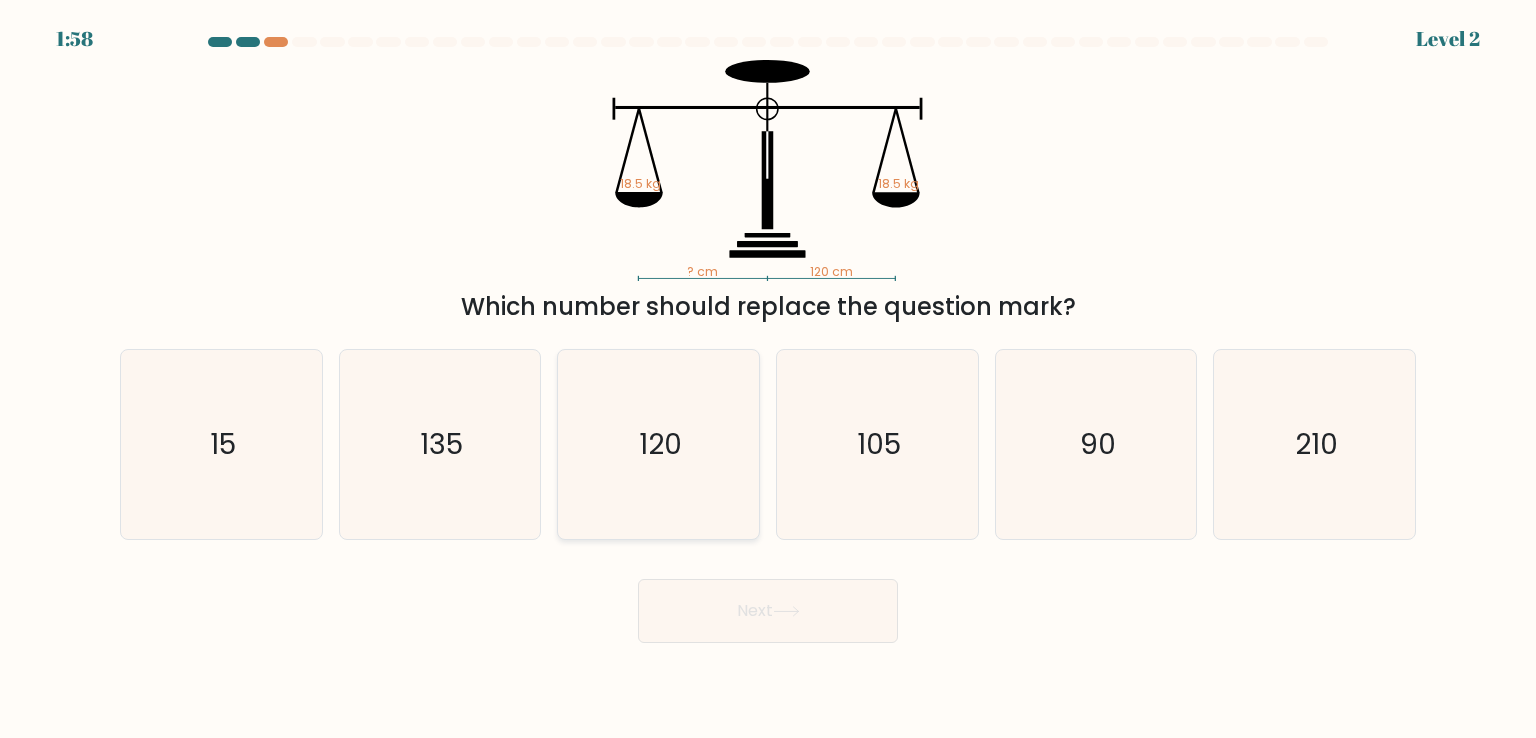 click on "120" 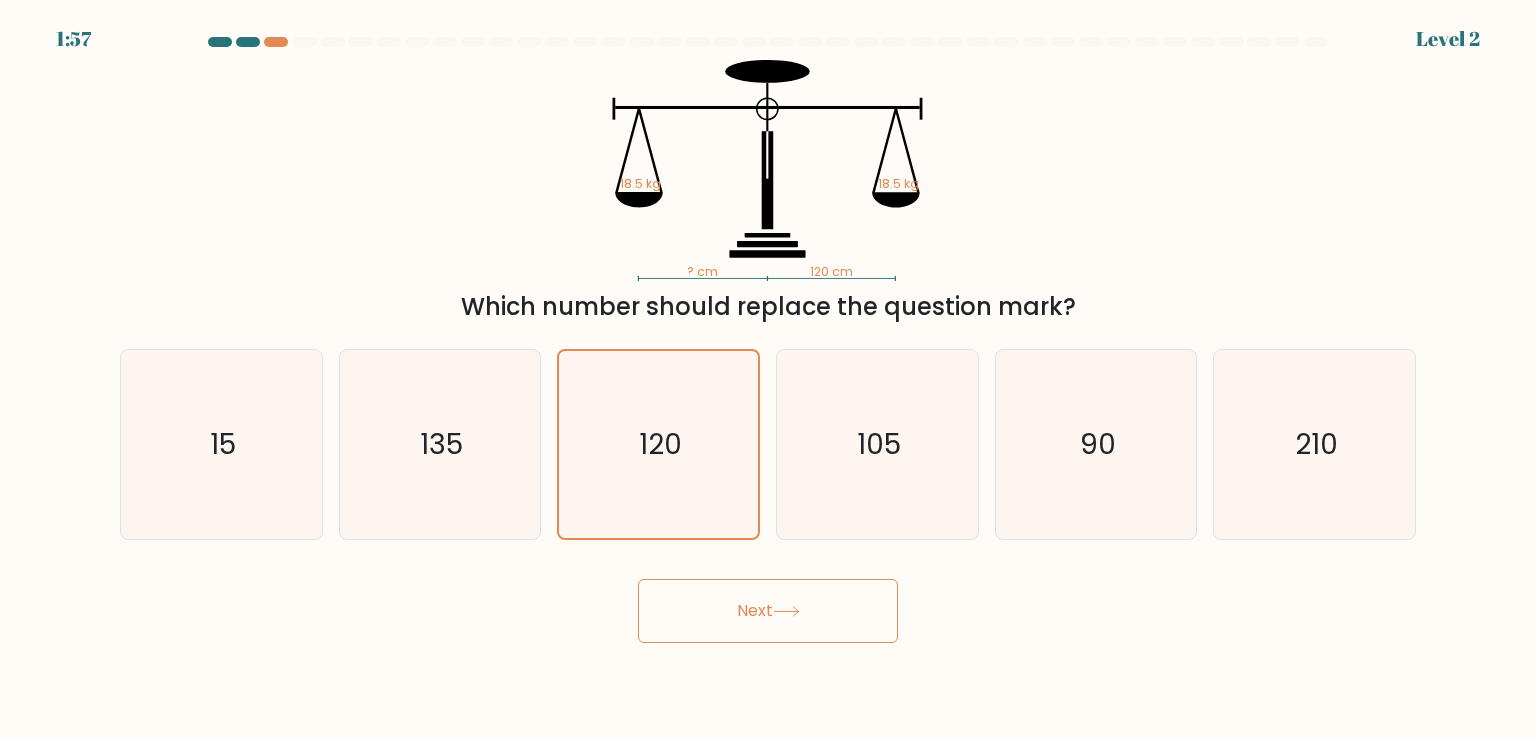 click on "Next" at bounding box center [768, 611] 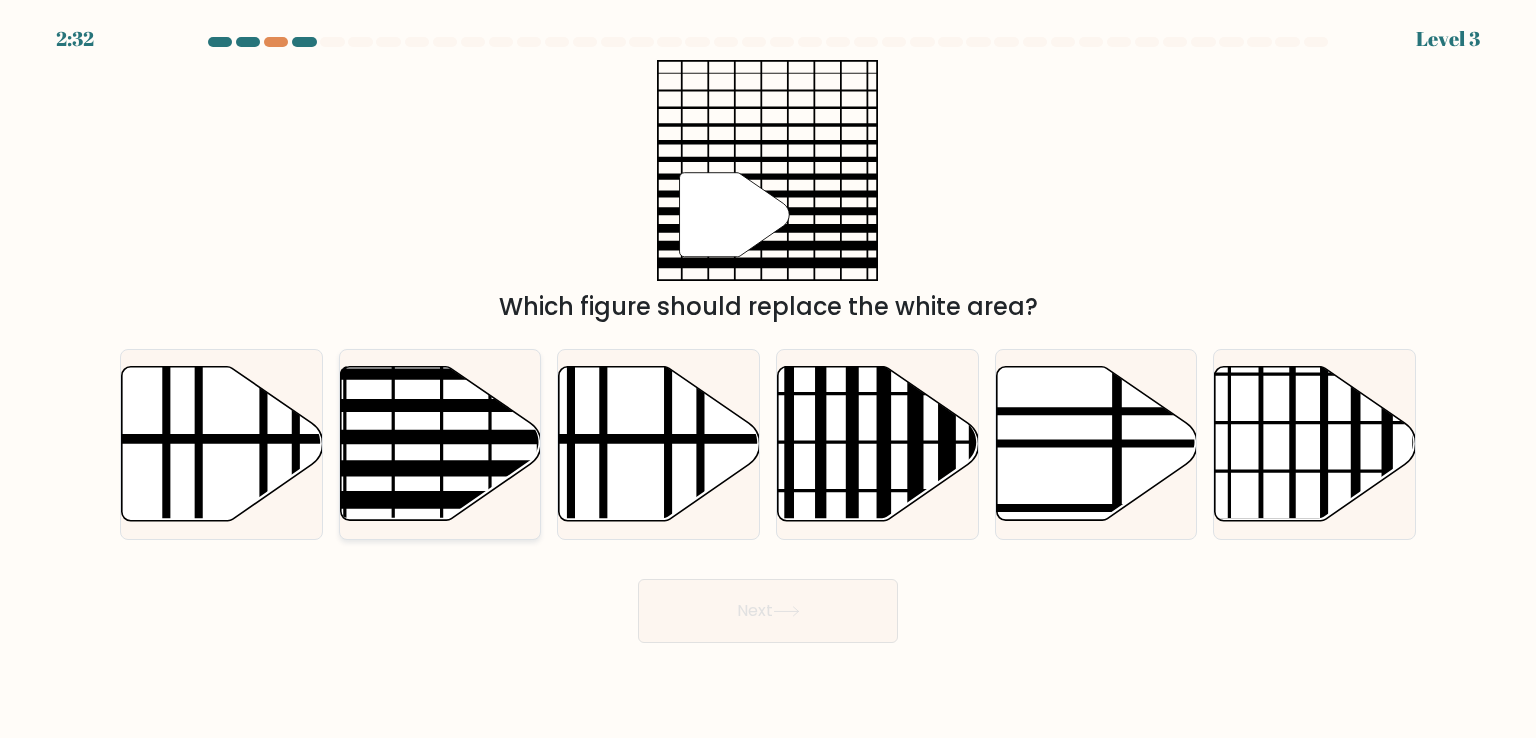 click 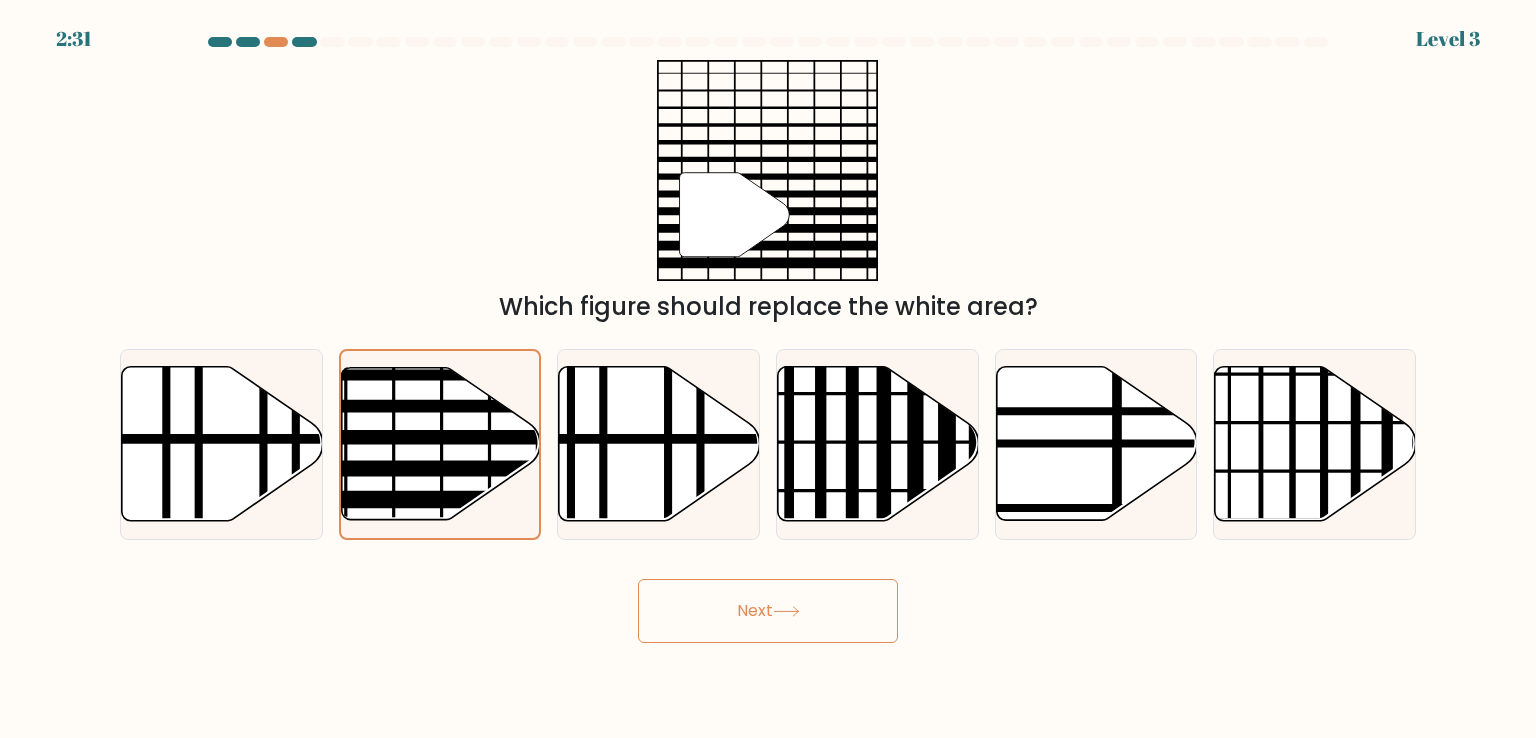 click on "Next" at bounding box center [768, 611] 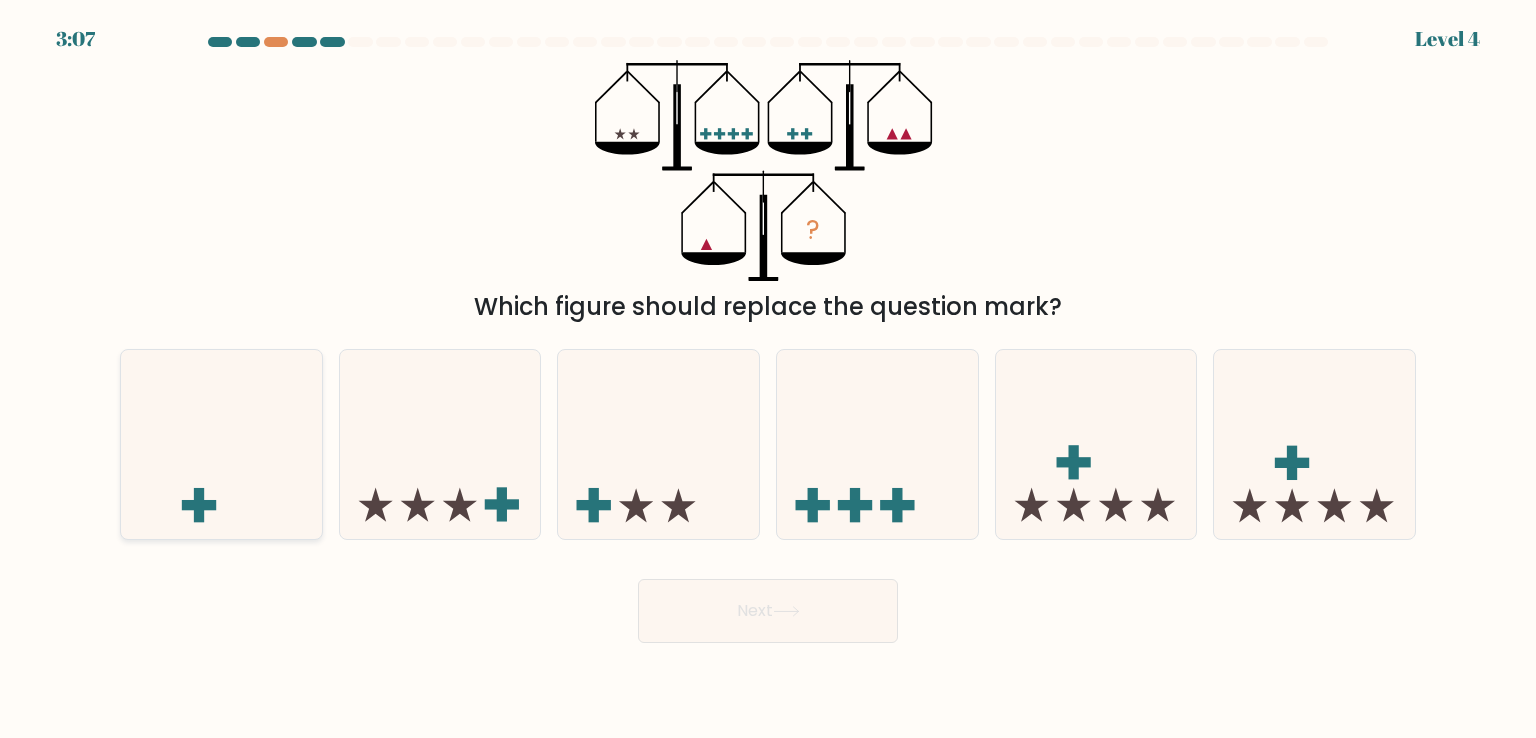 click 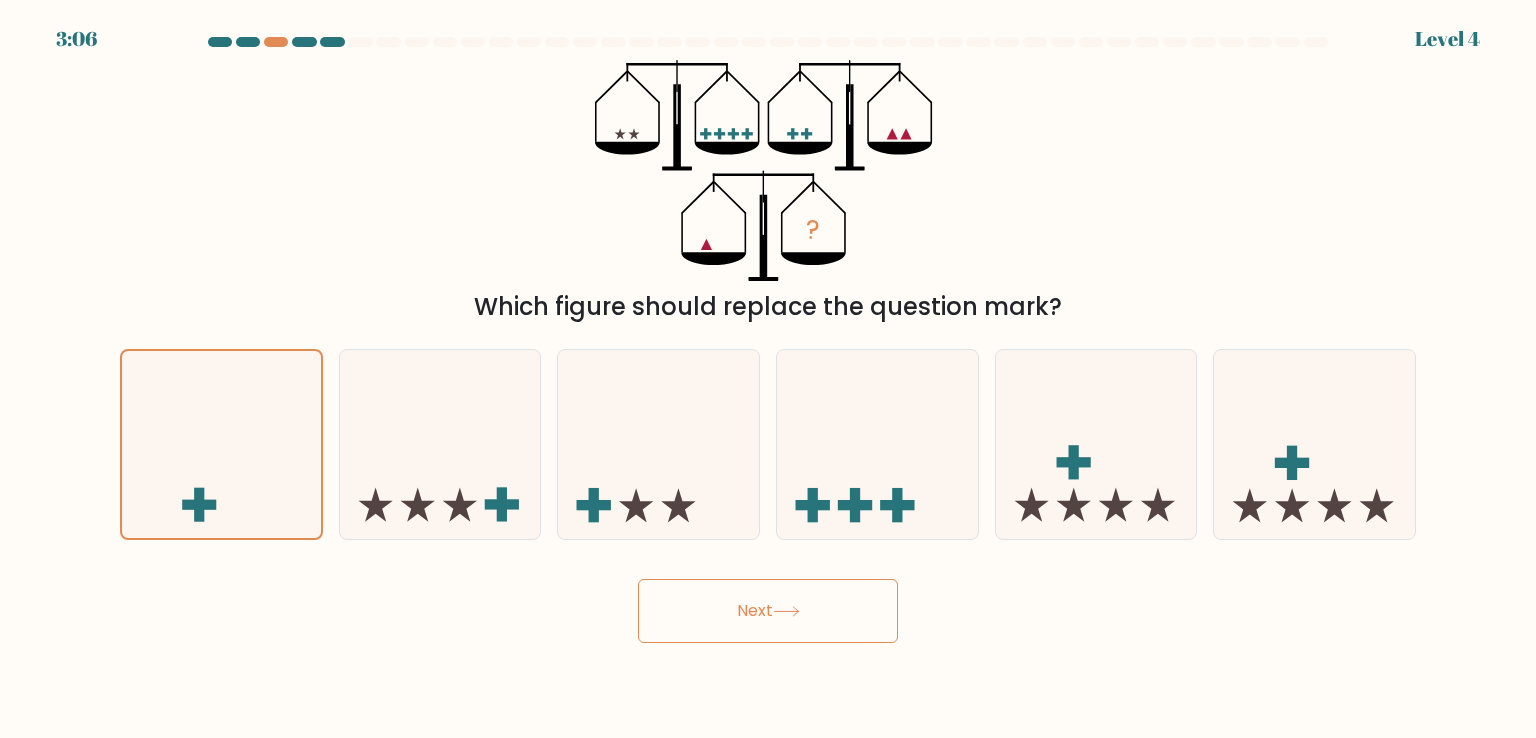 click on "Next" at bounding box center (768, 611) 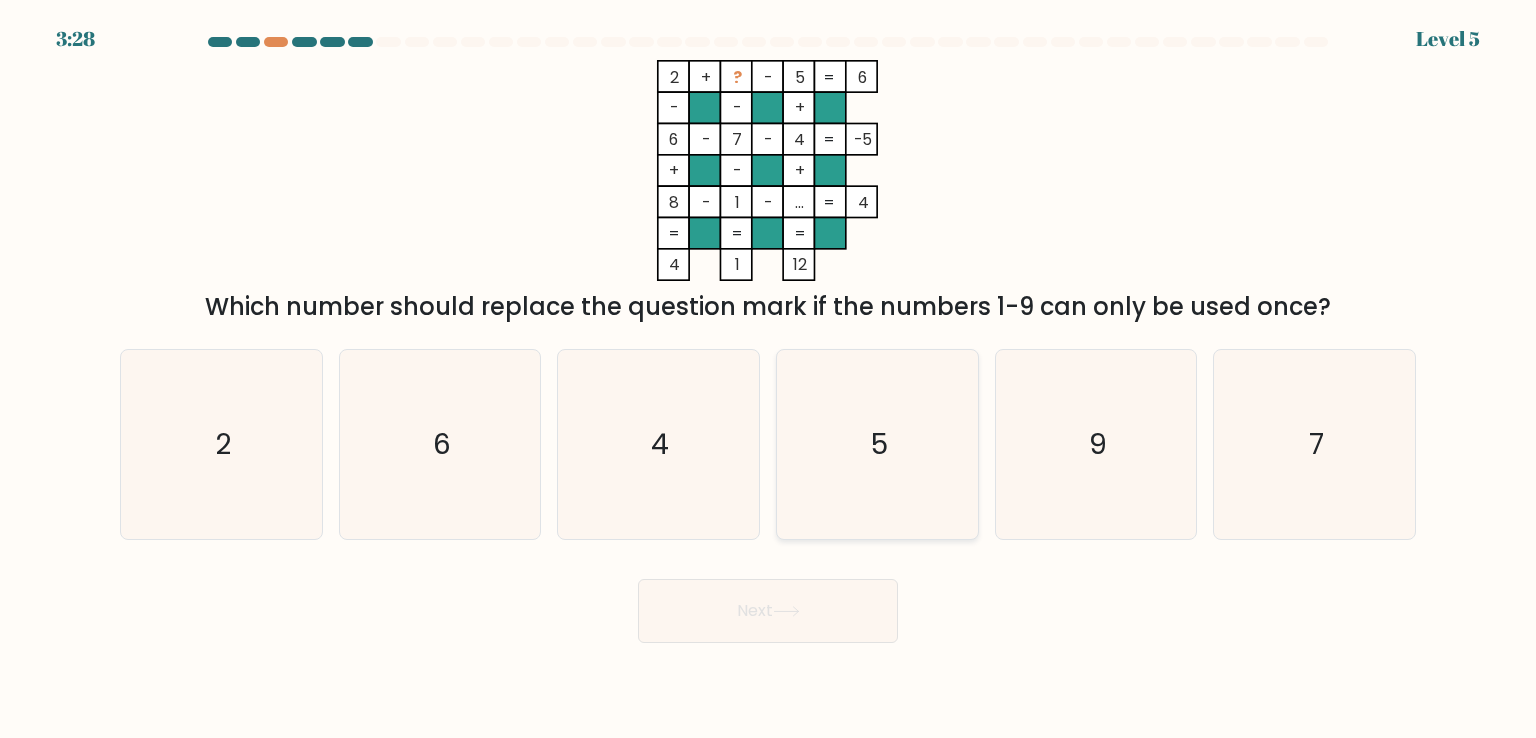 click on "5" 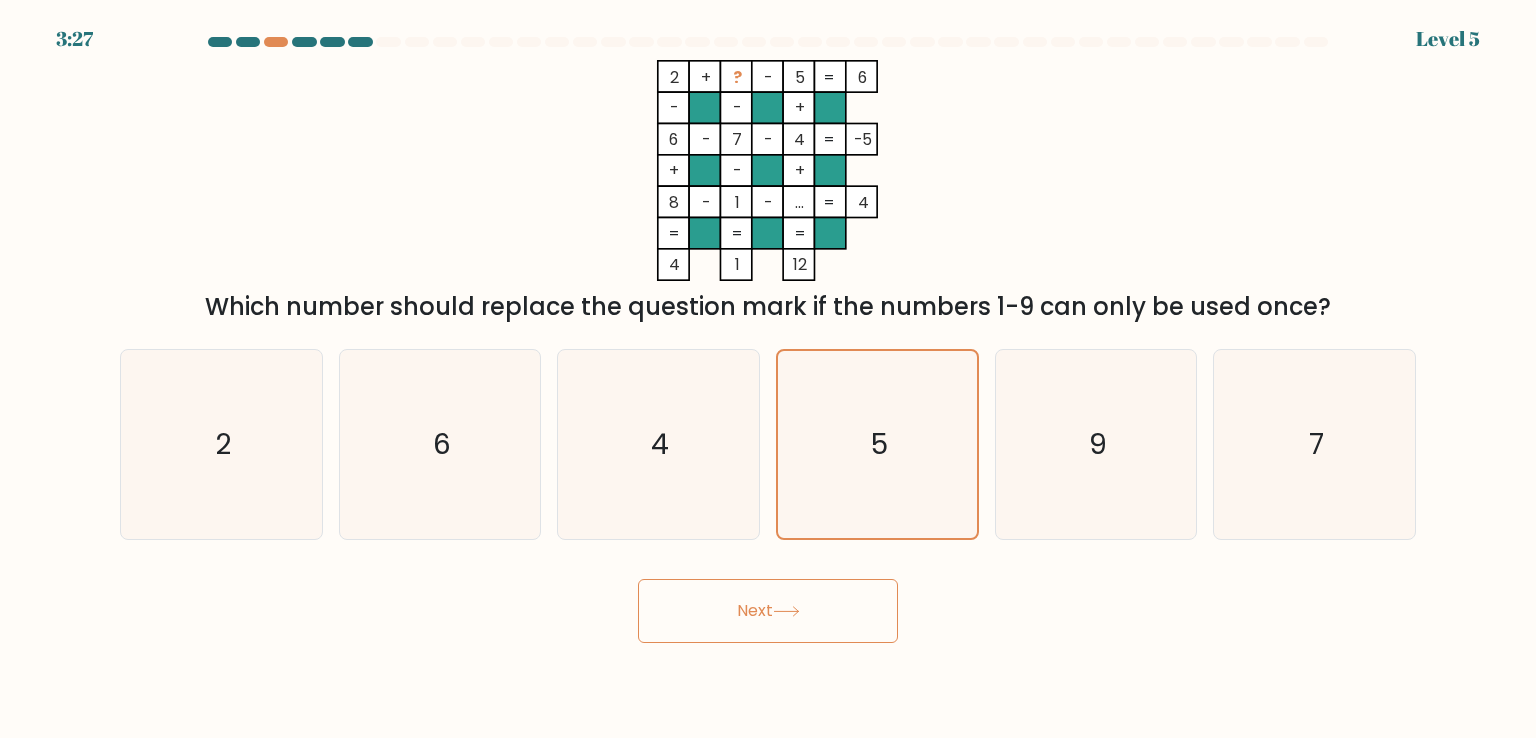 click on "Next" at bounding box center (768, 611) 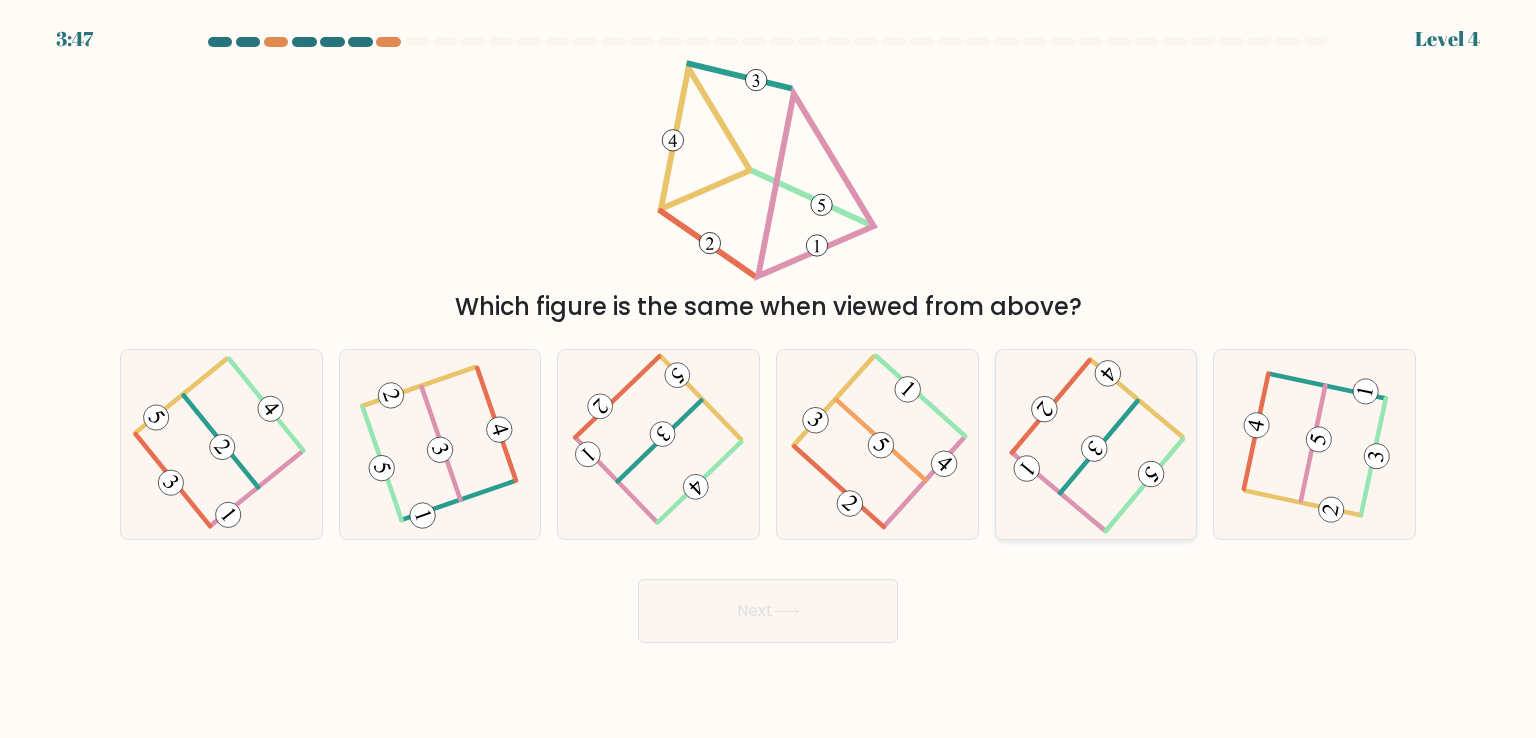click 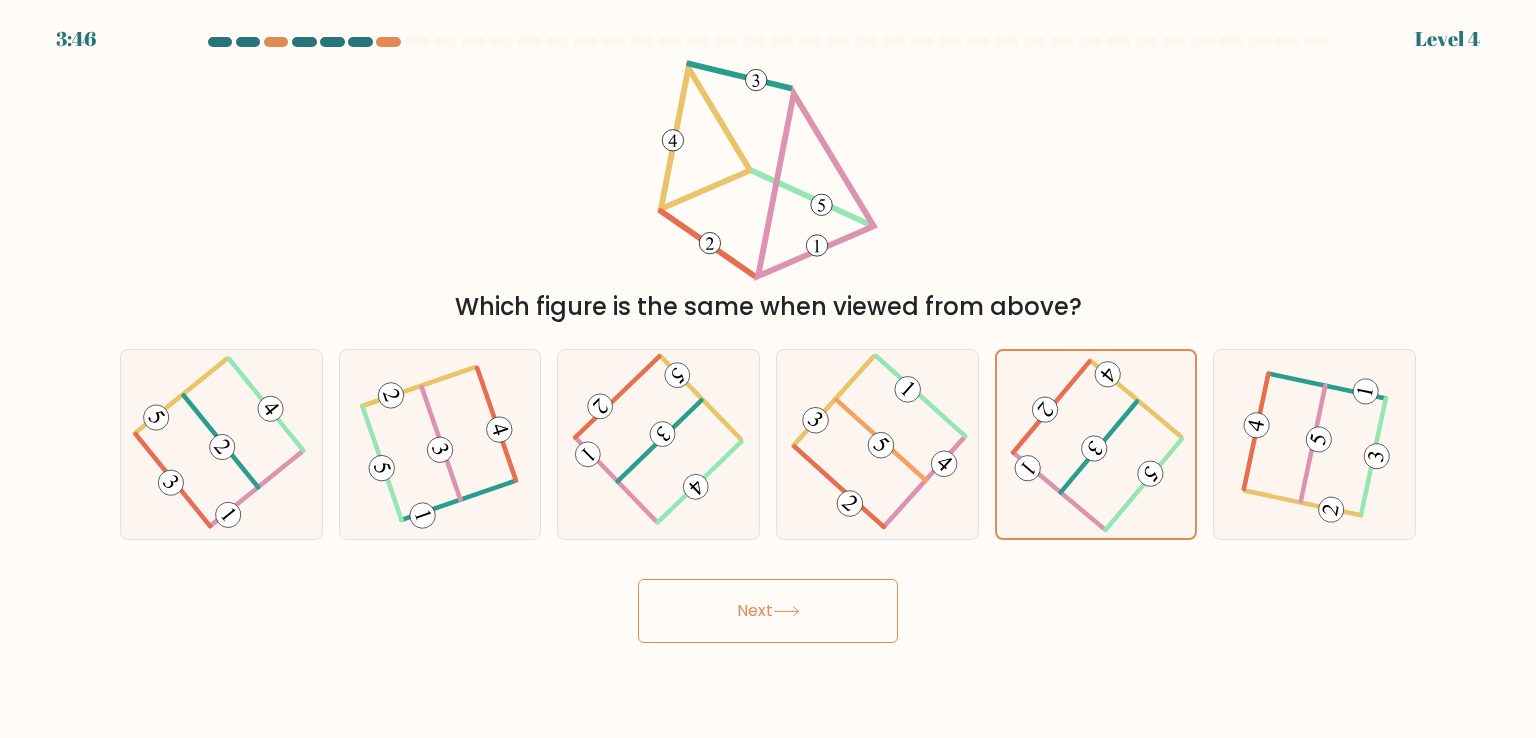 click 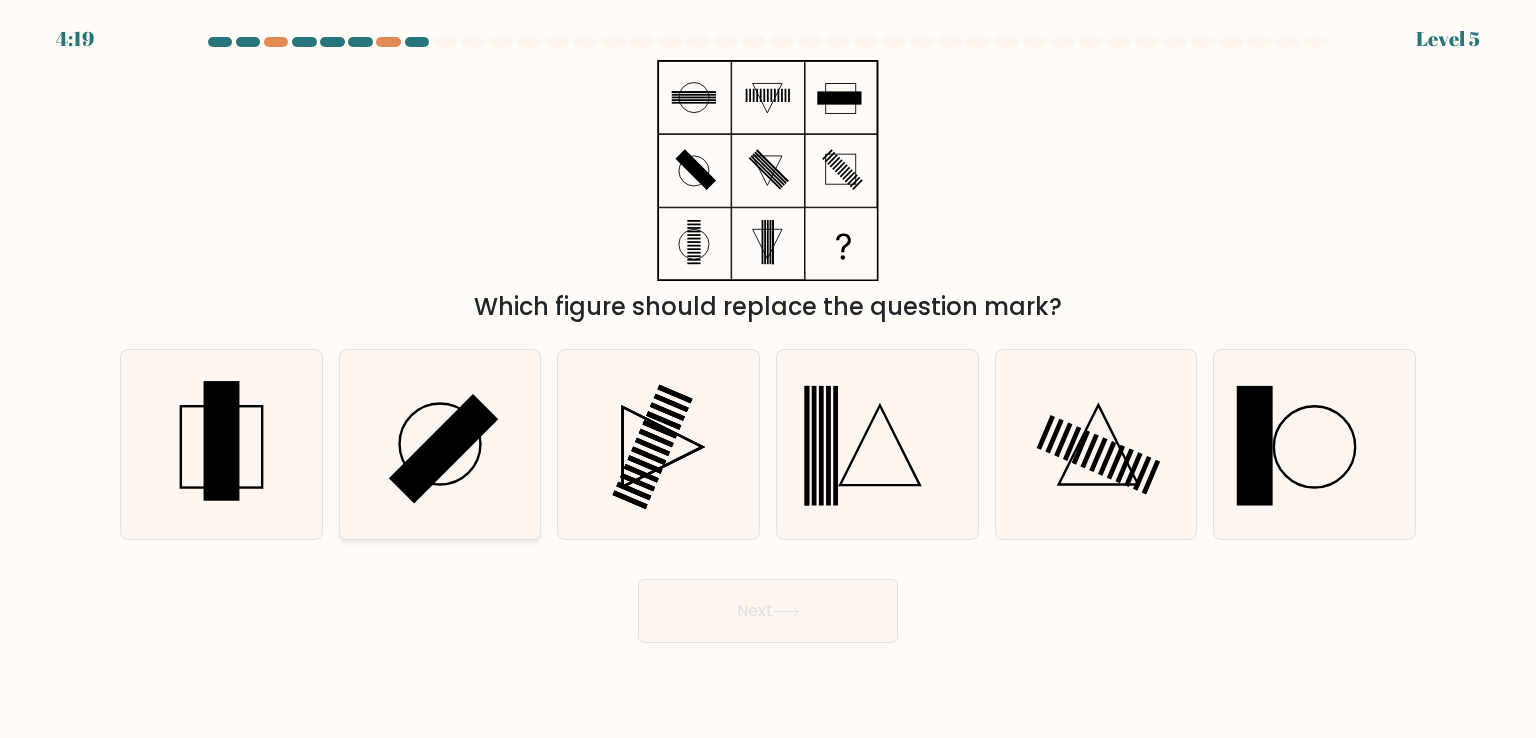 click 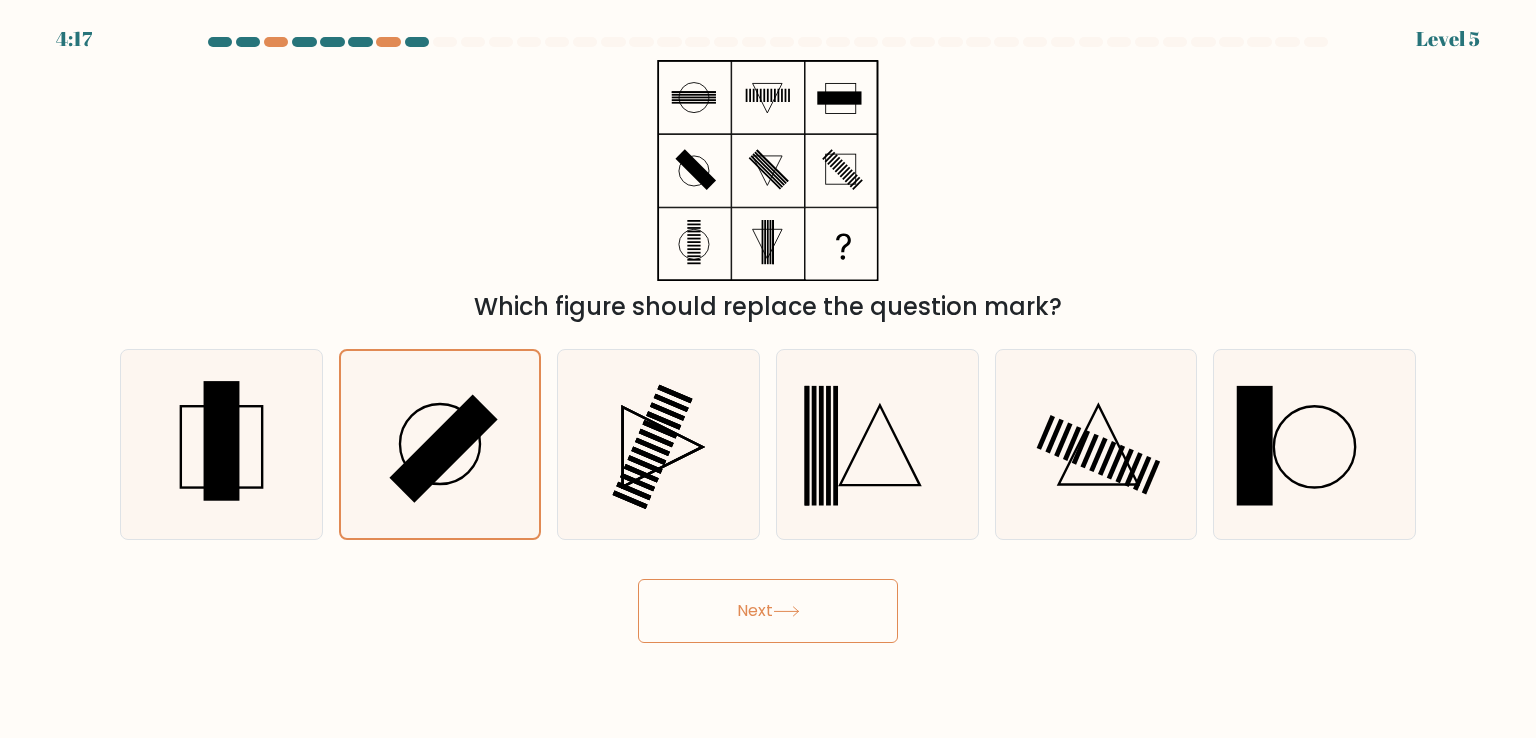 click 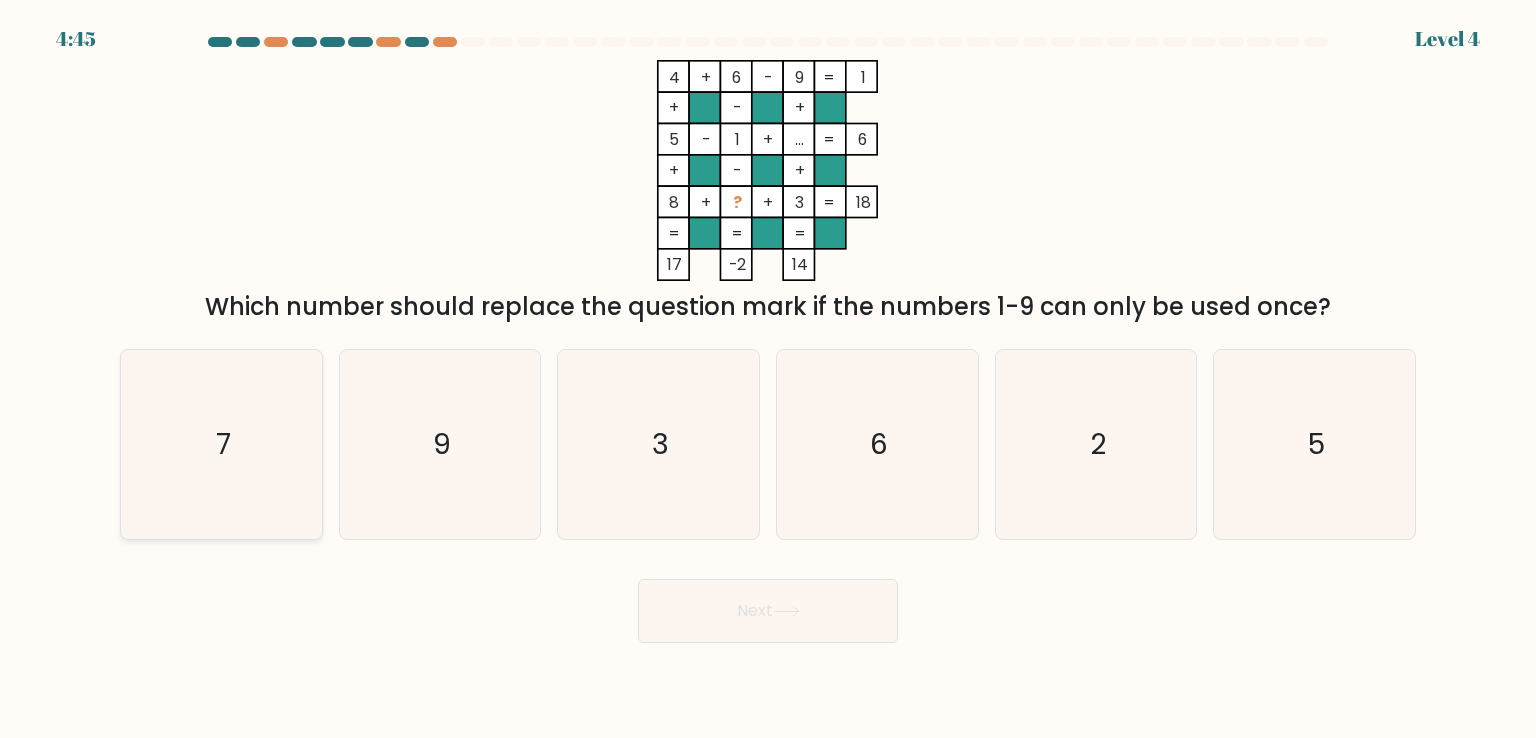 click on "7" 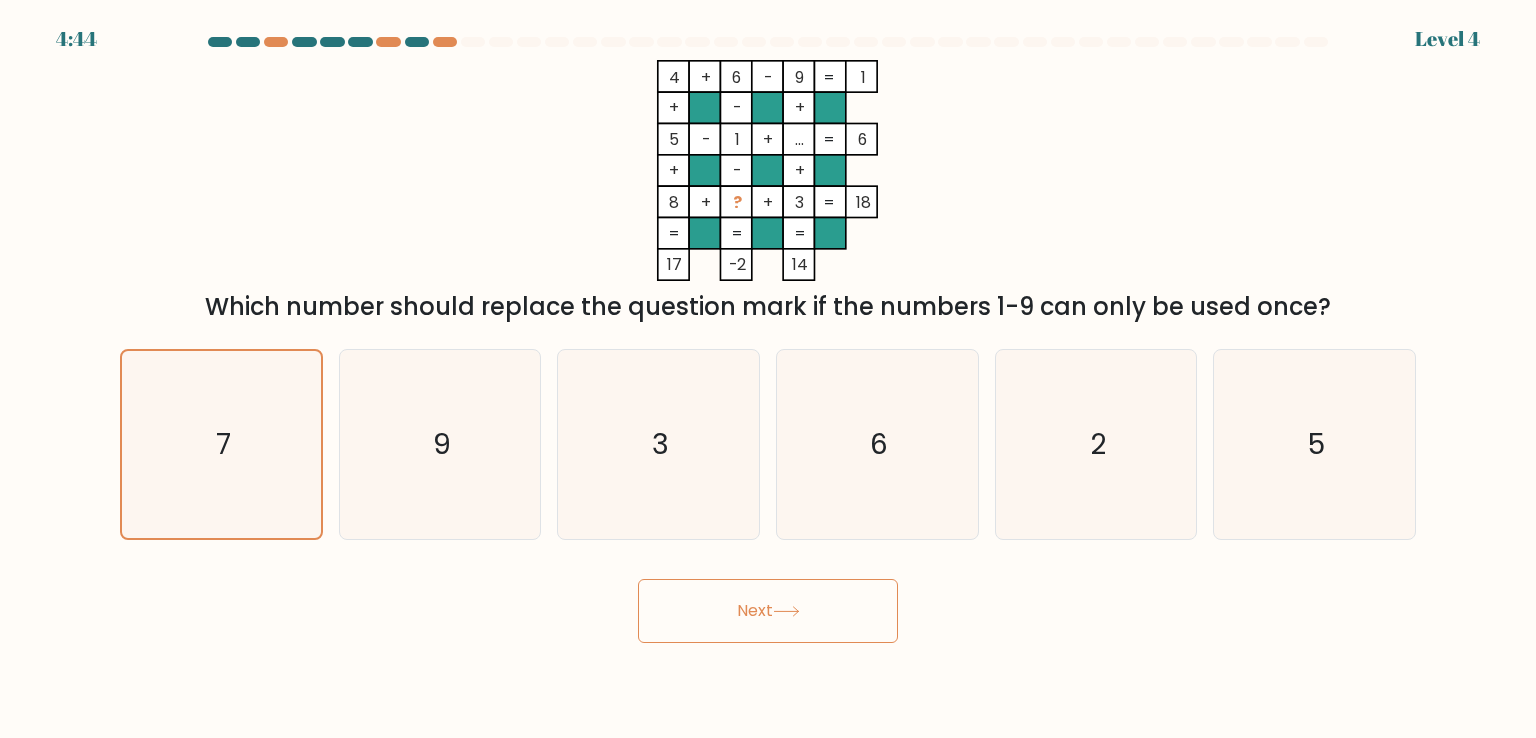 click on "Next" at bounding box center (768, 611) 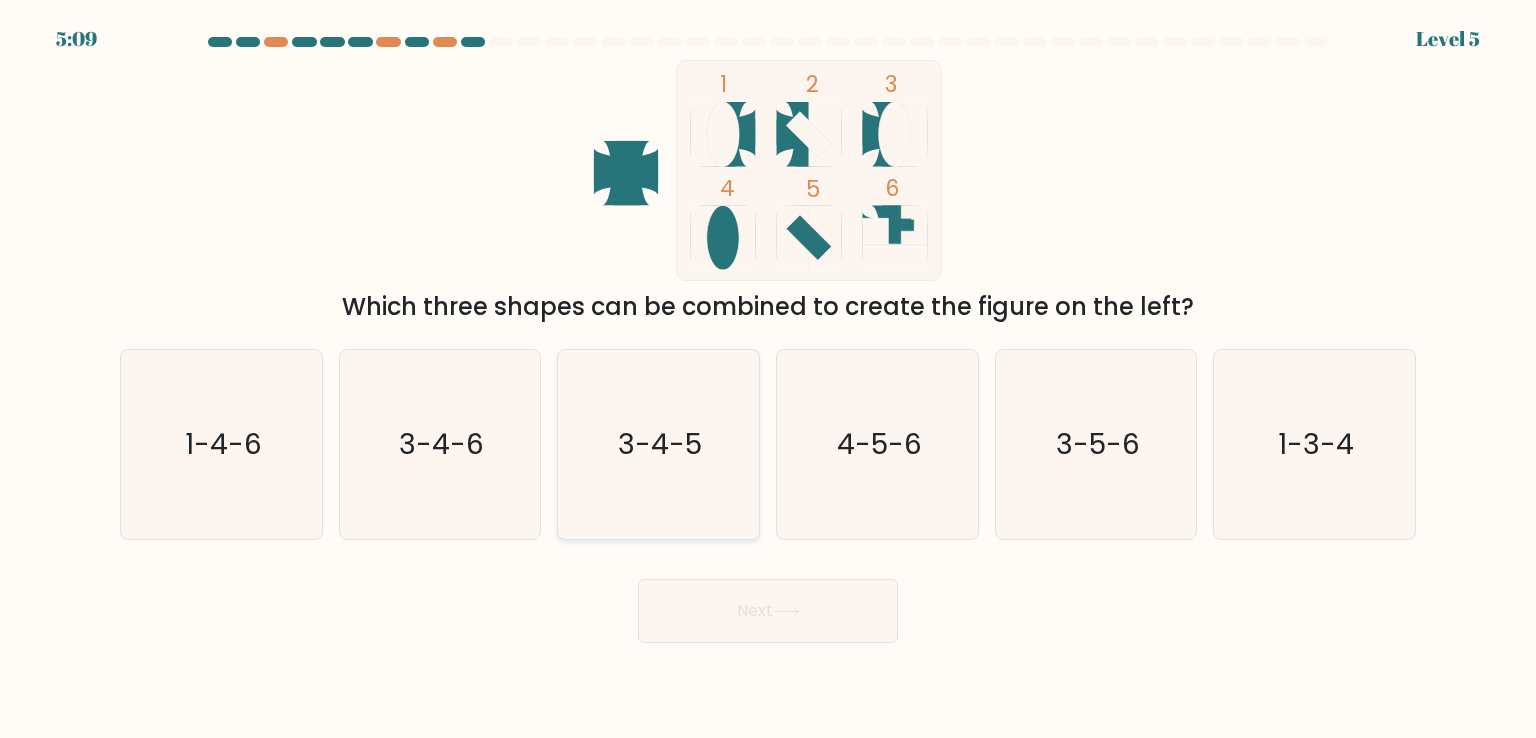 click on "3-4-5" 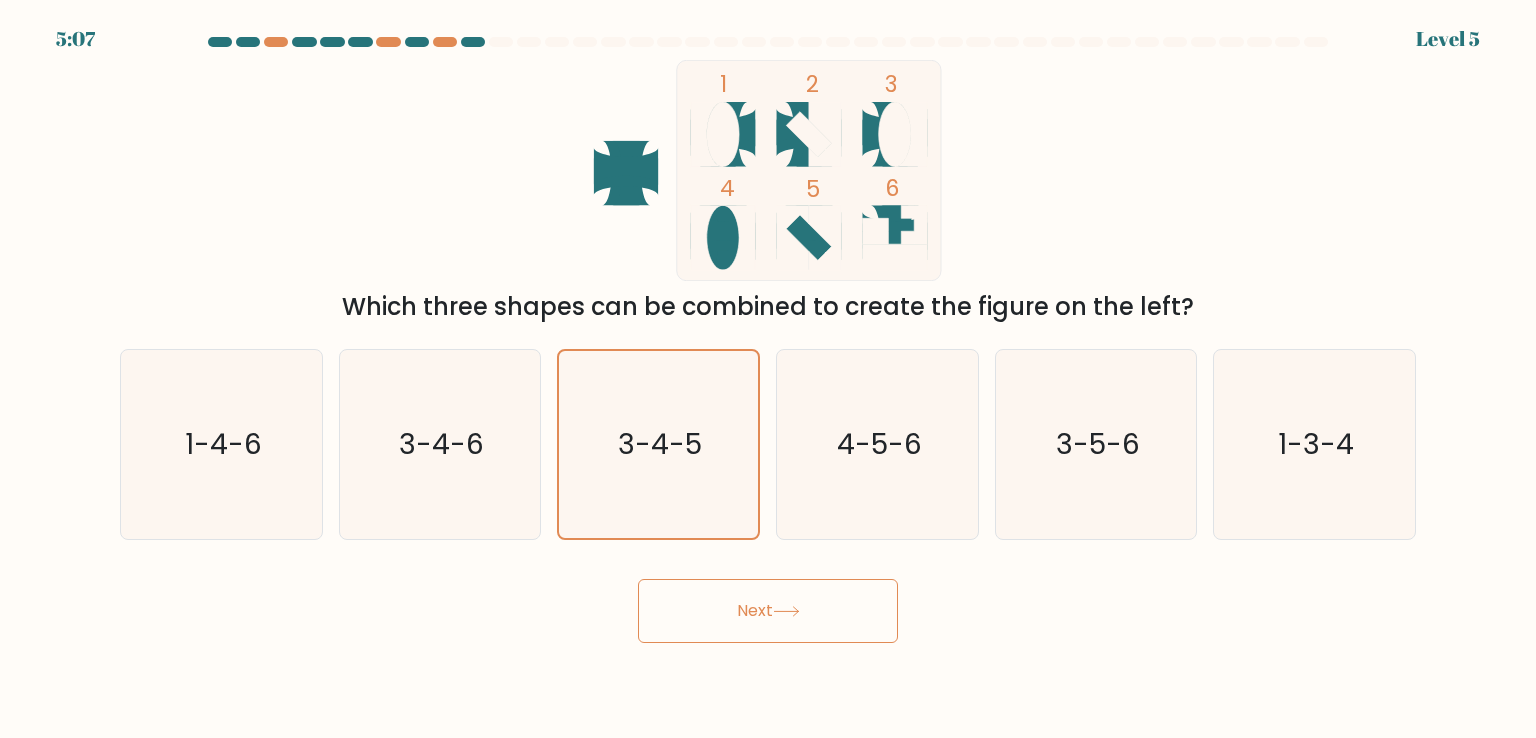 click on "Next" at bounding box center [768, 611] 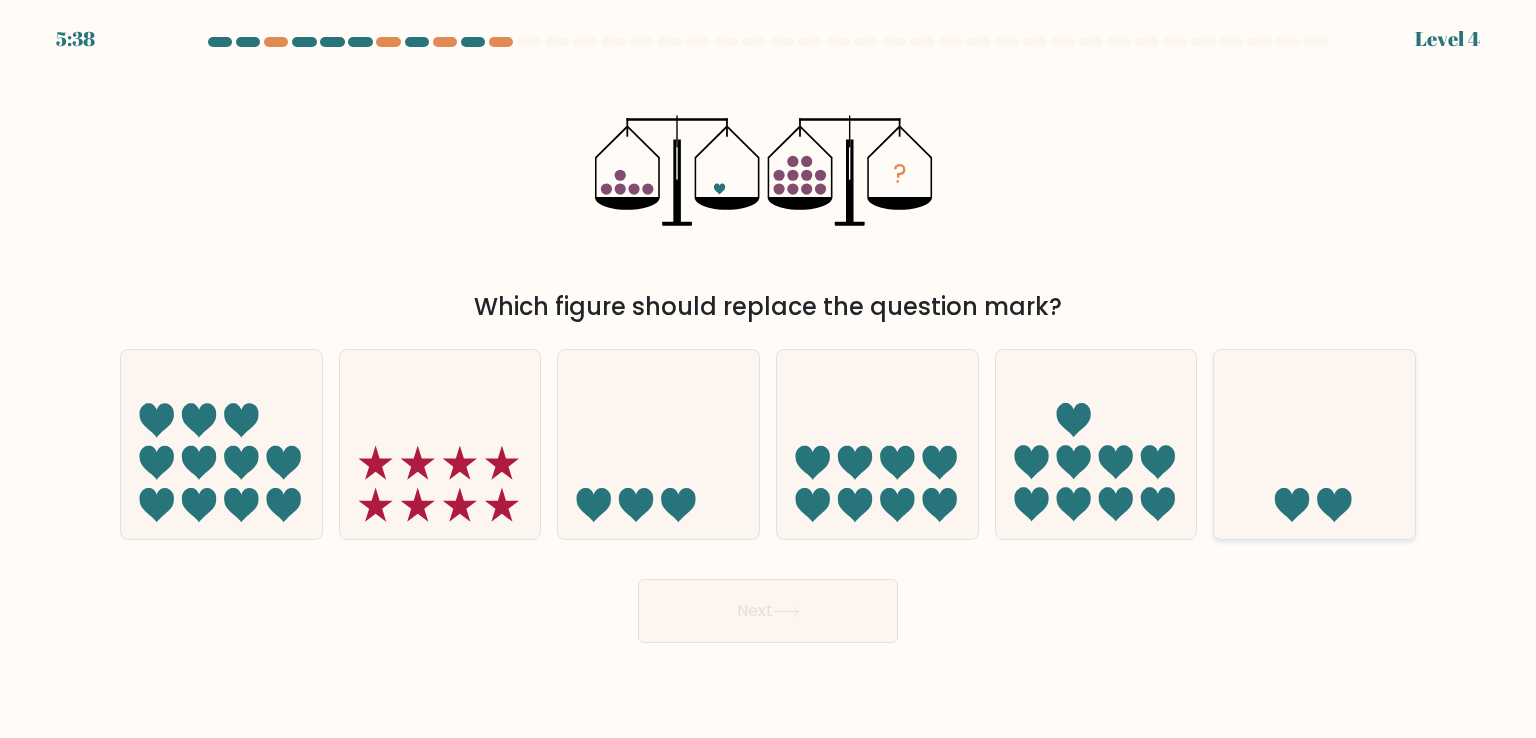 click 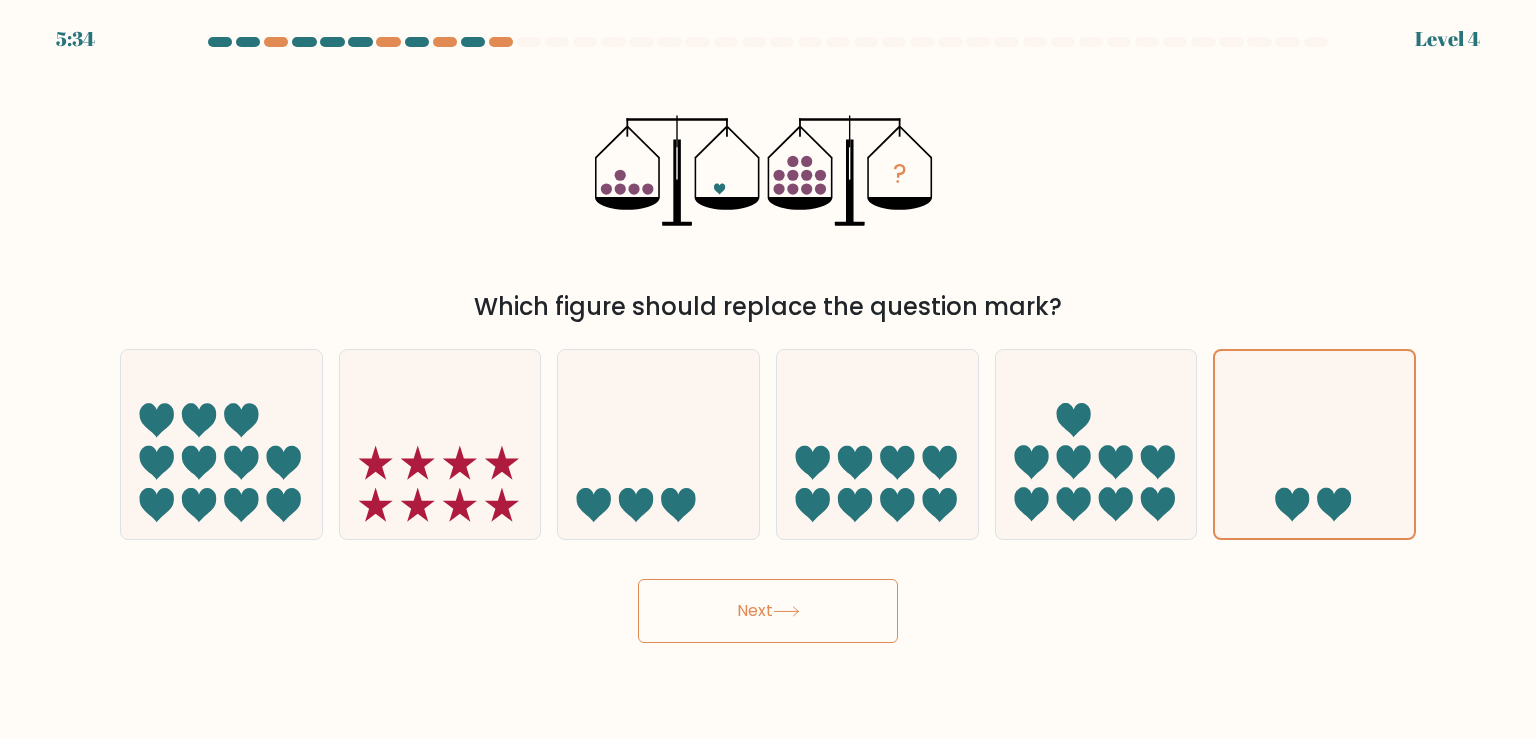 click on "Next" at bounding box center [768, 611] 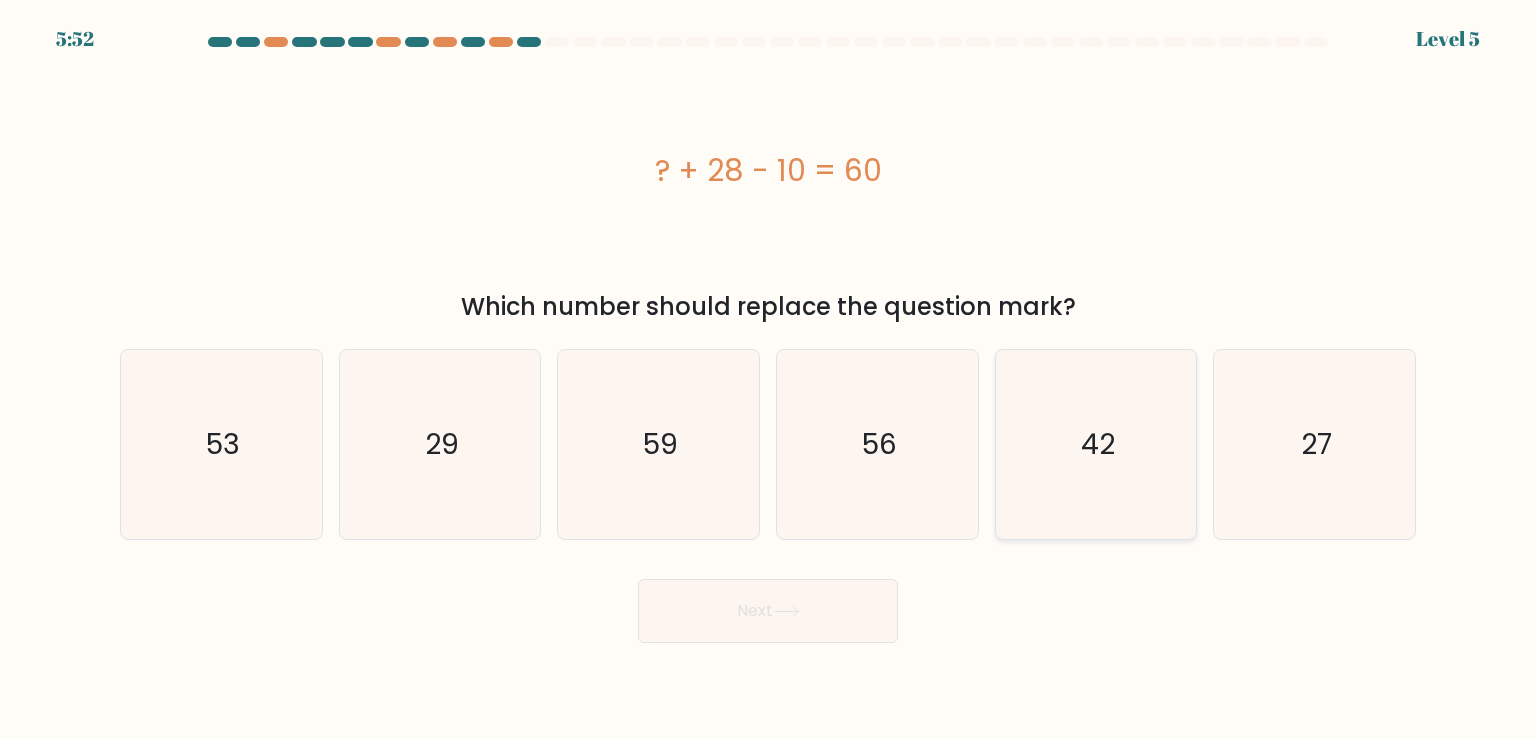 click on "42" 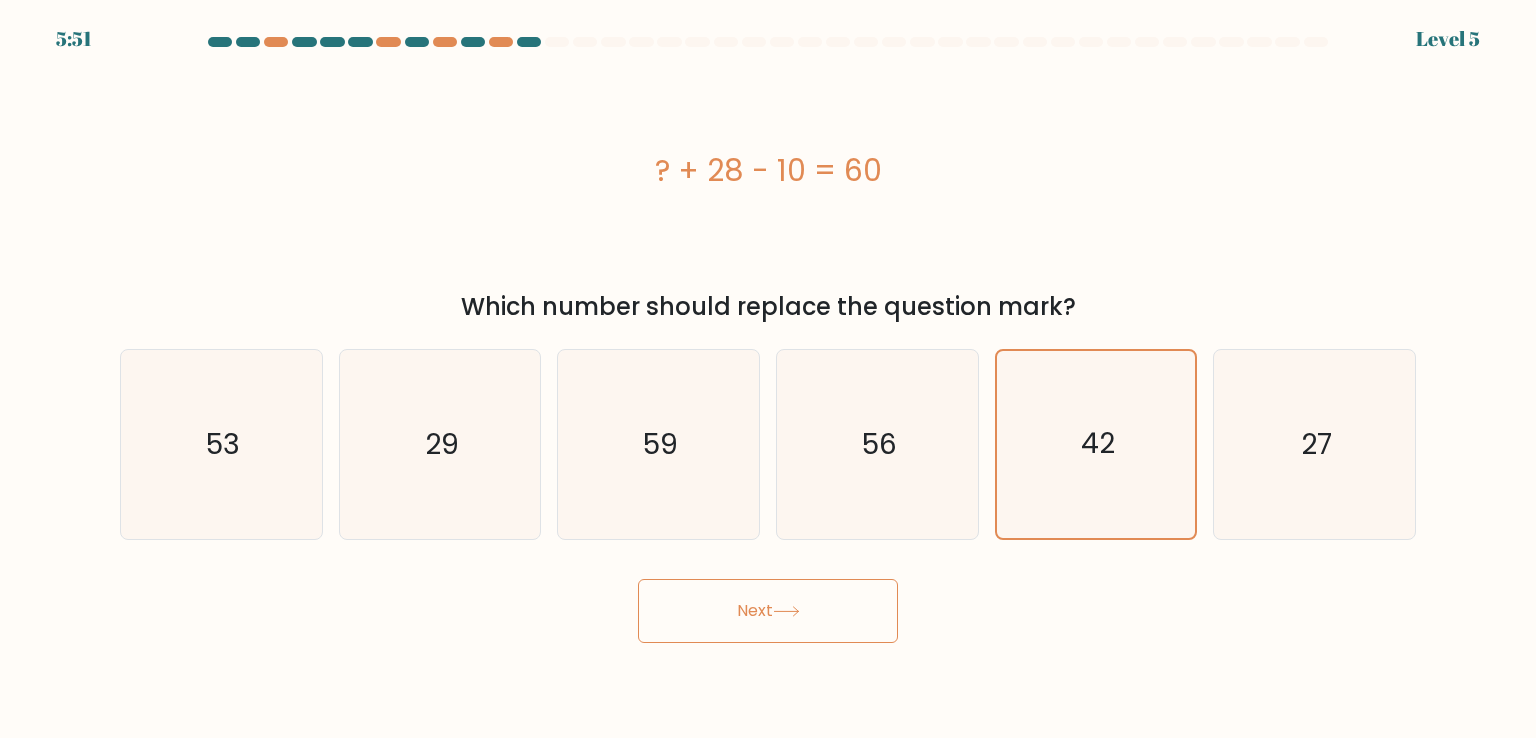 click on "Next" at bounding box center [768, 611] 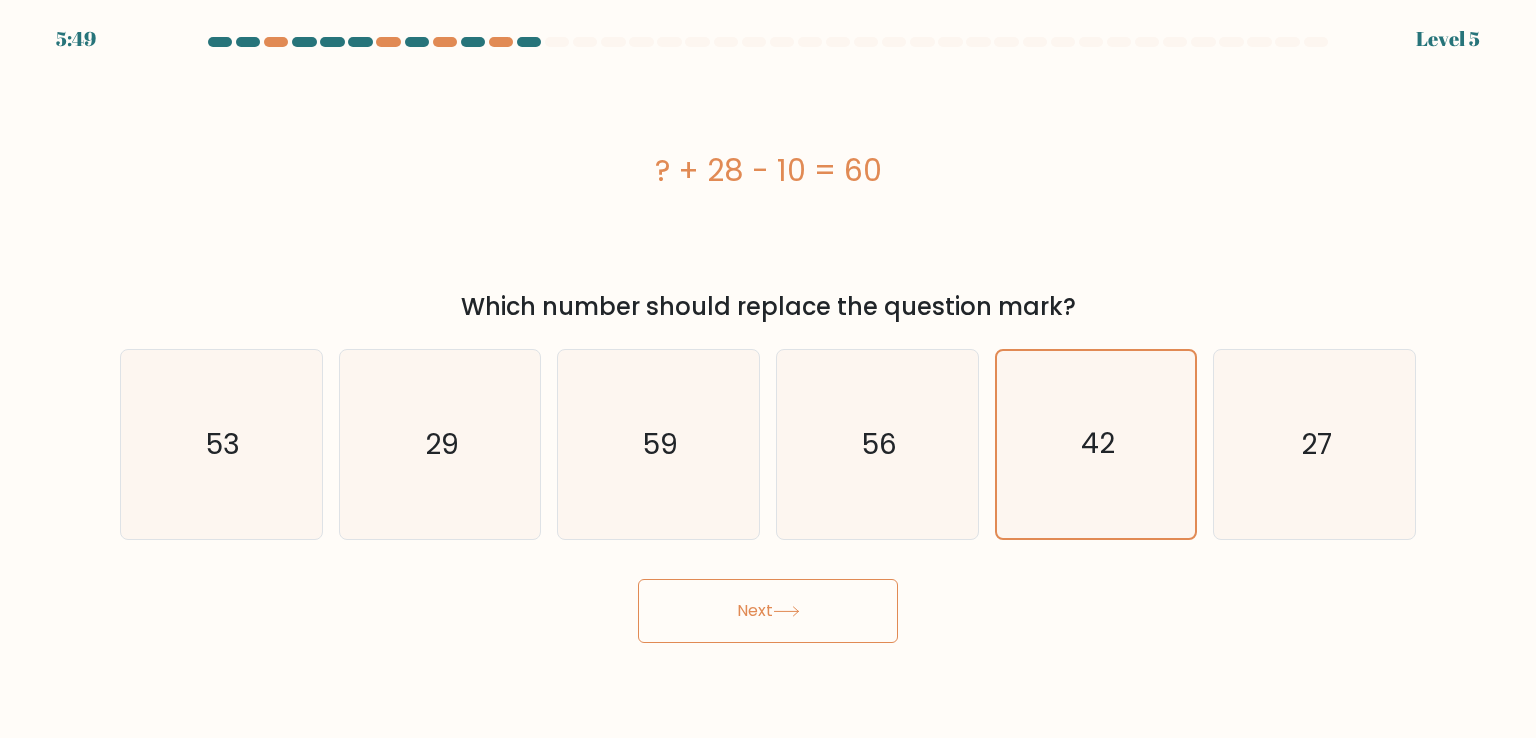 click 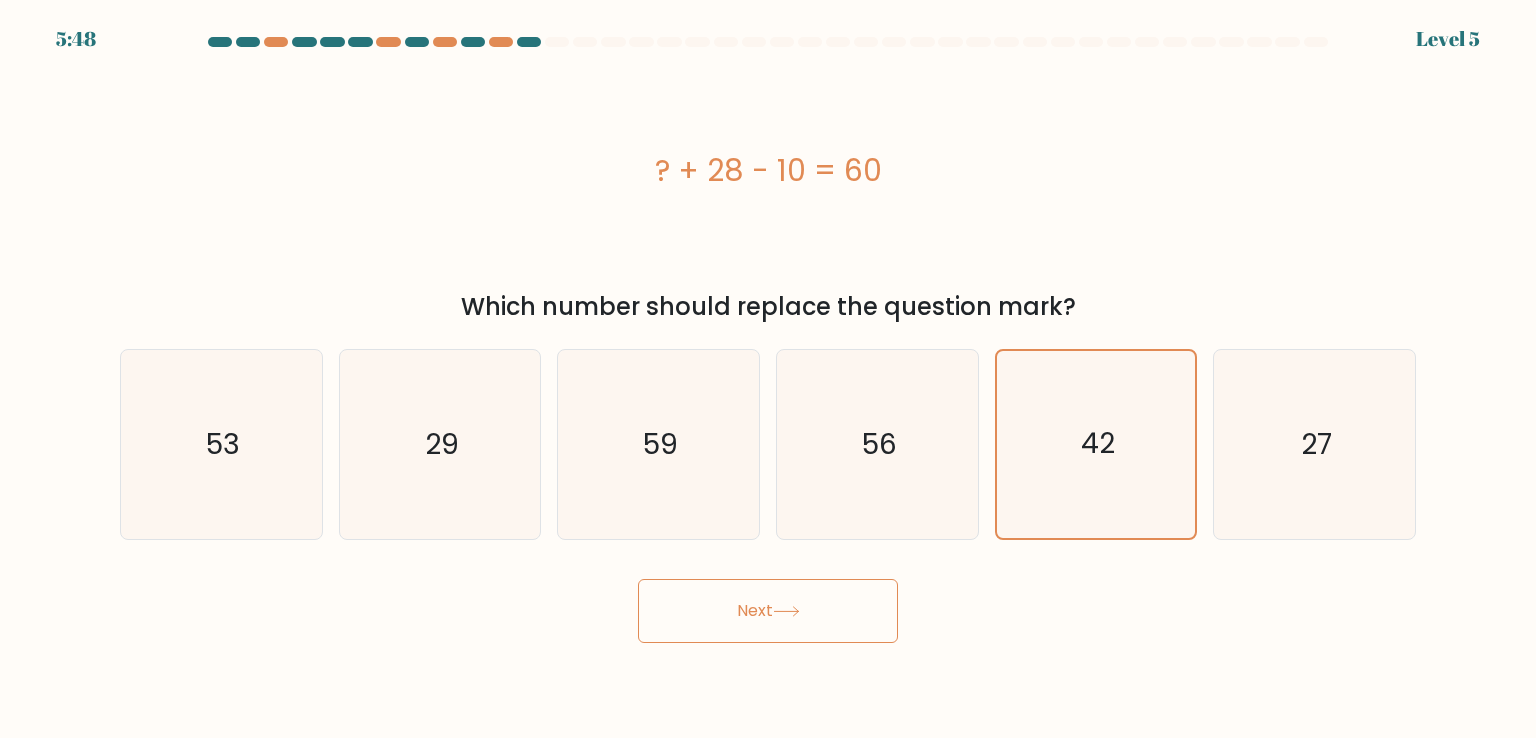 click on "Next" at bounding box center (768, 611) 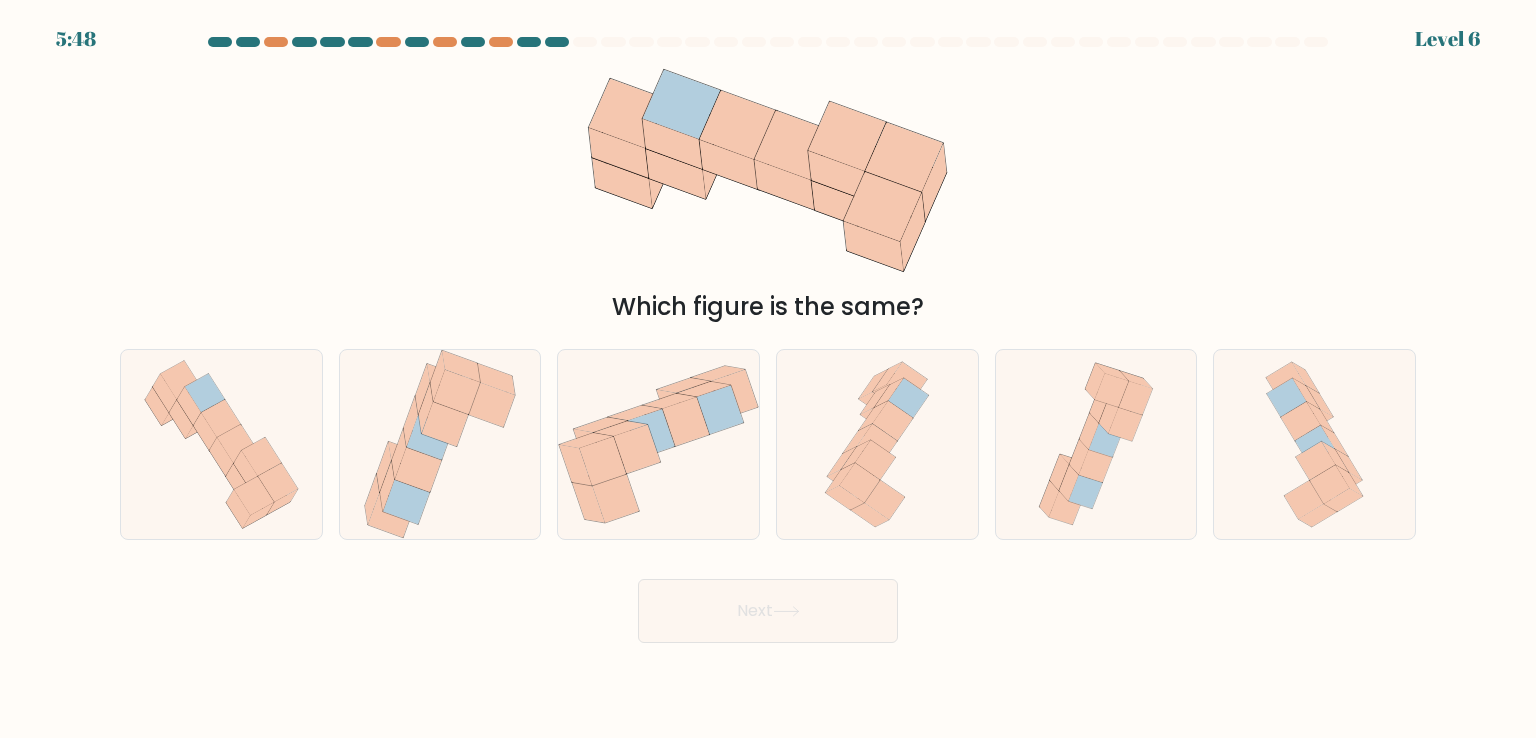 click on "Next" at bounding box center [768, 611] 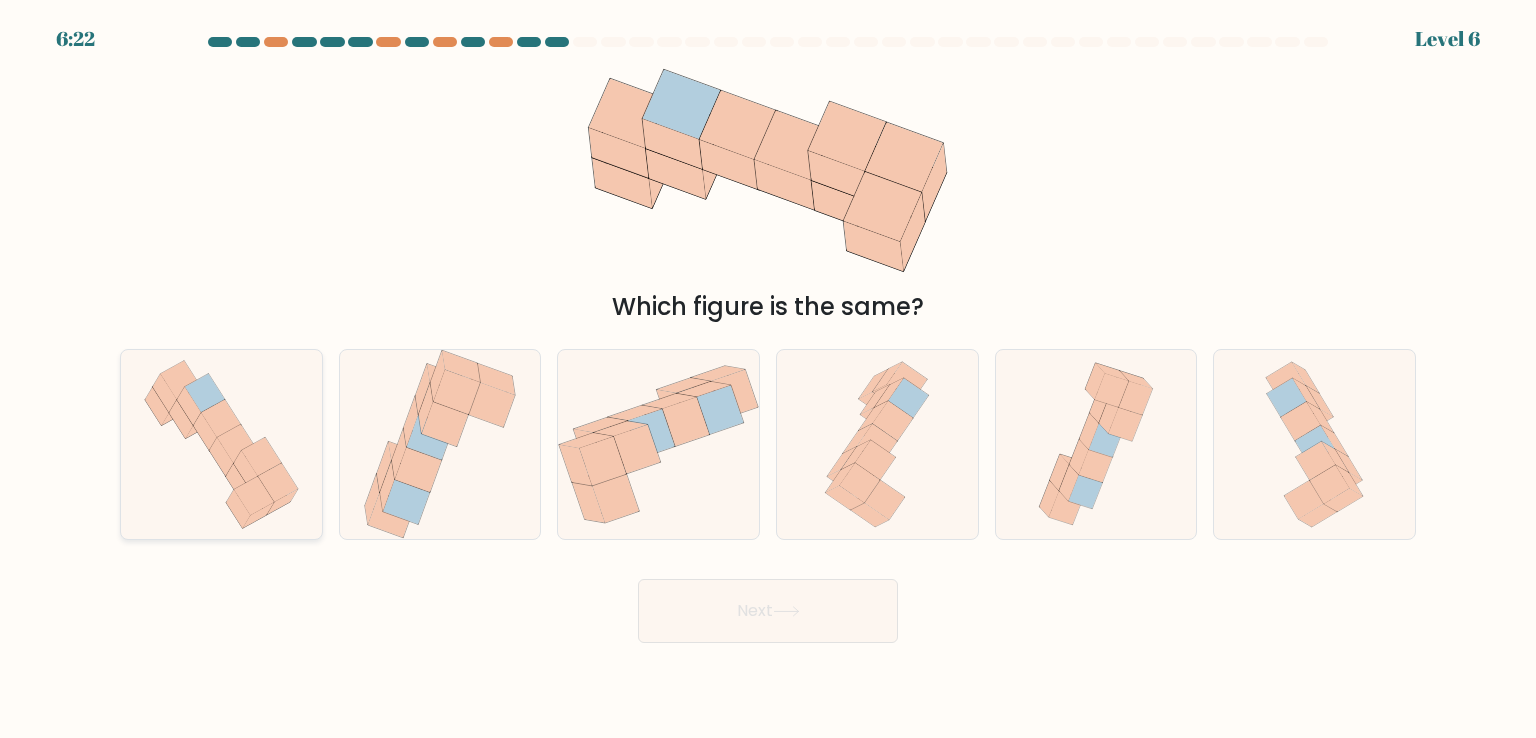 click 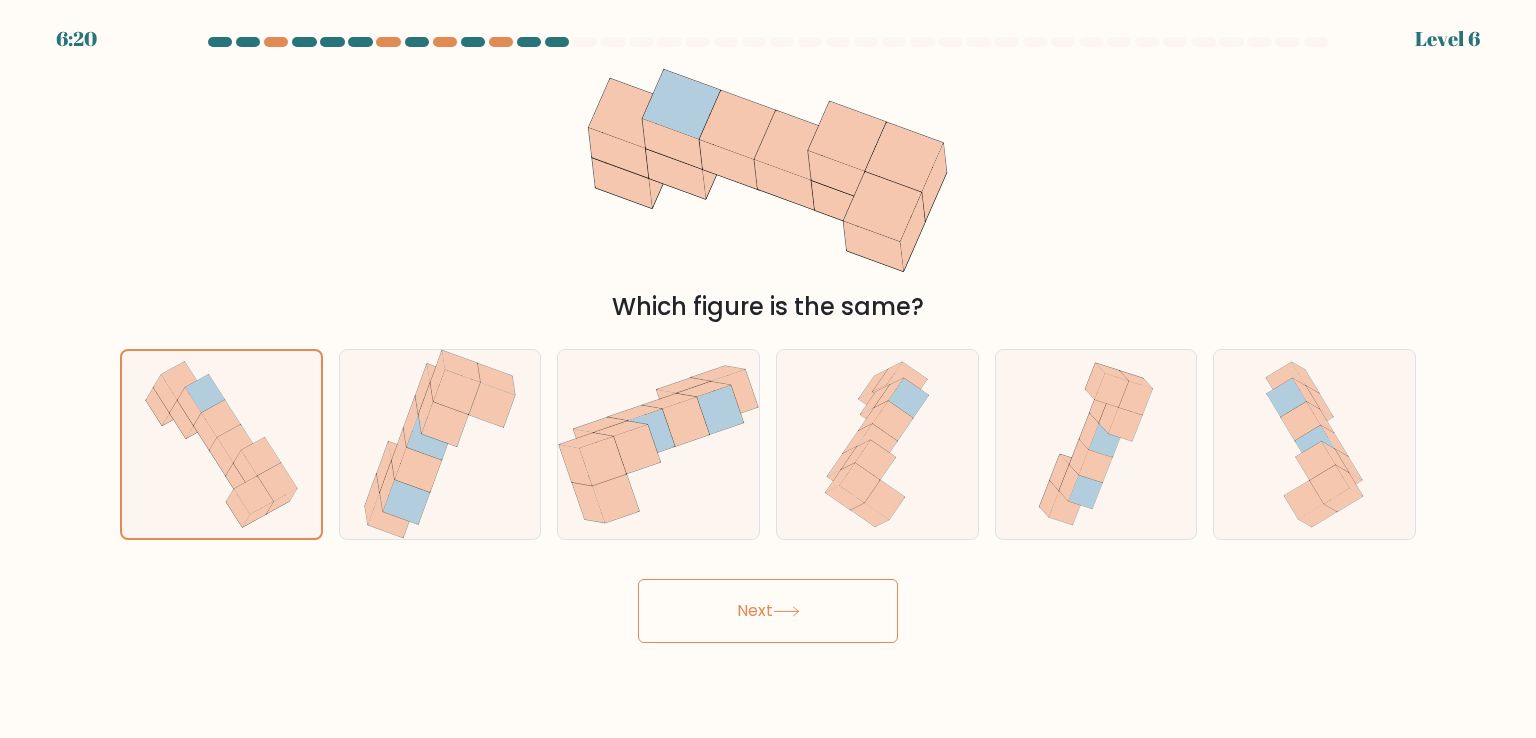 click on "Next" at bounding box center (768, 611) 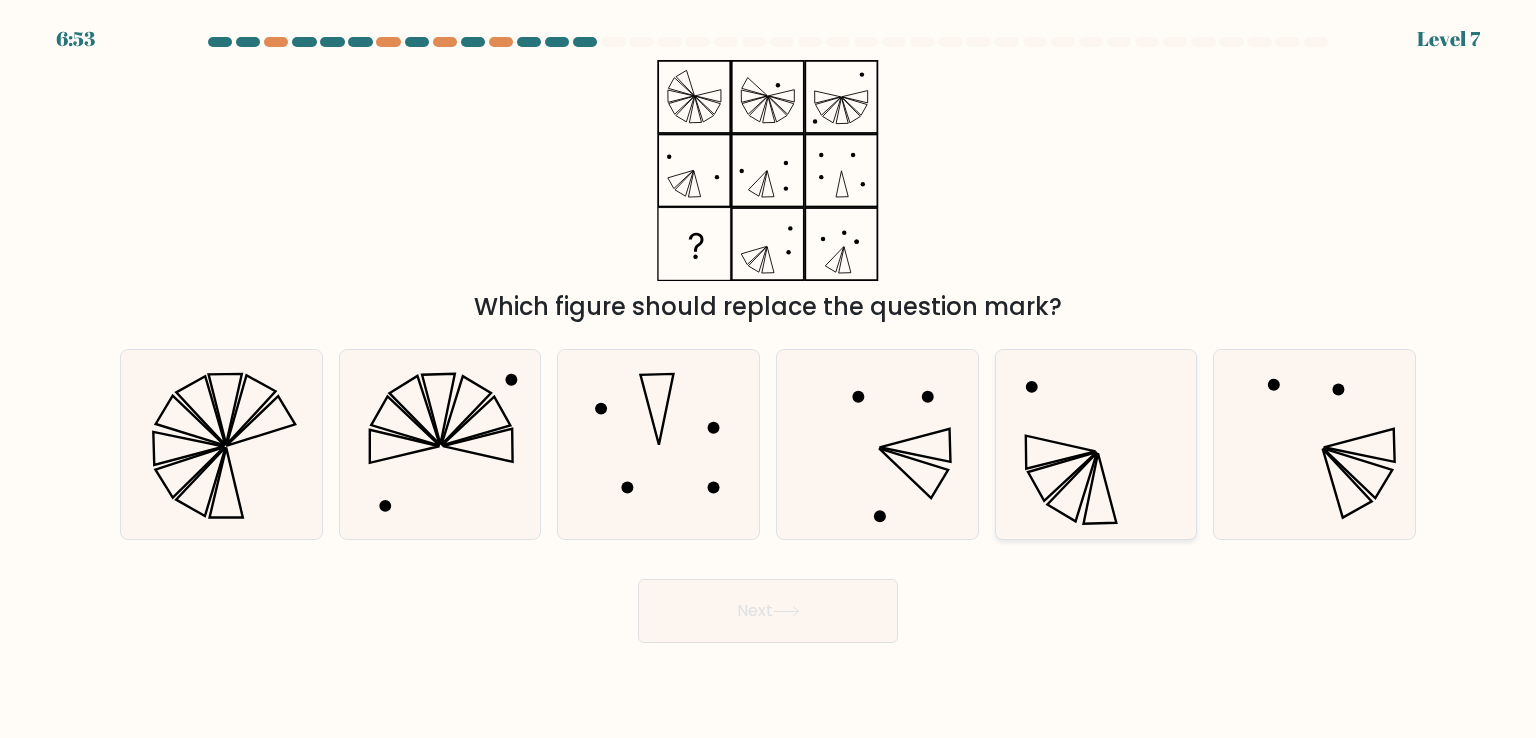 click 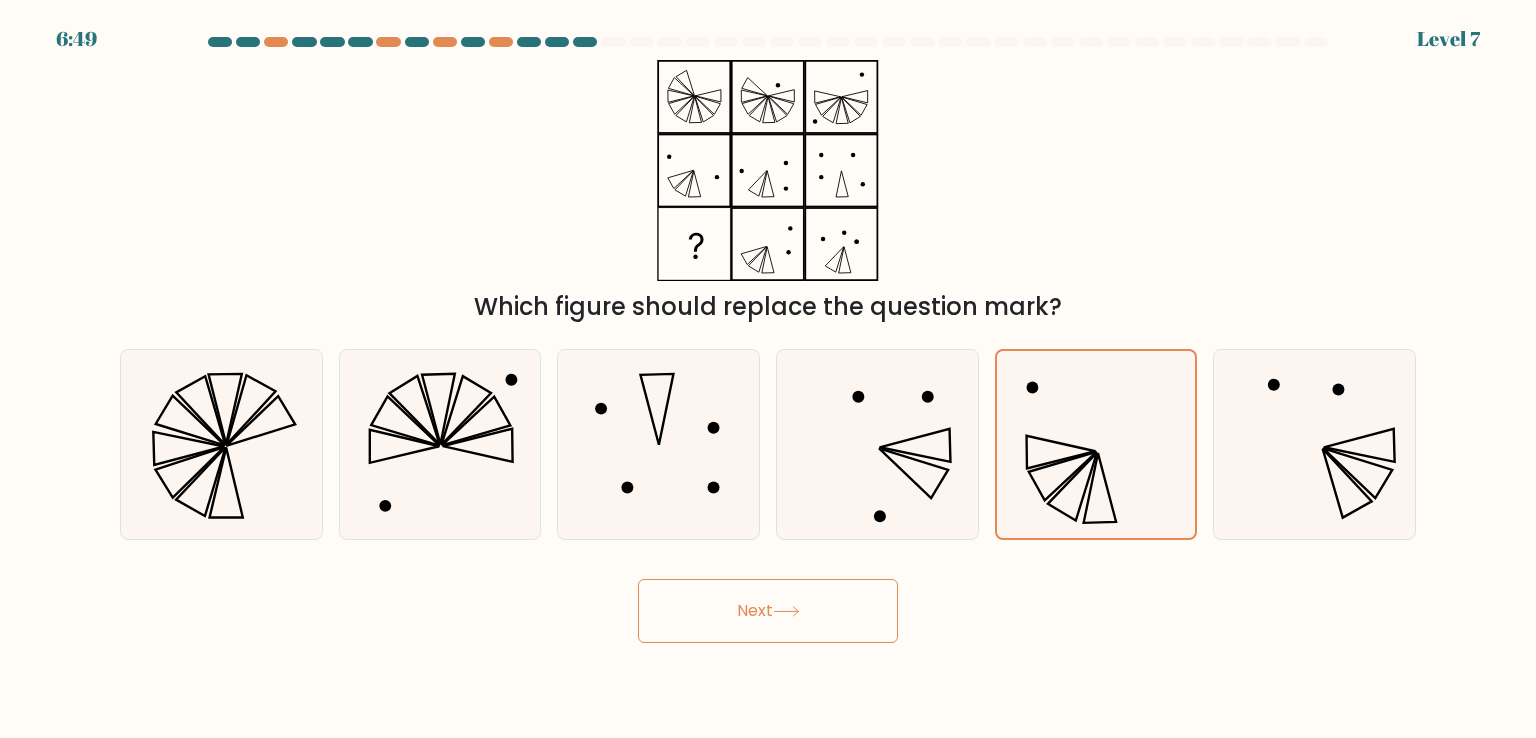 click on "Next" at bounding box center (768, 611) 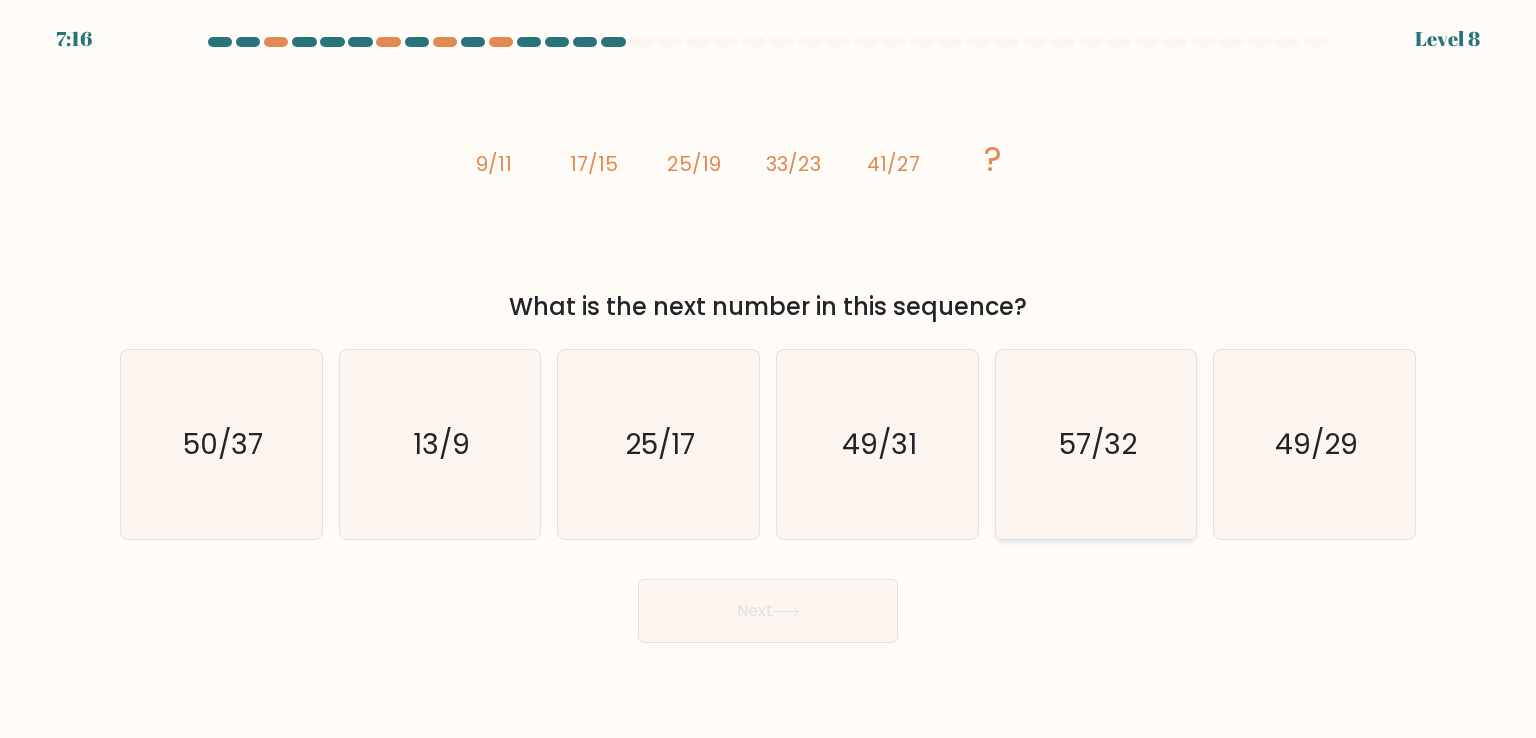 click on "57/32" 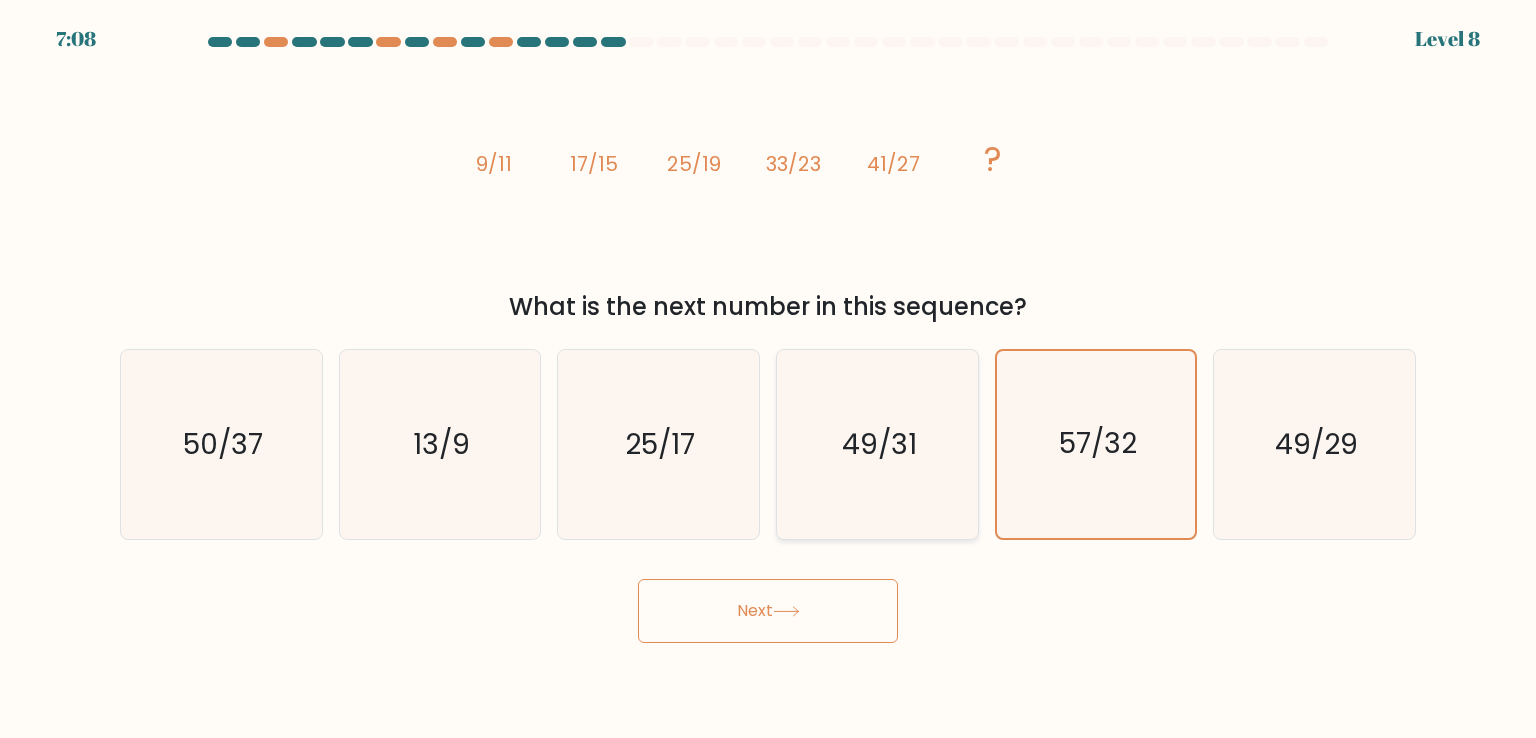 click on "49/31" 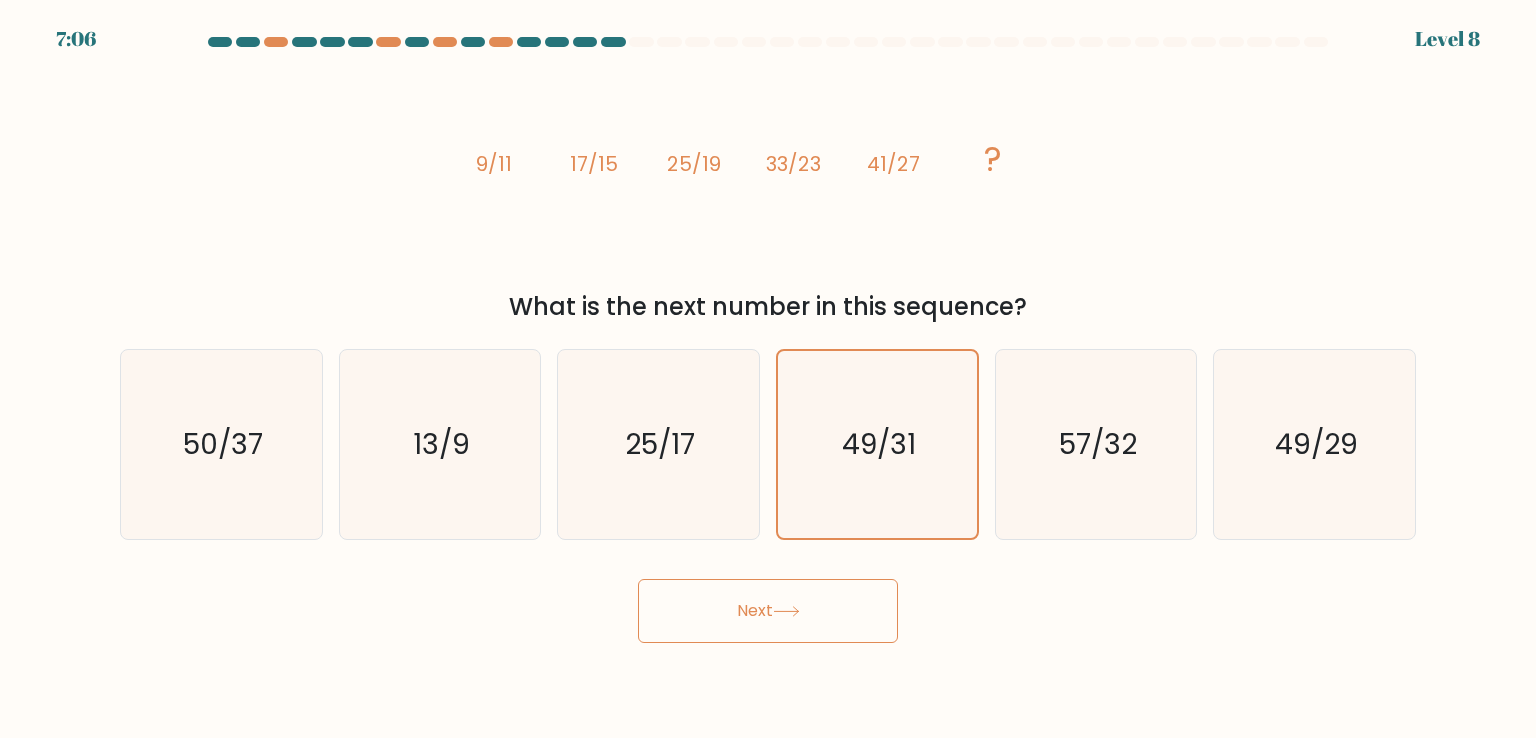 click on "Next" at bounding box center (768, 611) 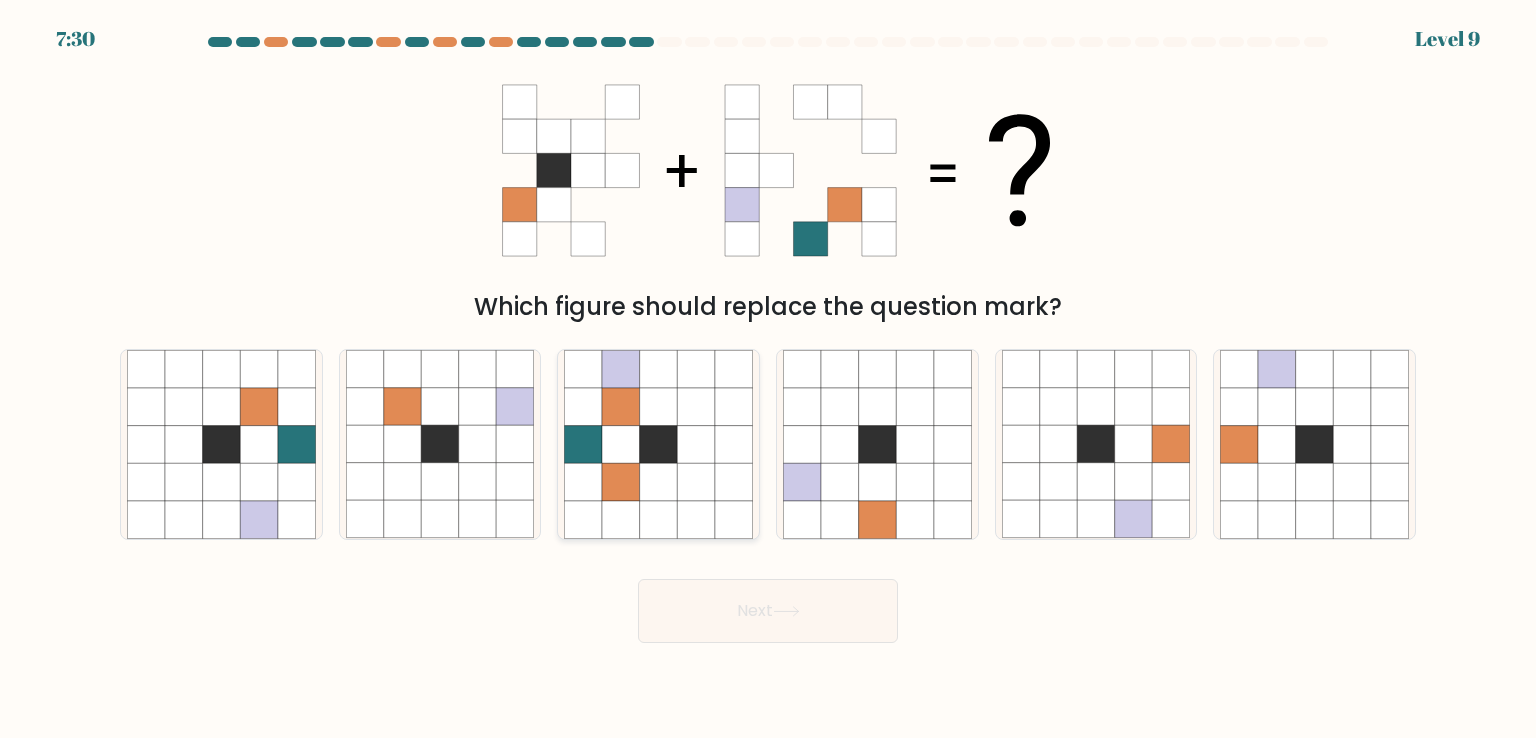 click 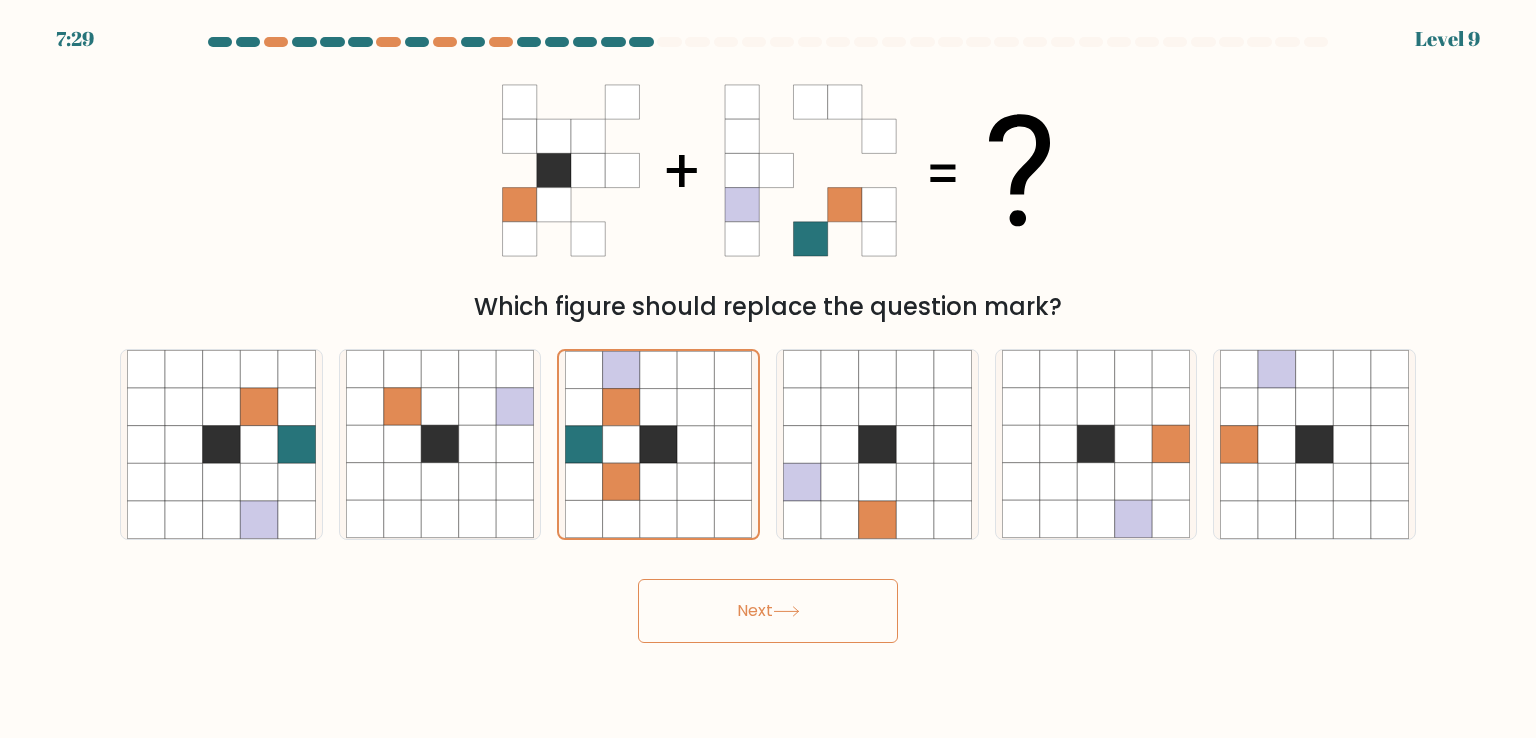click on "Next" at bounding box center [768, 611] 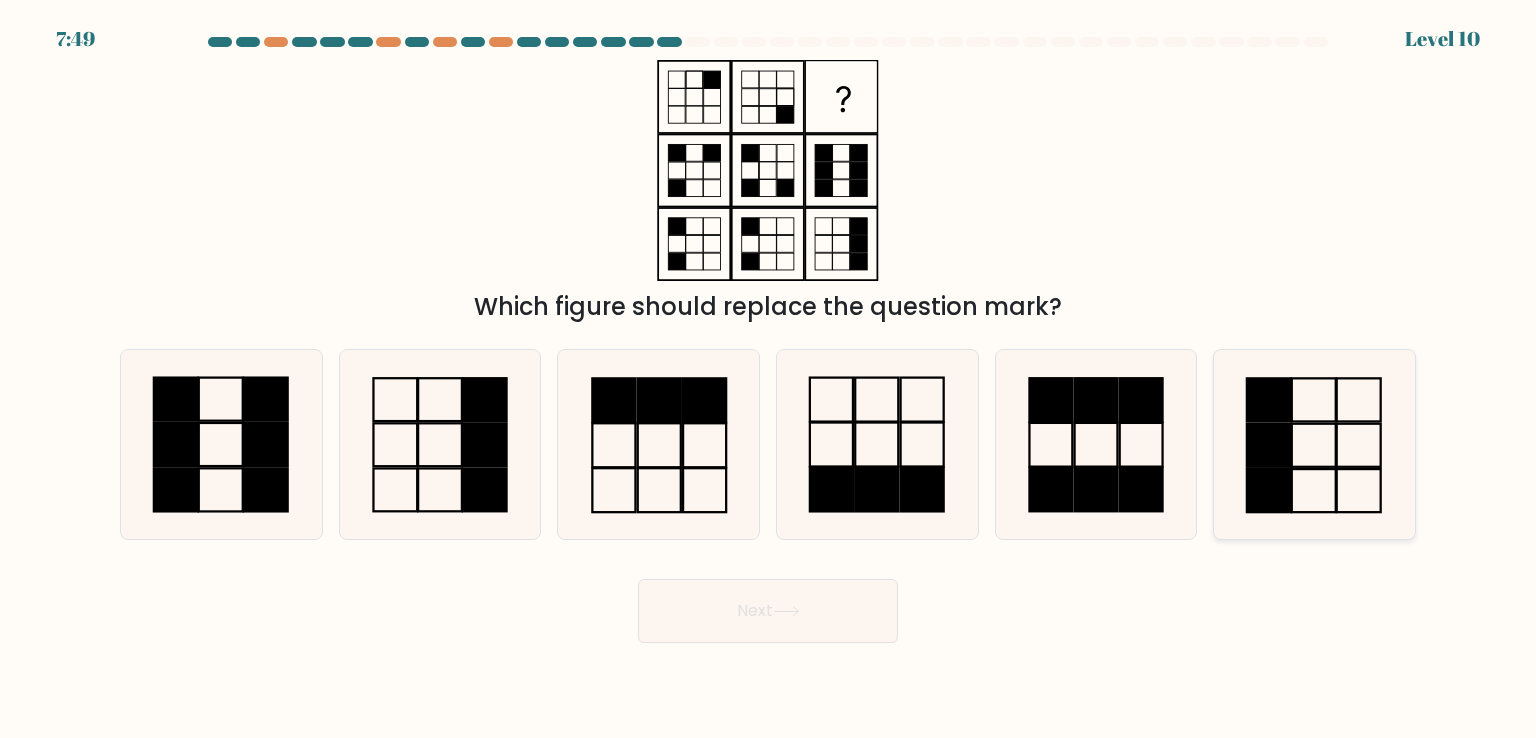 click 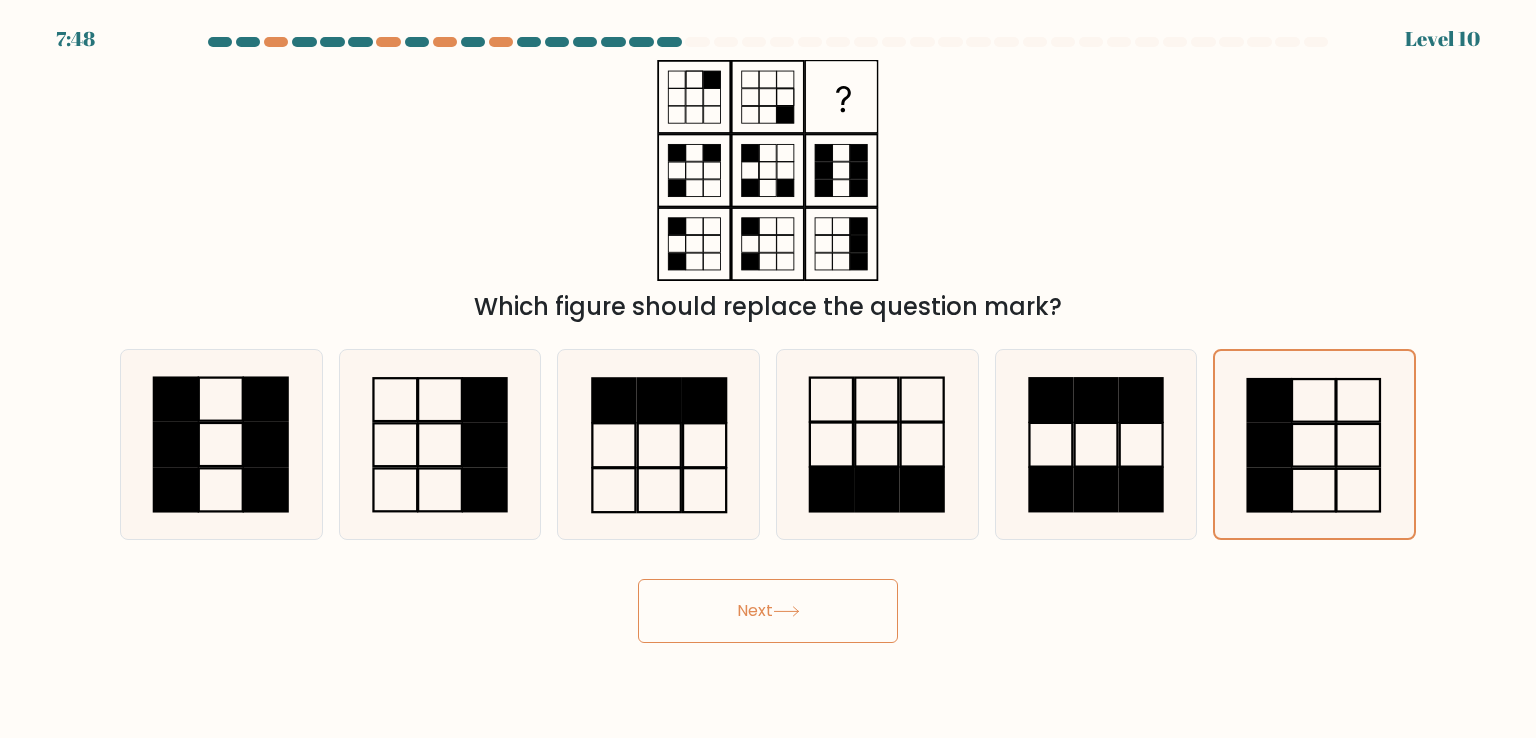click on "Next" at bounding box center [768, 611] 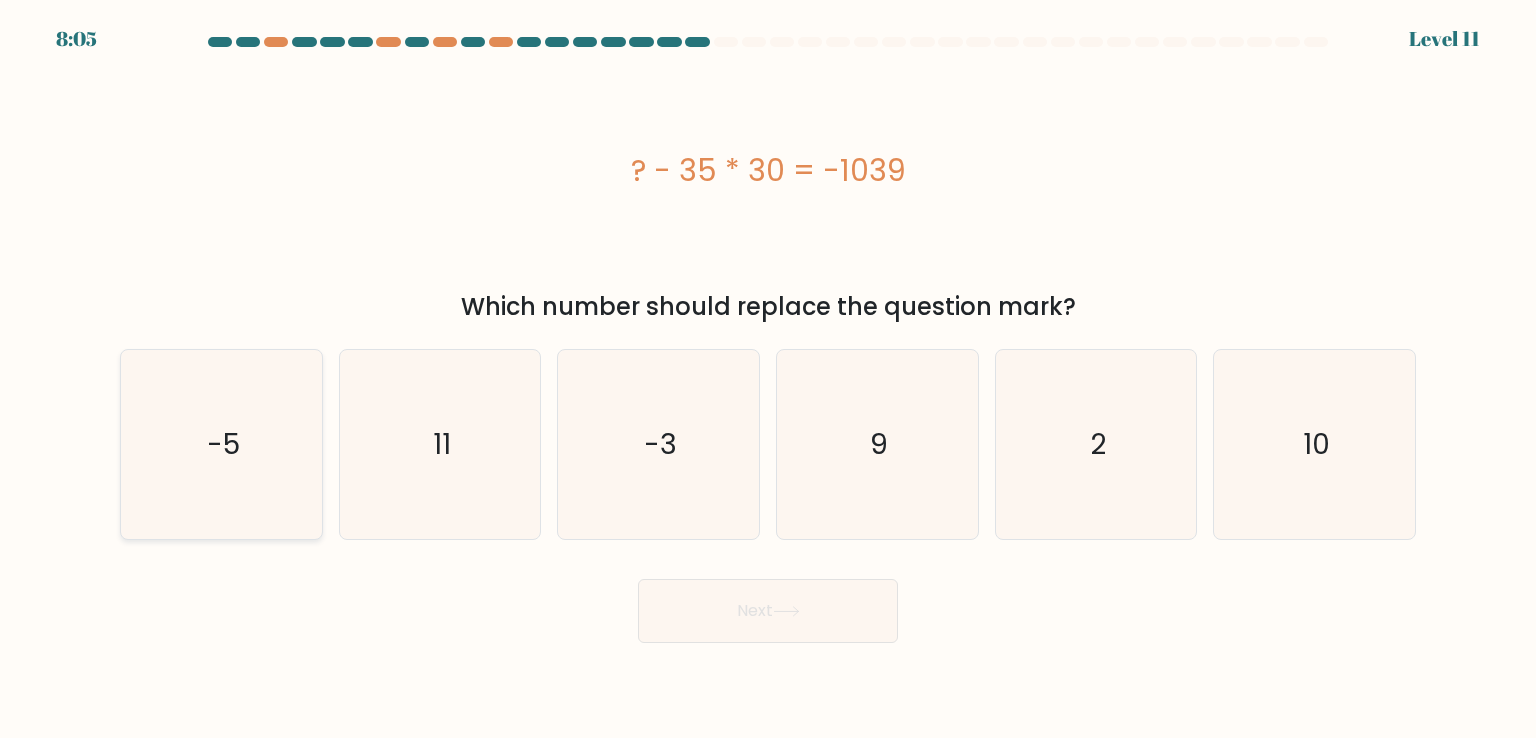 click on "-5" 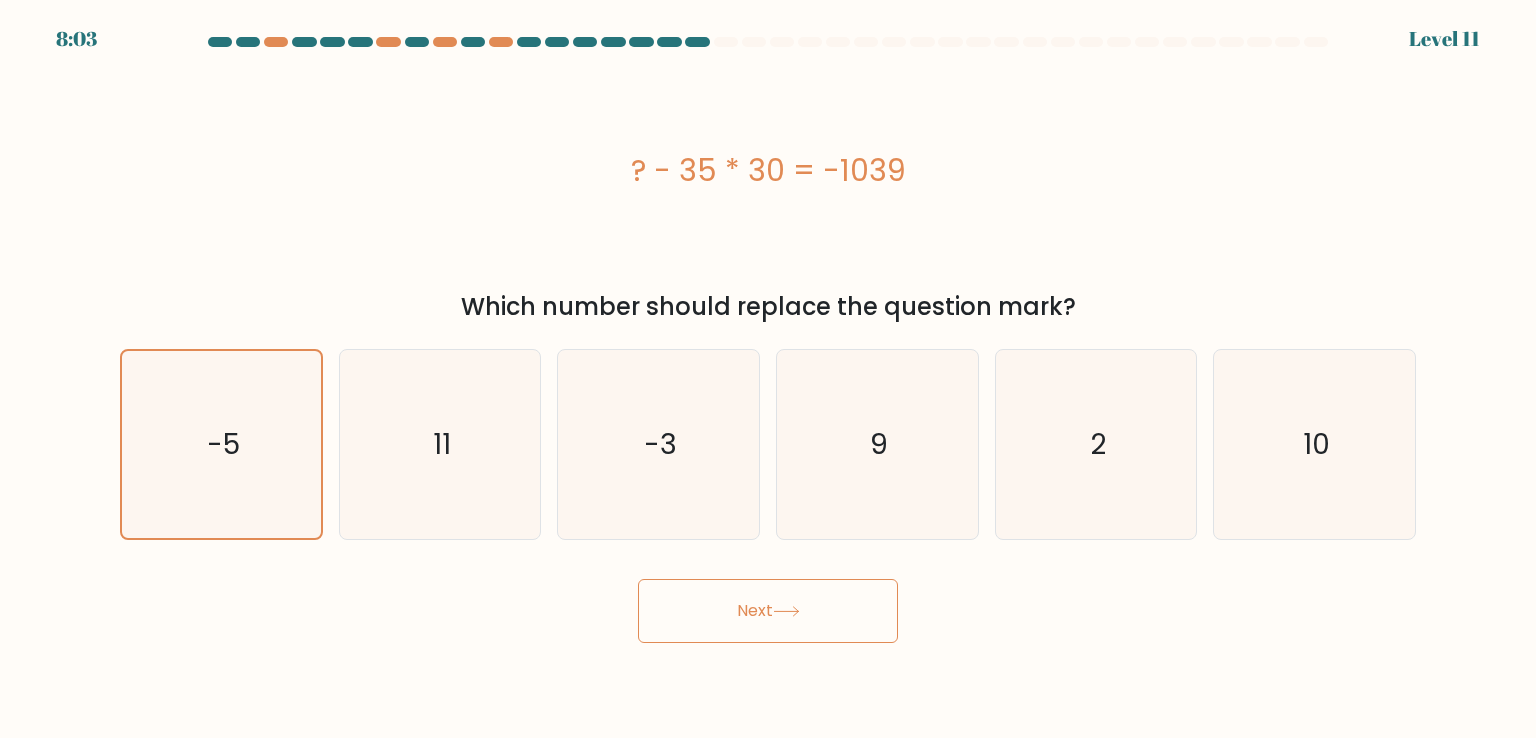 click on "Next" at bounding box center (768, 611) 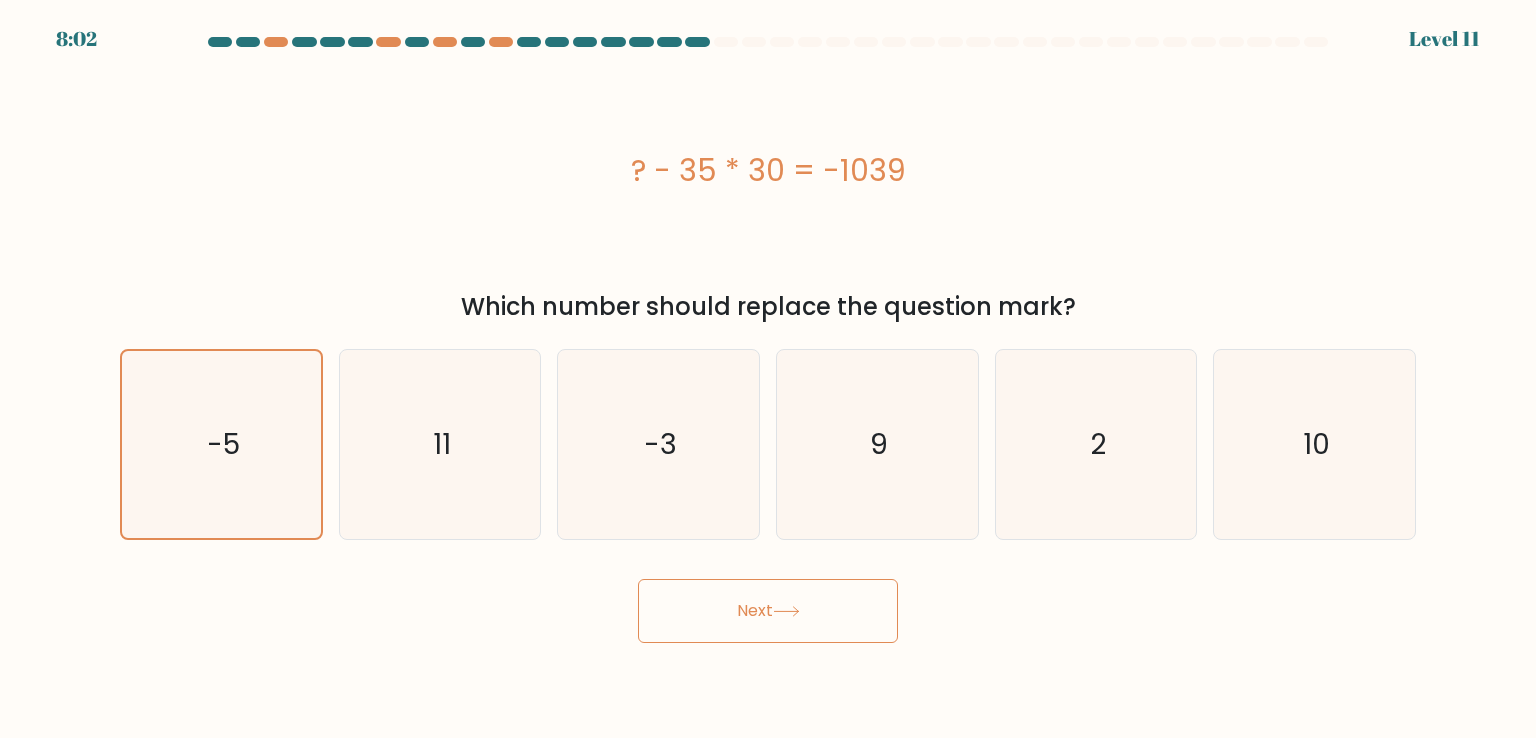 click on "Next" at bounding box center [768, 611] 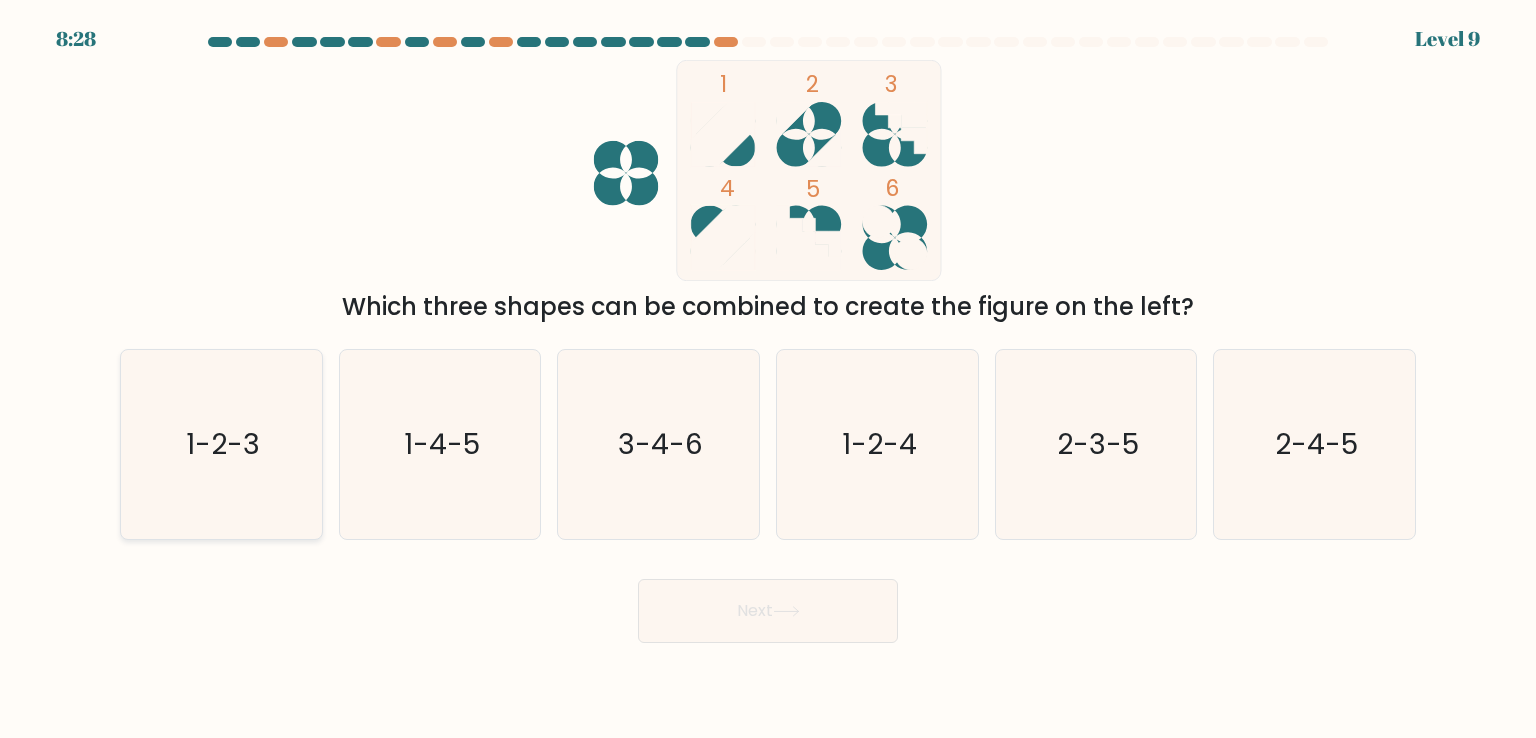 click on "1-2-3" 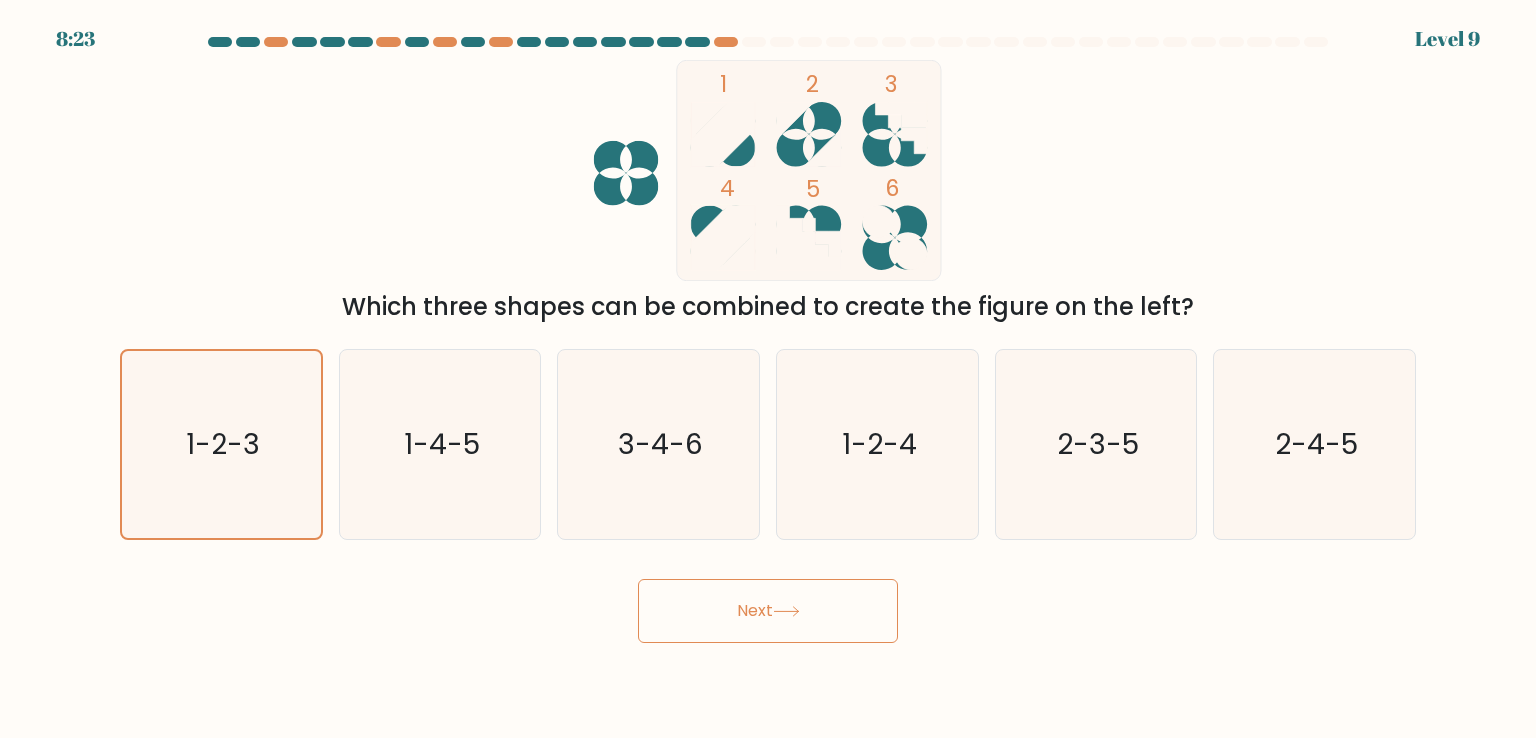 click on "Next" at bounding box center [768, 611] 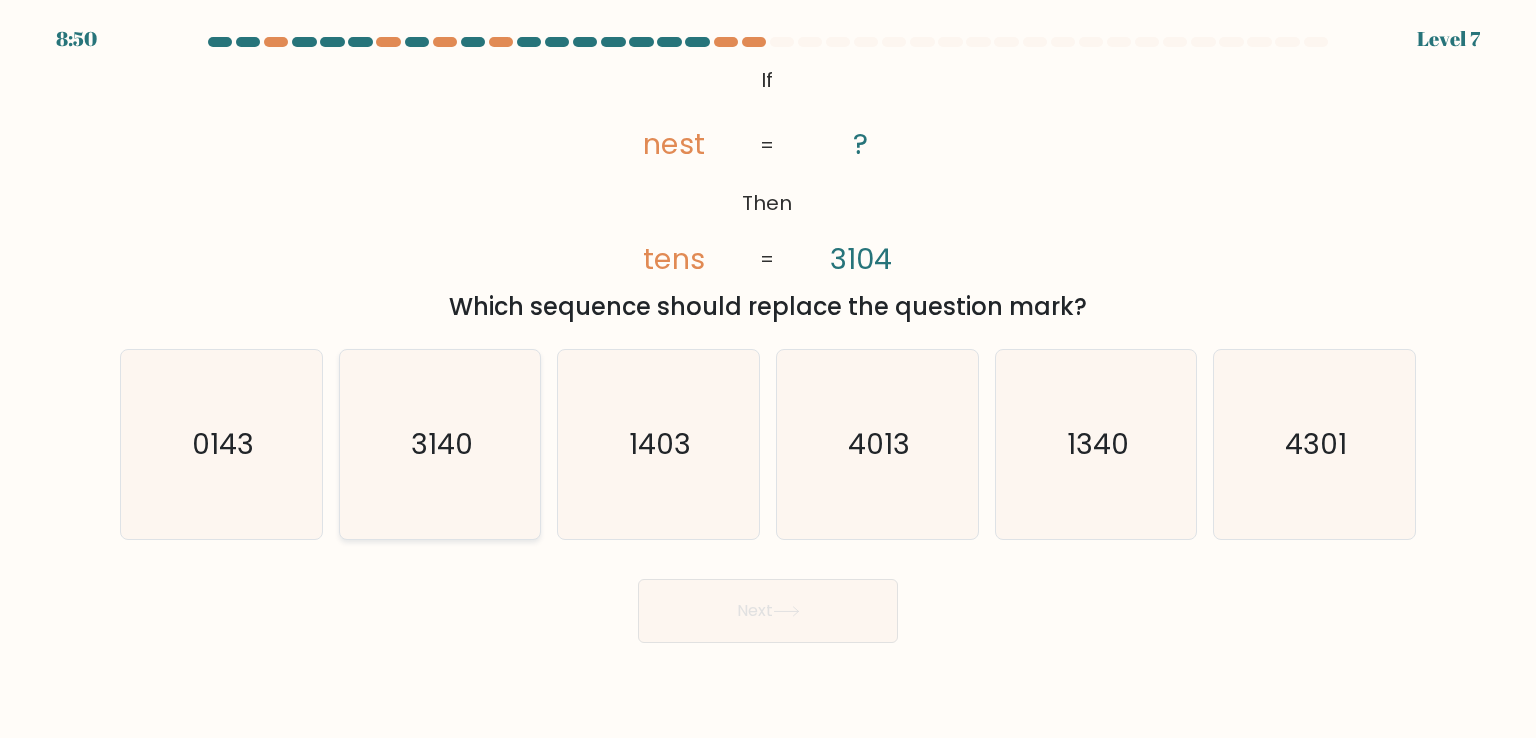 click on "3140" 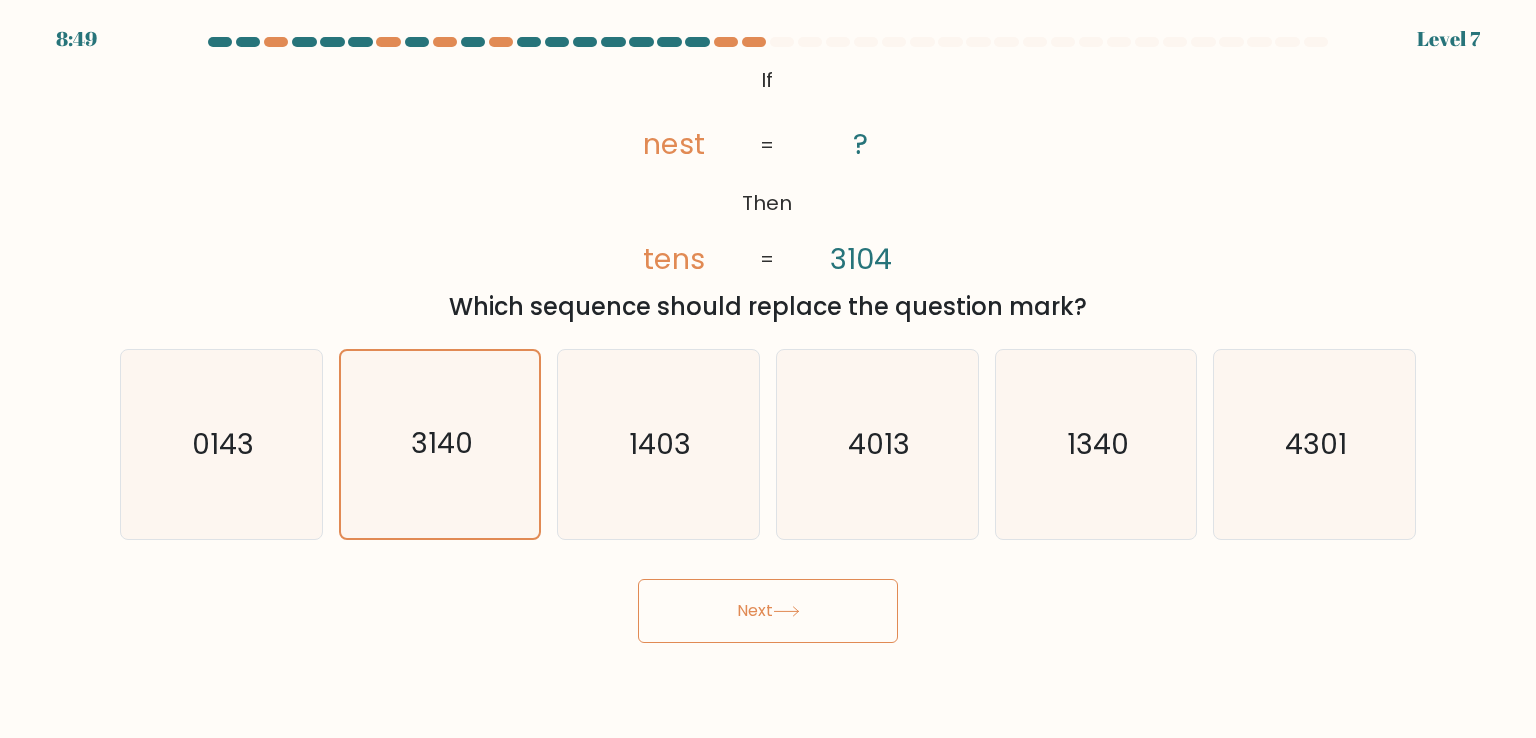 click on "Next" at bounding box center [768, 611] 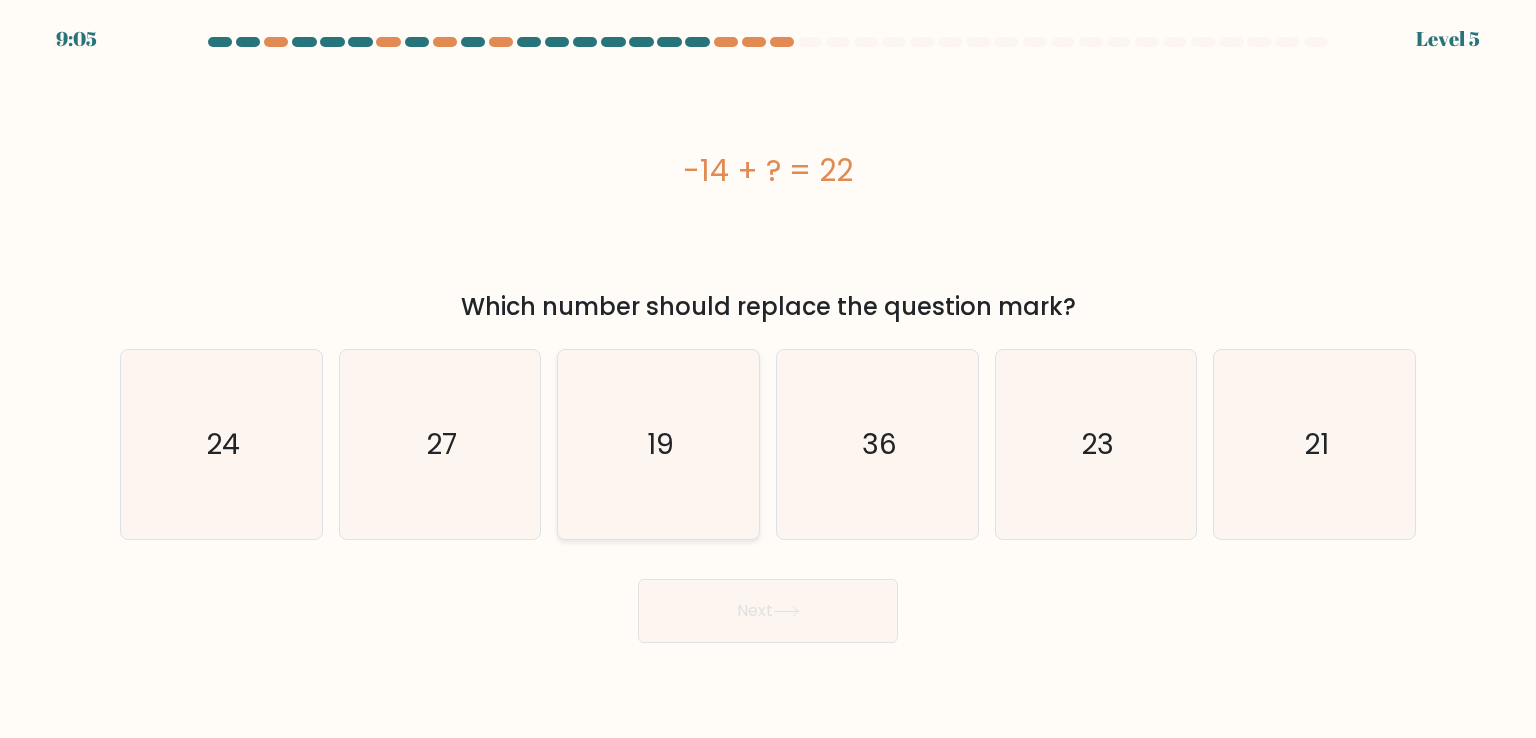 drag, startPoint x: 702, startPoint y: 467, endPoint x: 740, endPoint y: 522, distance: 66.85058 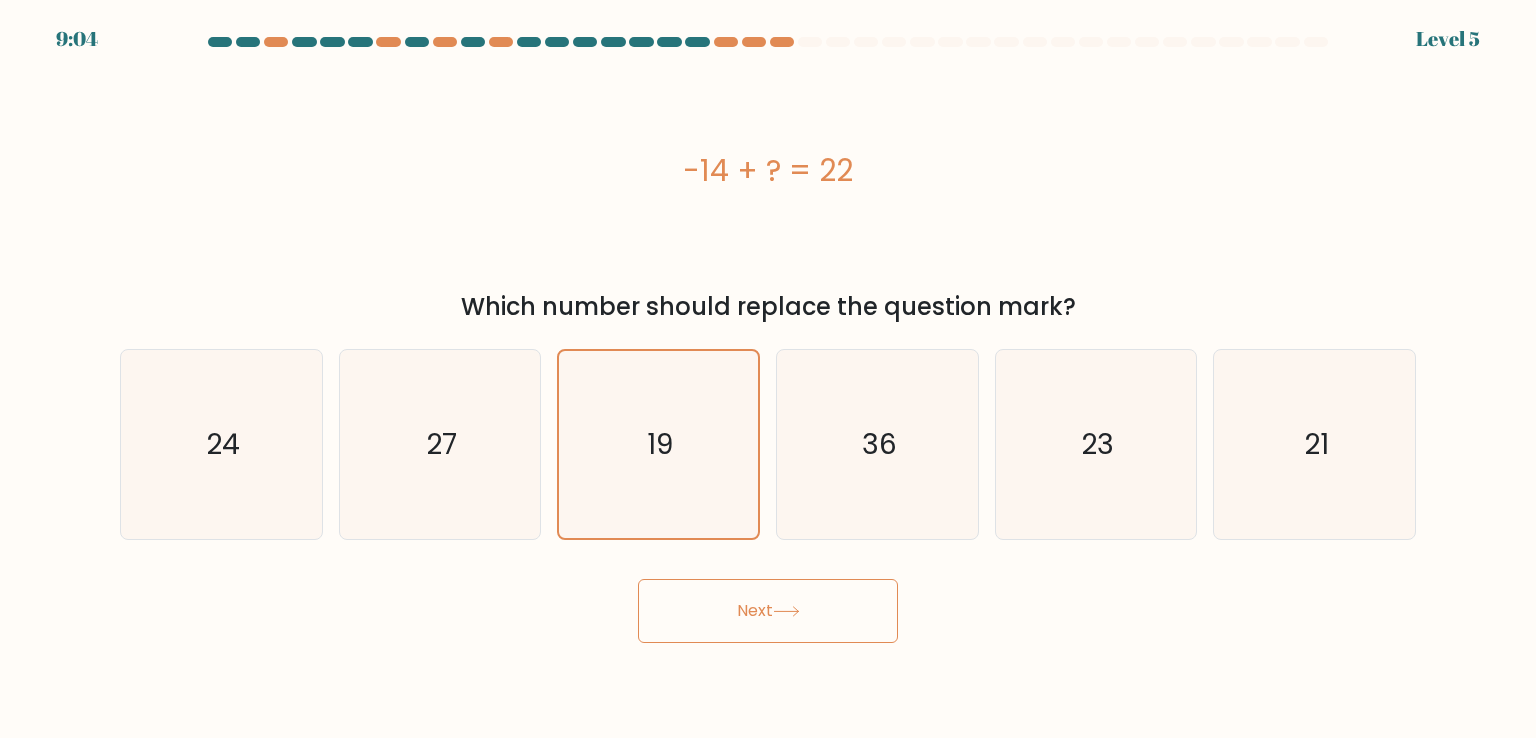 click on "Next" at bounding box center (768, 611) 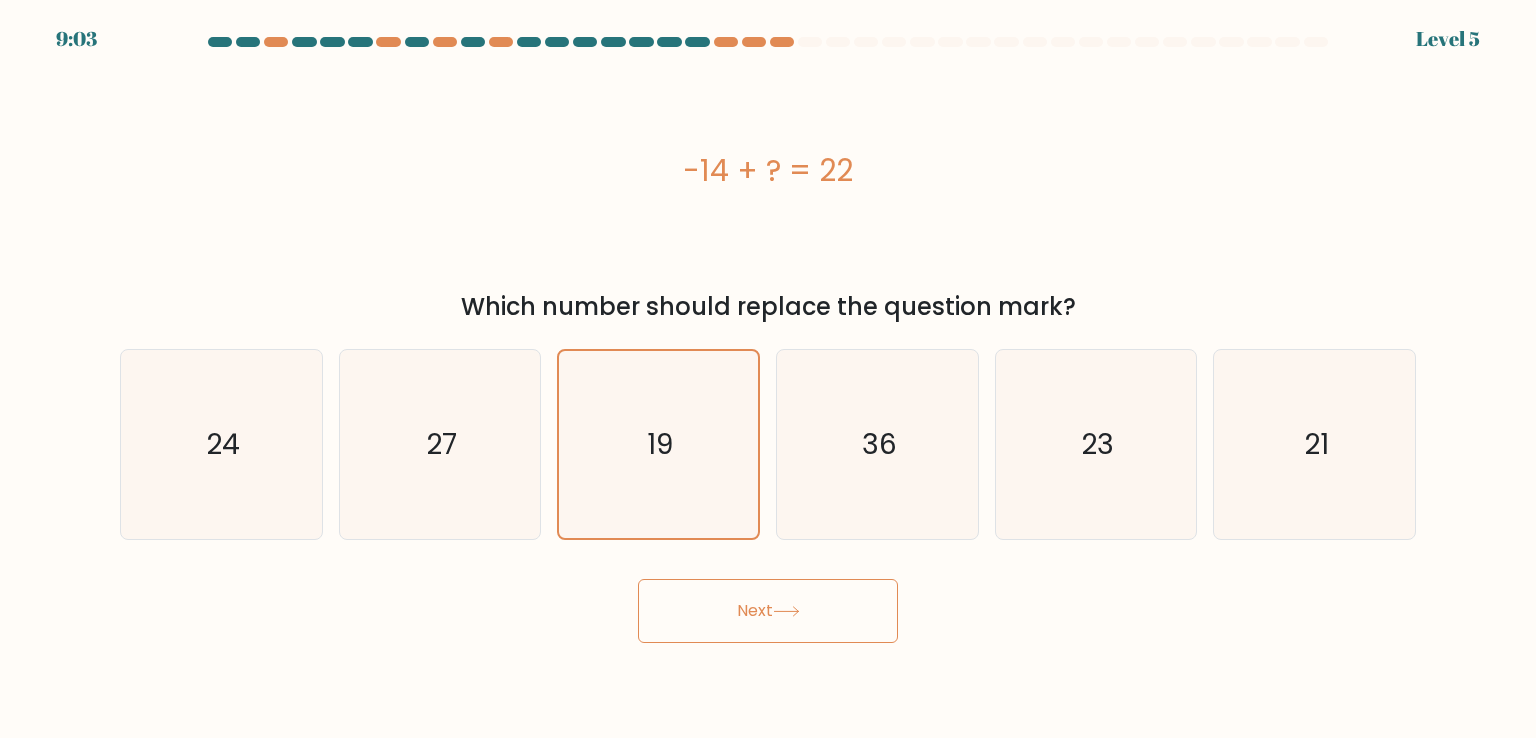 click on "Next" at bounding box center (768, 611) 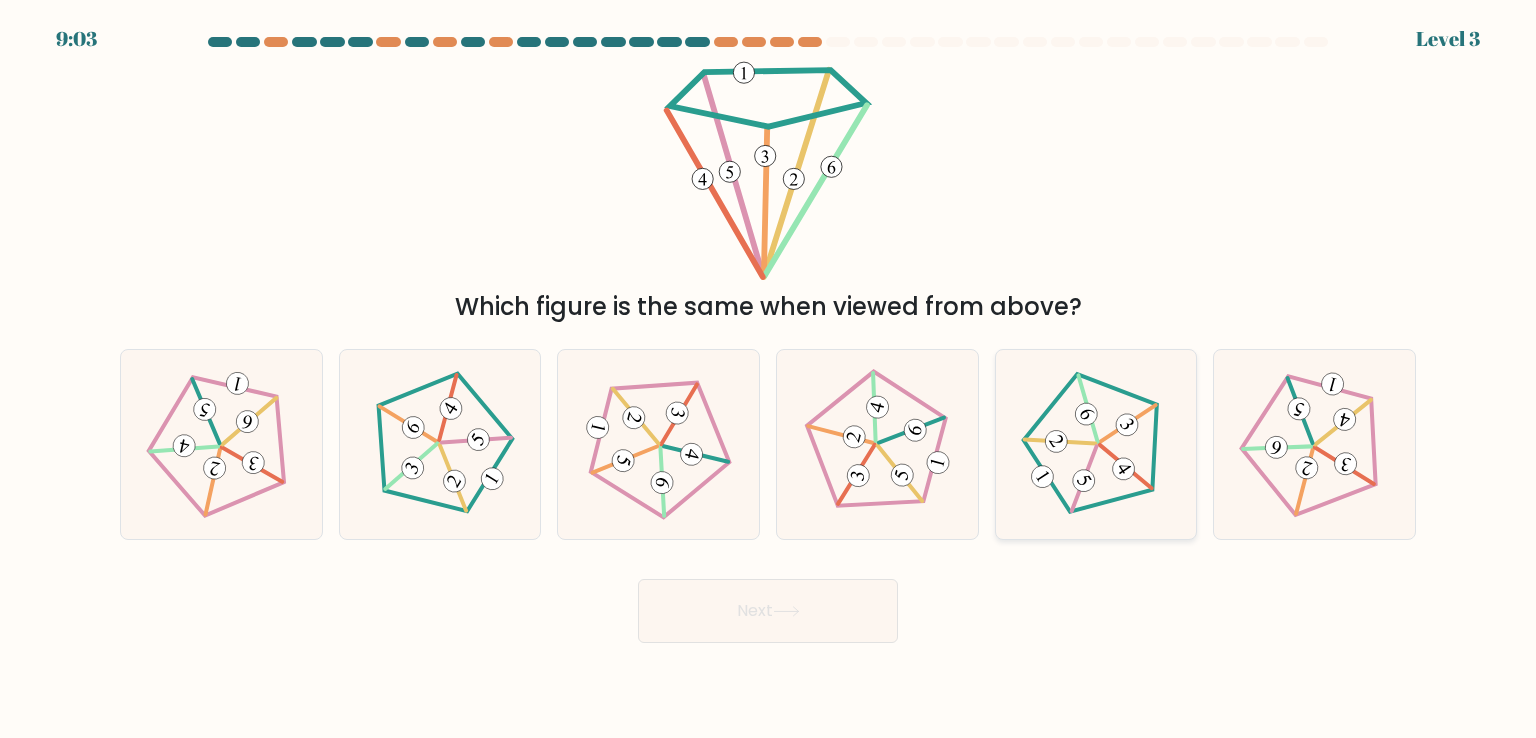 click 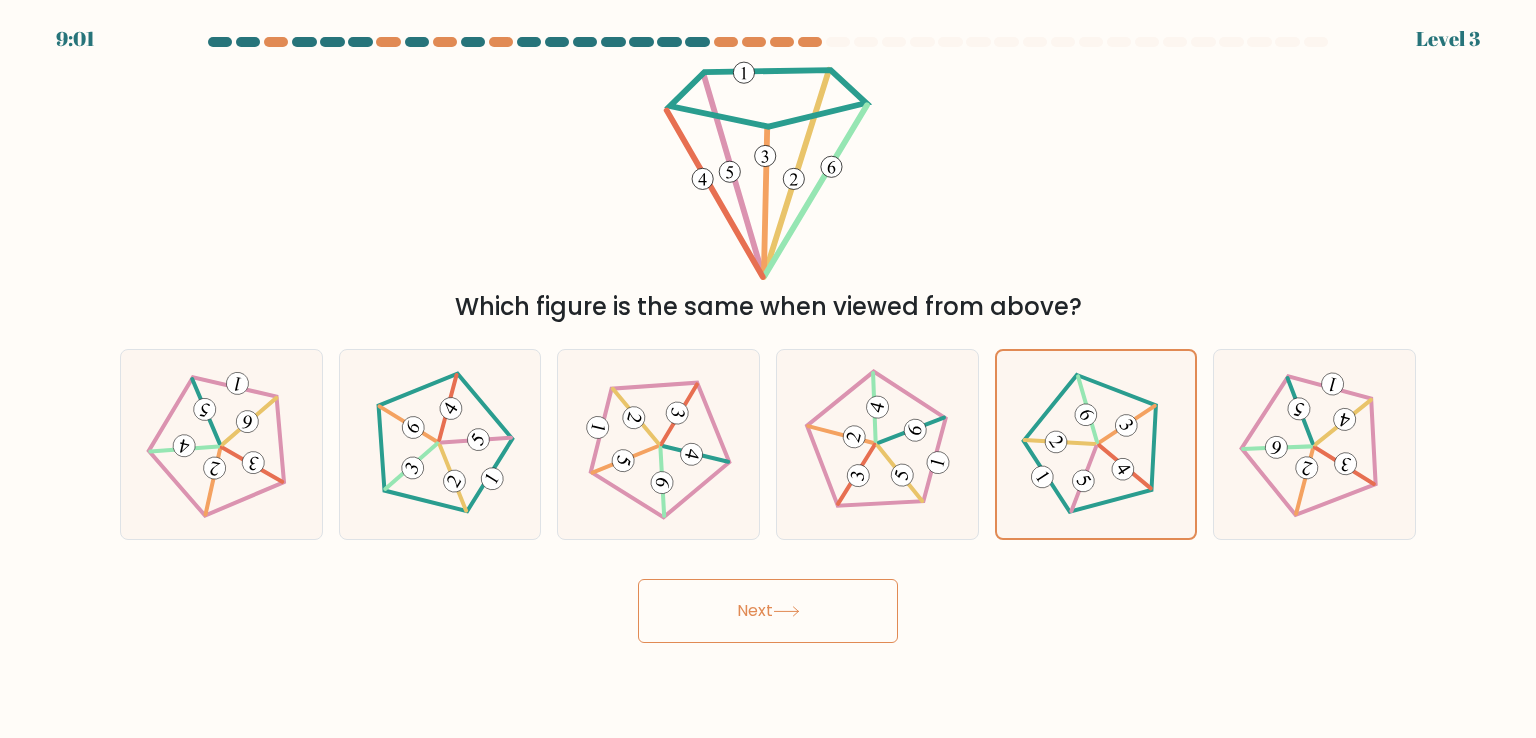 click on "Next" at bounding box center [768, 611] 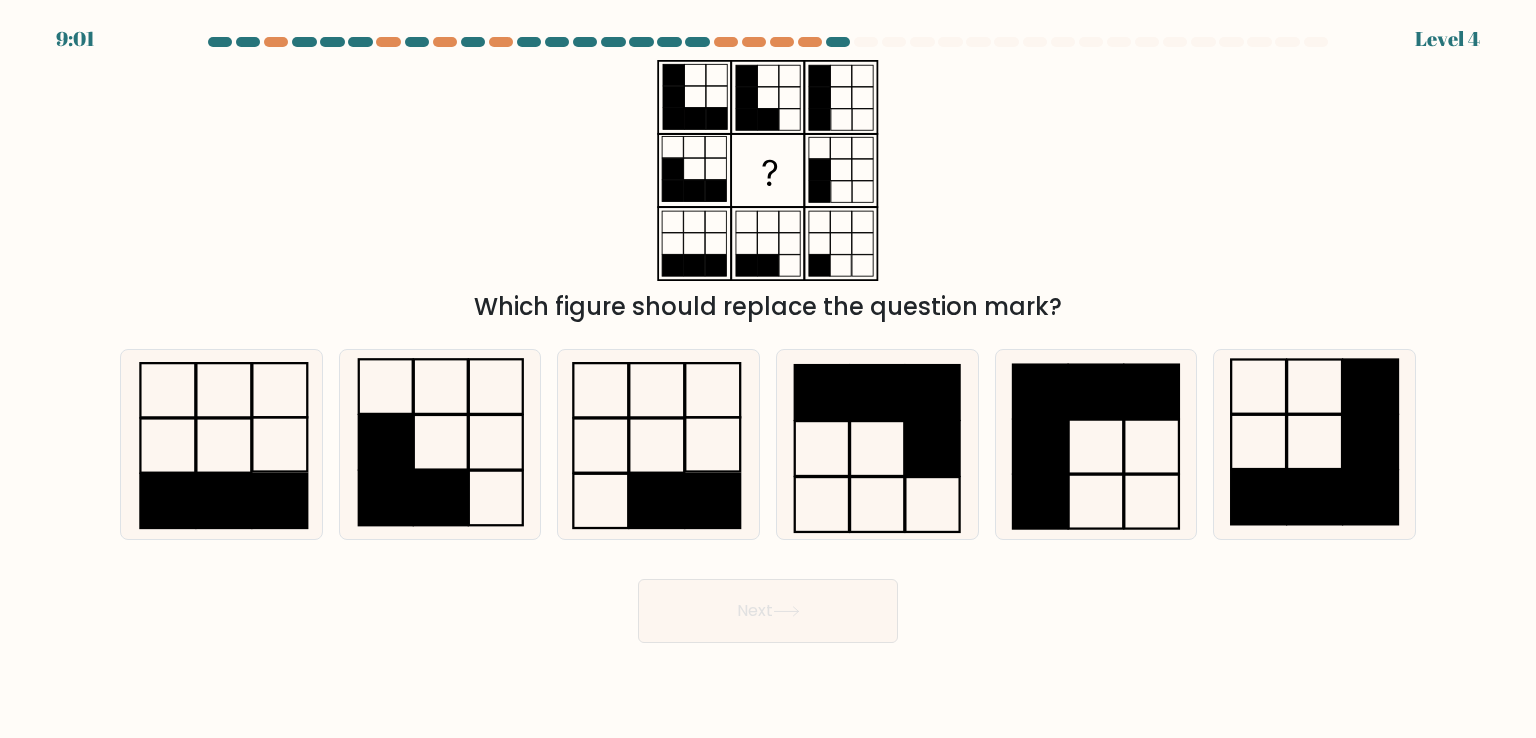 click on "Next" at bounding box center (768, 611) 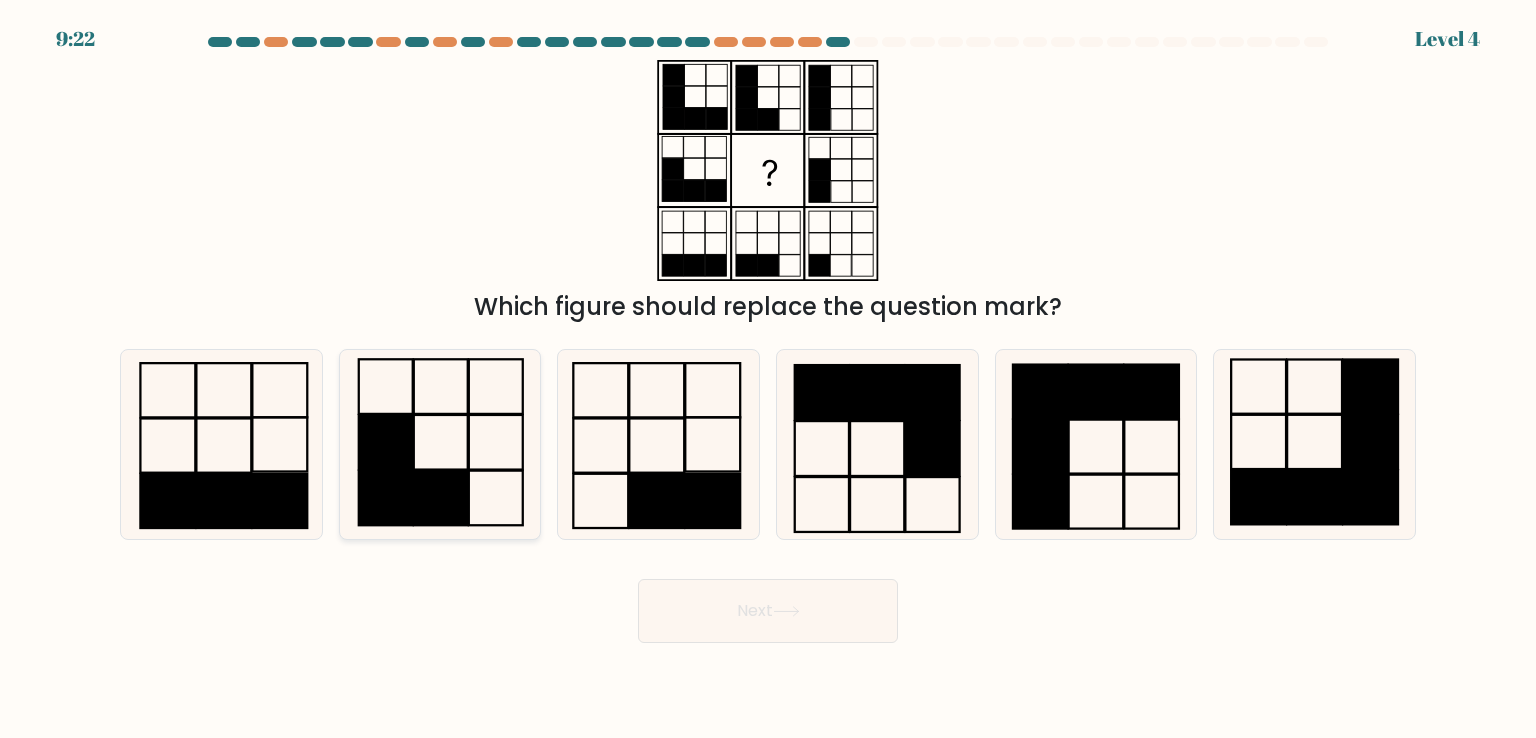 click 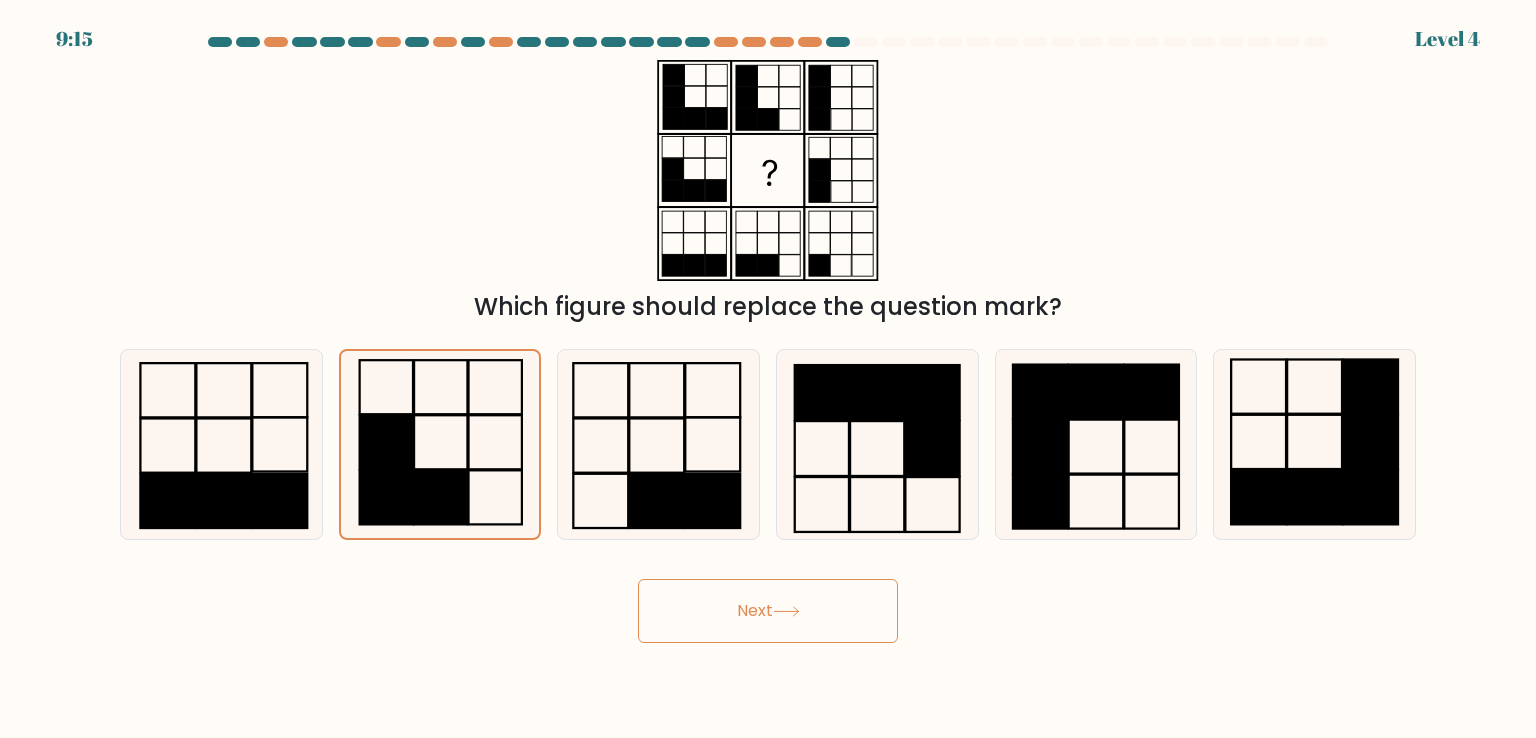 click on "Next" at bounding box center [768, 611] 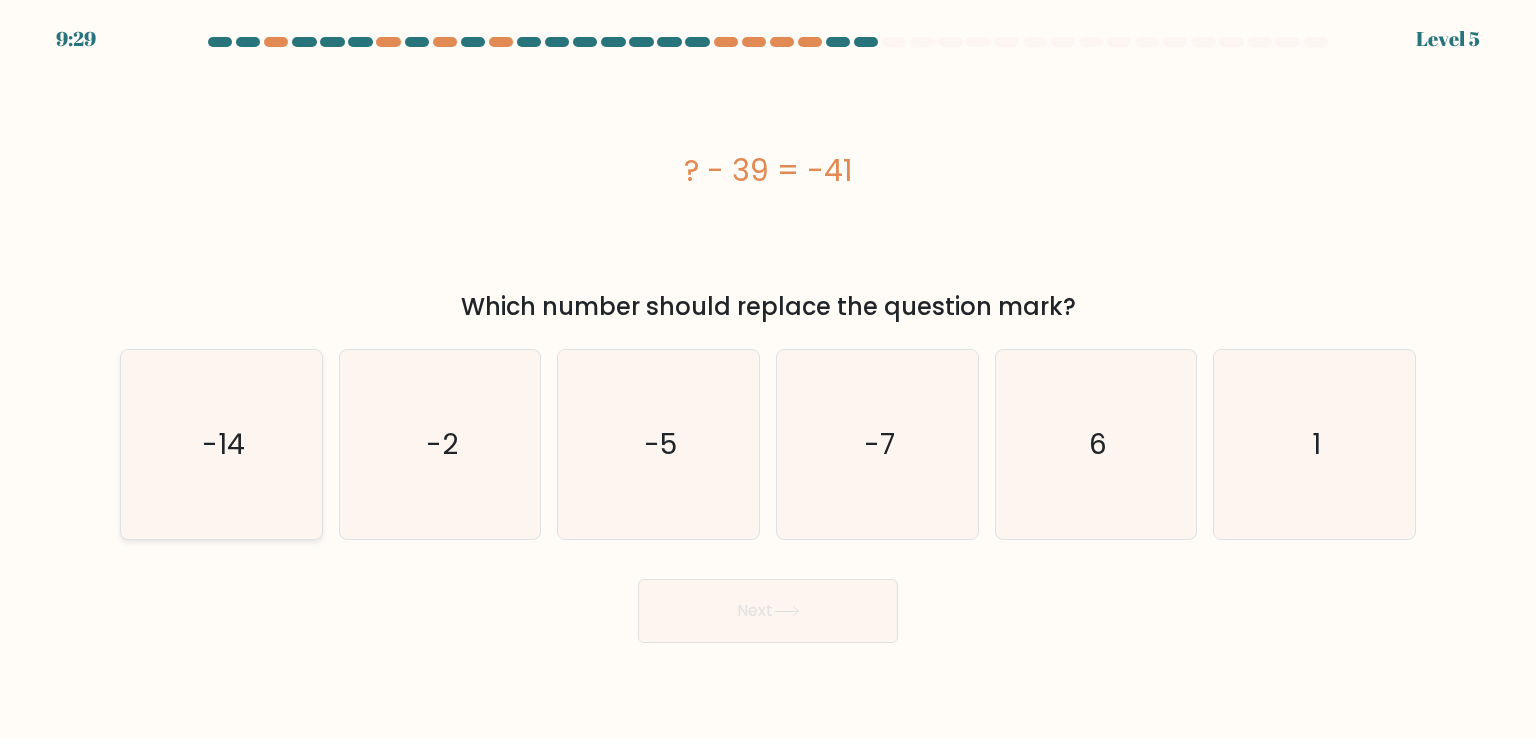 click on "-14" 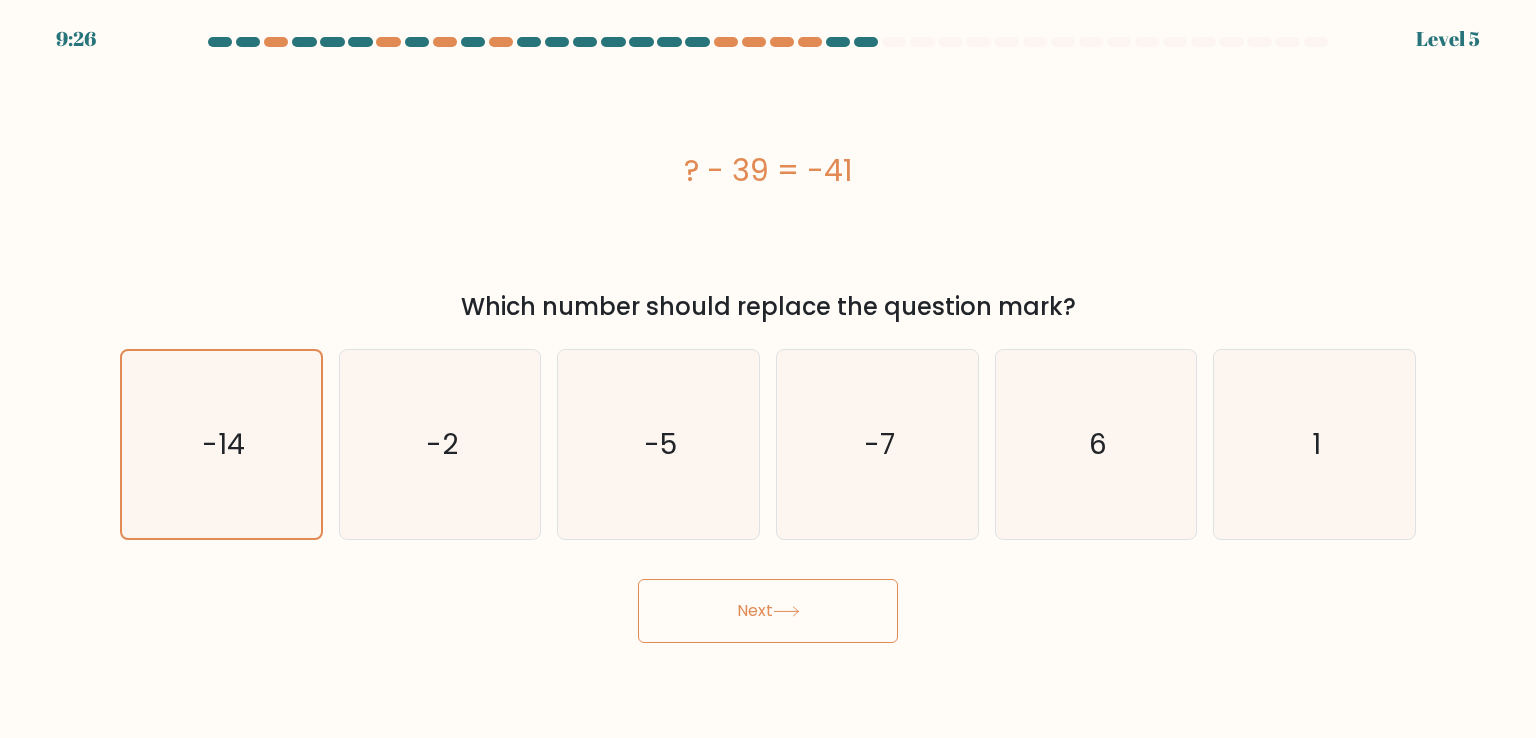 click 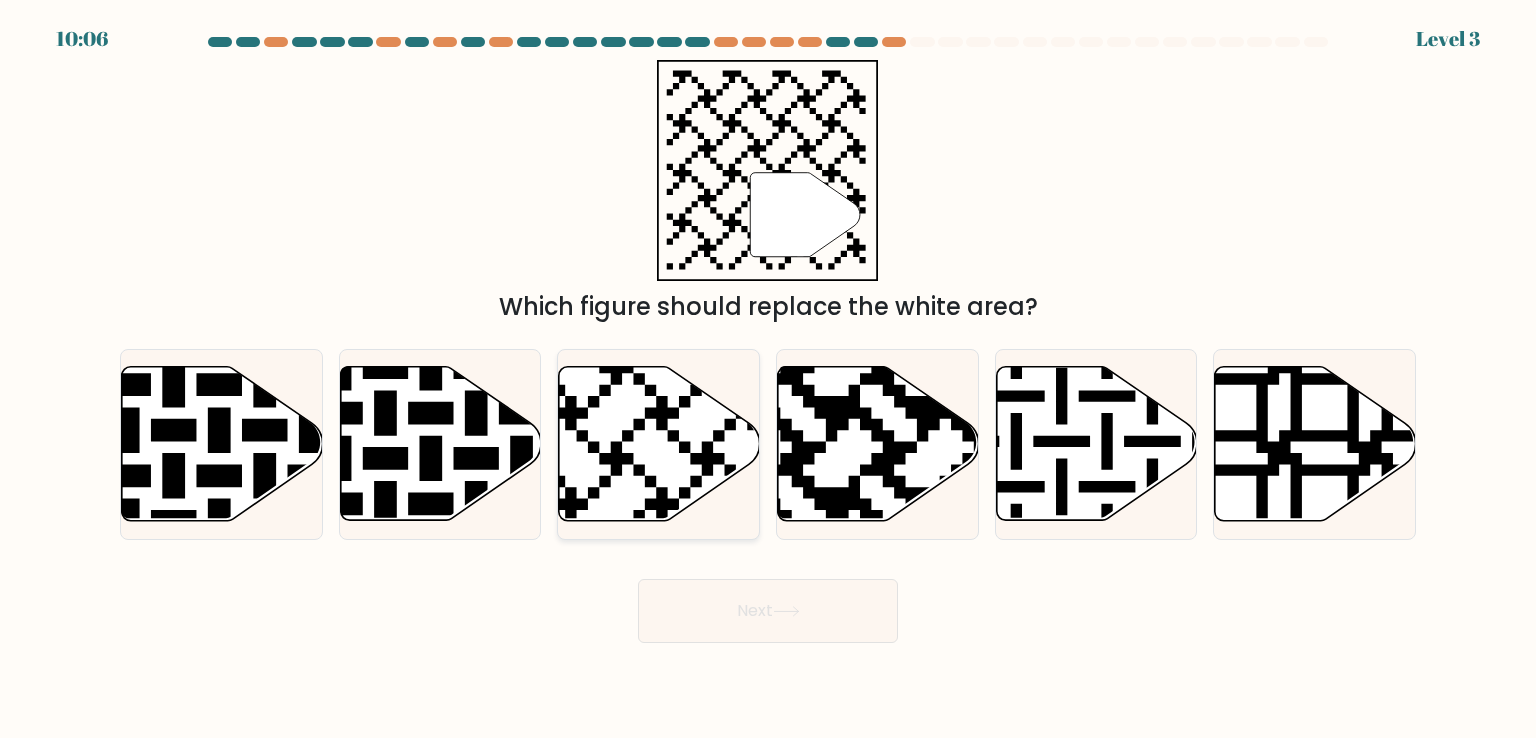 click 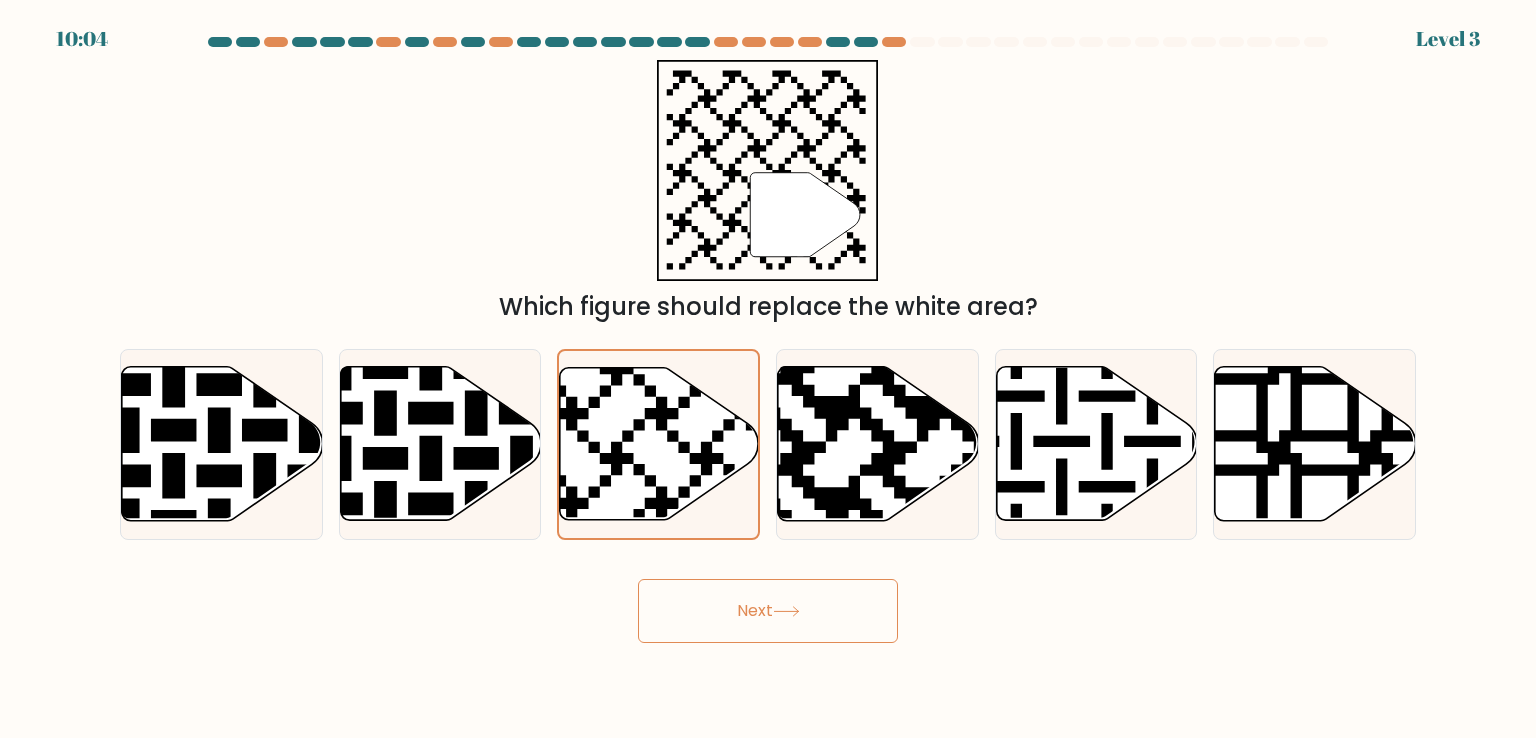 click on "Next" at bounding box center [768, 611] 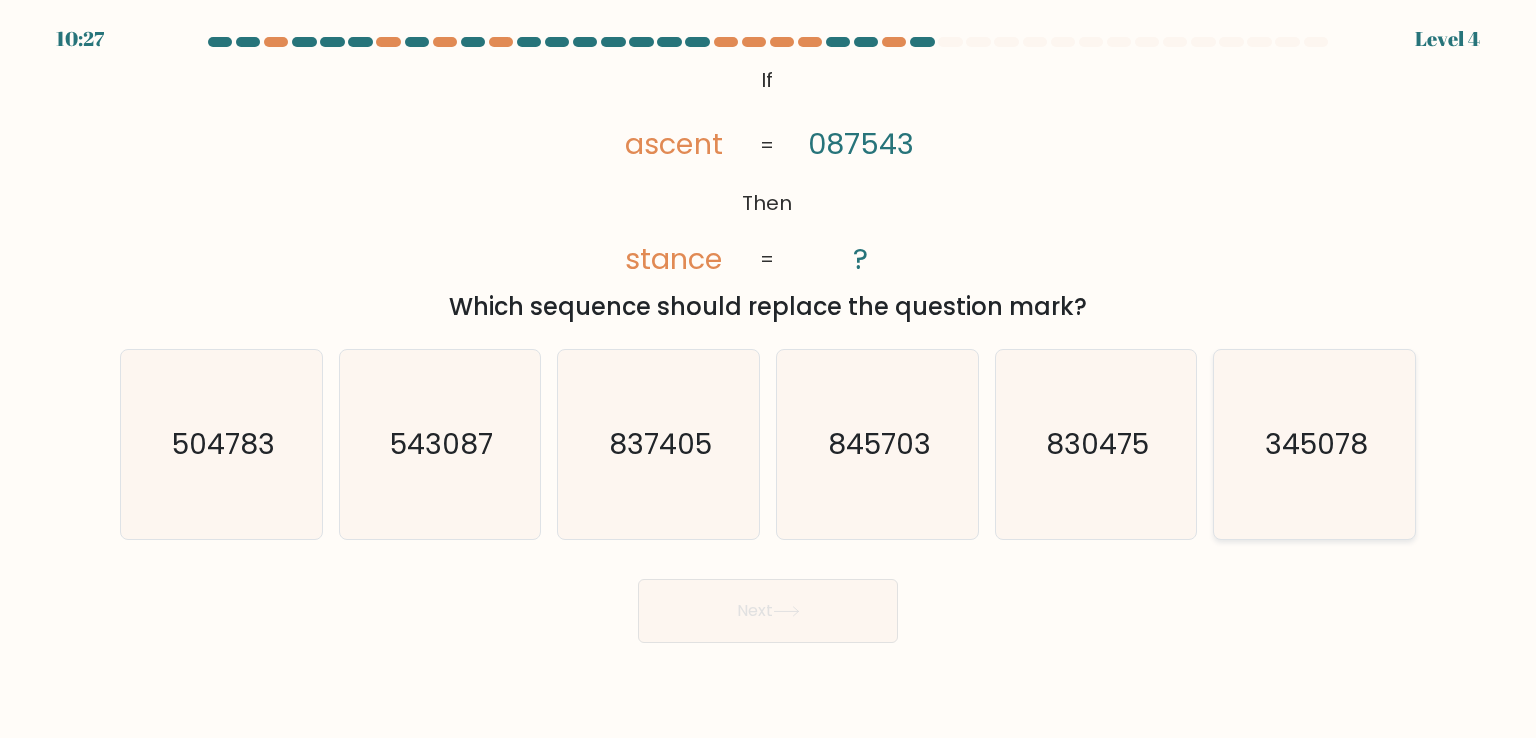 click on "345078" 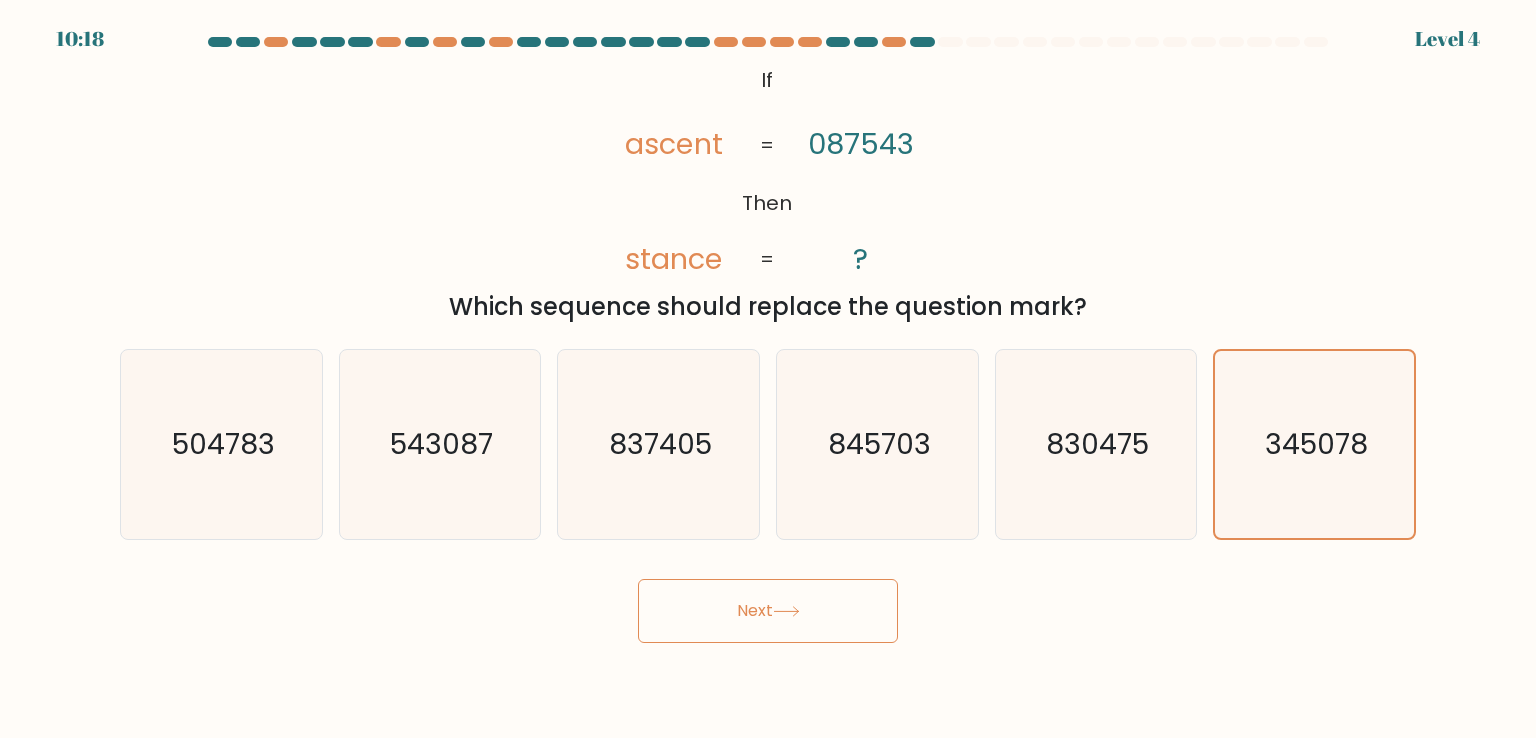 click on "Next" at bounding box center (768, 611) 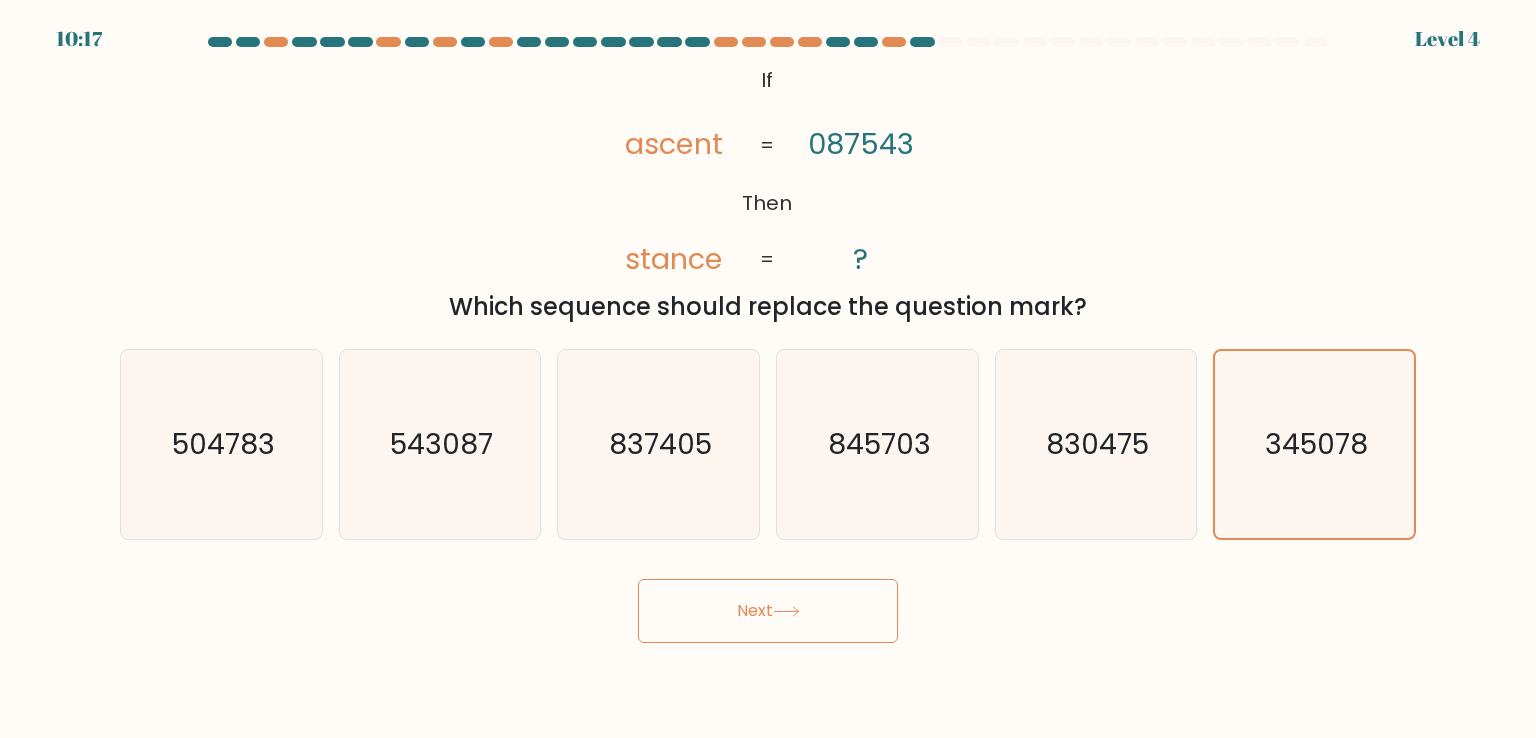 click on "Next" at bounding box center (768, 611) 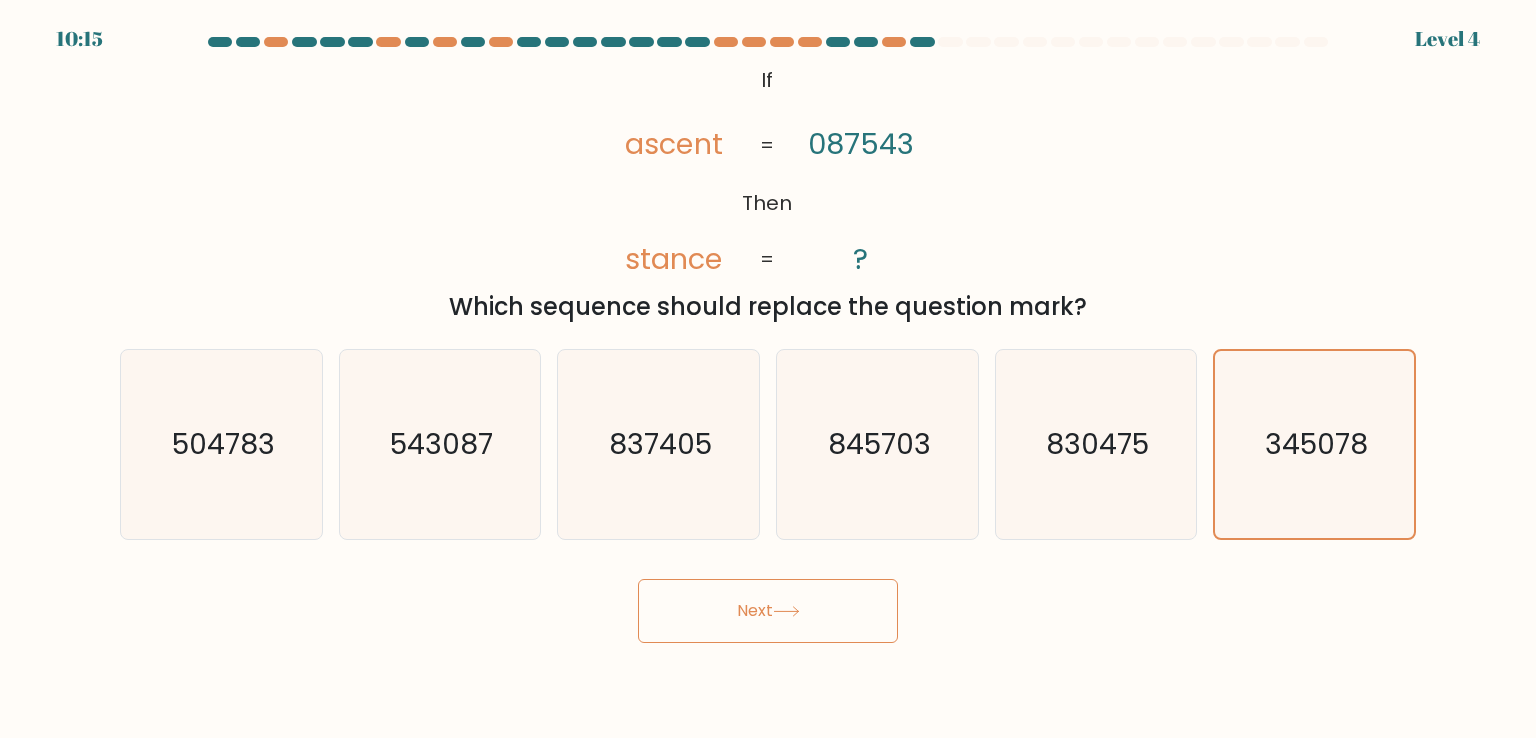 click on "Next" at bounding box center [768, 611] 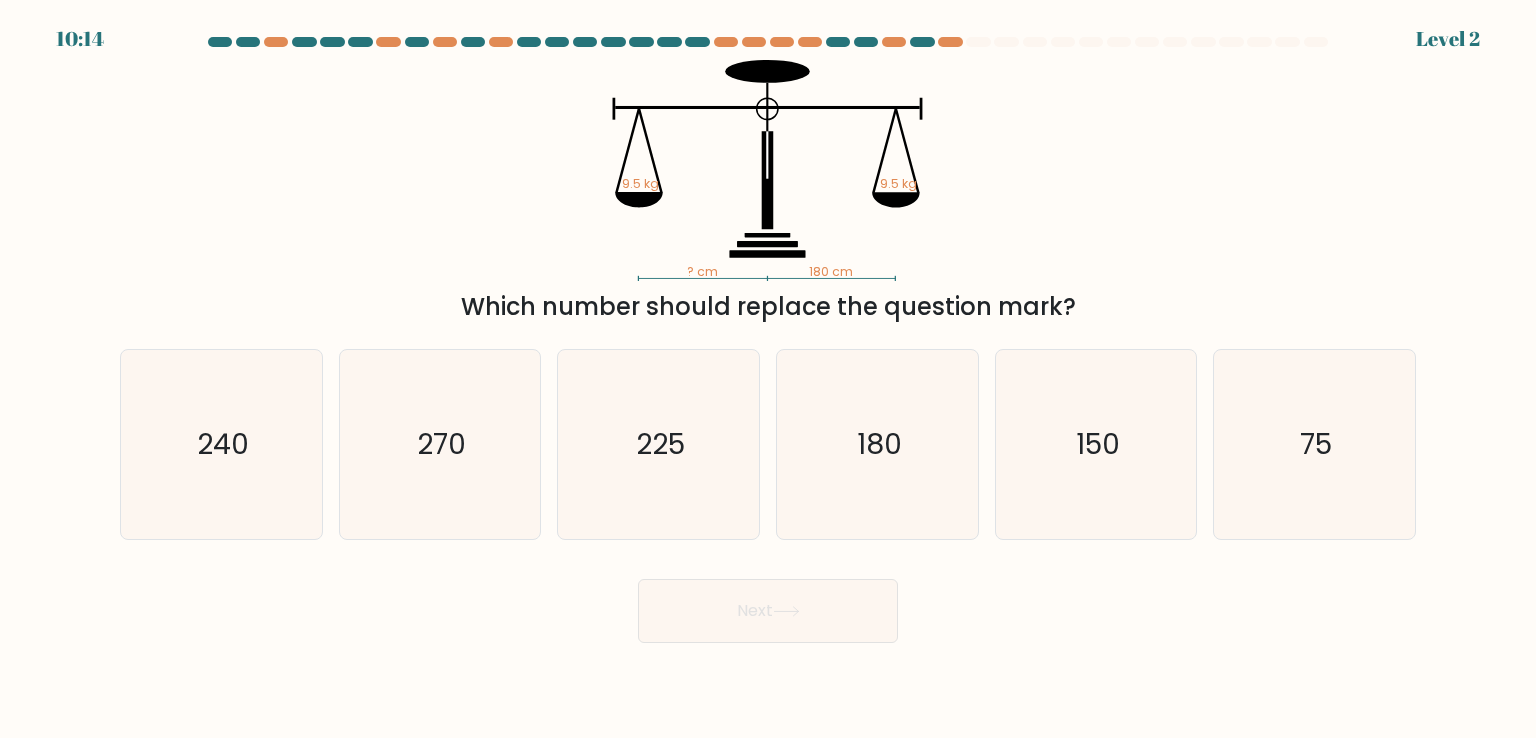 click on "Next" at bounding box center [768, 611] 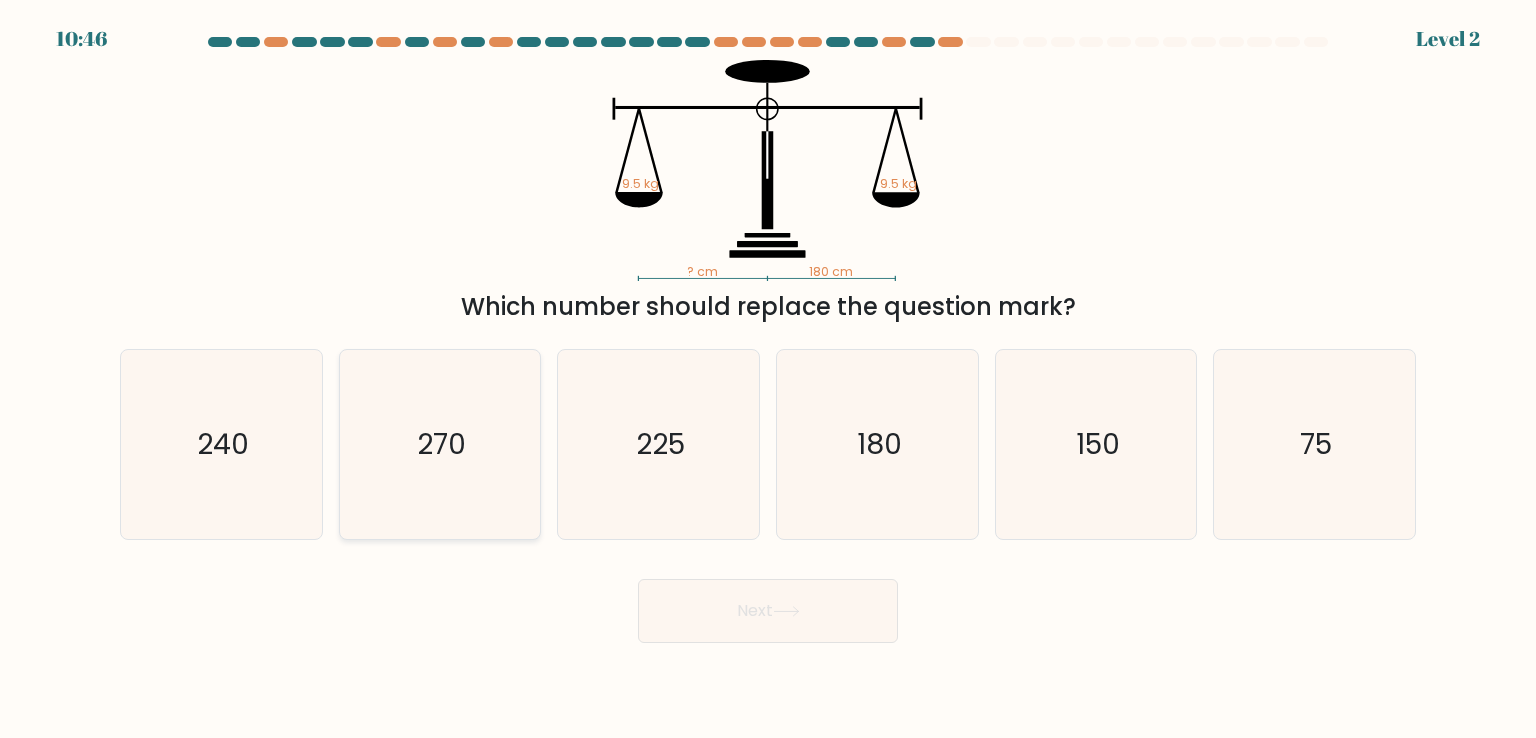 click on "270" 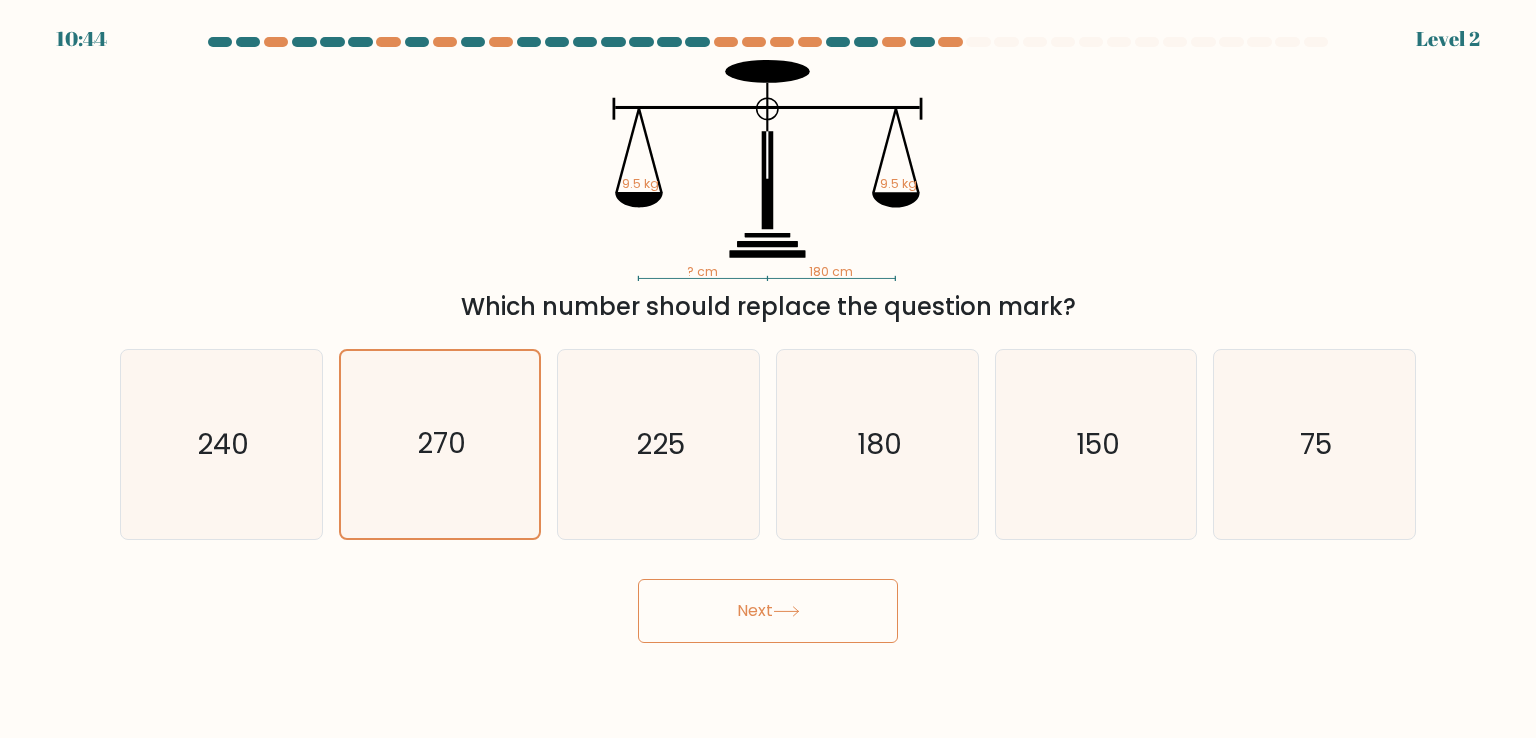 click on "Next" at bounding box center [768, 611] 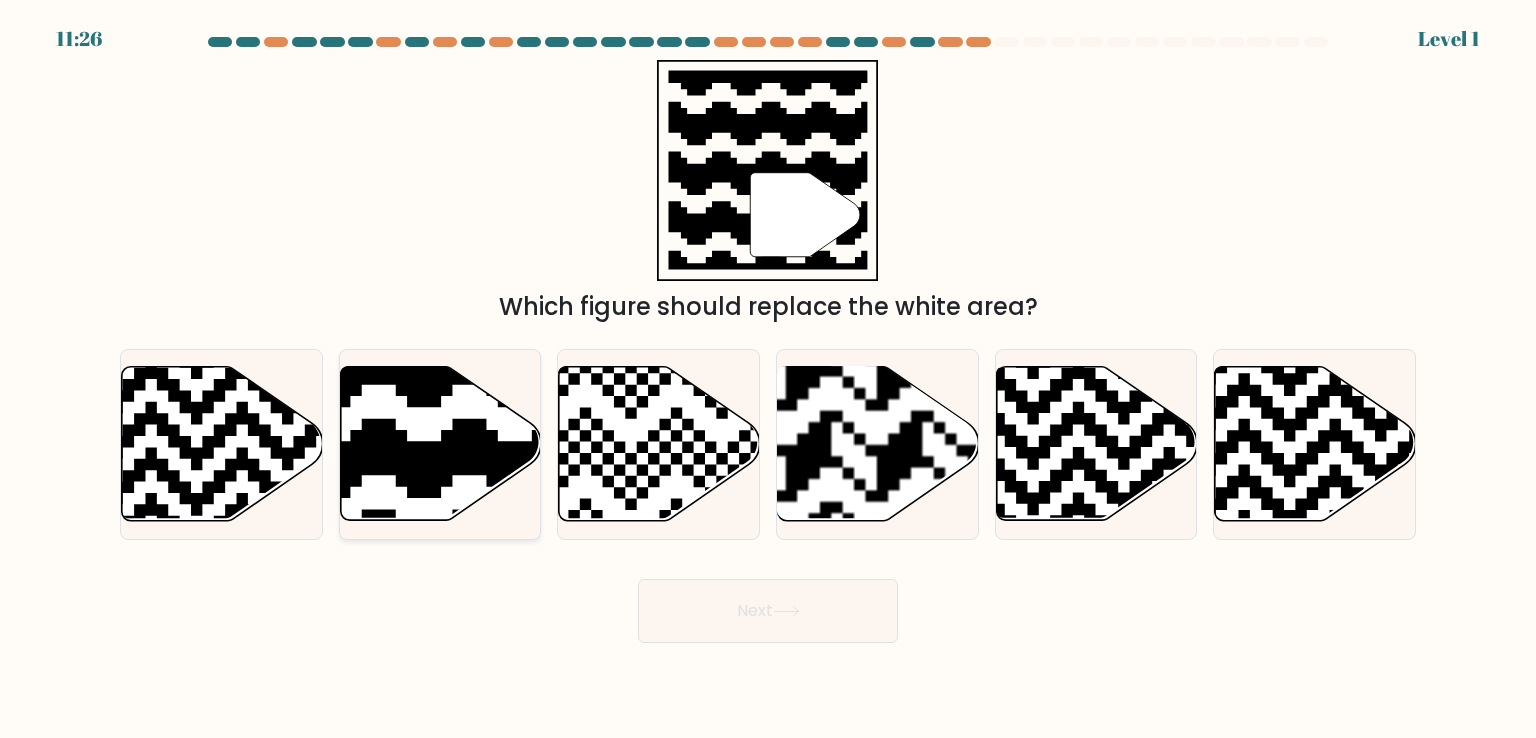 drag, startPoint x: 440, startPoint y: 465, endPoint x: 459, endPoint y: 479, distance: 23.600847 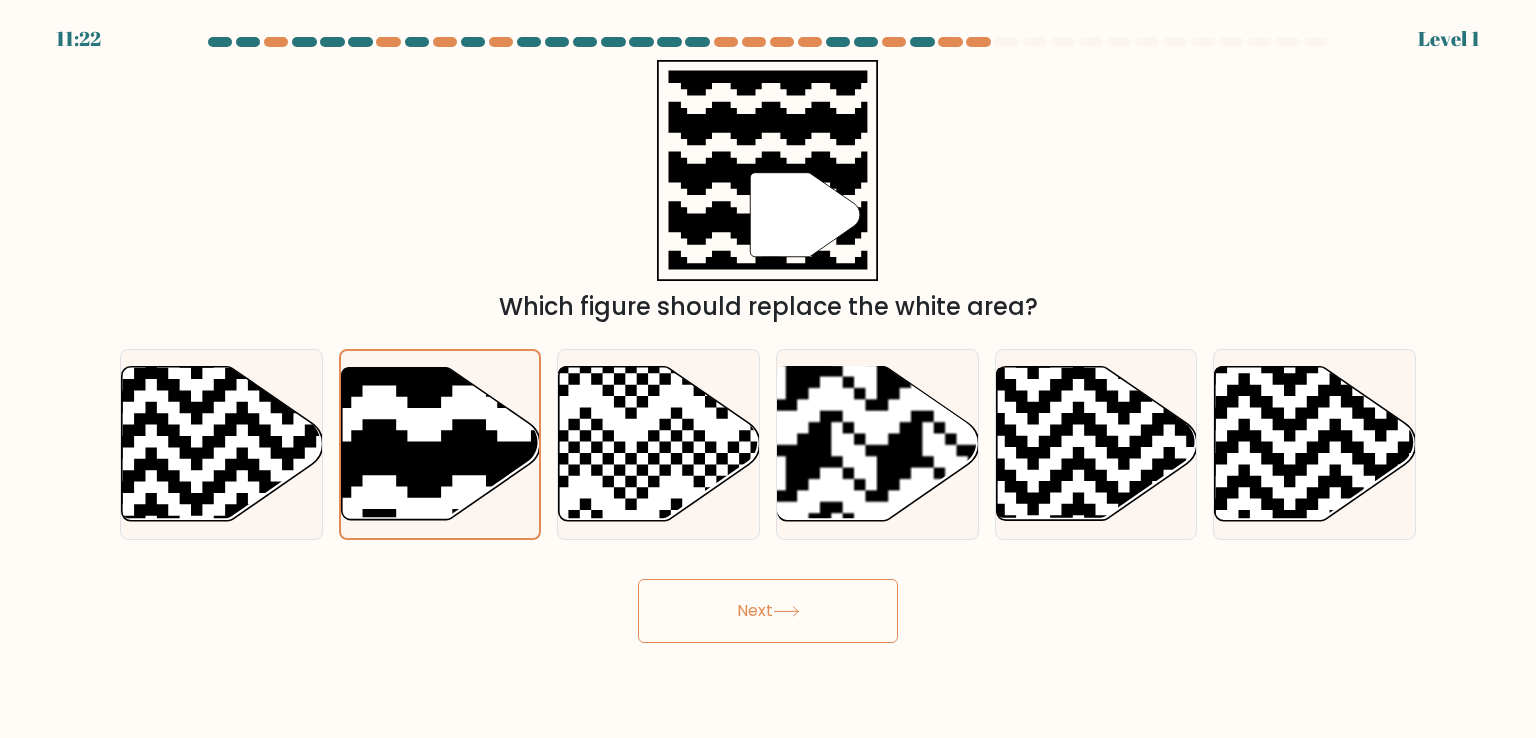 click on "Next" at bounding box center [768, 611] 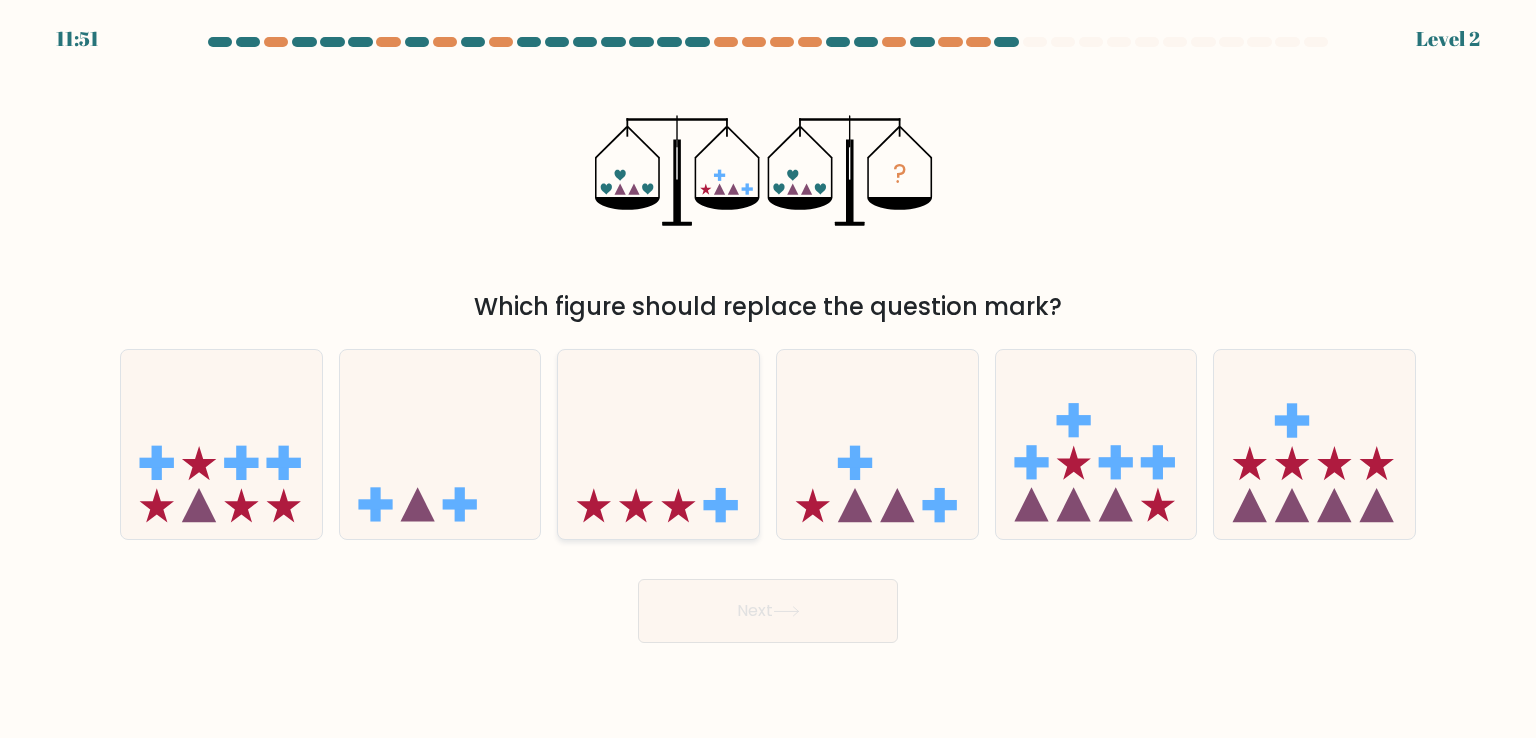 click 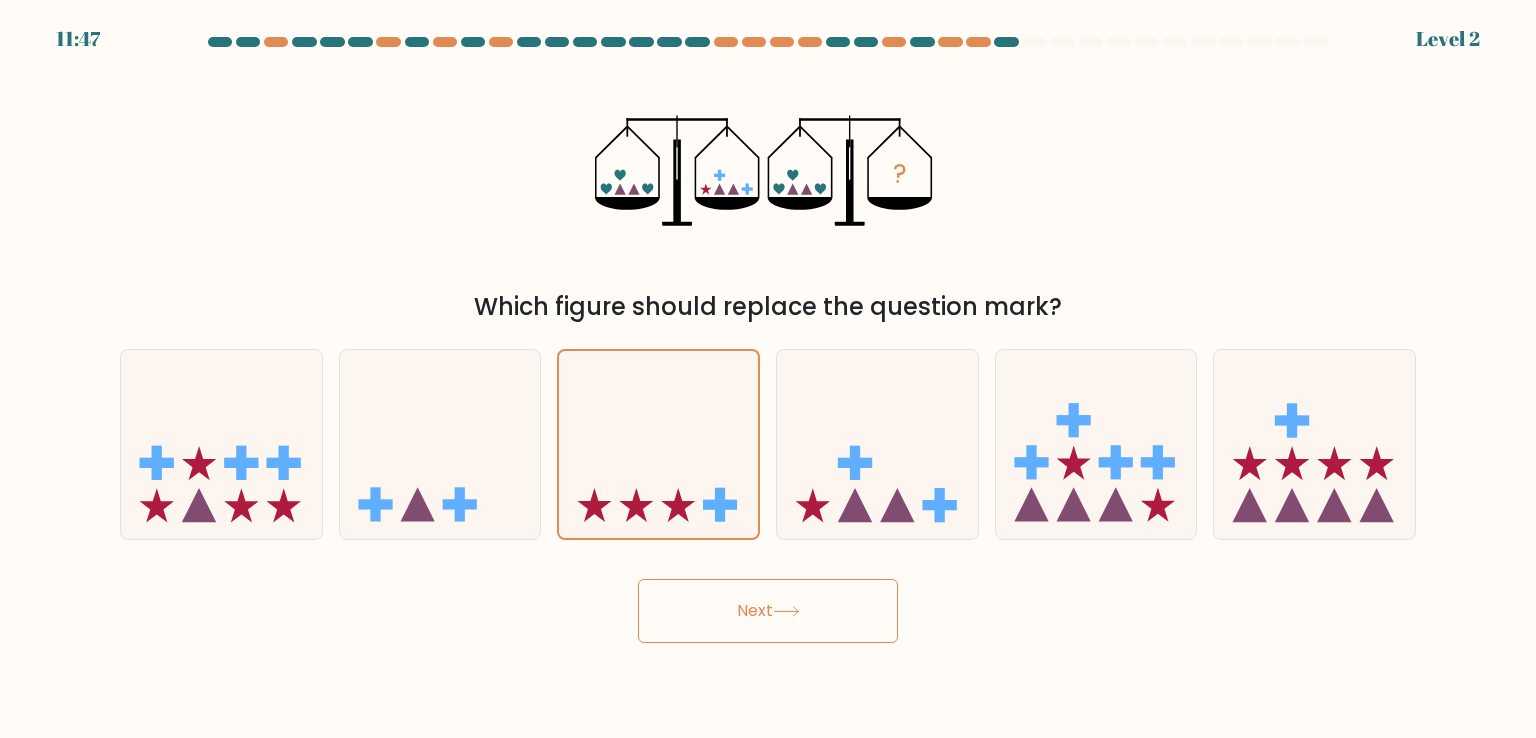 click on "Next" at bounding box center [768, 611] 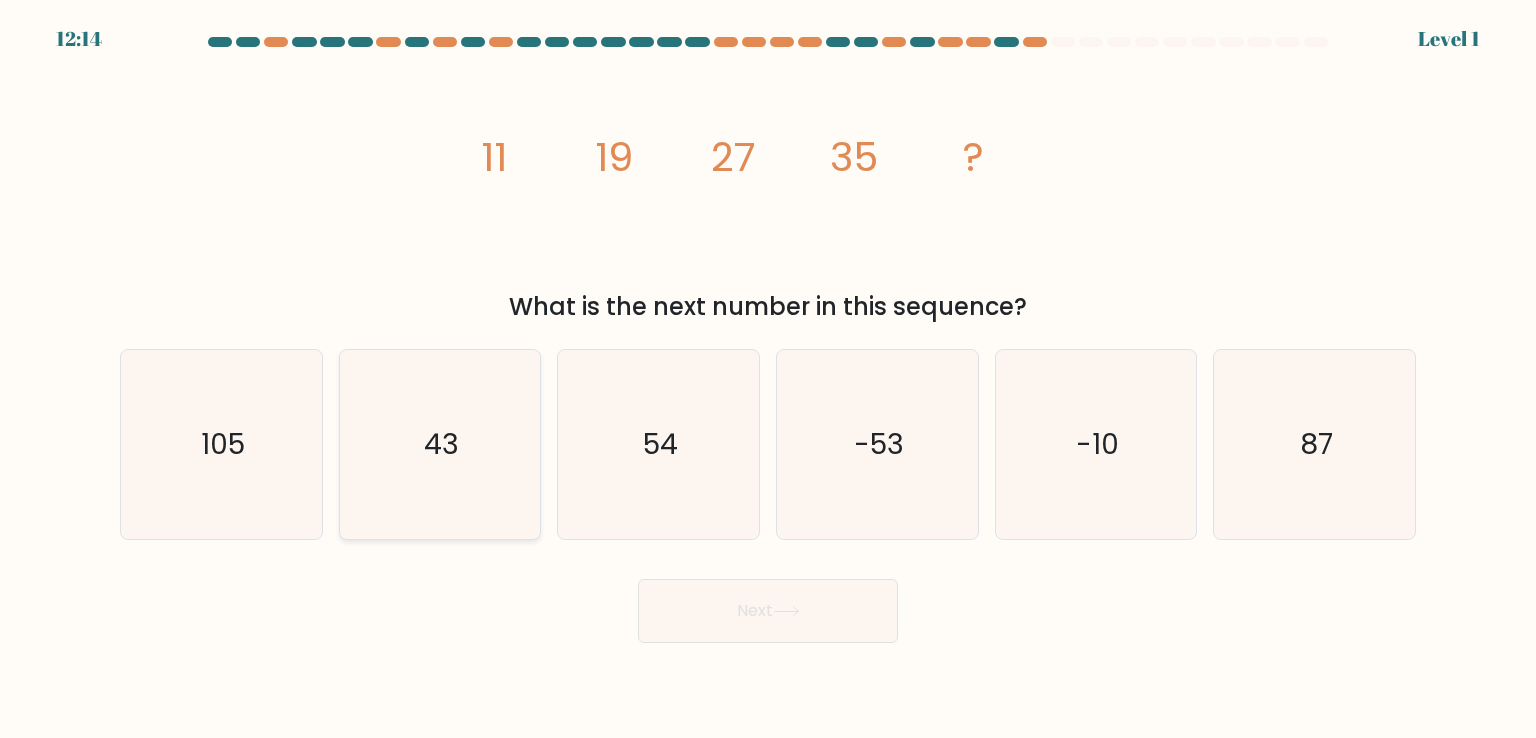 click on "43" 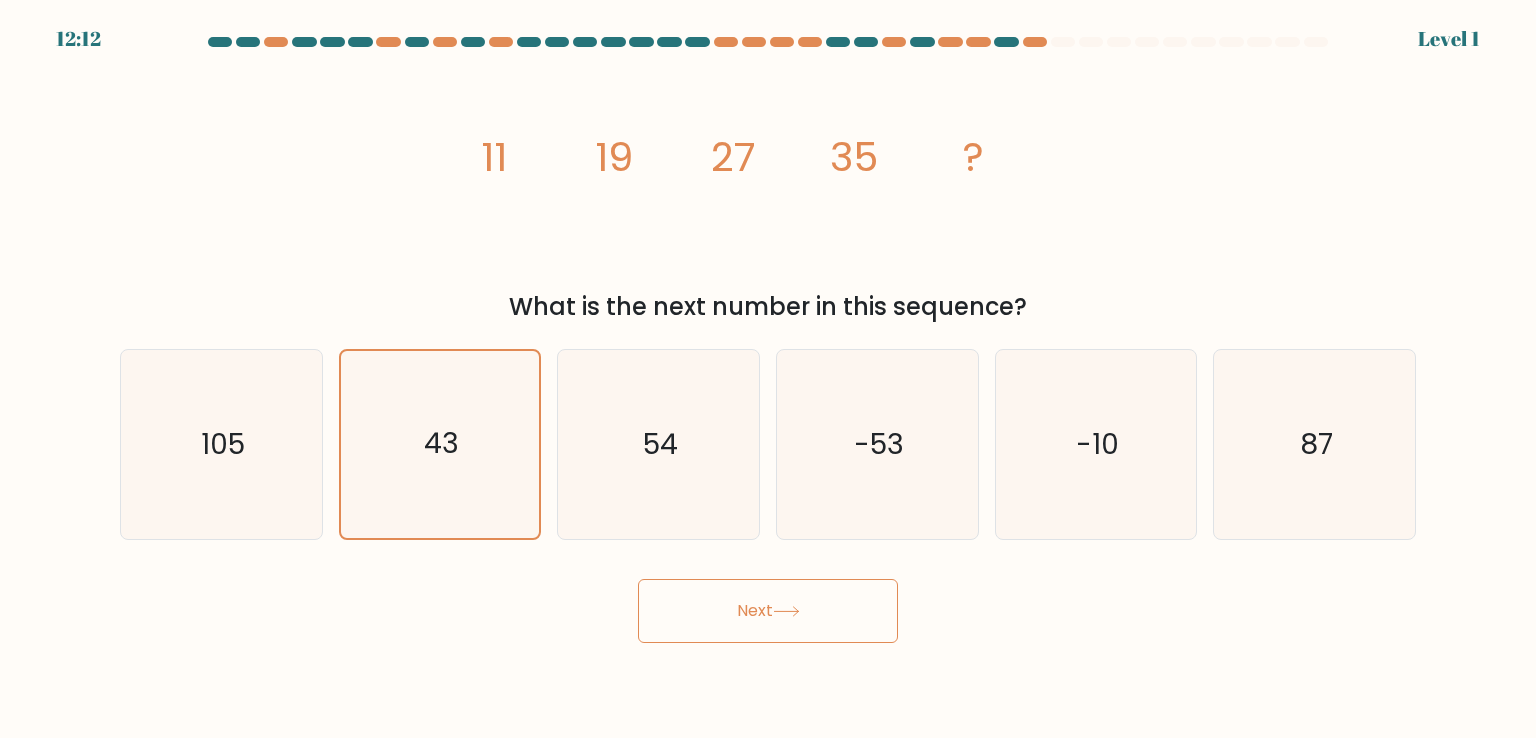 click on "Next" at bounding box center (768, 611) 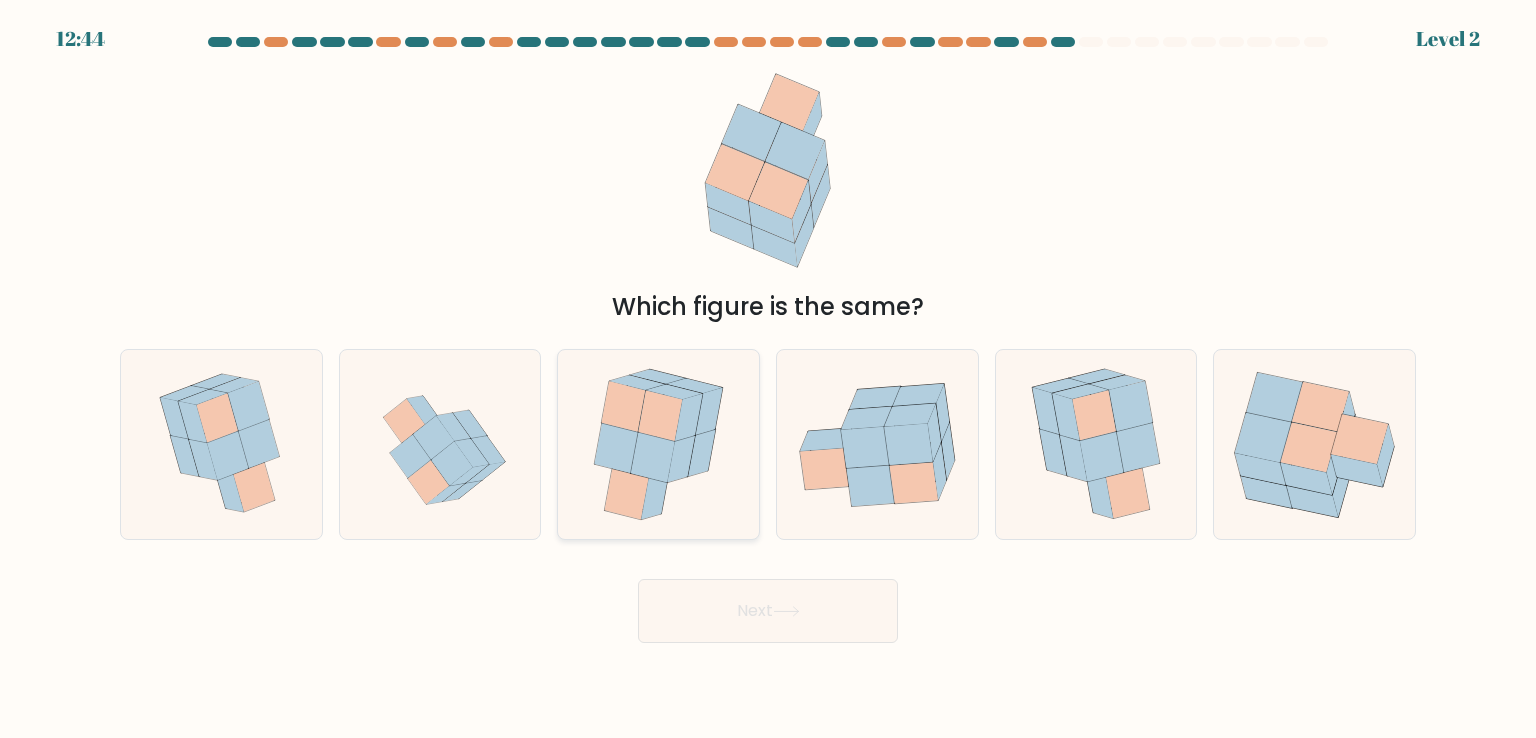 click 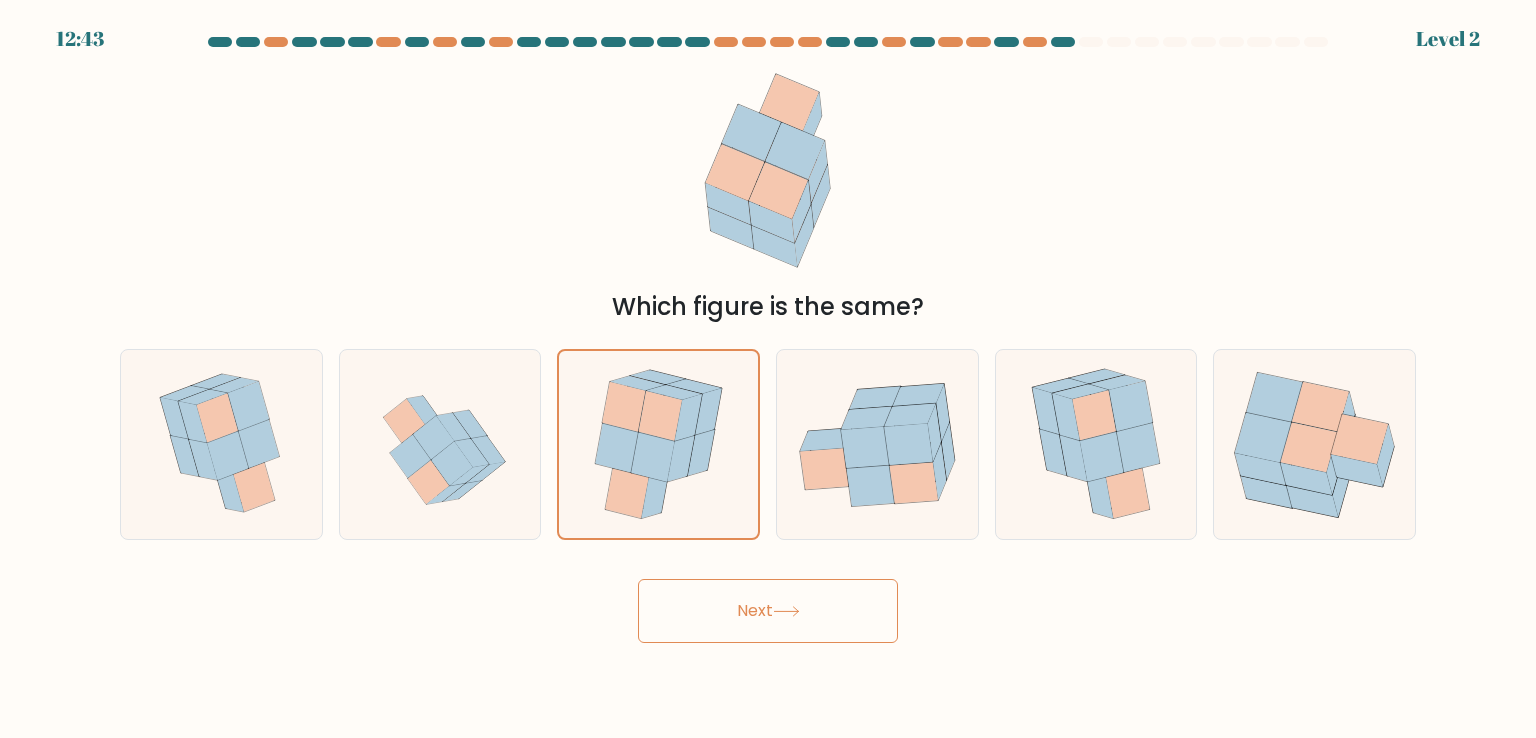 click on "Next" at bounding box center (768, 611) 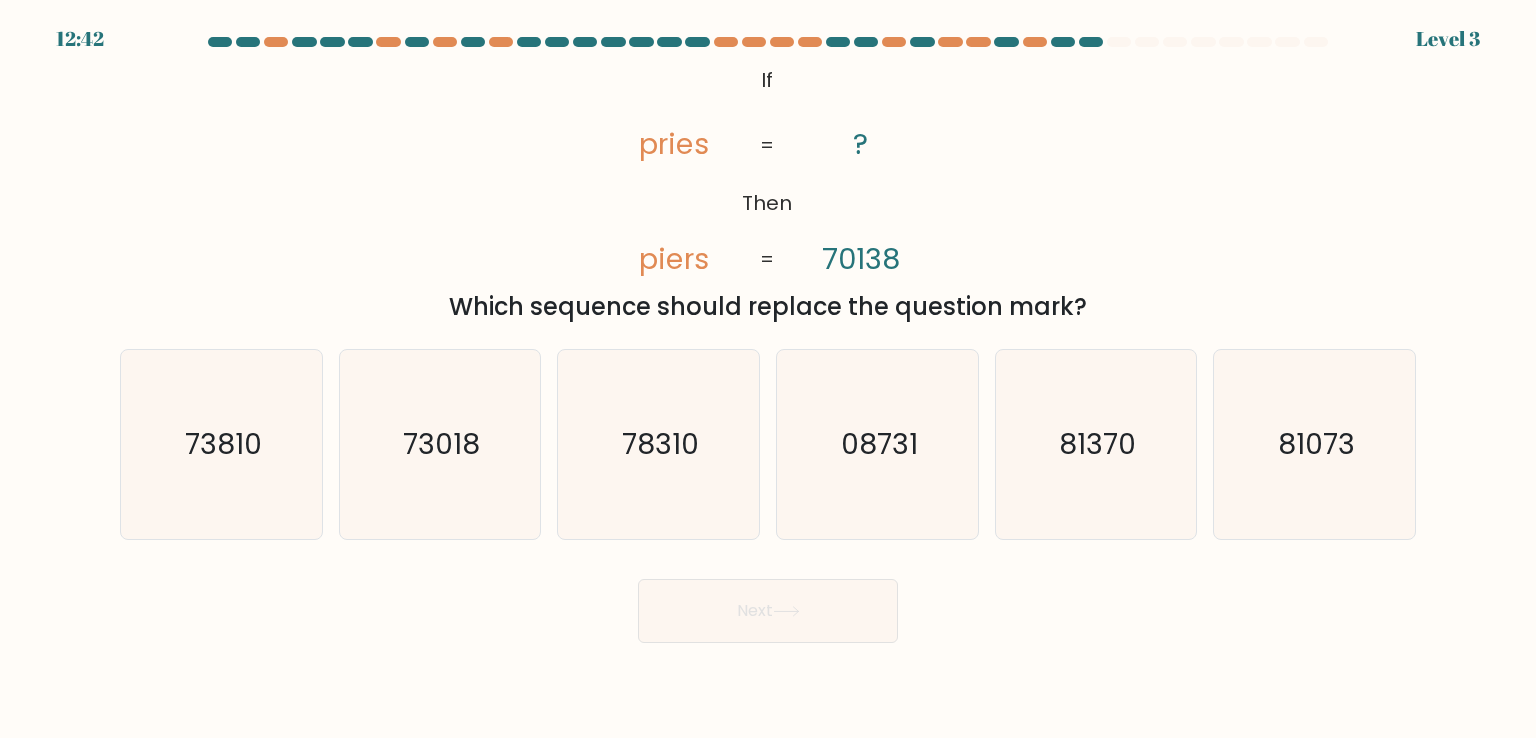 click on "Next" at bounding box center [768, 611] 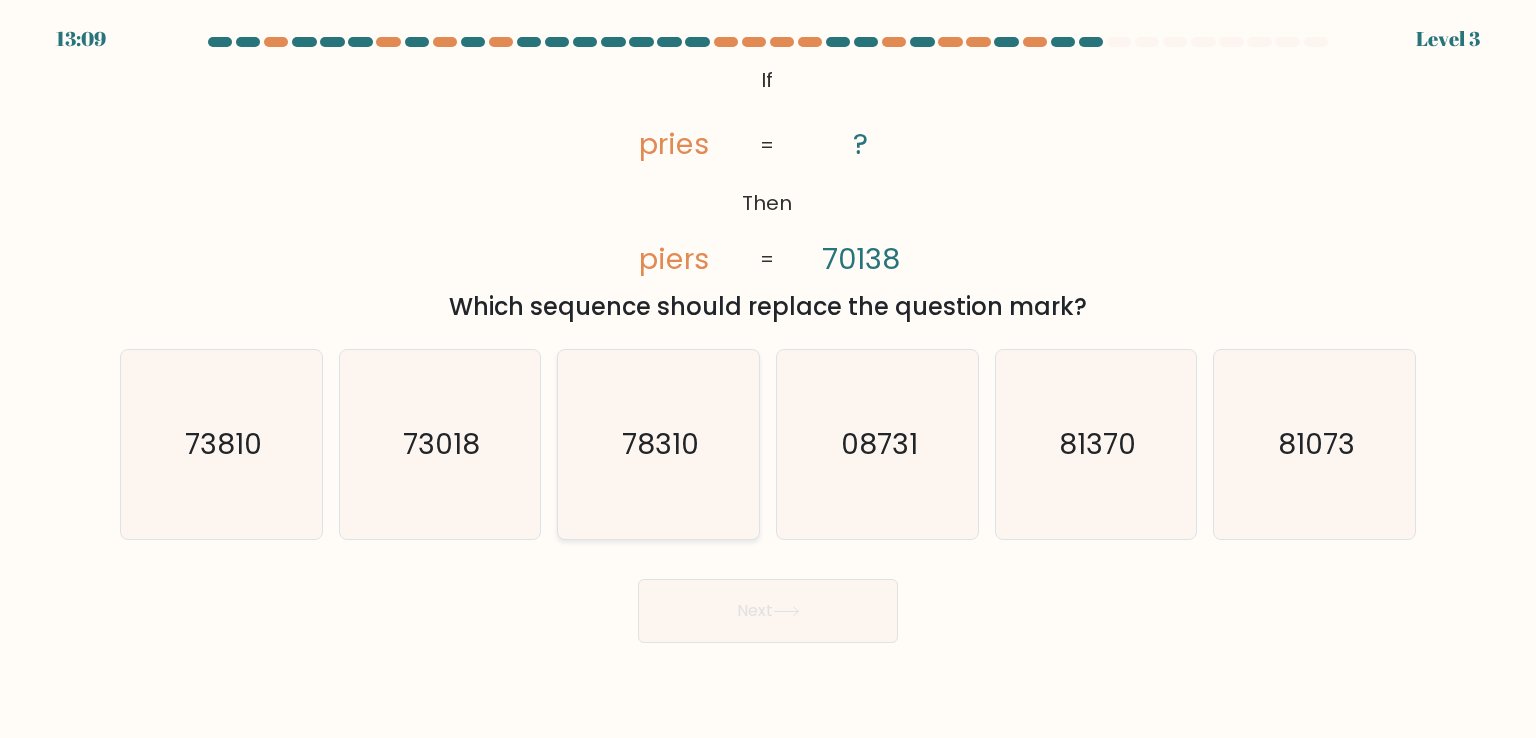 click on "78310" 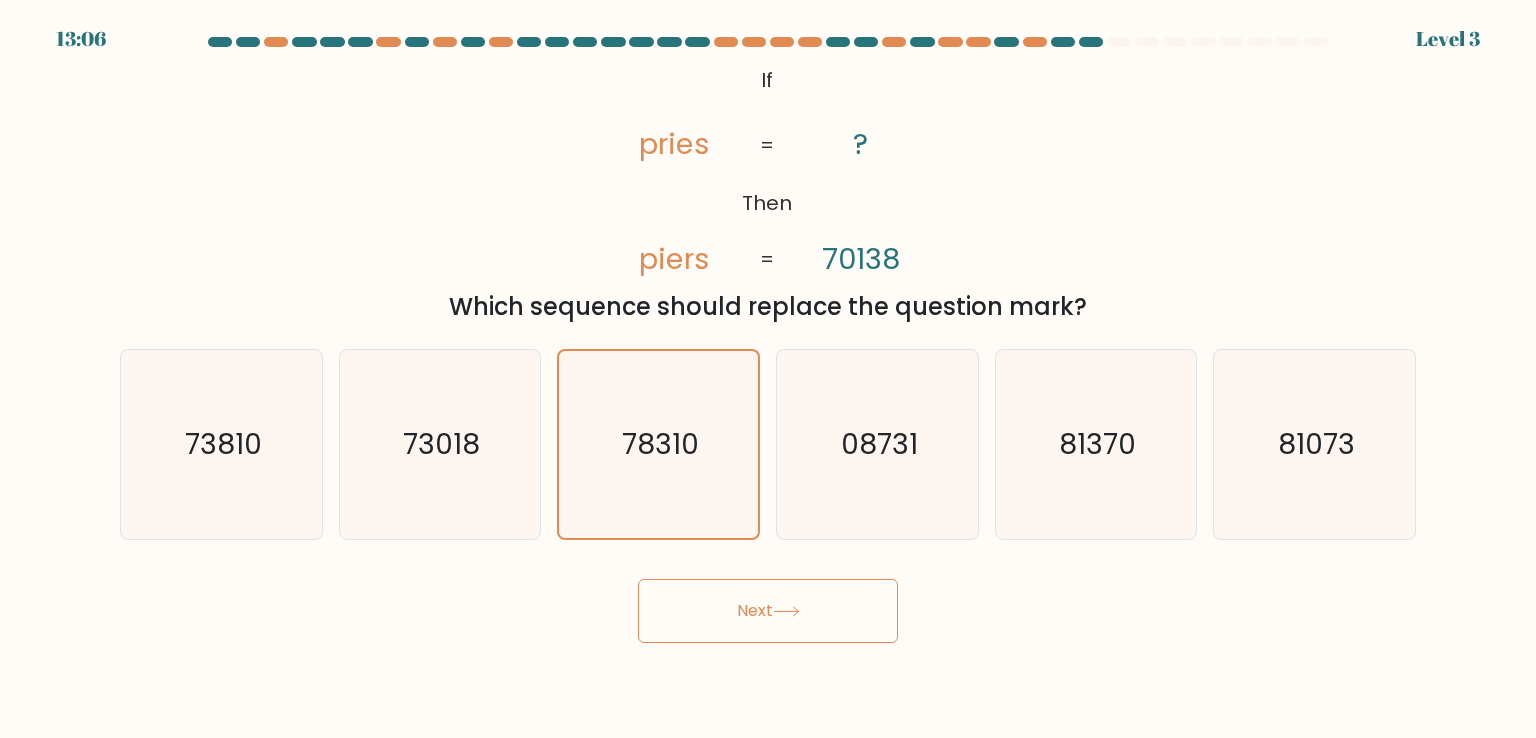 click on "Next" at bounding box center [768, 611] 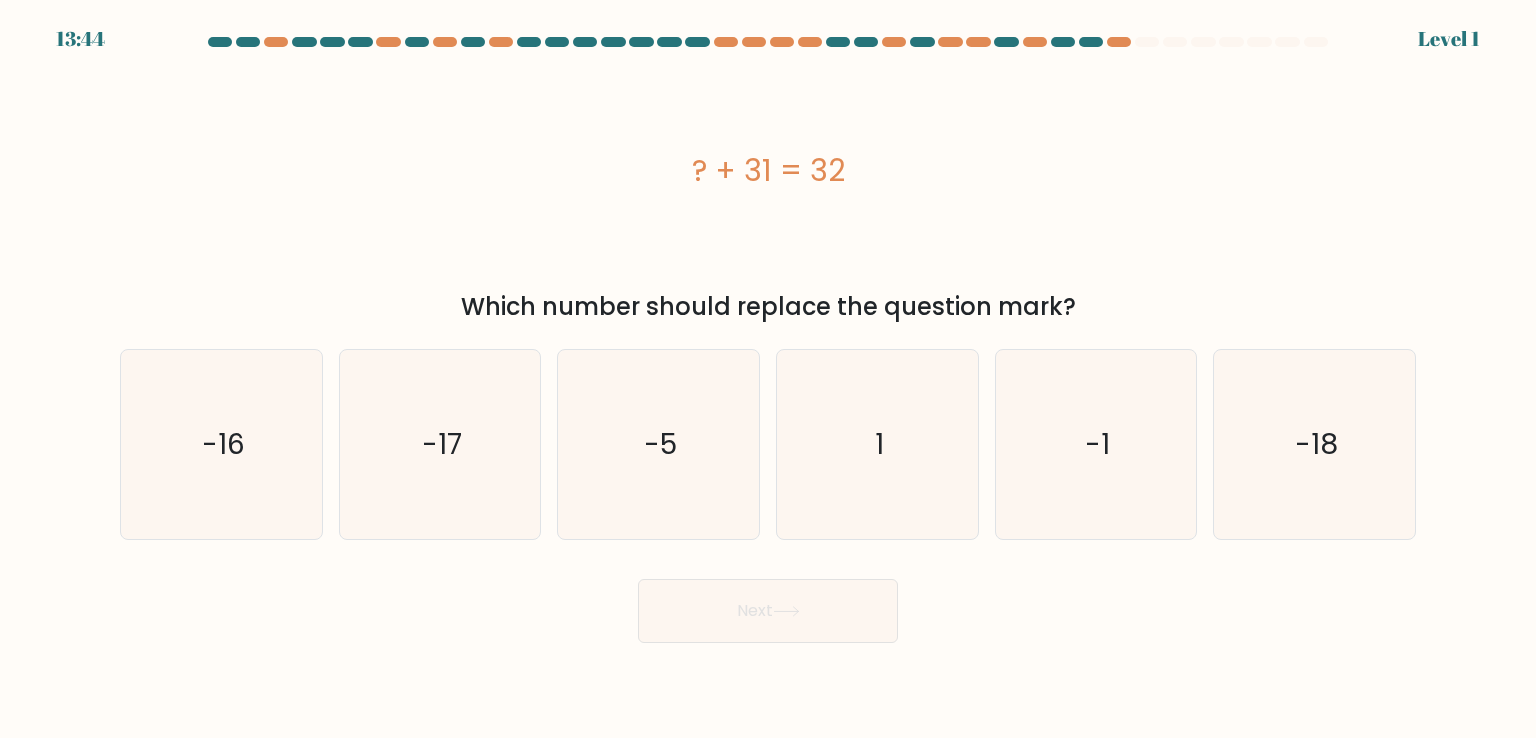 drag, startPoint x: 921, startPoint y: 433, endPoint x: 863, endPoint y: 666, distance: 240.1104 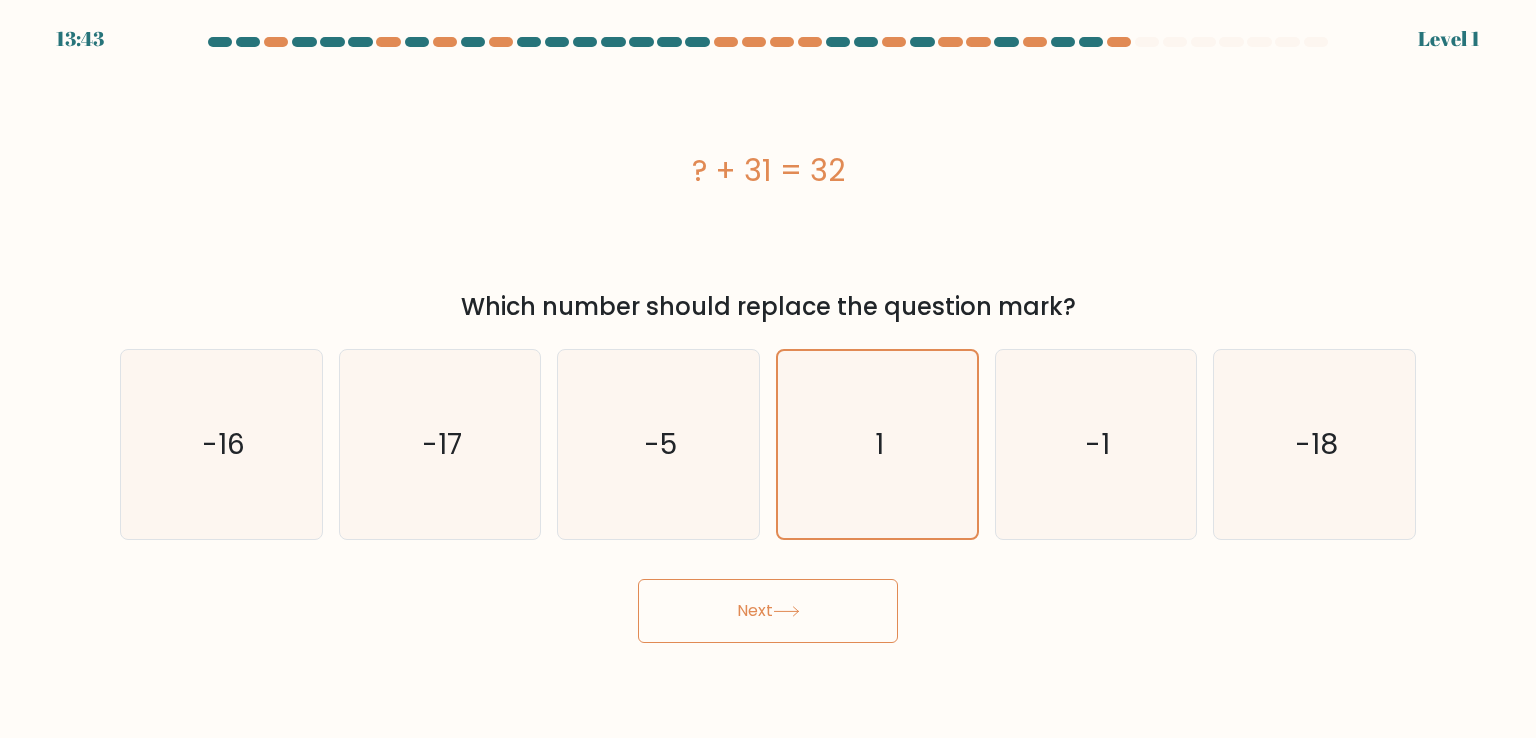click on "Next" at bounding box center [768, 611] 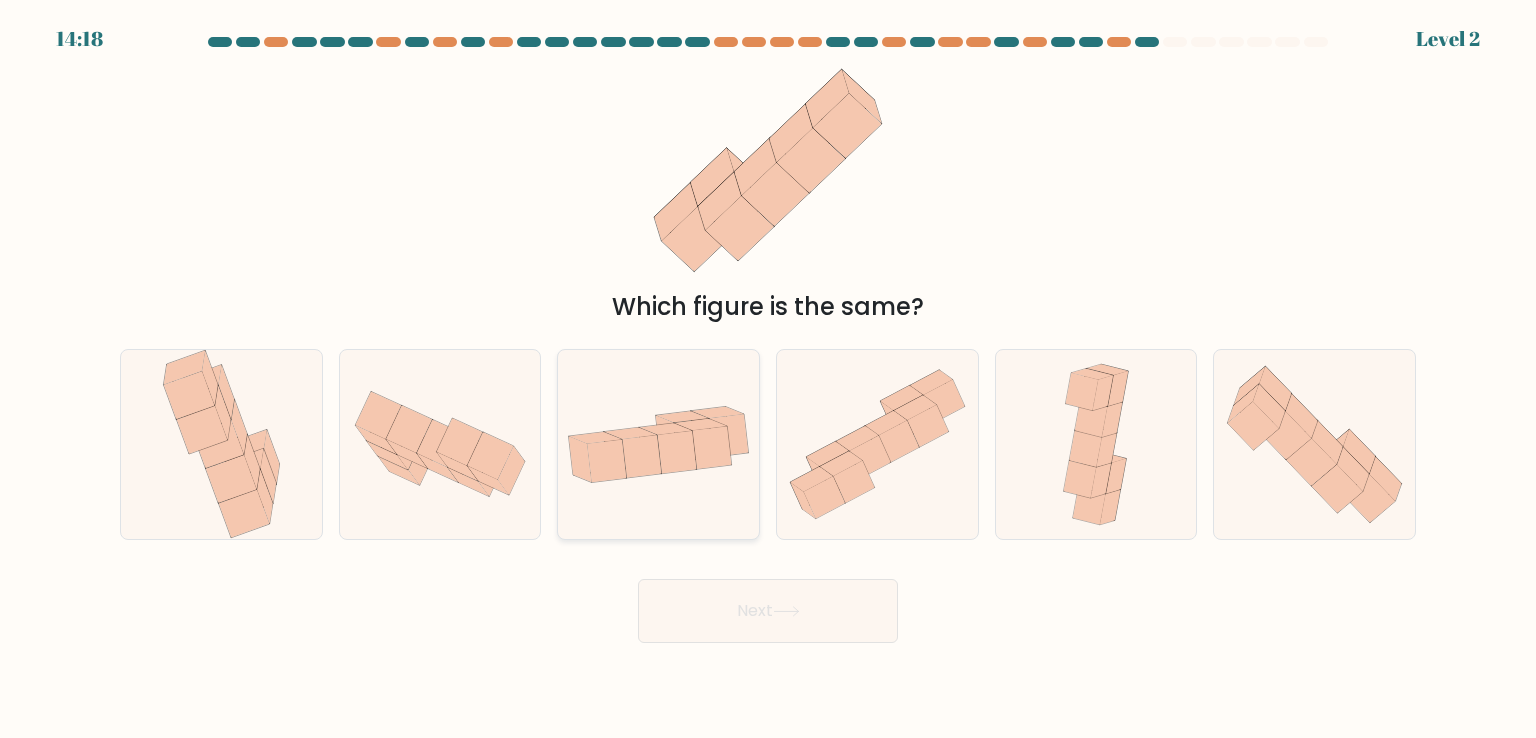 click 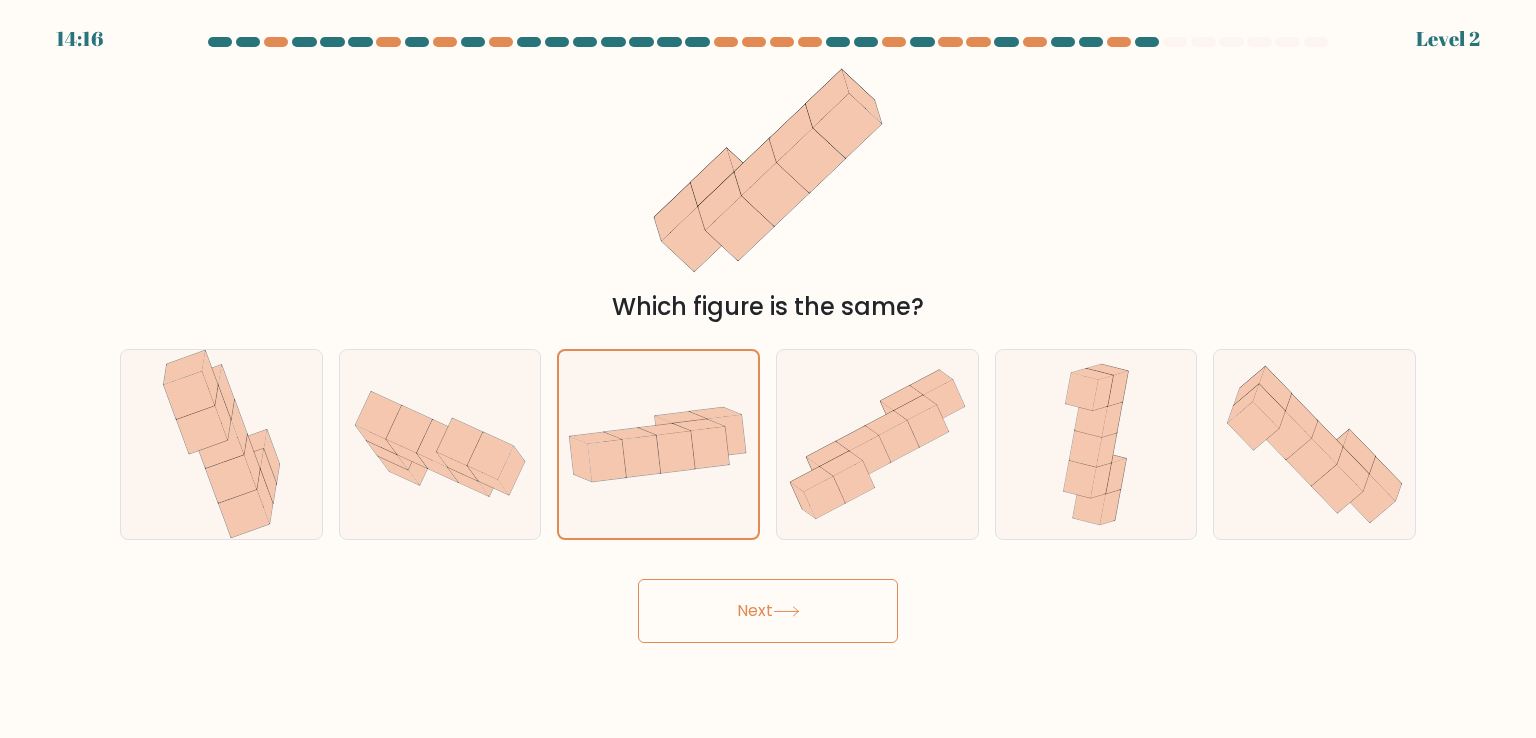 click on "Next" at bounding box center (768, 611) 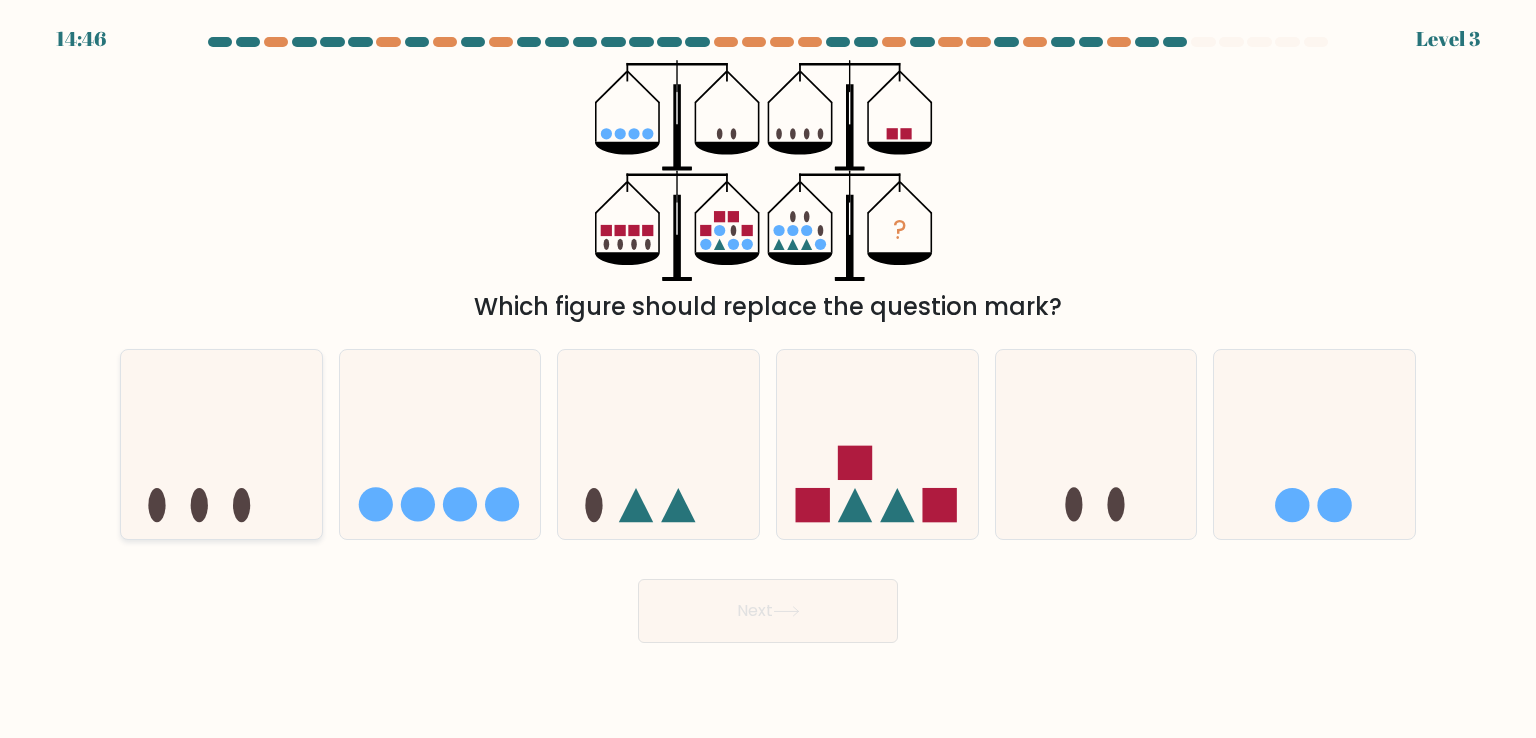 click 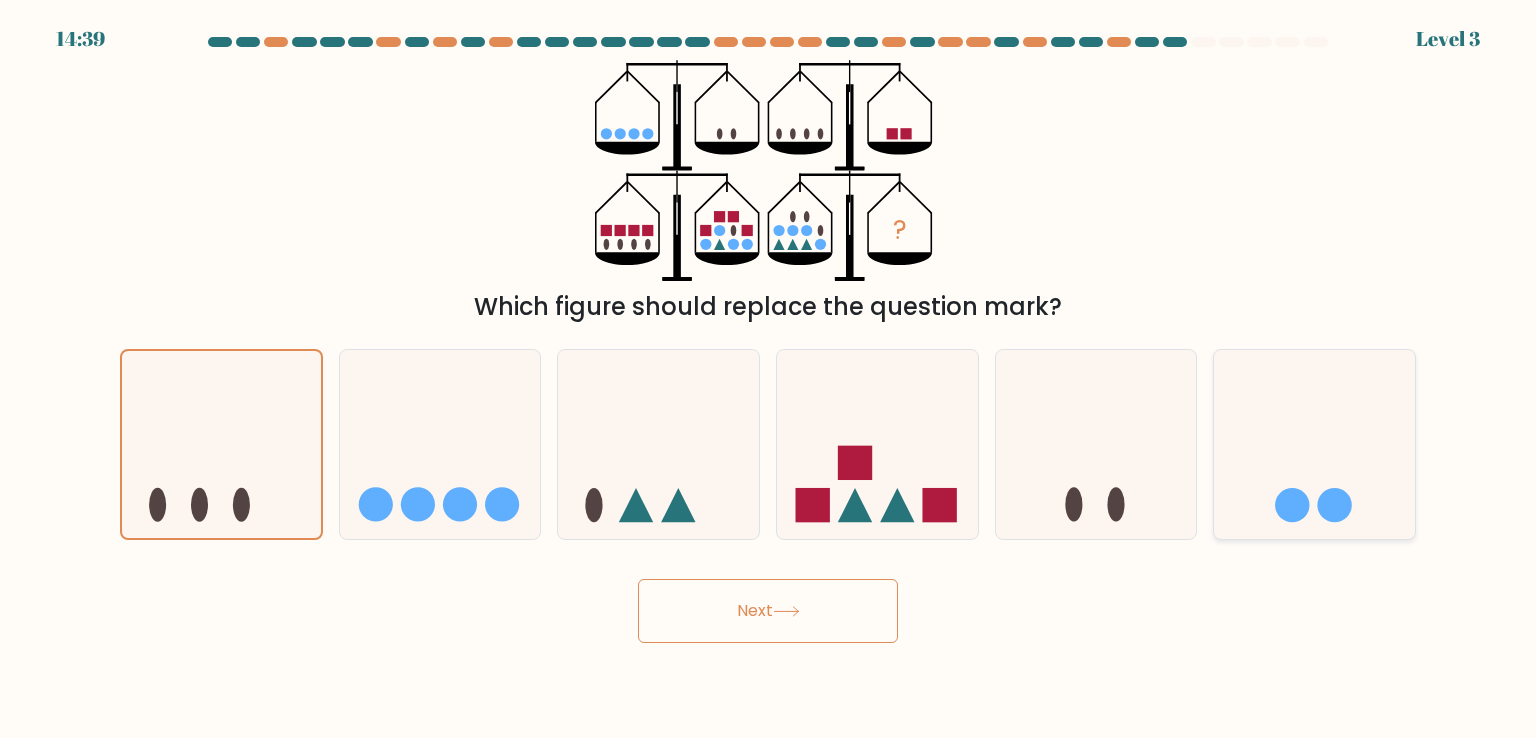 click 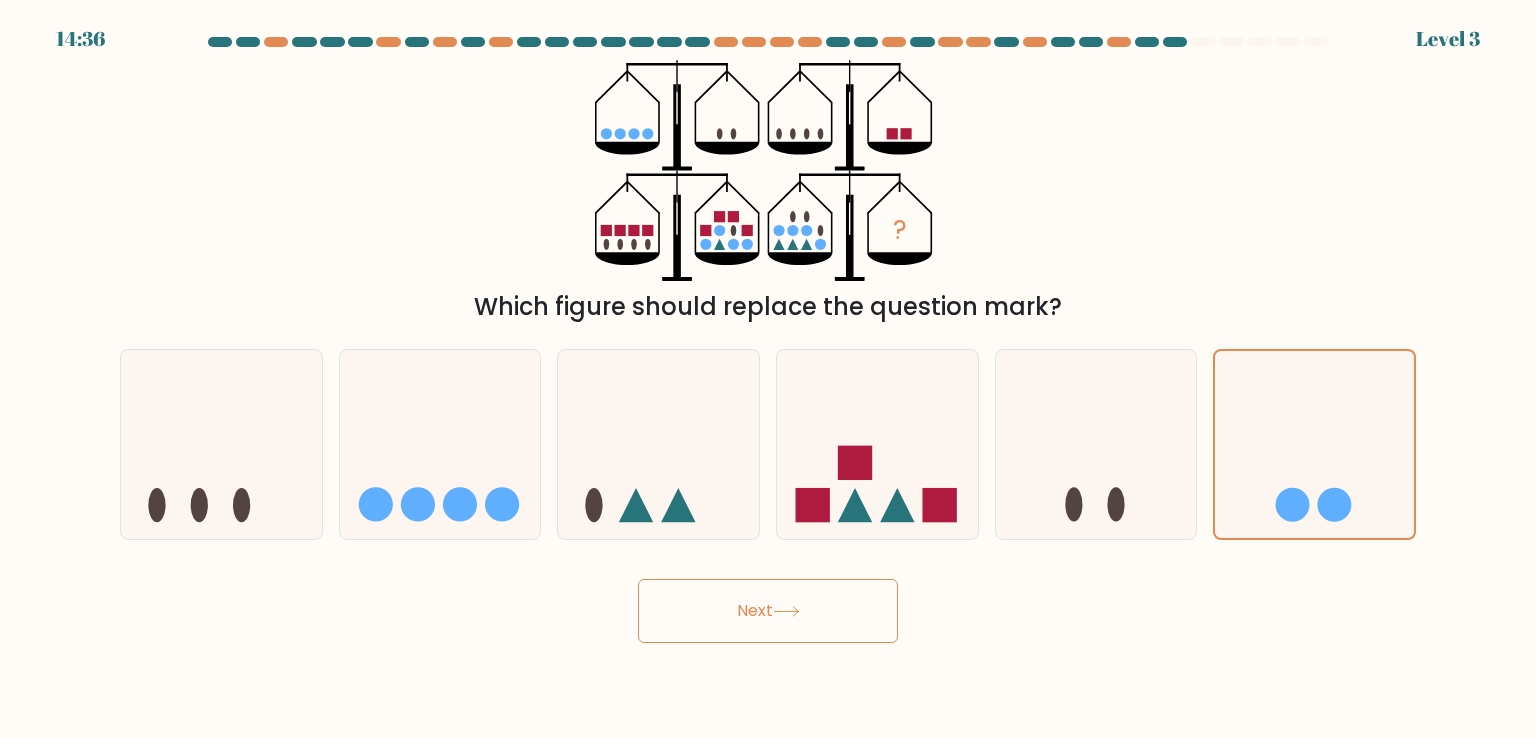 click on "Next" at bounding box center [768, 611] 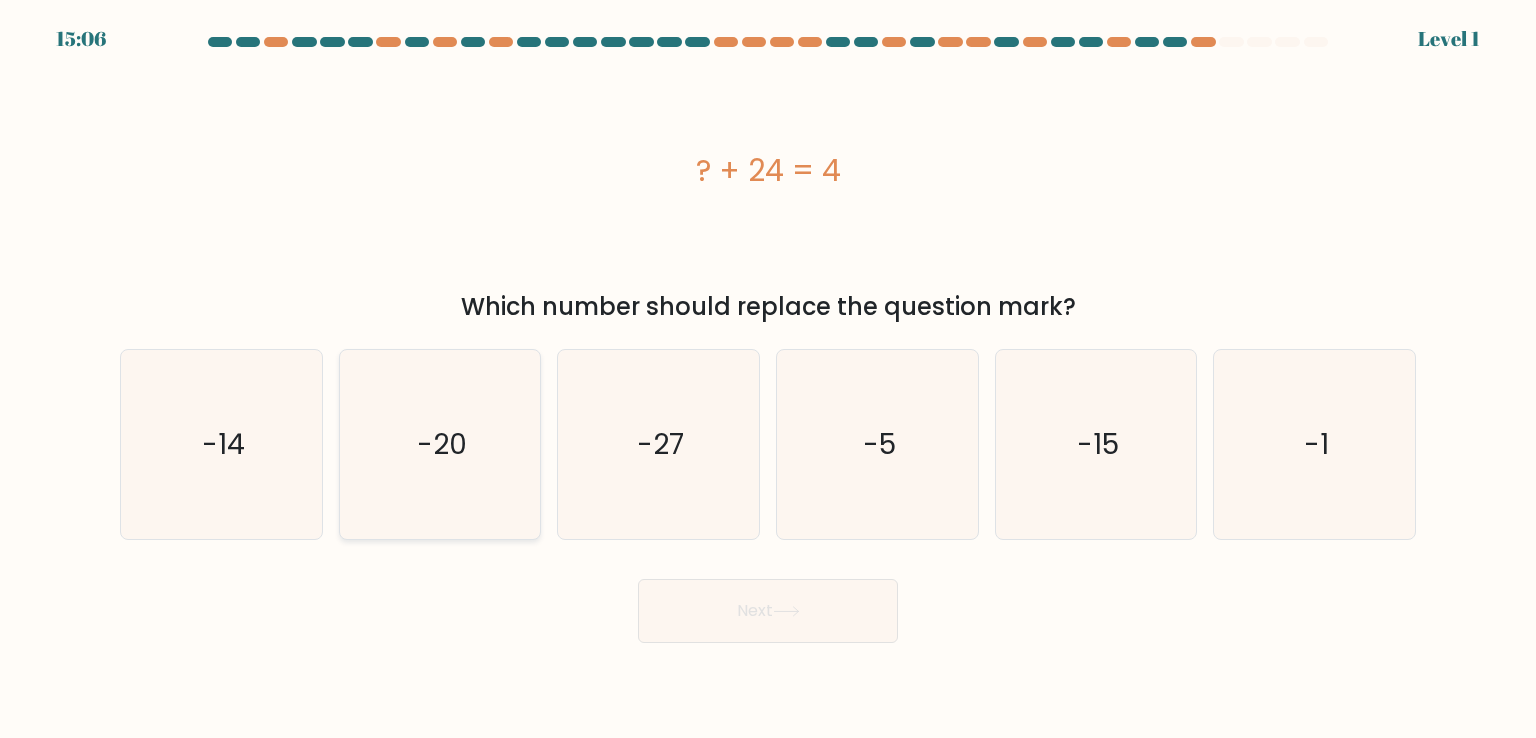 click on "-20" 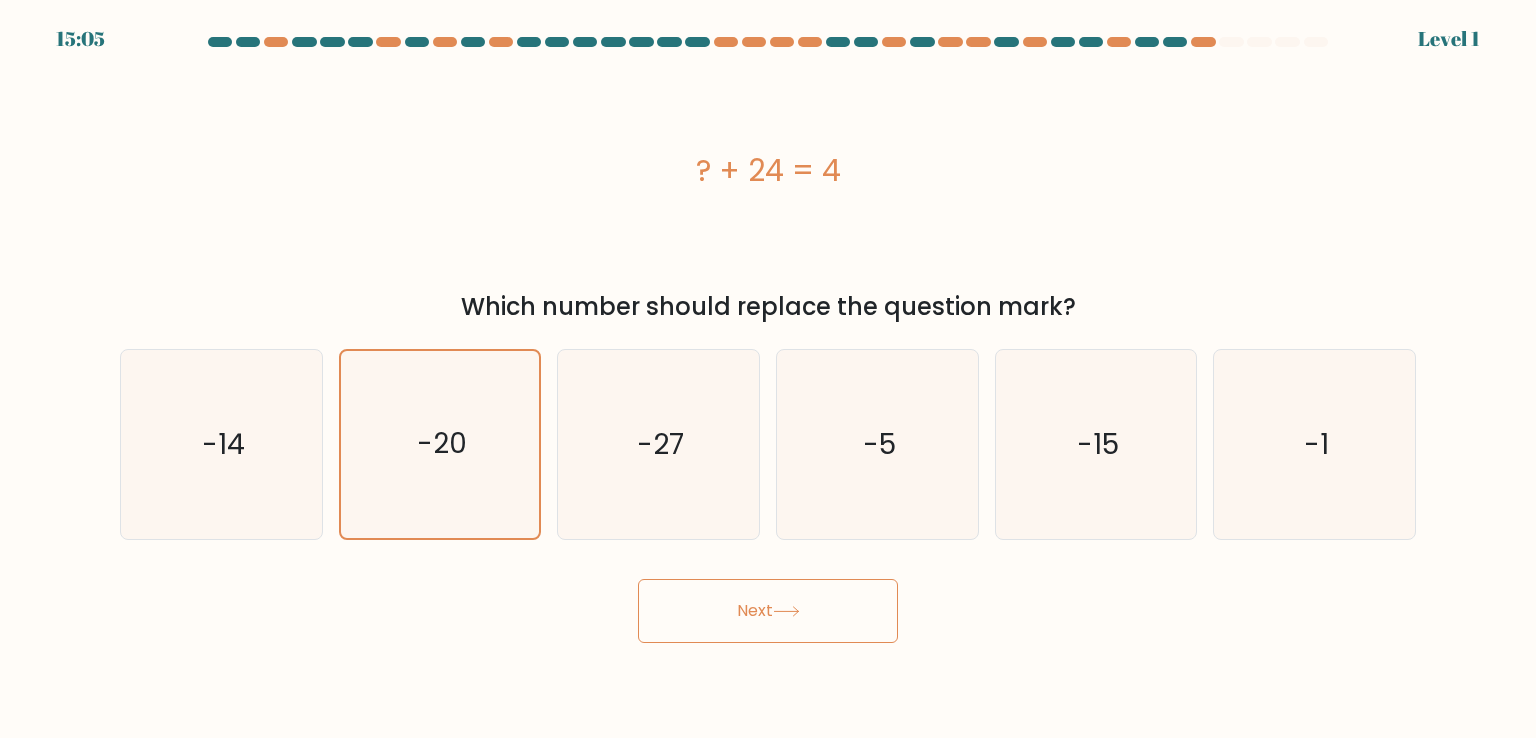 click on "Next" at bounding box center (768, 611) 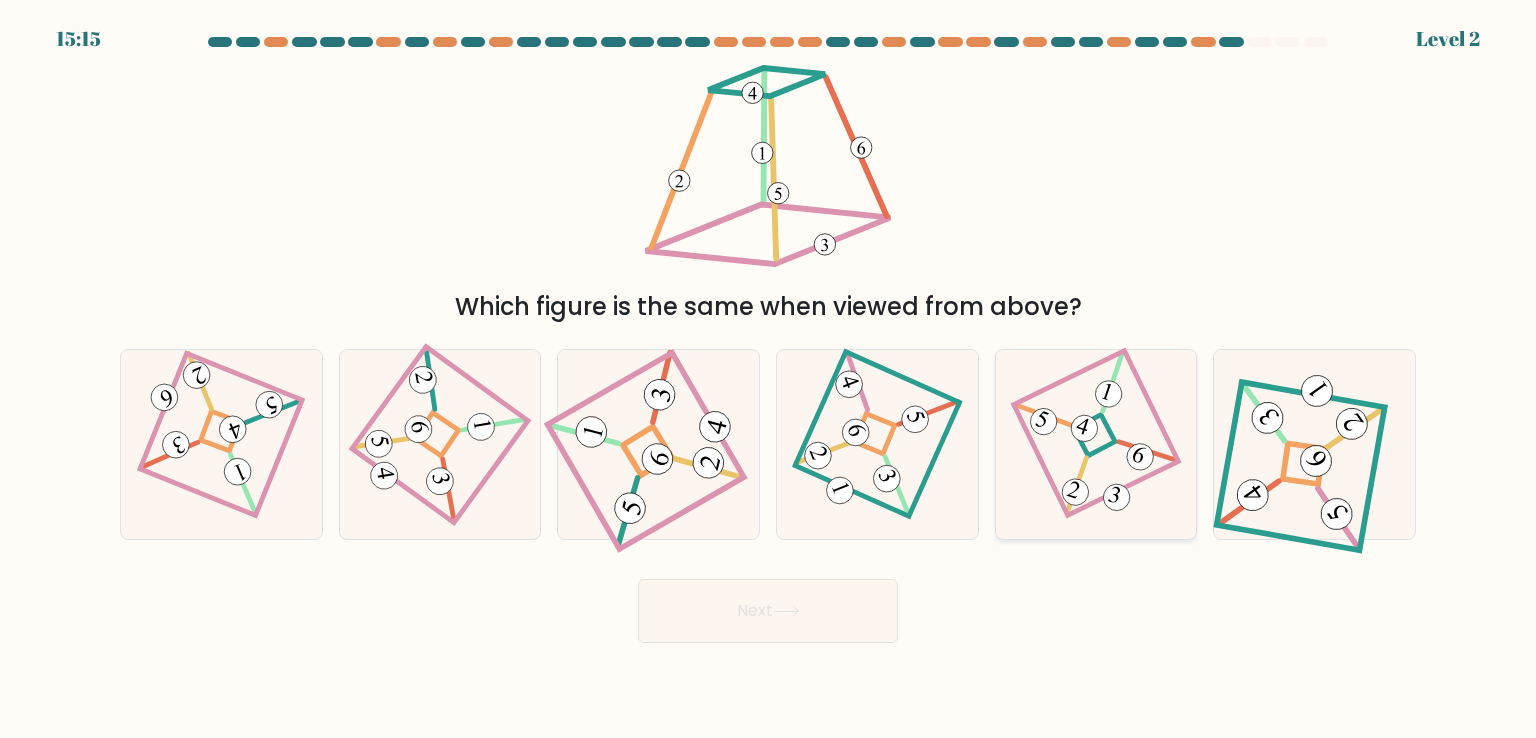 click 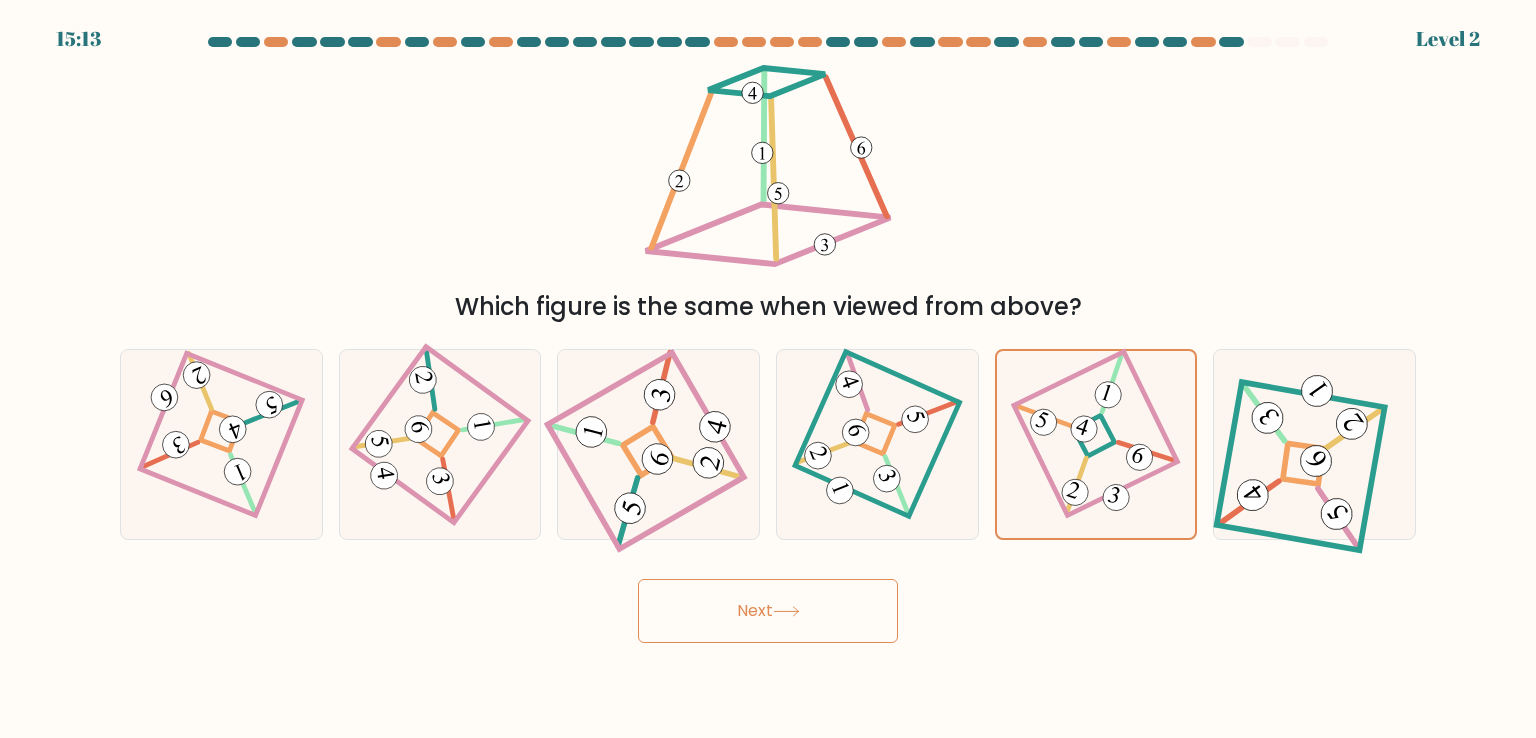 click on "Next" at bounding box center (768, 611) 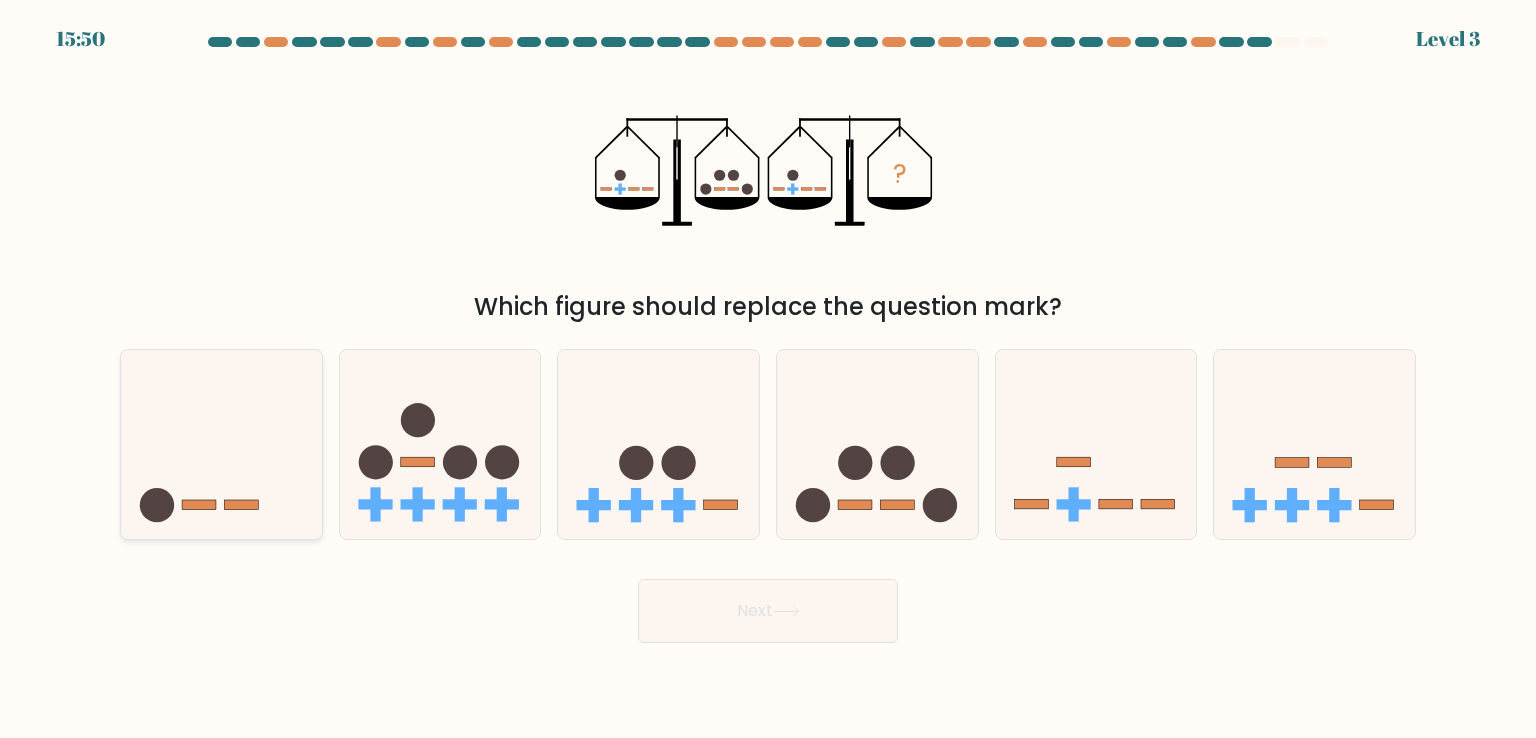 click 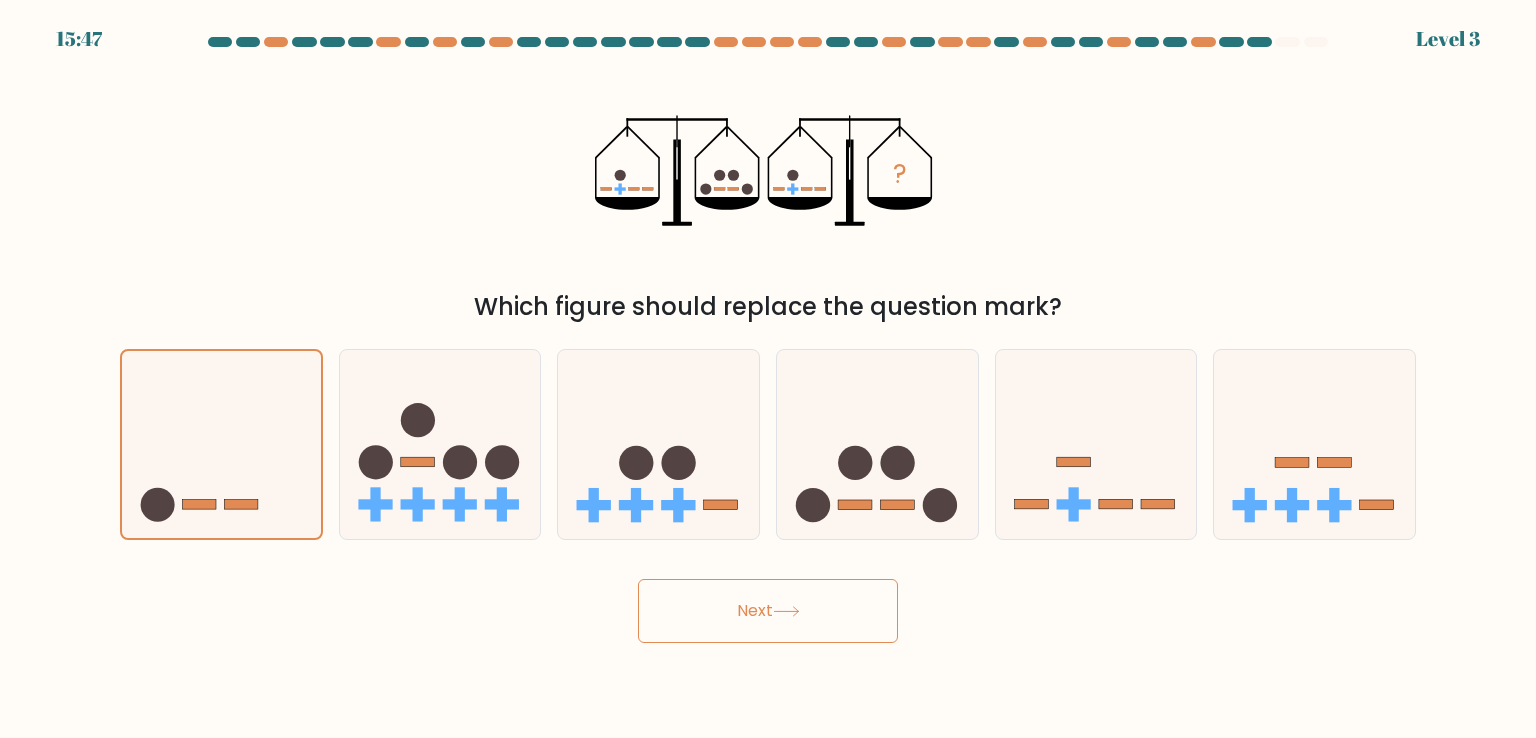 click on "Next" at bounding box center [768, 611] 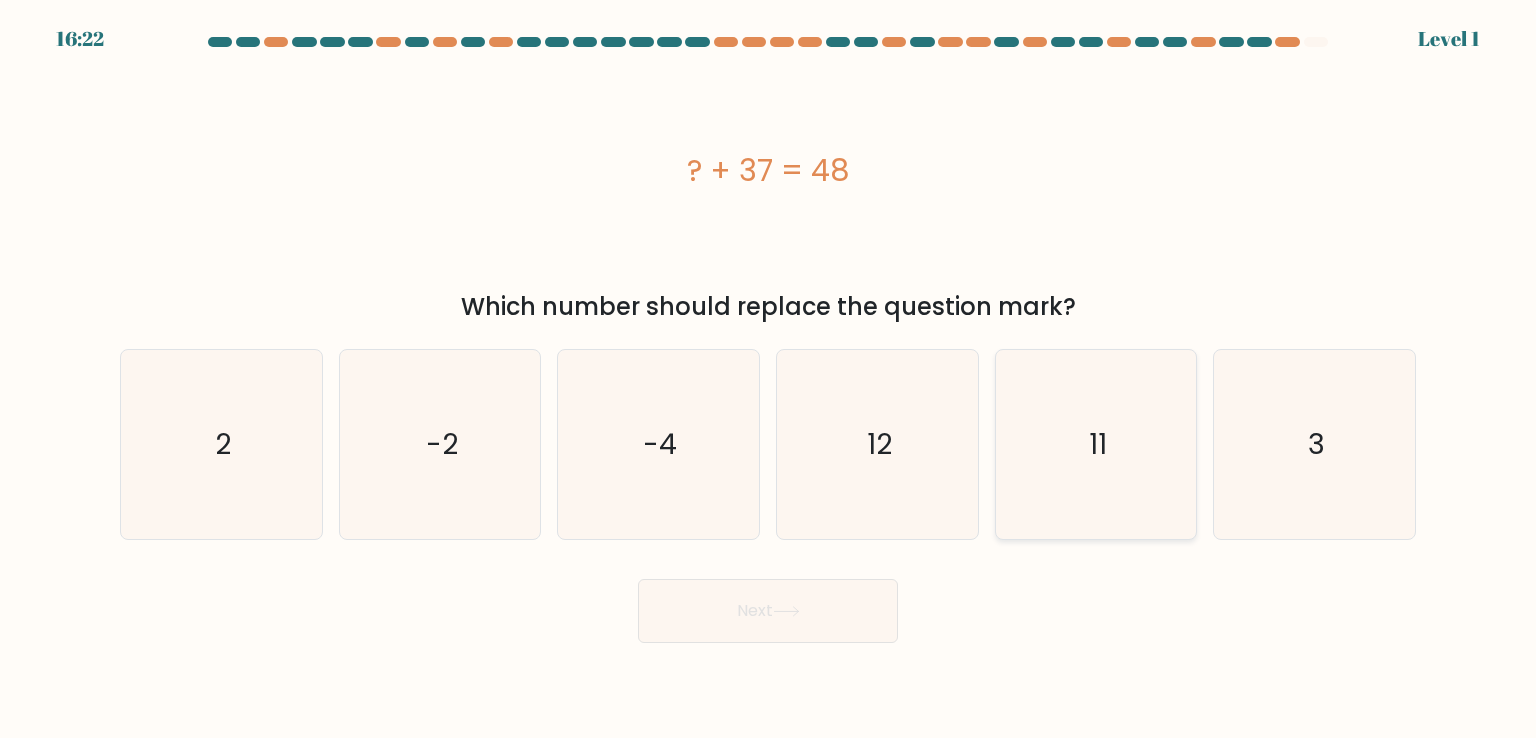 click on "11" at bounding box center (1096, 444) 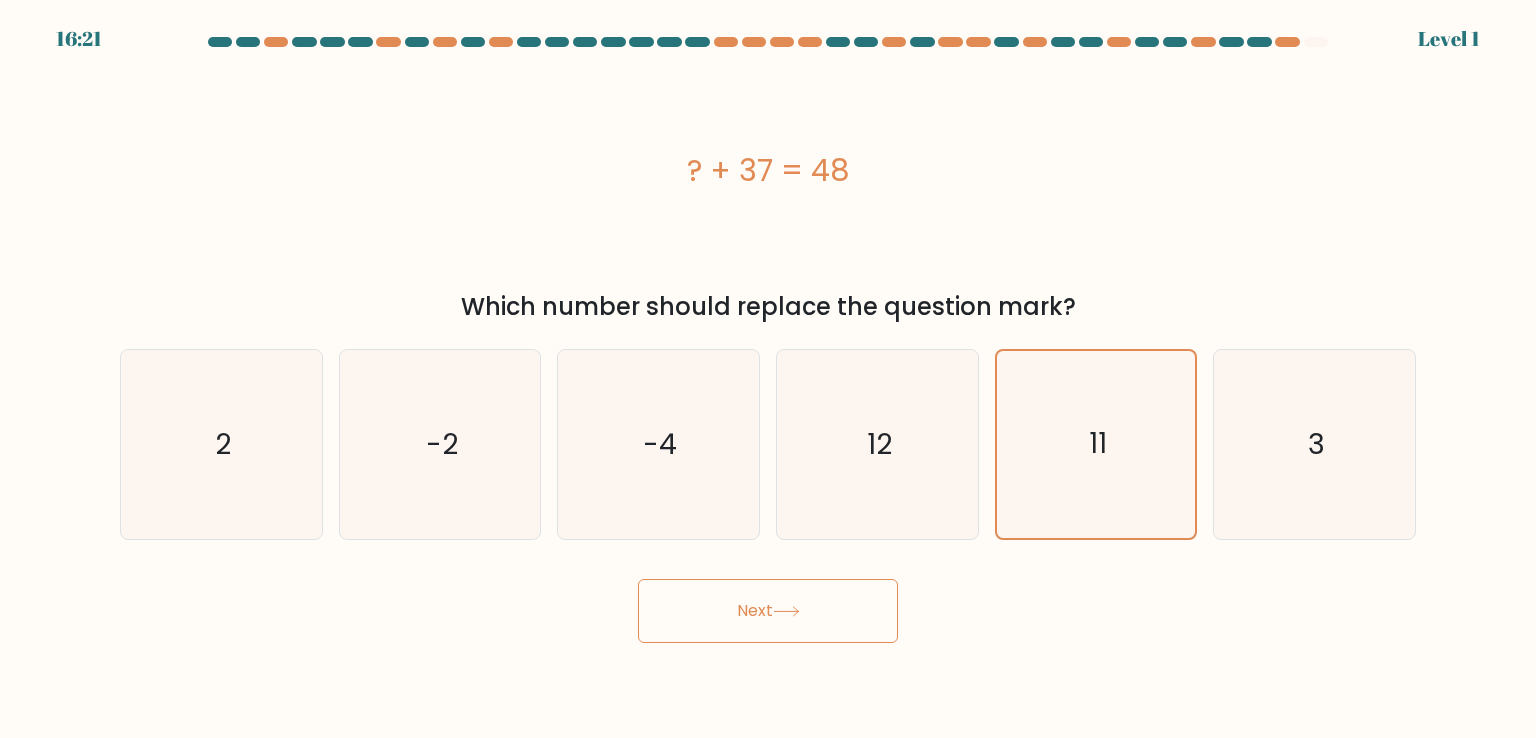 click on "Next" at bounding box center [768, 611] 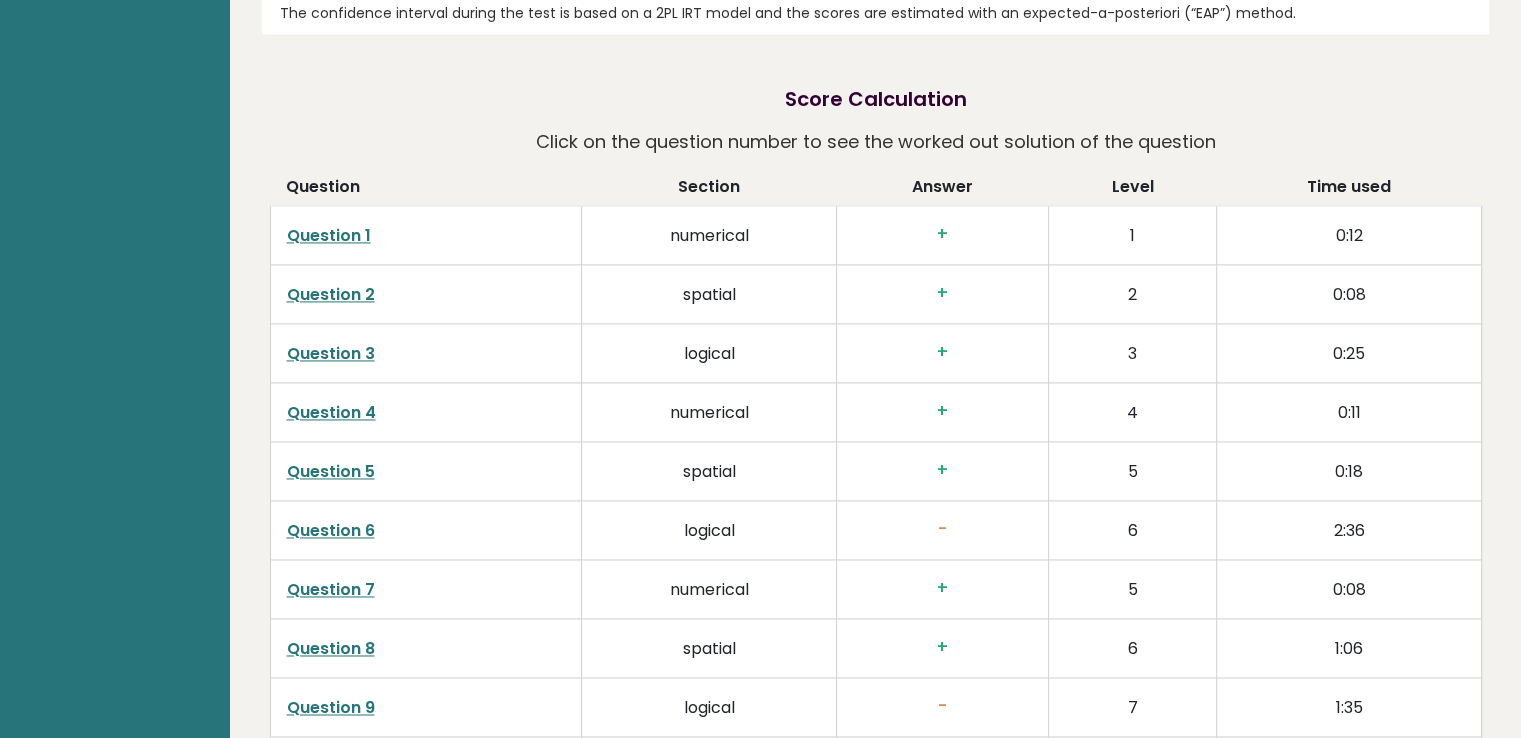 scroll, scrollTop: 3100, scrollLeft: 0, axis: vertical 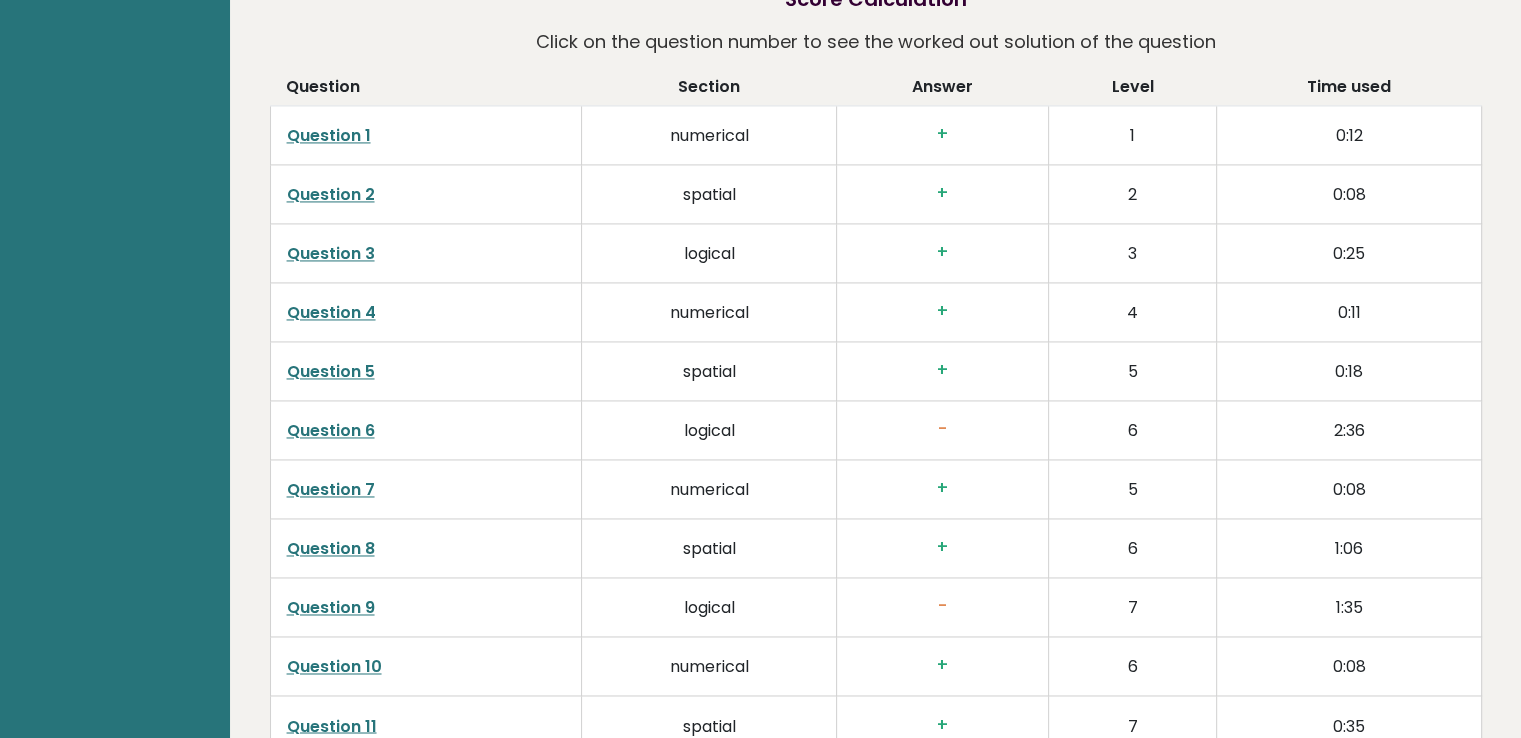 click on "Question
6" at bounding box center (331, 430) 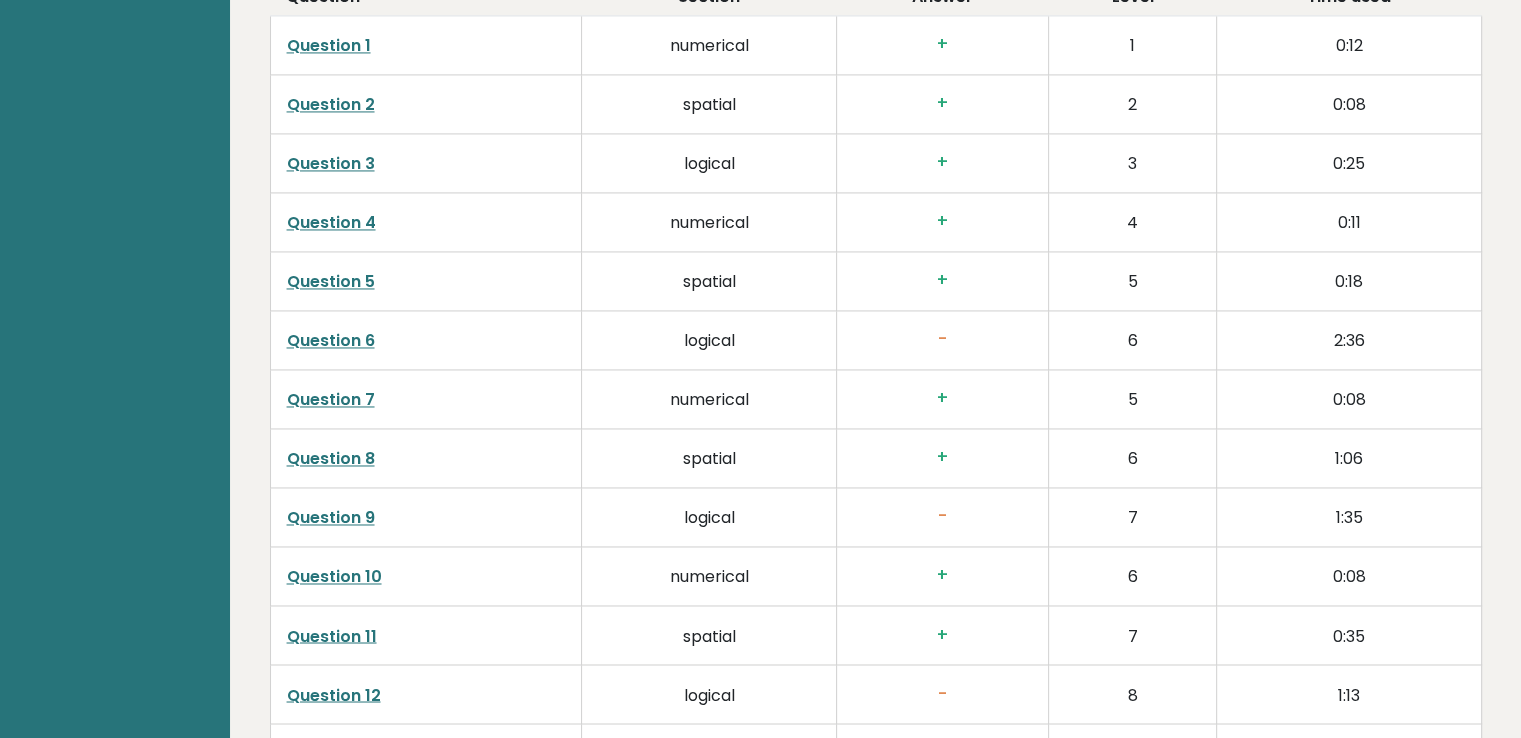 scroll, scrollTop: 3200, scrollLeft: 0, axis: vertical 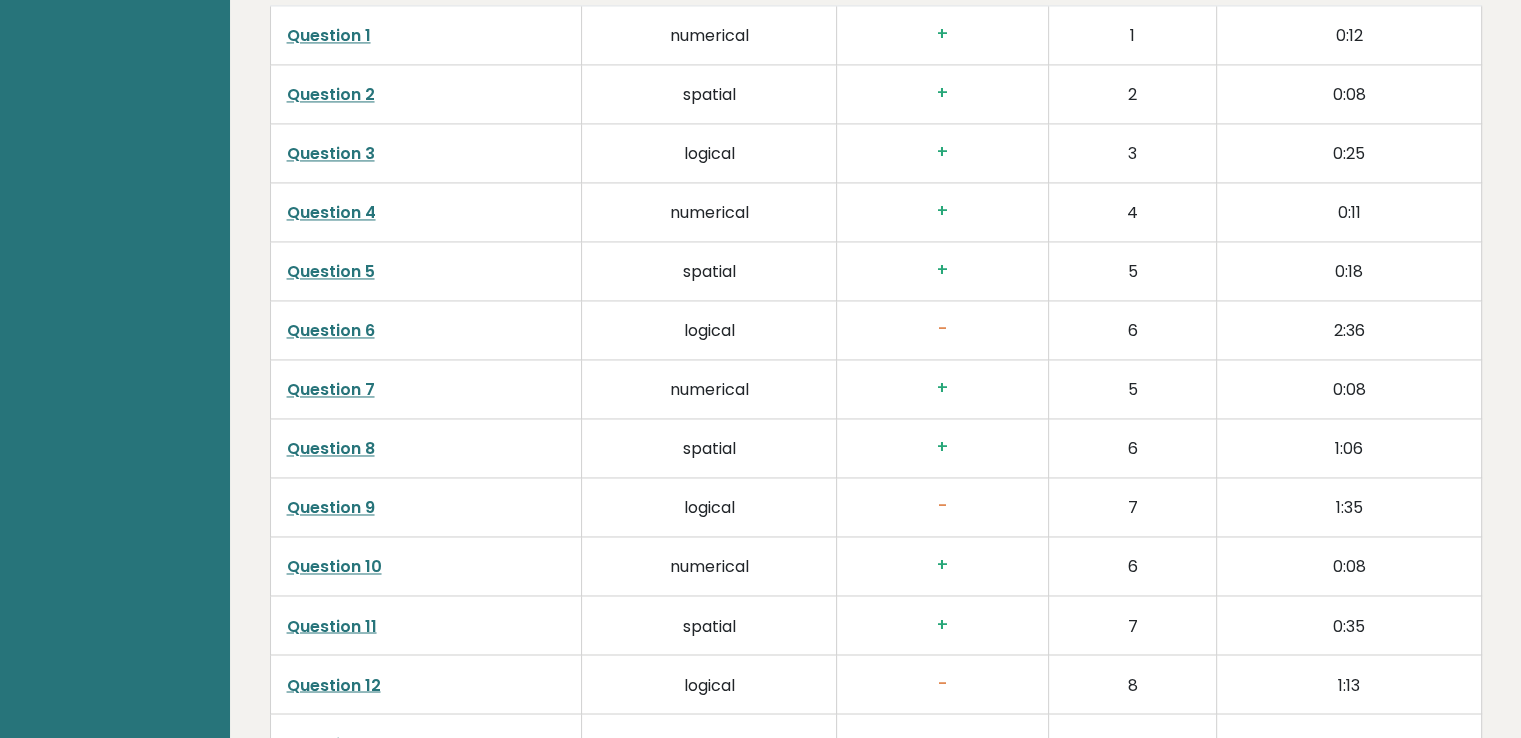 click on "-" at bounding box center (942, 329) 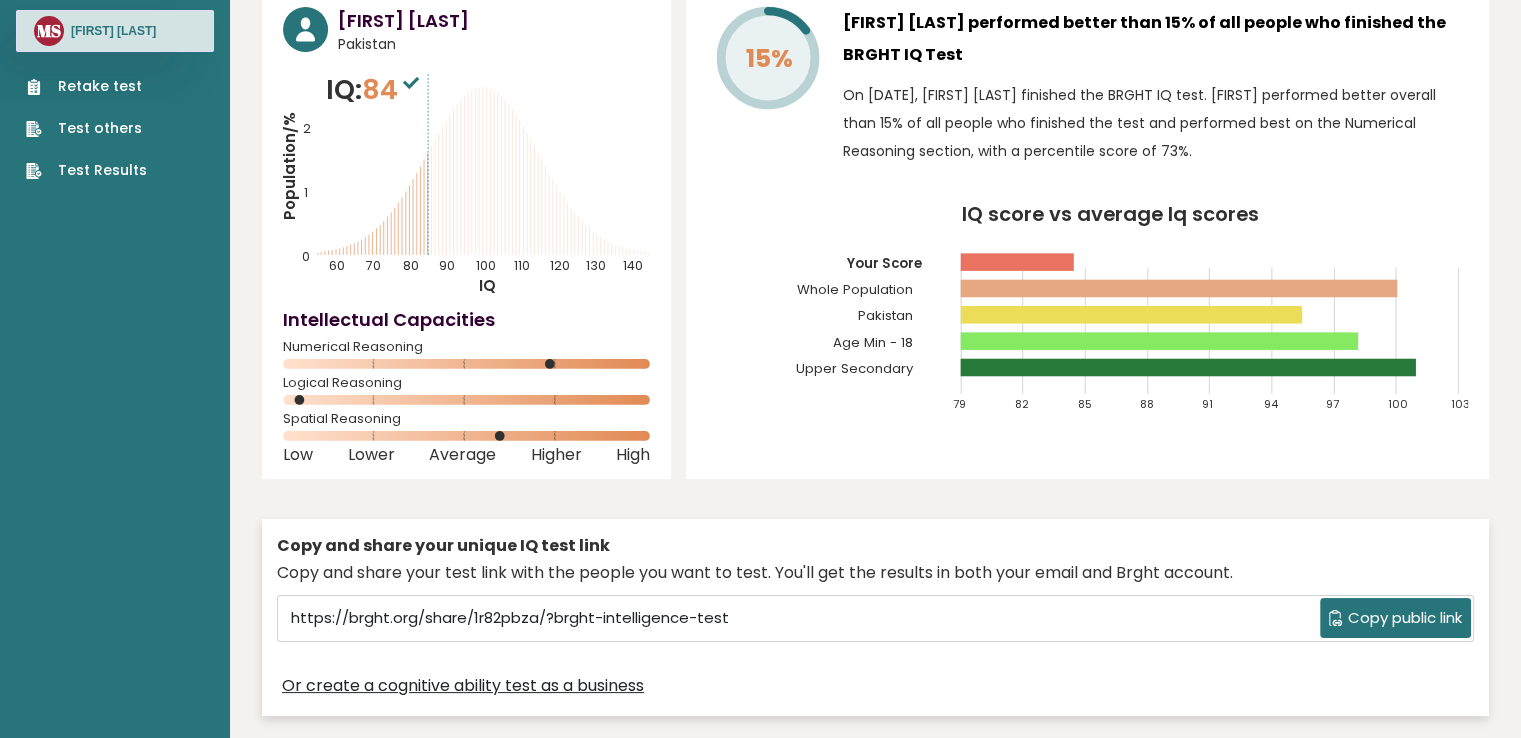 scroll, scrollTop: 0, scrollLeft: 0, axis: both 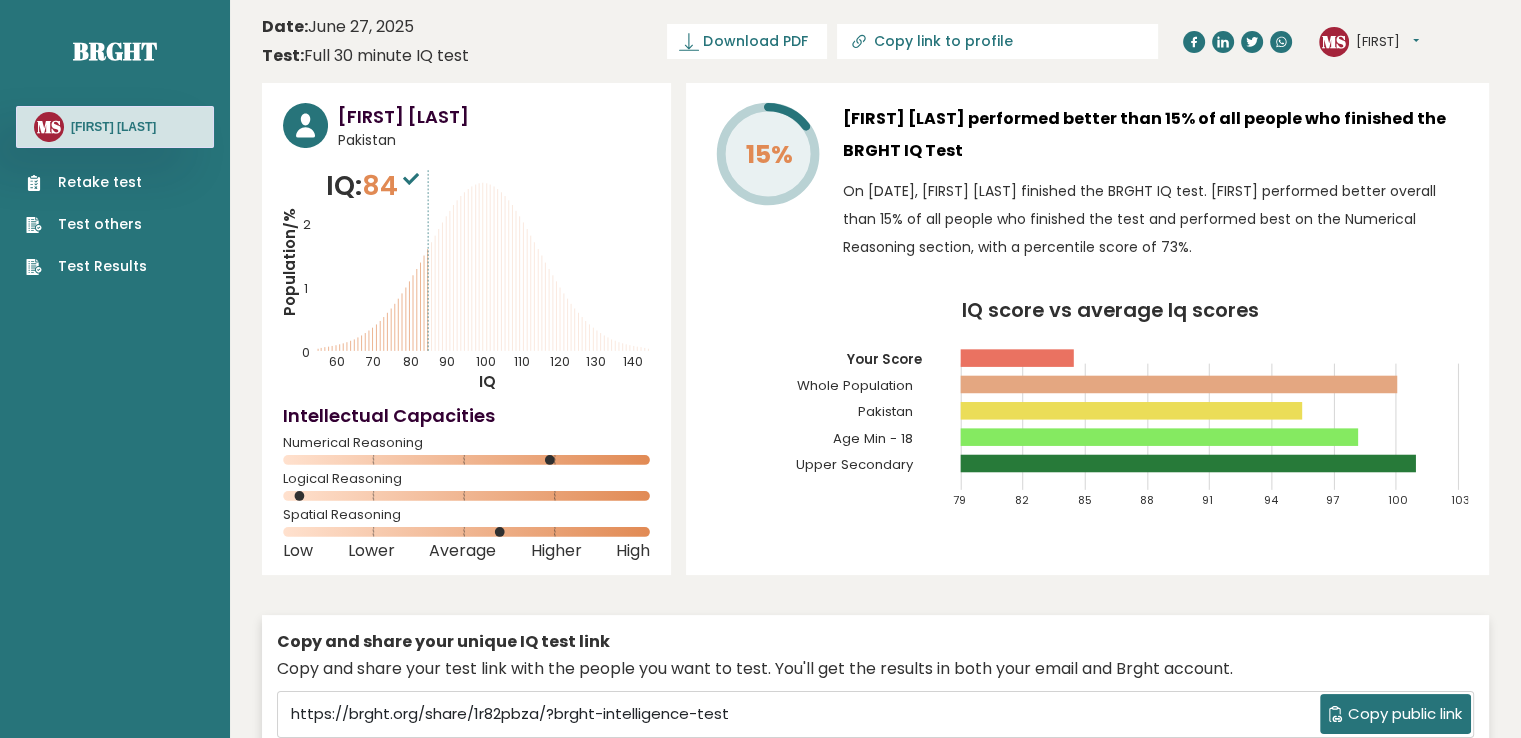 click on "Retake test" at bounding box center (86, 182) 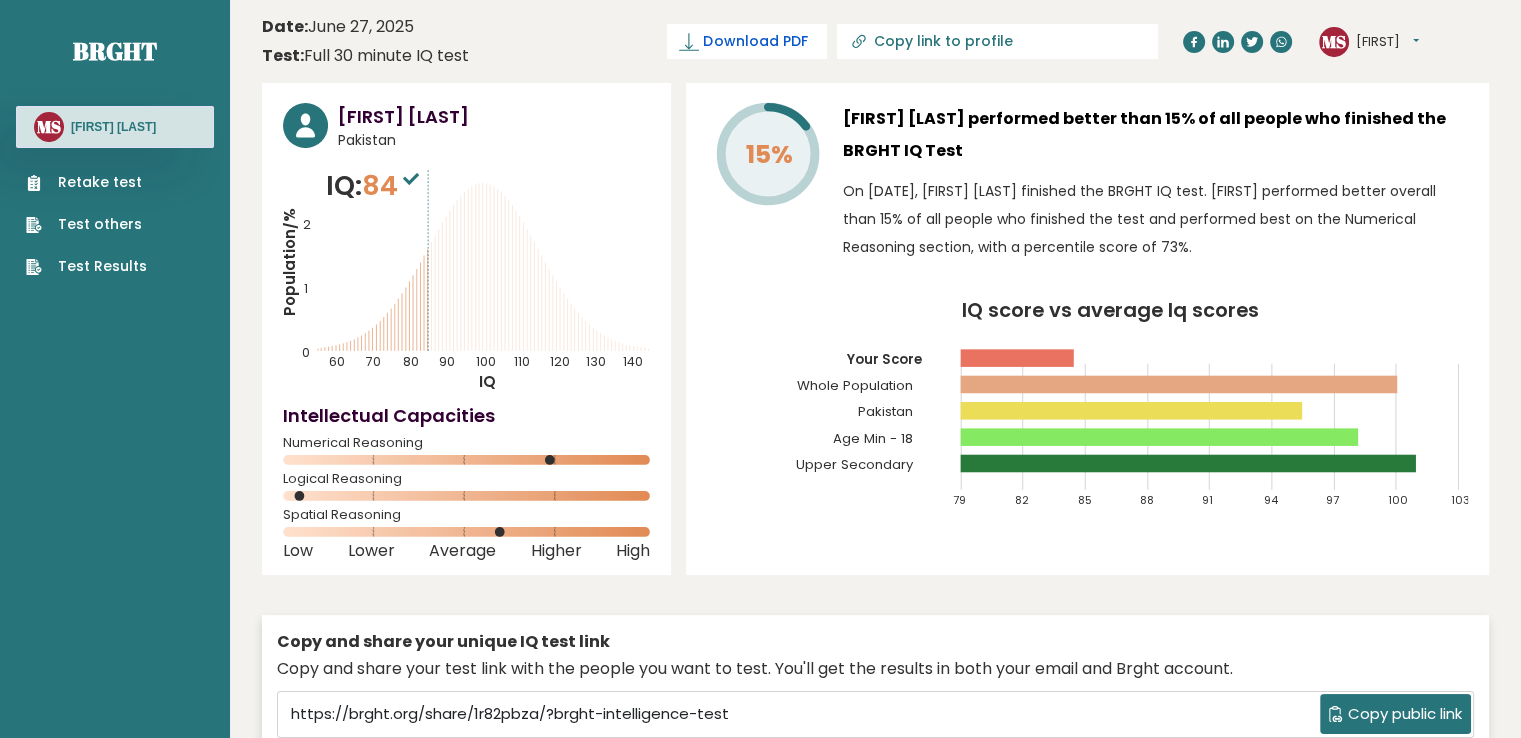 click on "Download PDF" at bounding box center [755, 41] 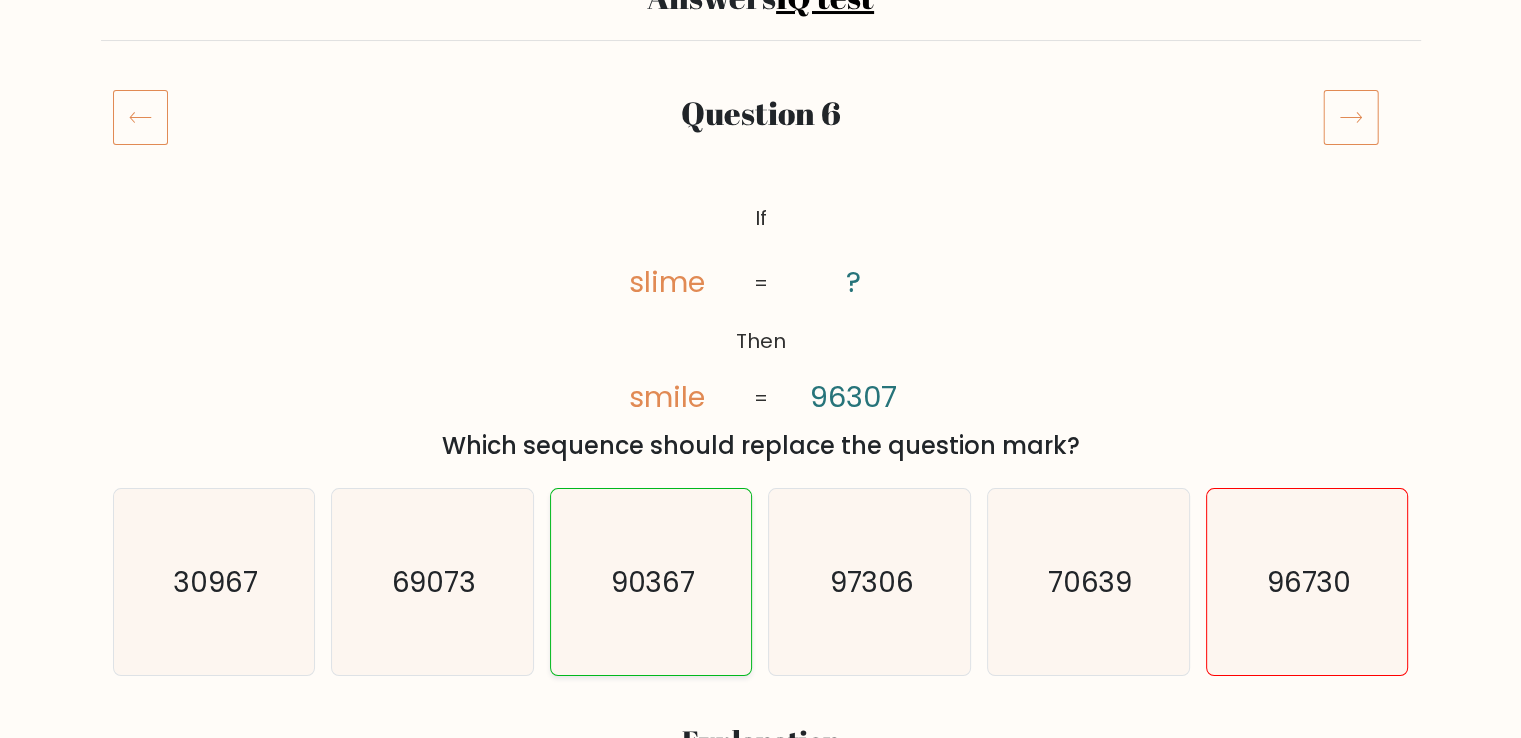 scroll, scrollTop: 200, scrollLeft: 0, axis: vertical 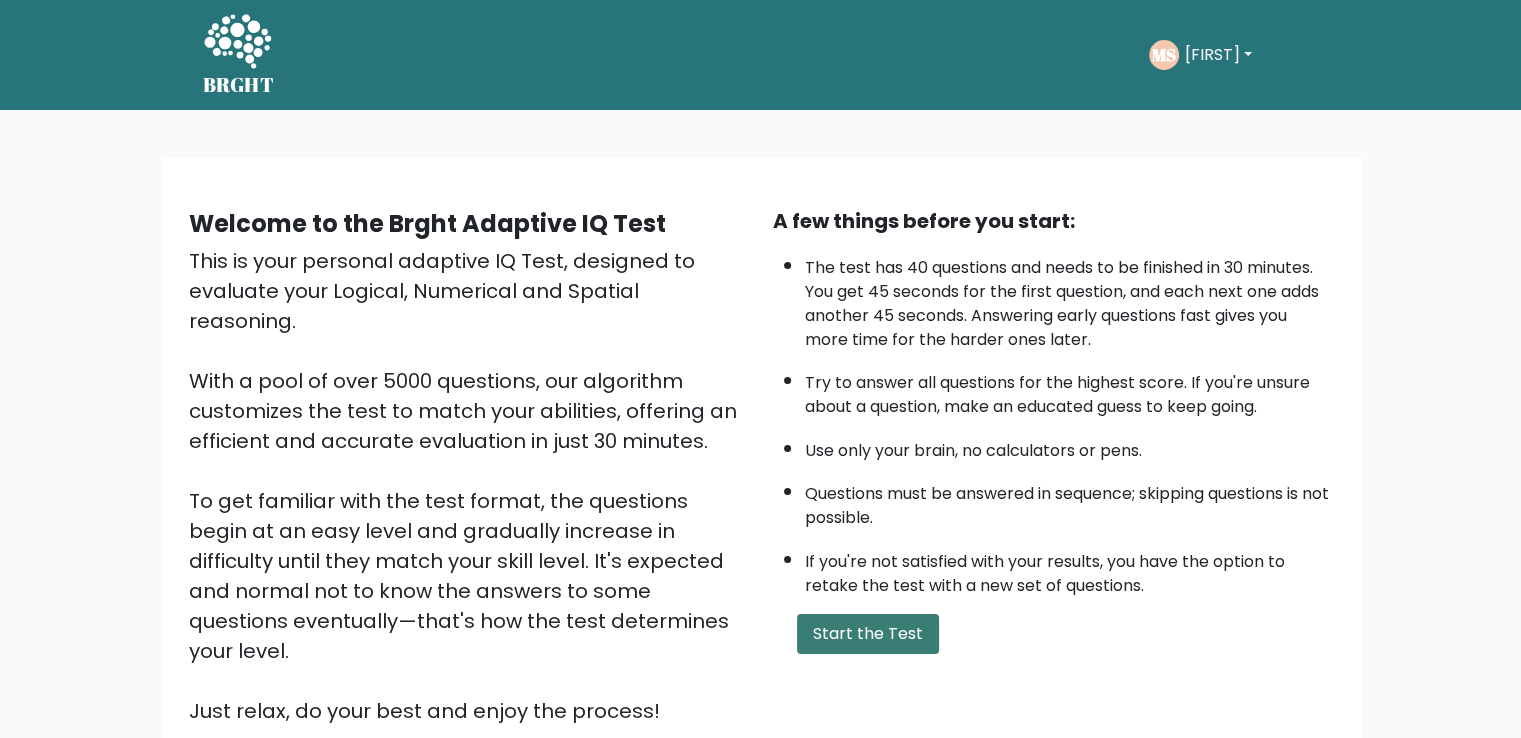 click on "Start the Test" at bounding box center (868, 634) 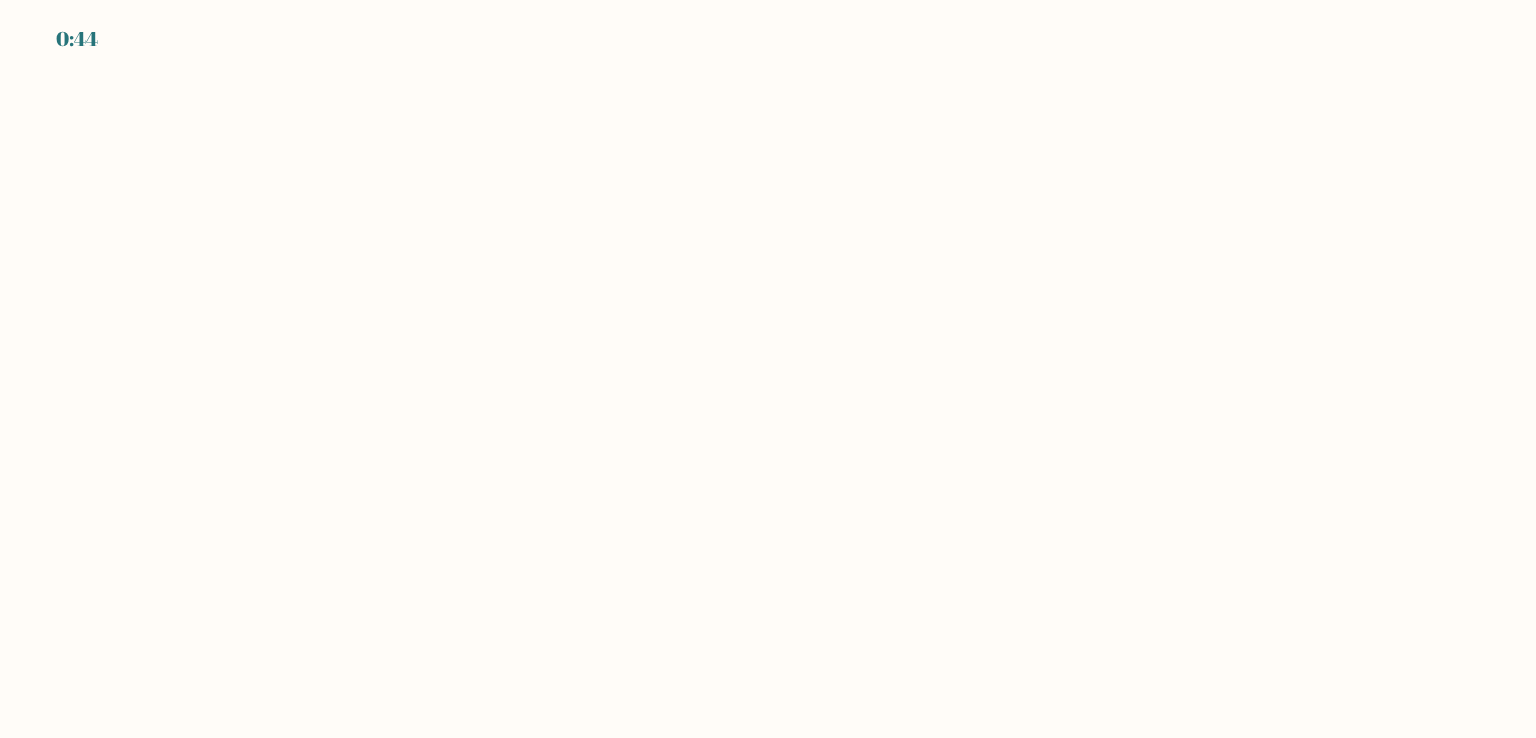 scroll, scrollTop: 0, scrollLeft: 0, axis: both 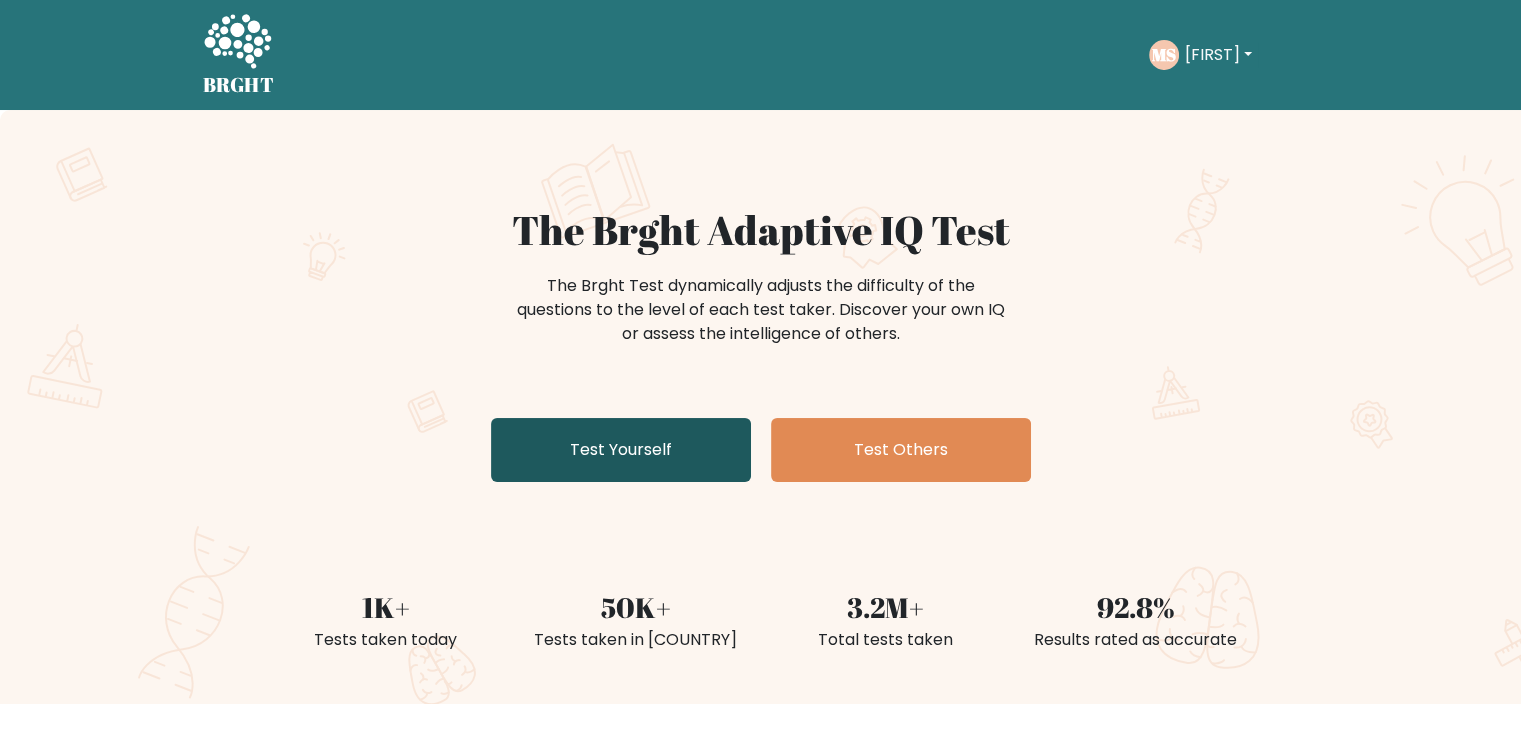click on "Test Yourself" at bounding box center [621, 450] 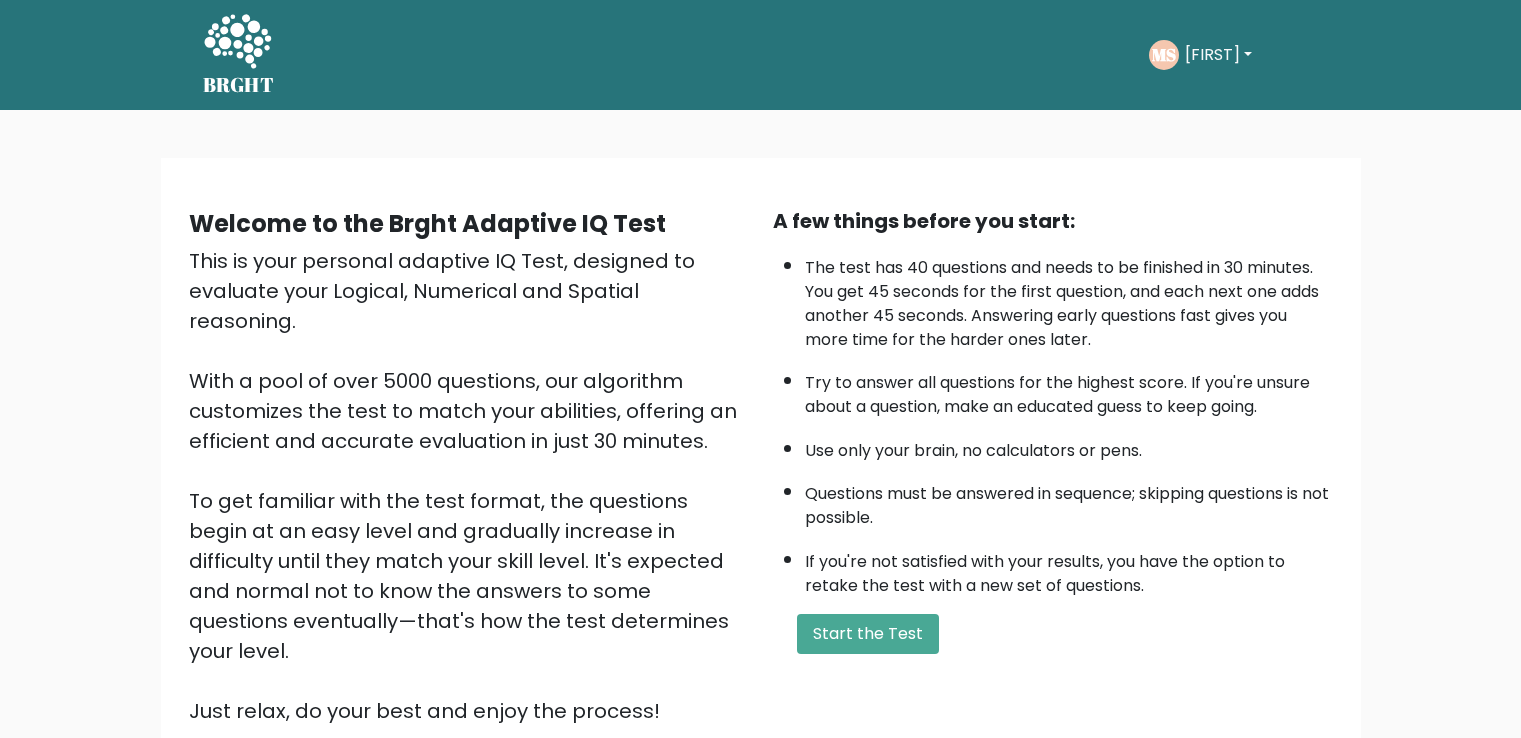 scroll, scrollTop: 0, scrollLeft: 0, axis: both 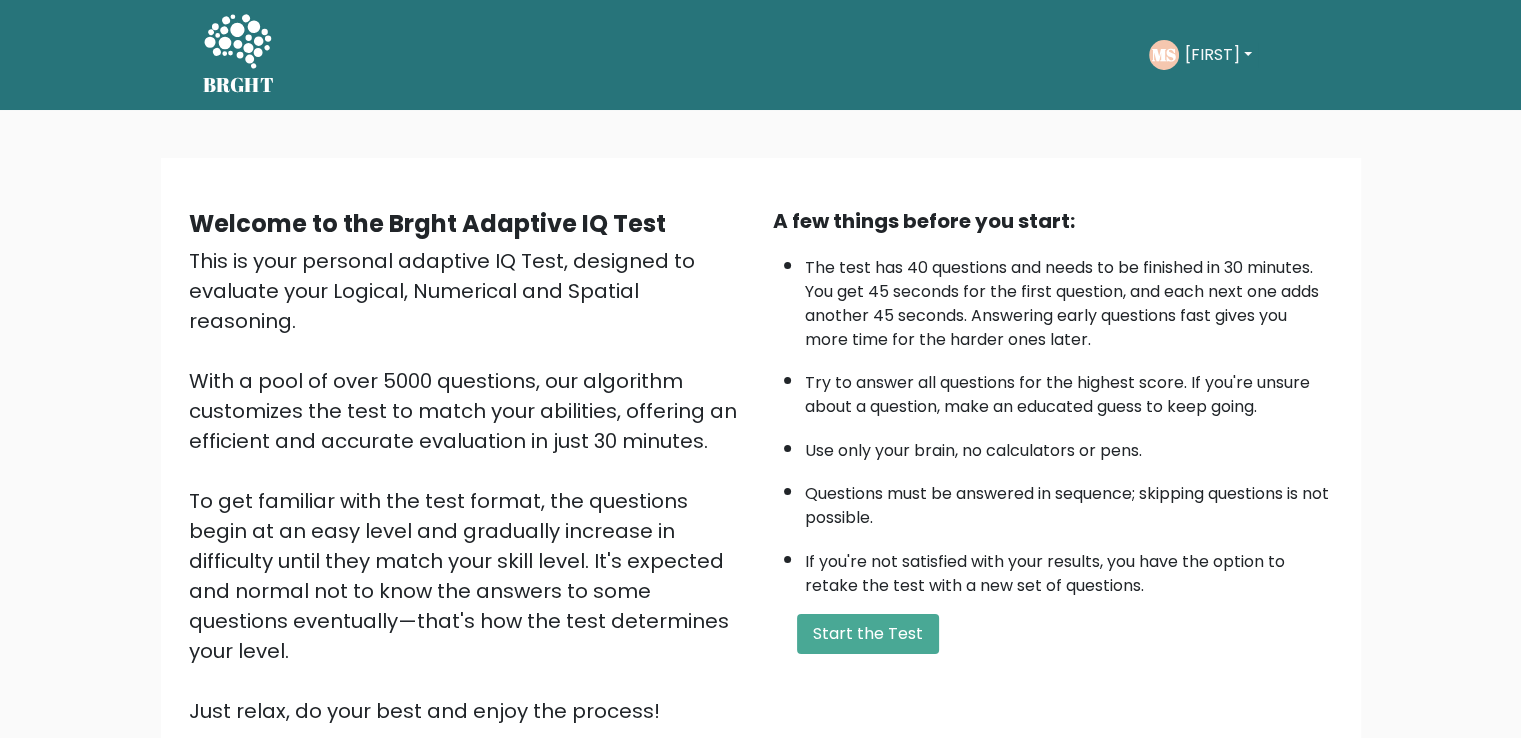 click on "A few things before you start:
The test has 40 questions and needs to be finished in 30 minutes. You get 45 seconds for the first question, and each next one adds another 45 seconds. Answering early questions fast gives you more time for the harder ones later.
Try to answer all questions for the highest score. If you're unsure about a question, make an educated guess to keep going.
Use only your brain, no calculators or pens.
Questions must be answered in sequence; skipping questions is not possible.
If you're not satisfied with your results, you have the option to retake the test with a new set of questions.
Start the Test" at bounding box center (1053, 466) 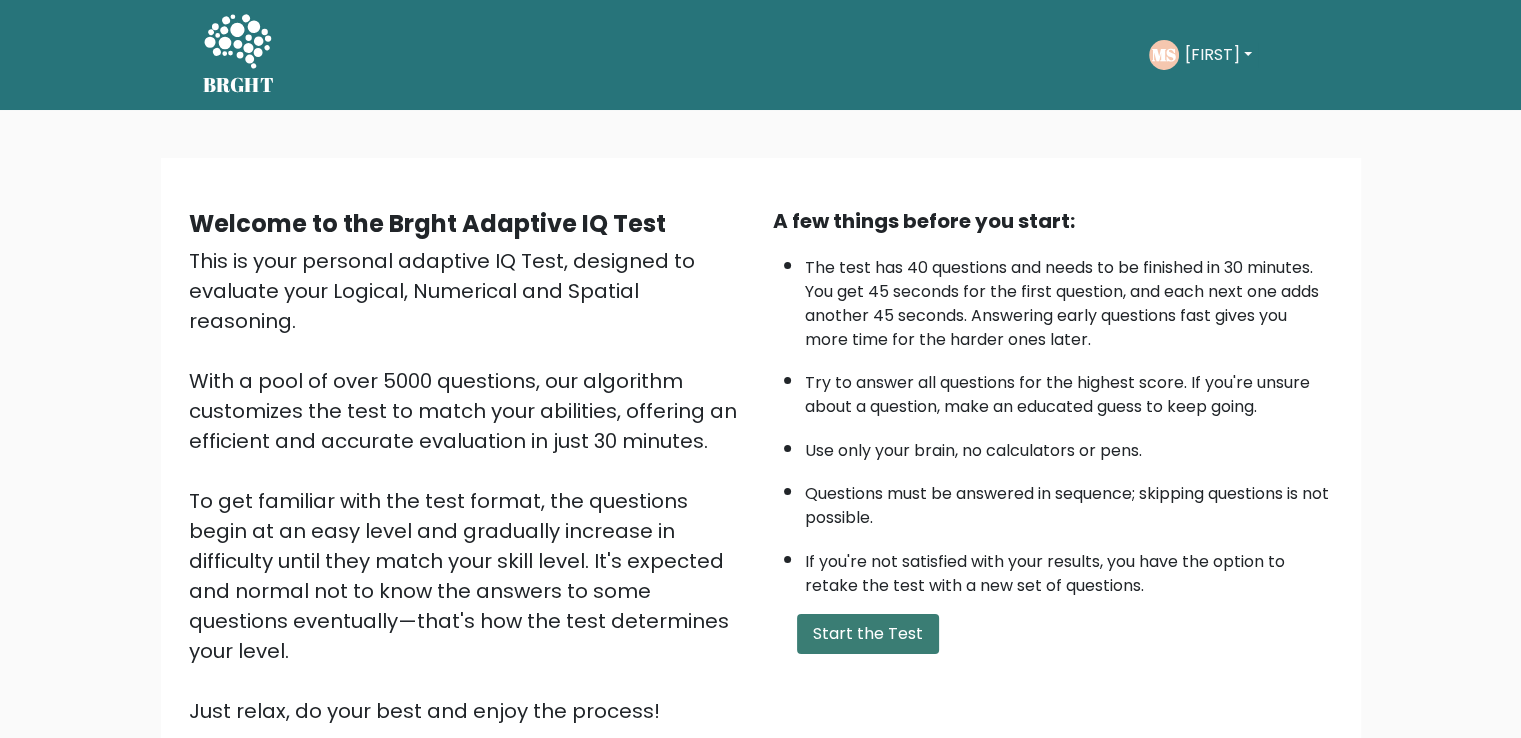 click on "Start the Test" at bounding box center [868, 634] 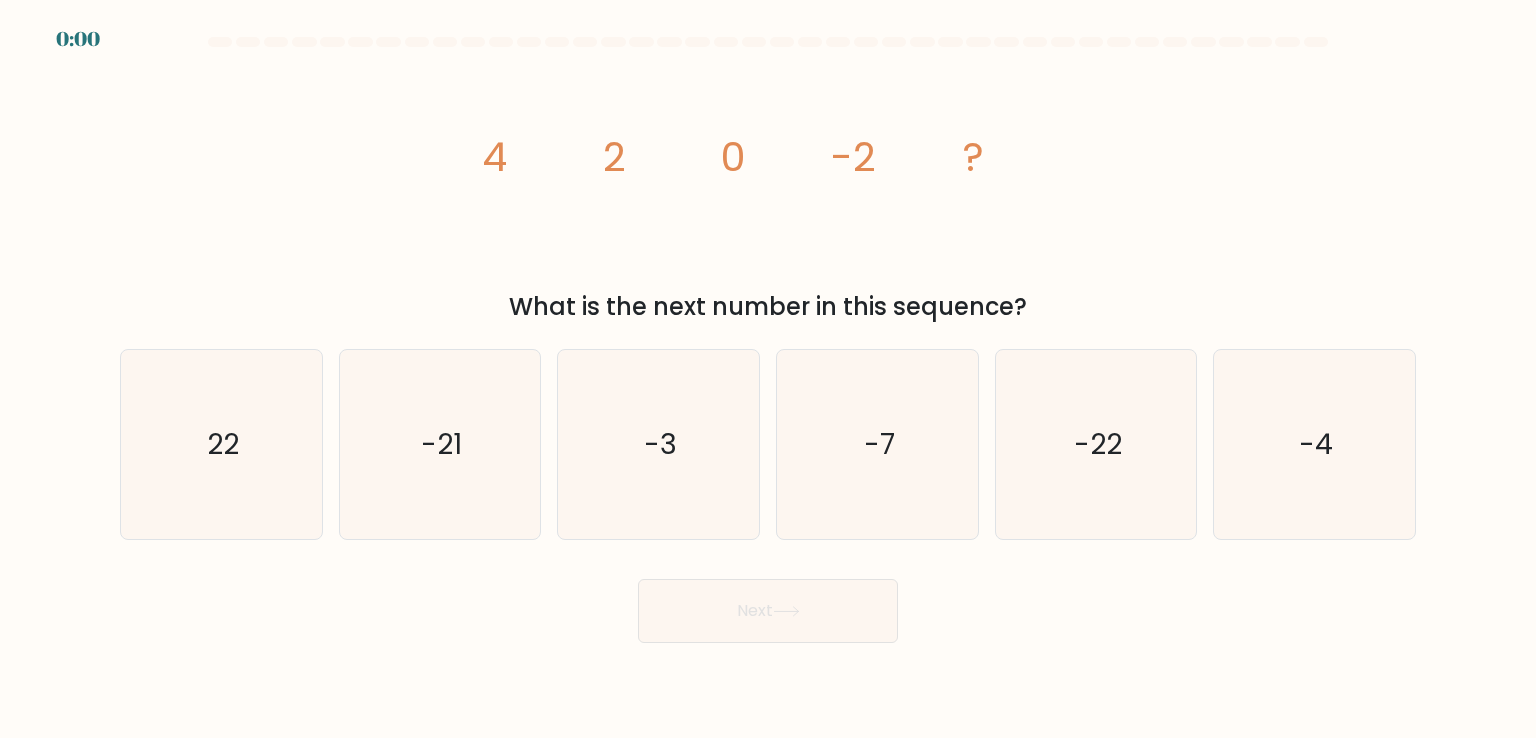 scroll, scrollTop: 0, scrollLeft: 0, axis: both 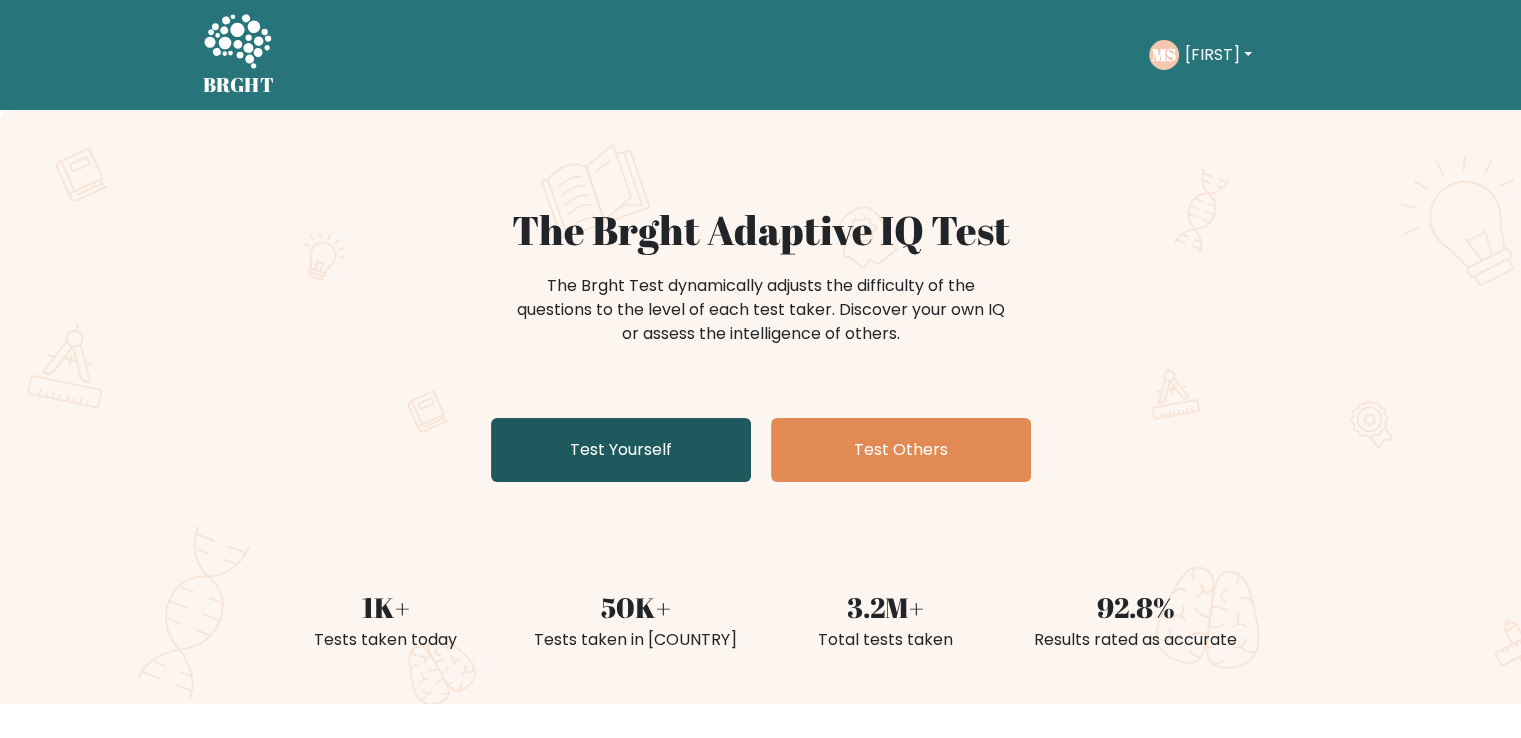 click on "Test Yourself" at bounding box center [621, 450] 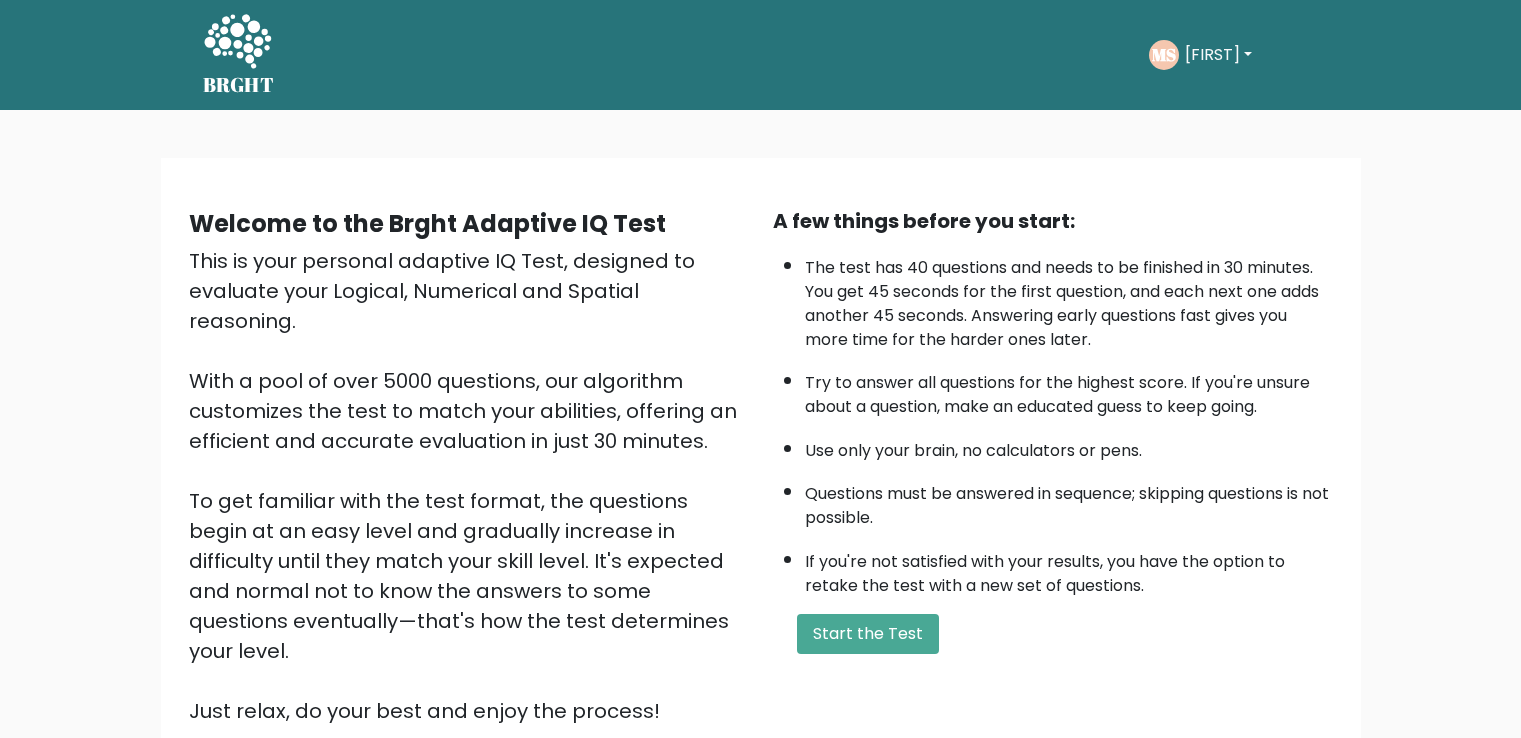 scroll, scrollTop: 0, scrollLeft: 0, axis: both 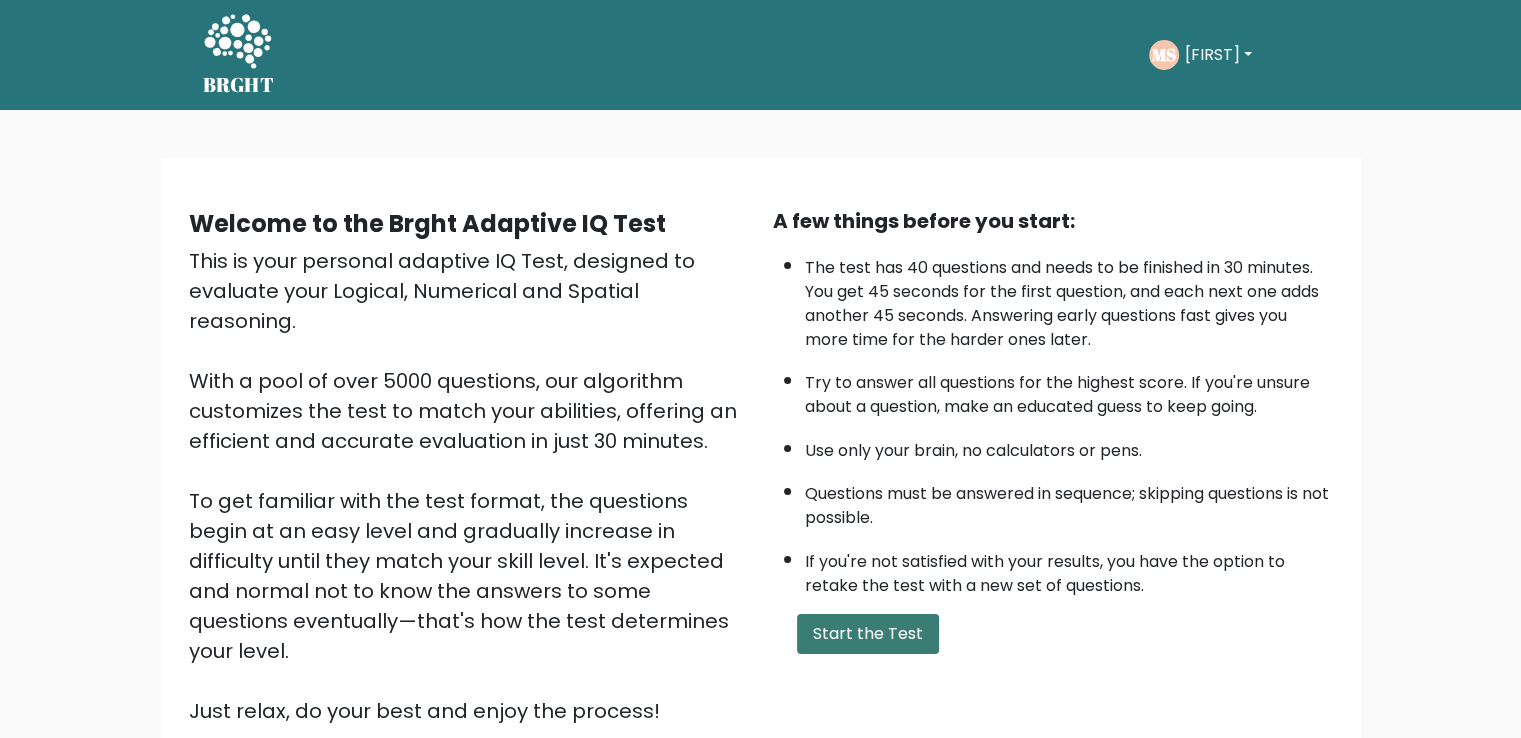 click on "Start the Test" at bounding box center [868, 634] 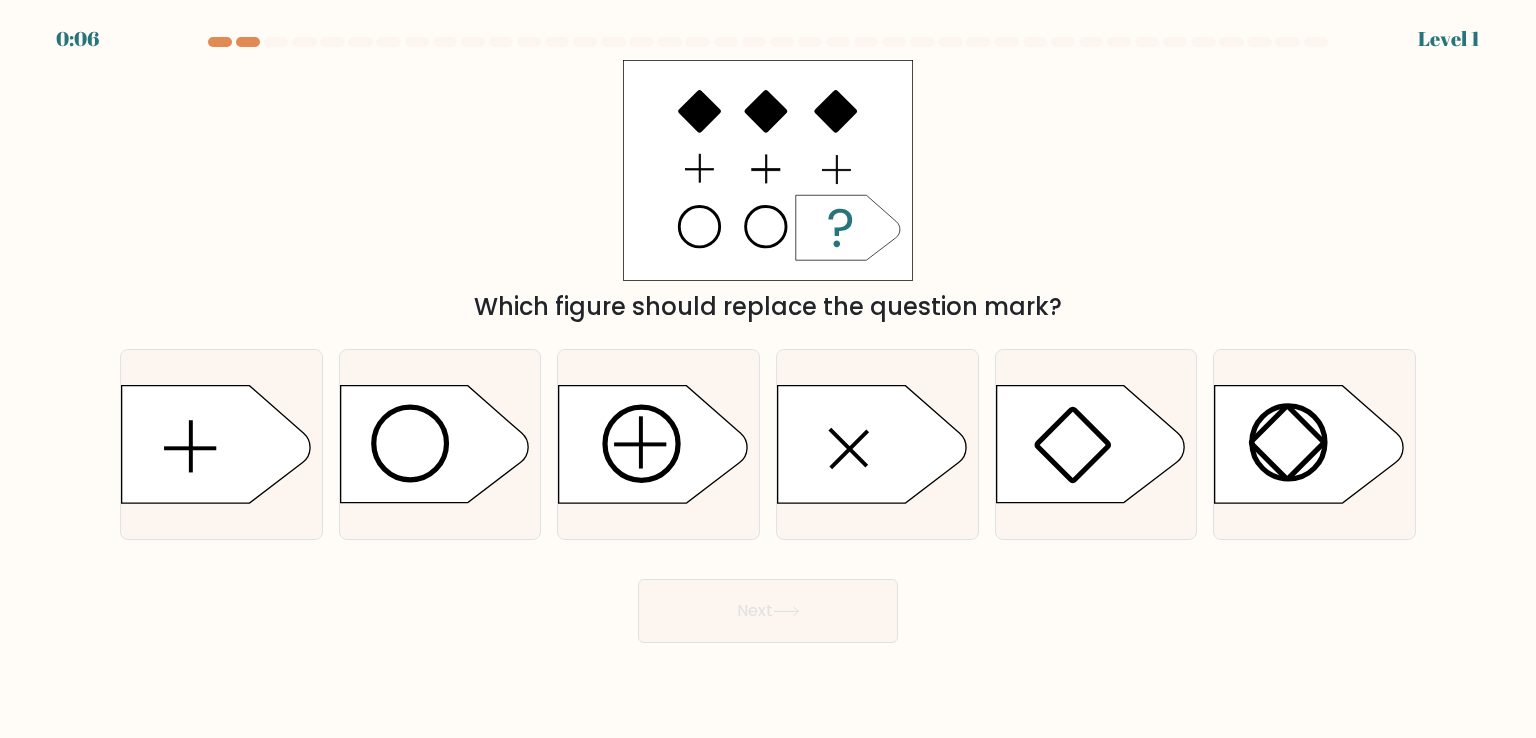 scroll, scrollTop: 0, scrollLeft: 0, axis: both 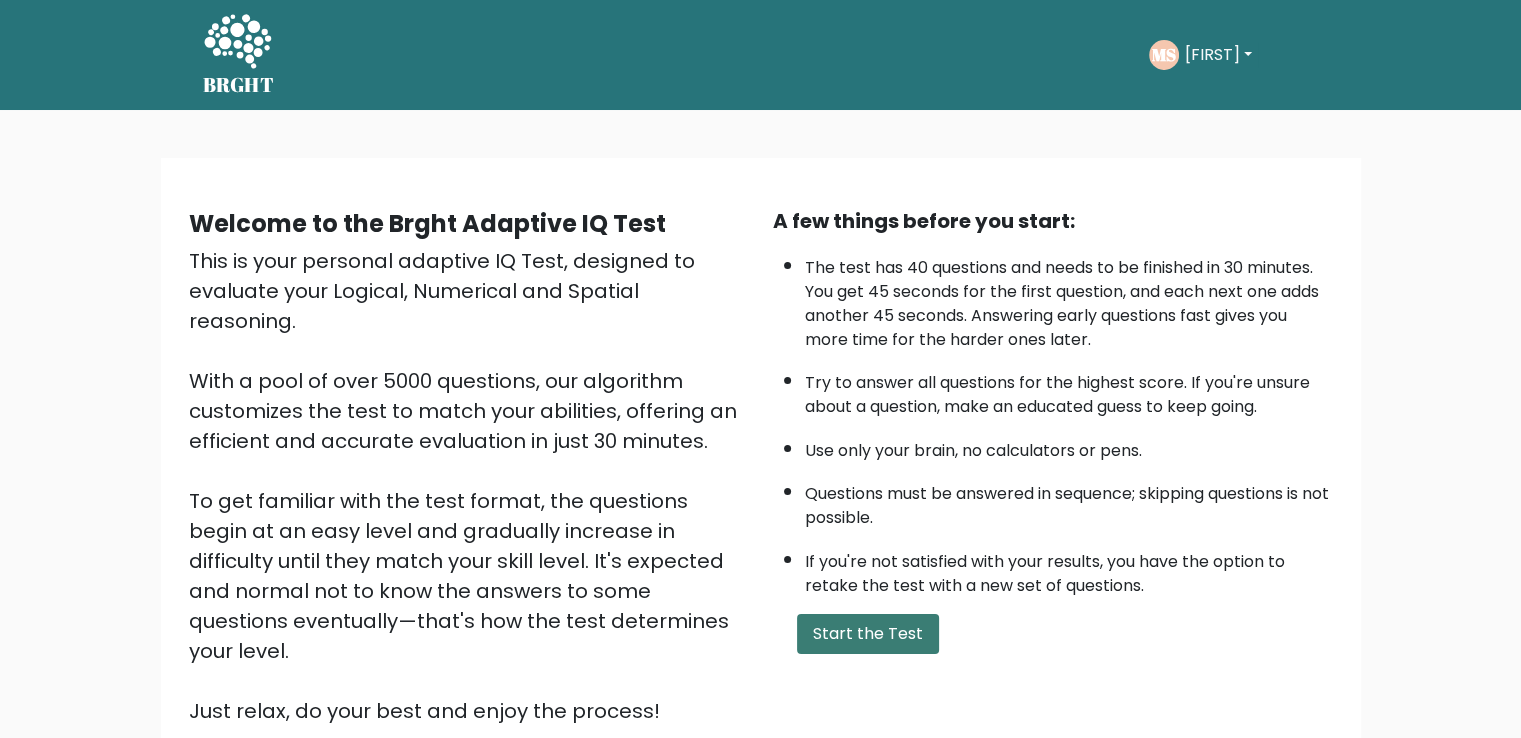 click on "Start the Test" at bounding box center [868, 634] 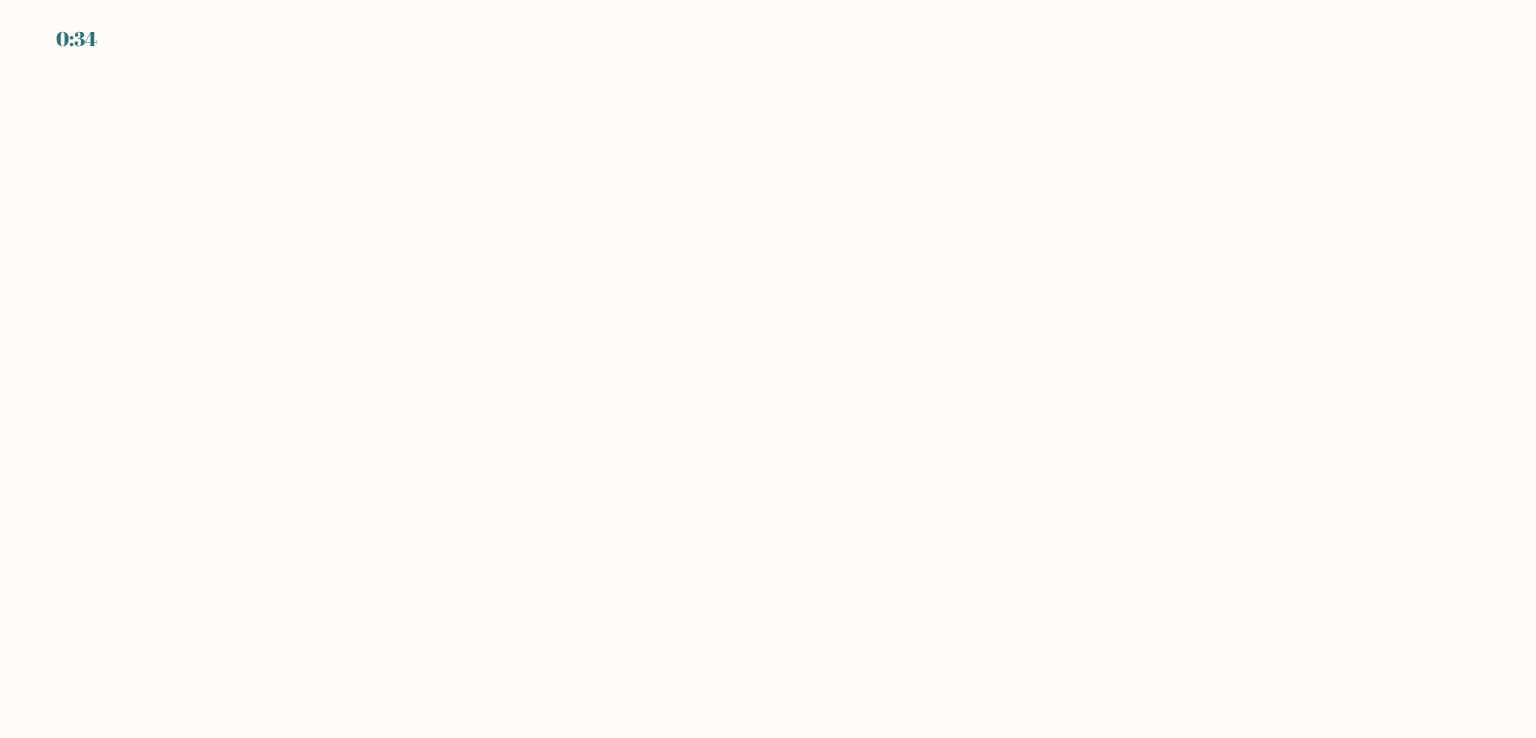 scroll, scrollTop: 0, scrollLeft: 0, axis: both 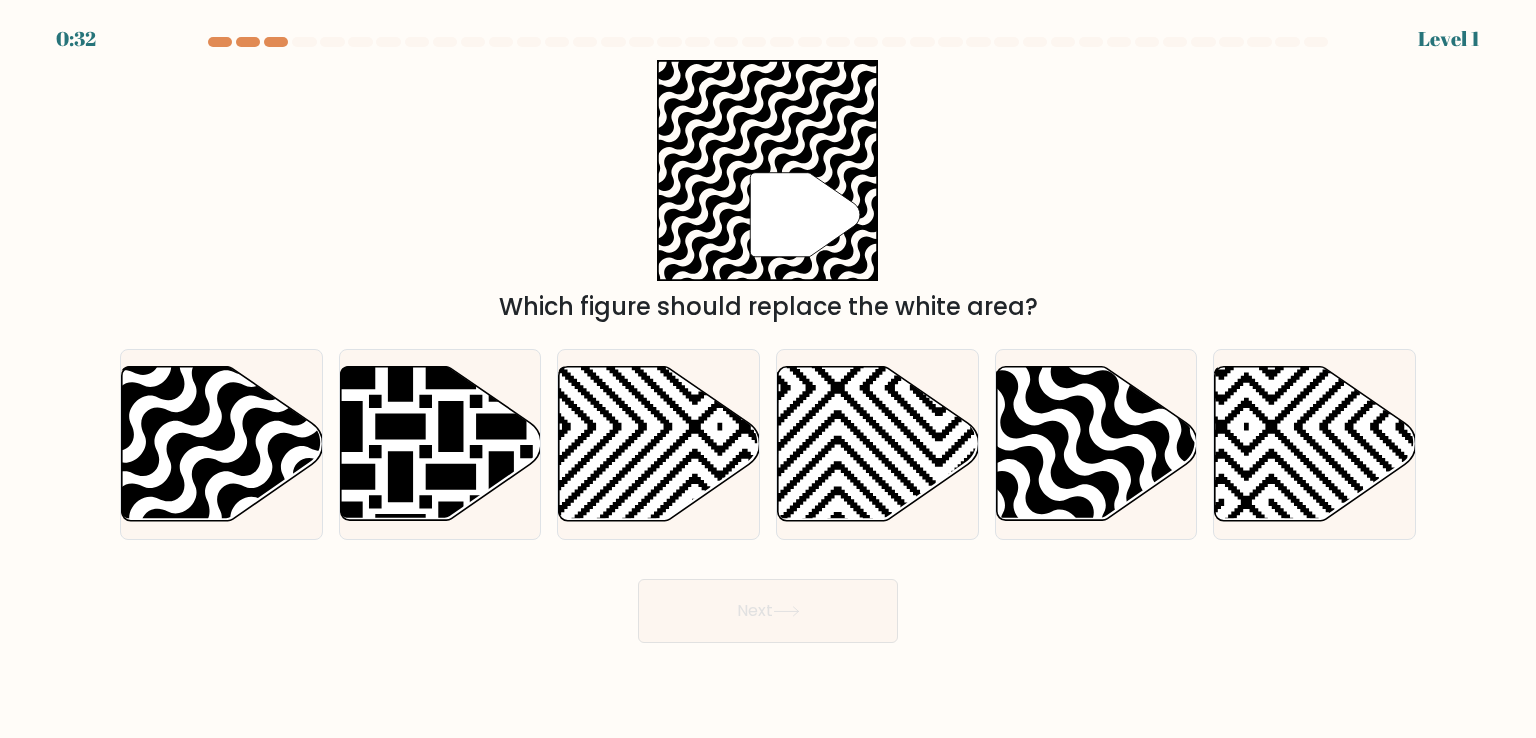 drag, startPoint x: 753, startPoint y: 520, endPoint x: 740, endPoint y: 557, distance: 39.217342 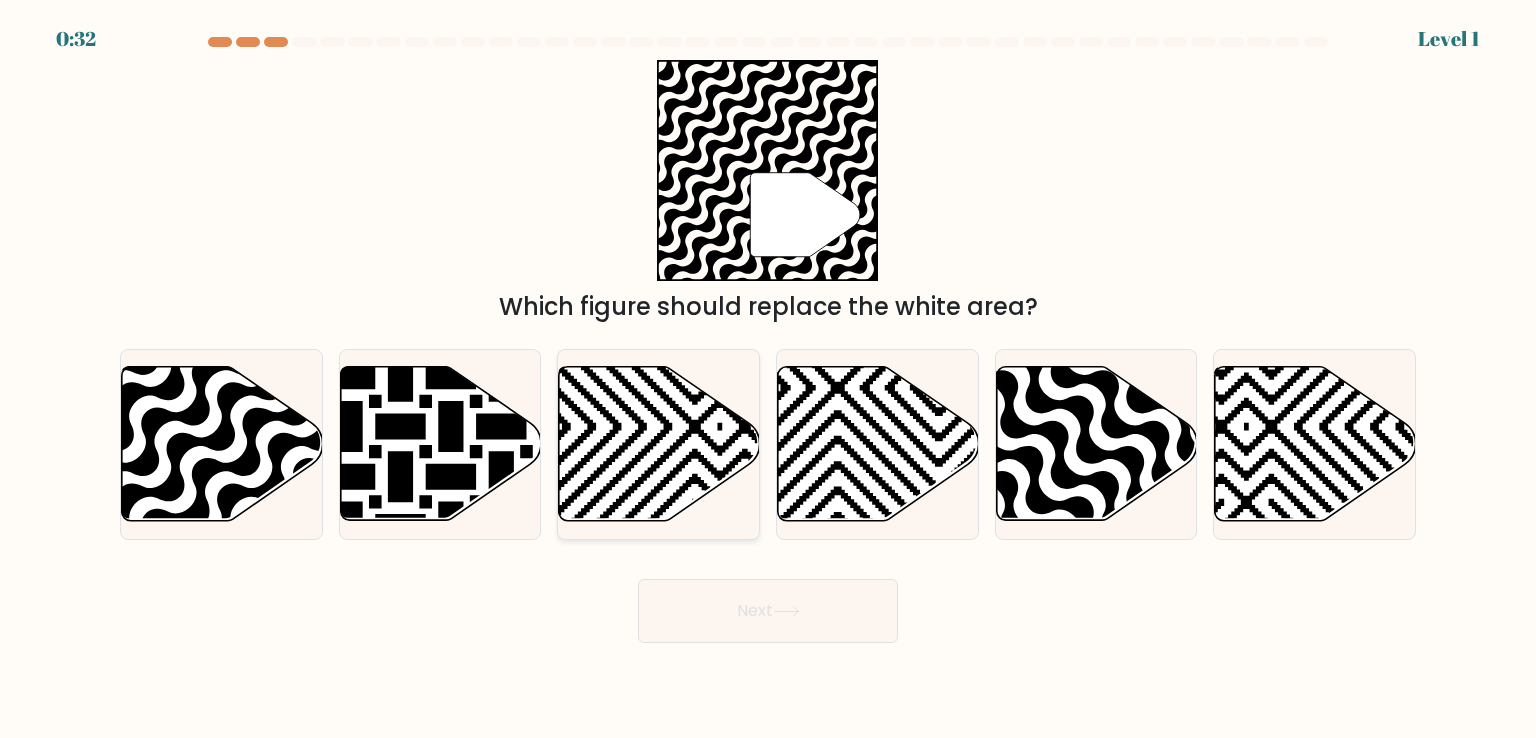 click 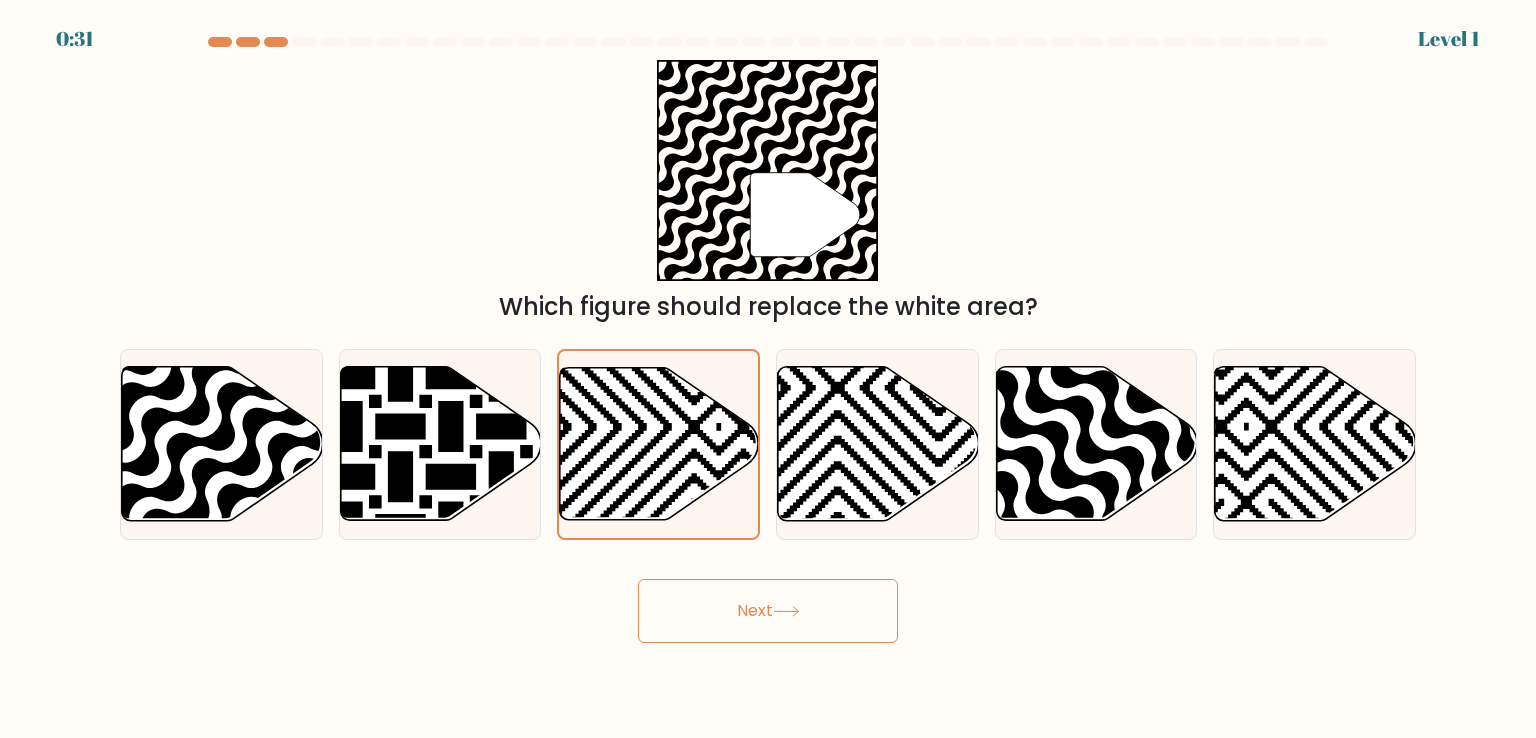 drag, startPoint x: 773, startPoint y: 617, endPoint x: 711, endPoint y: 581, distance: 71.693794 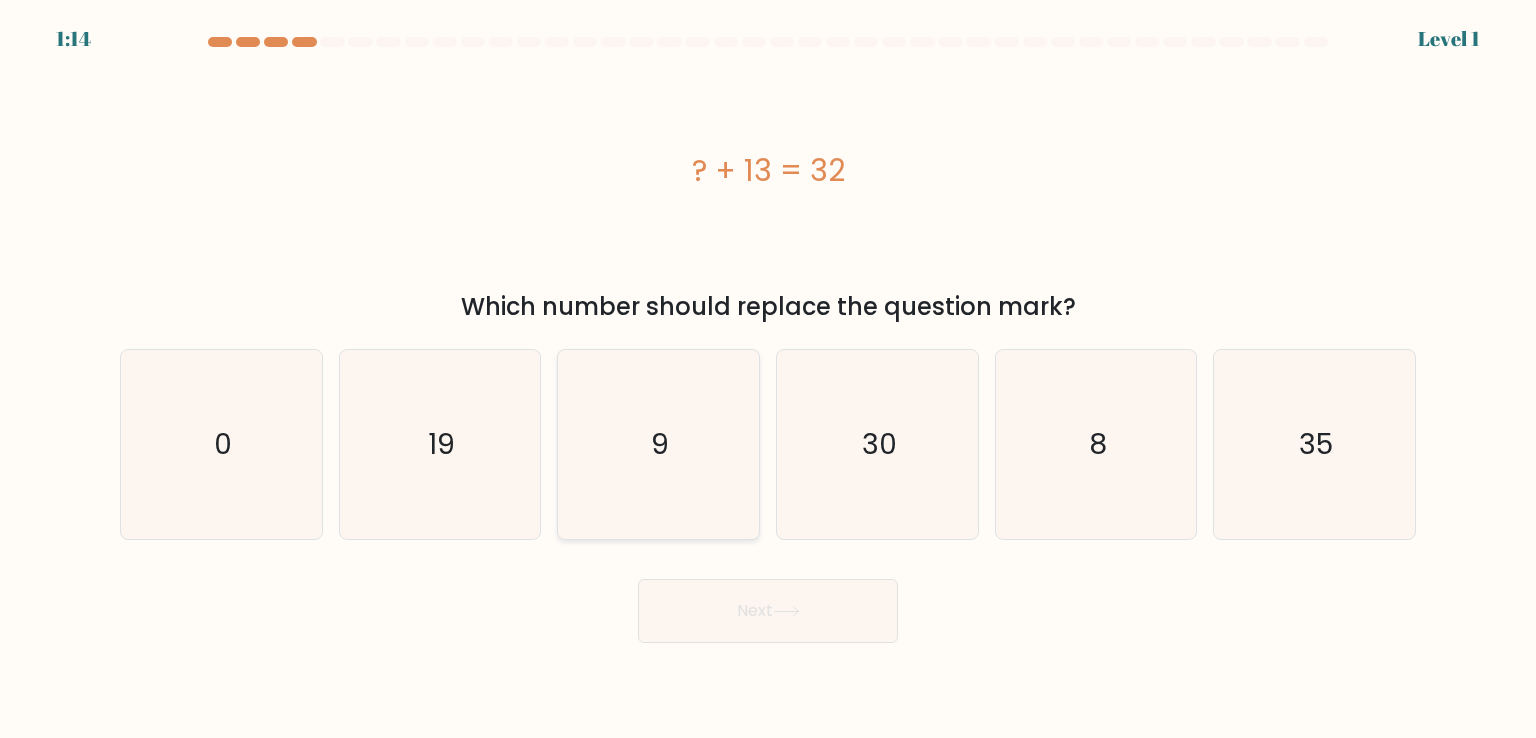 click on "9" 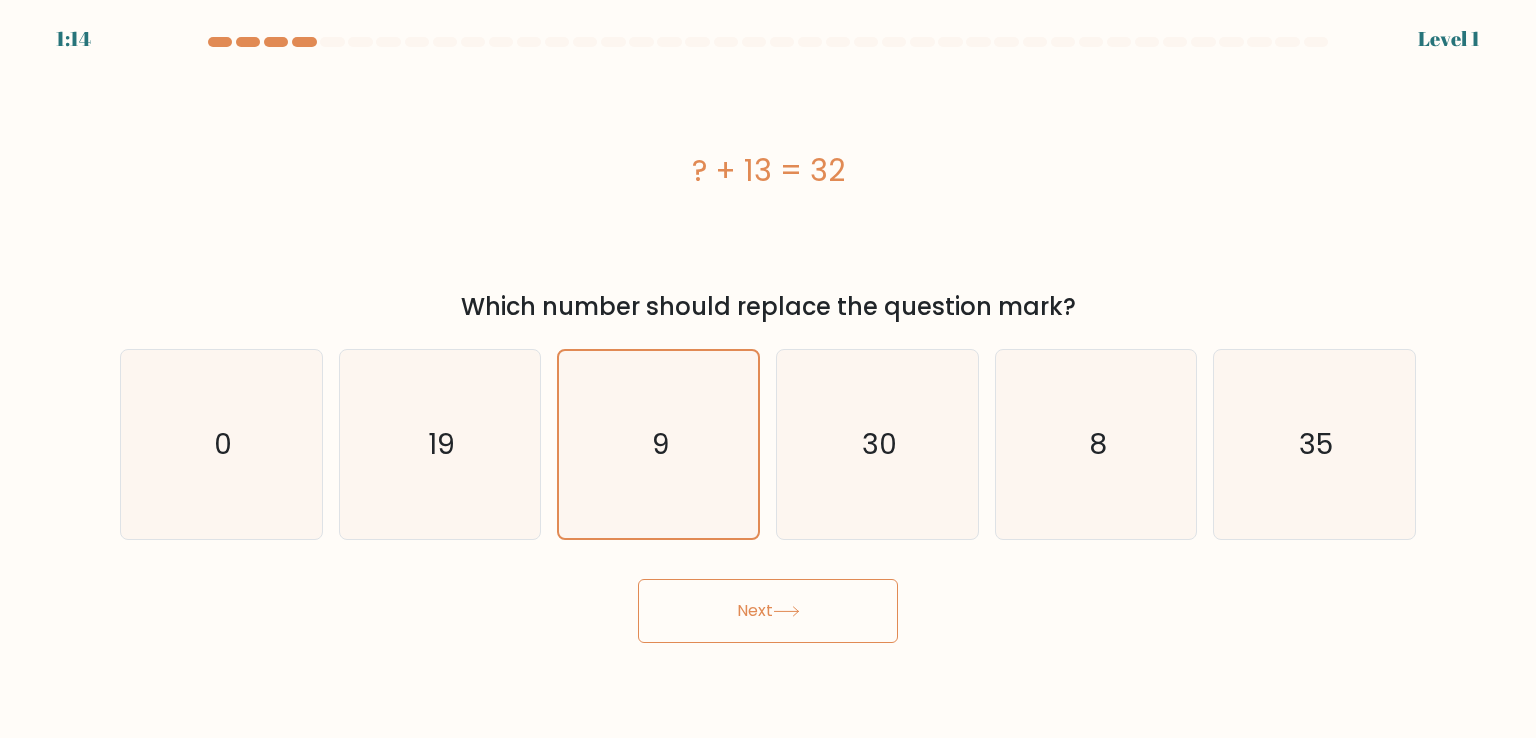 click on "Next" at bounding box center (768, 611) 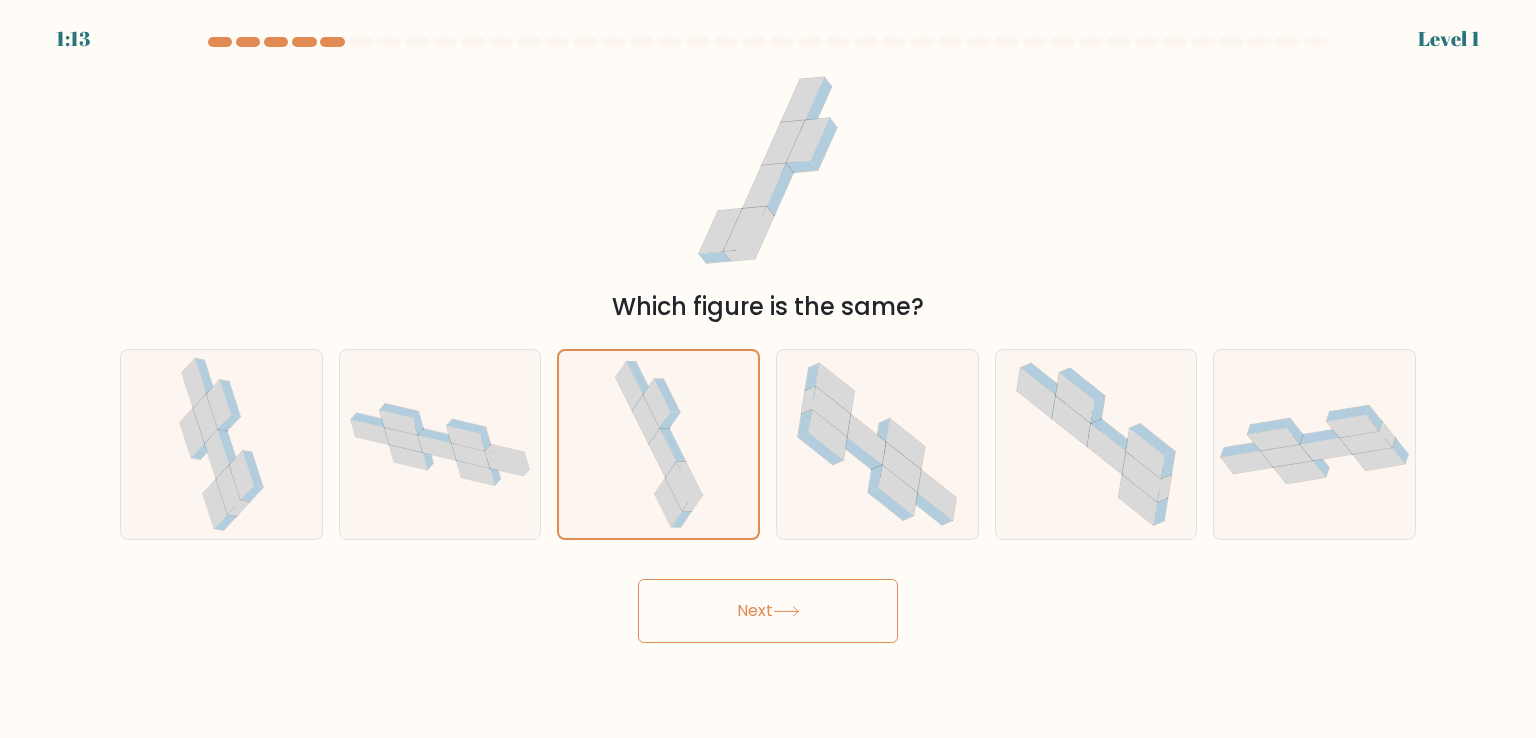 drag, startPoint x: 965, startPoint y: 590, endPoint x: 928, endPoint y: 589, distance: 37.01351 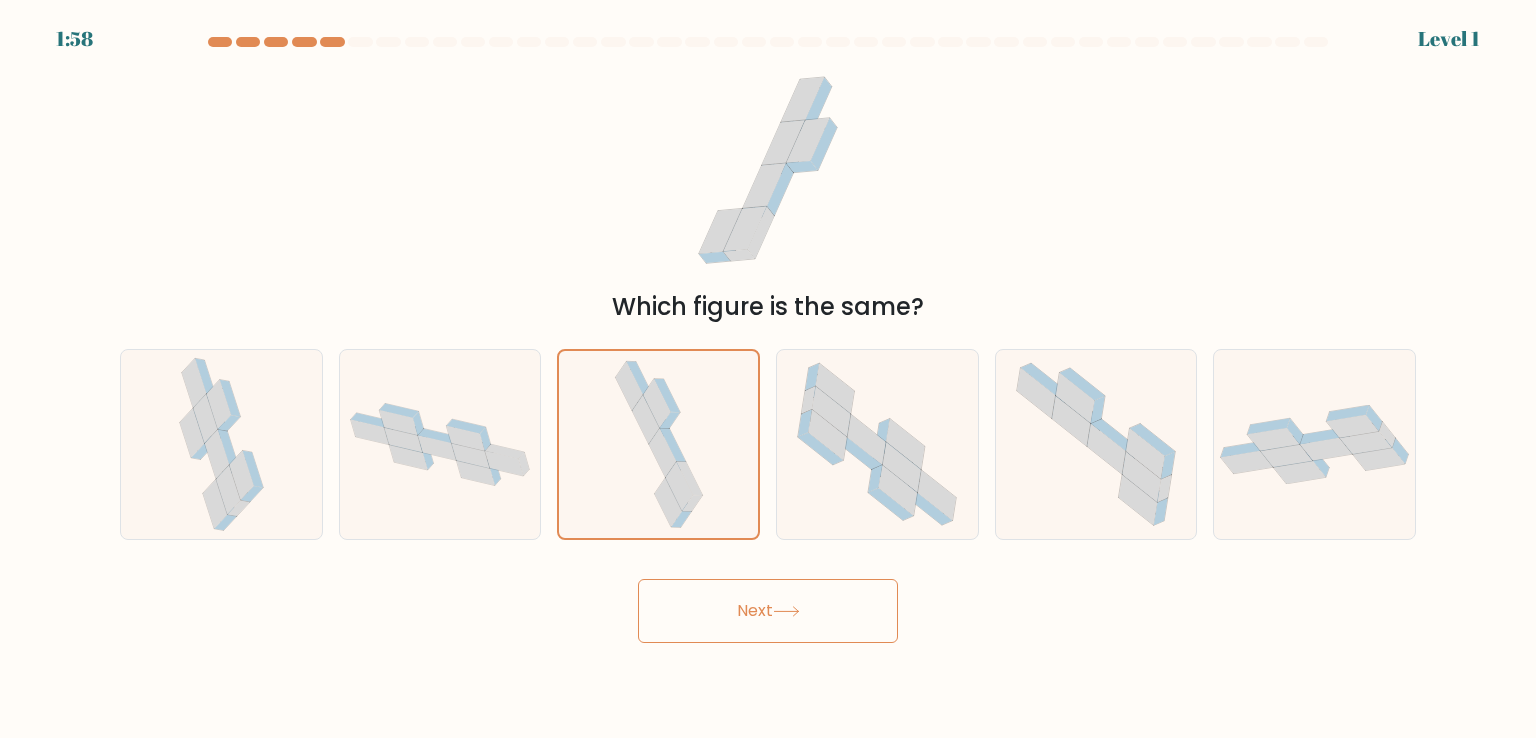click on "Next" at bounding box center (768, 611) 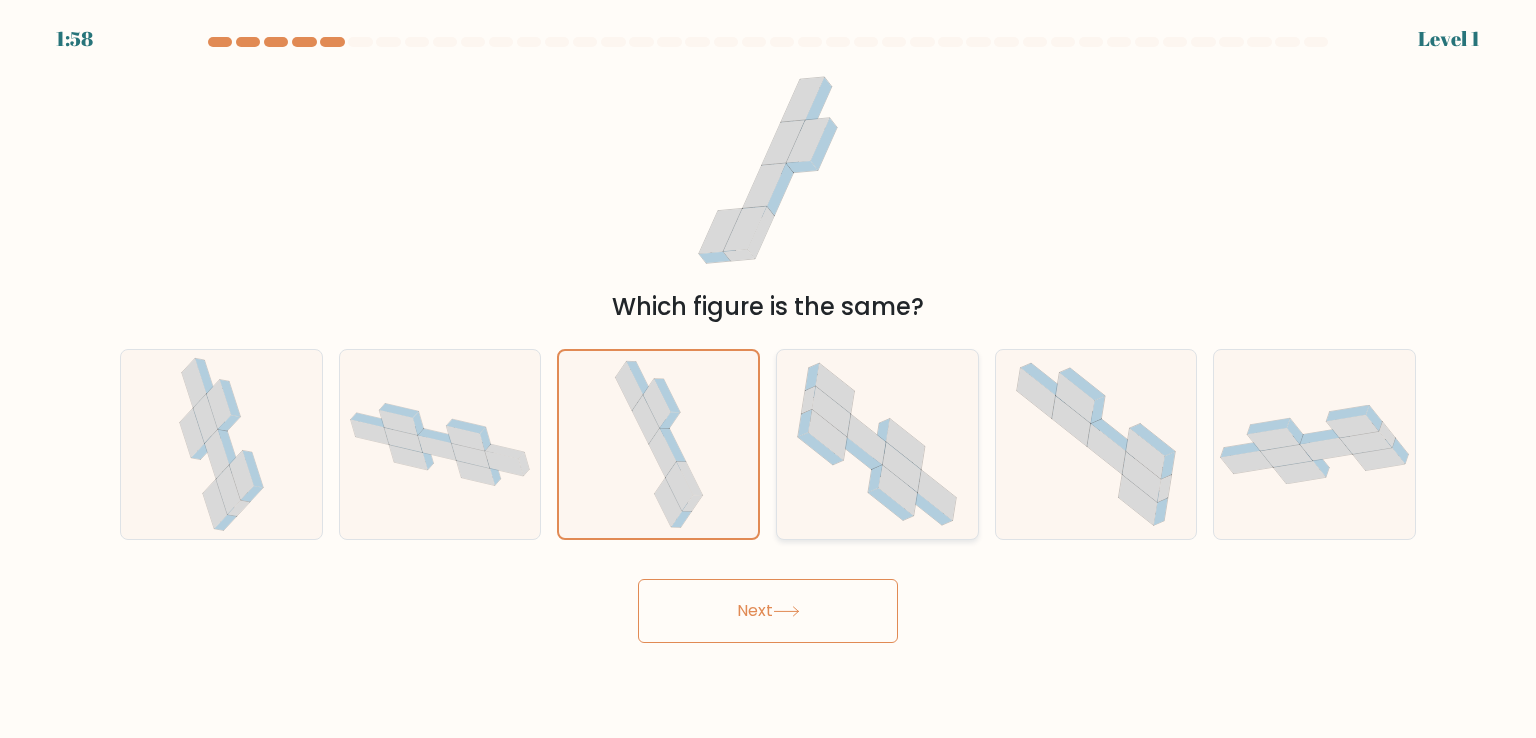 click 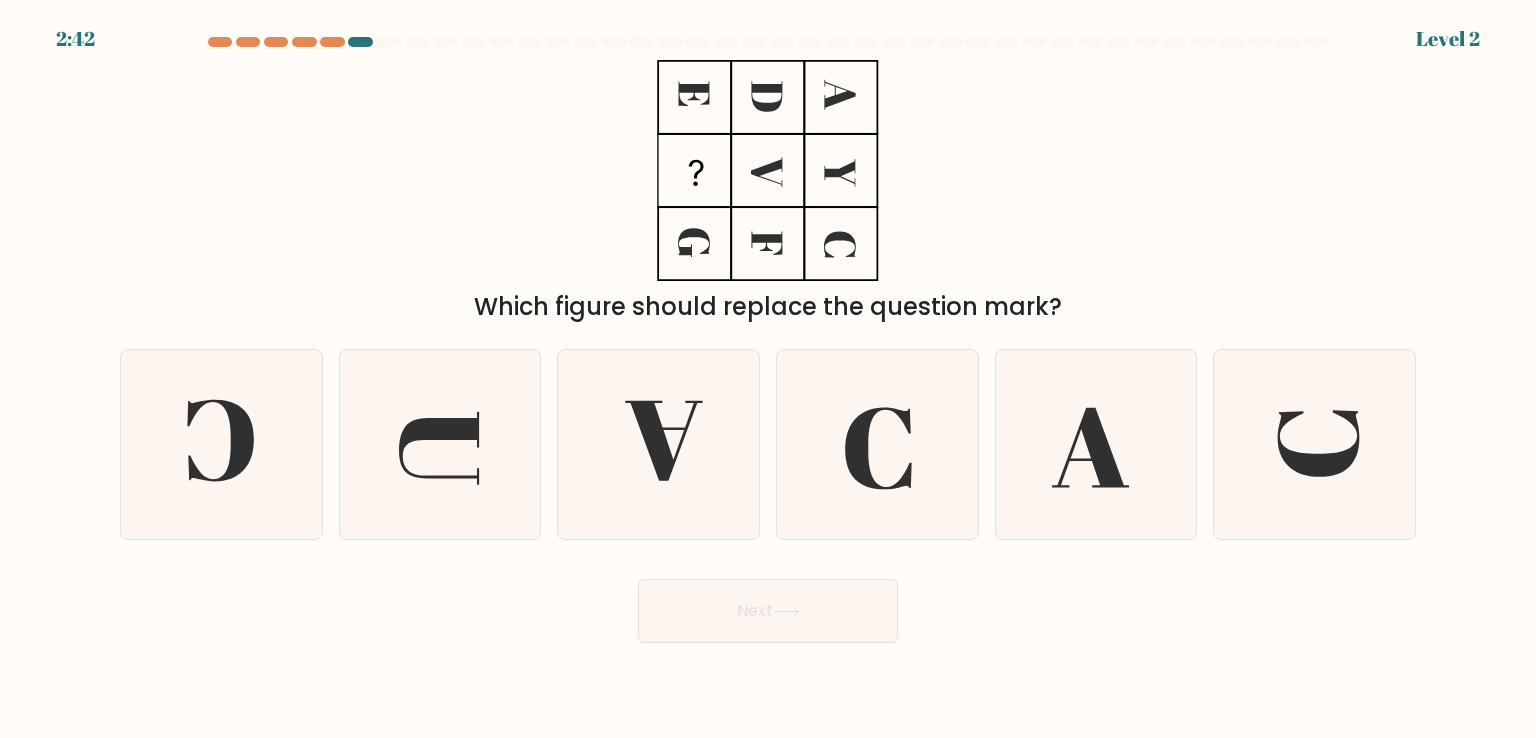 drag, startPoint x: 860, startPoint y: 610, endPoint x: 818, endPoint y: 563, distance: 63.03174 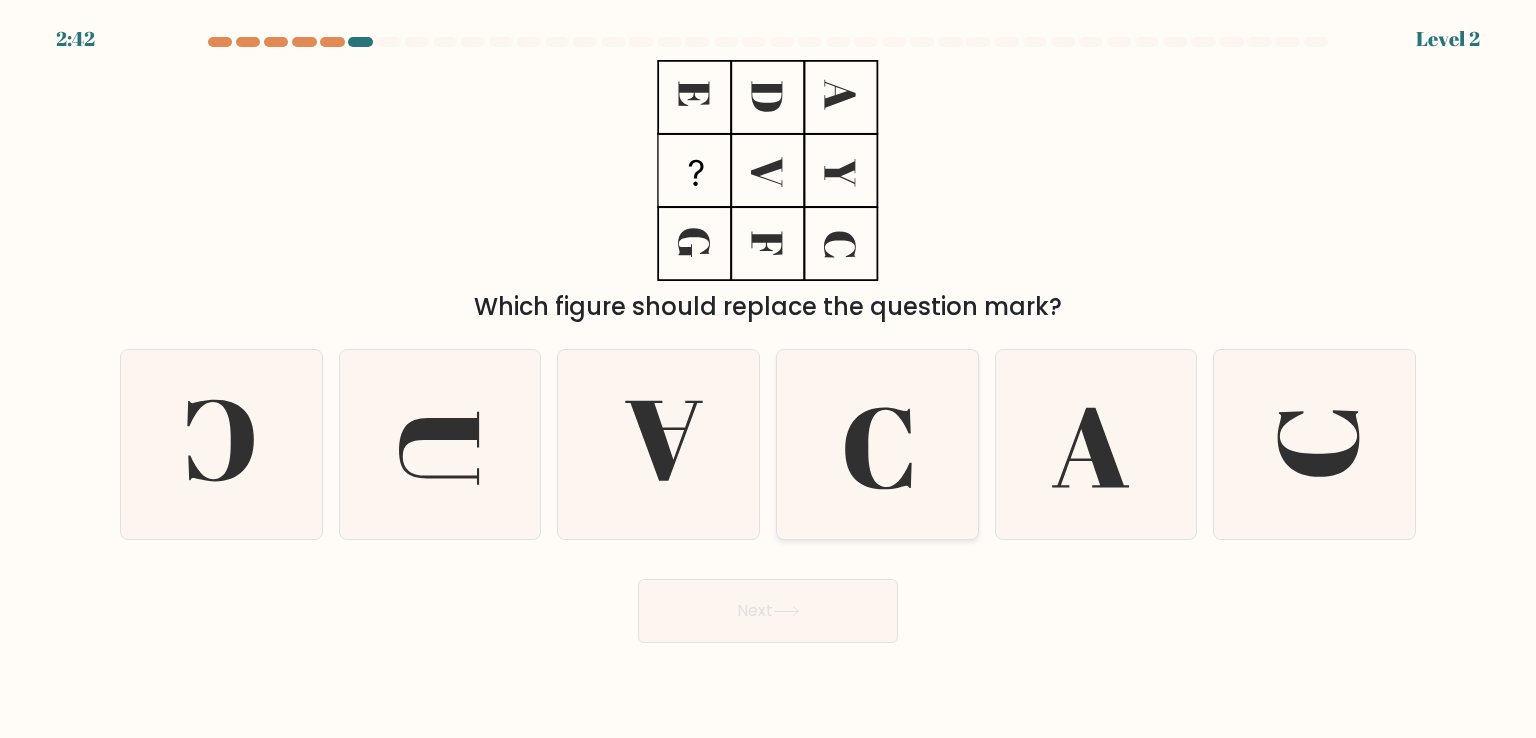 click 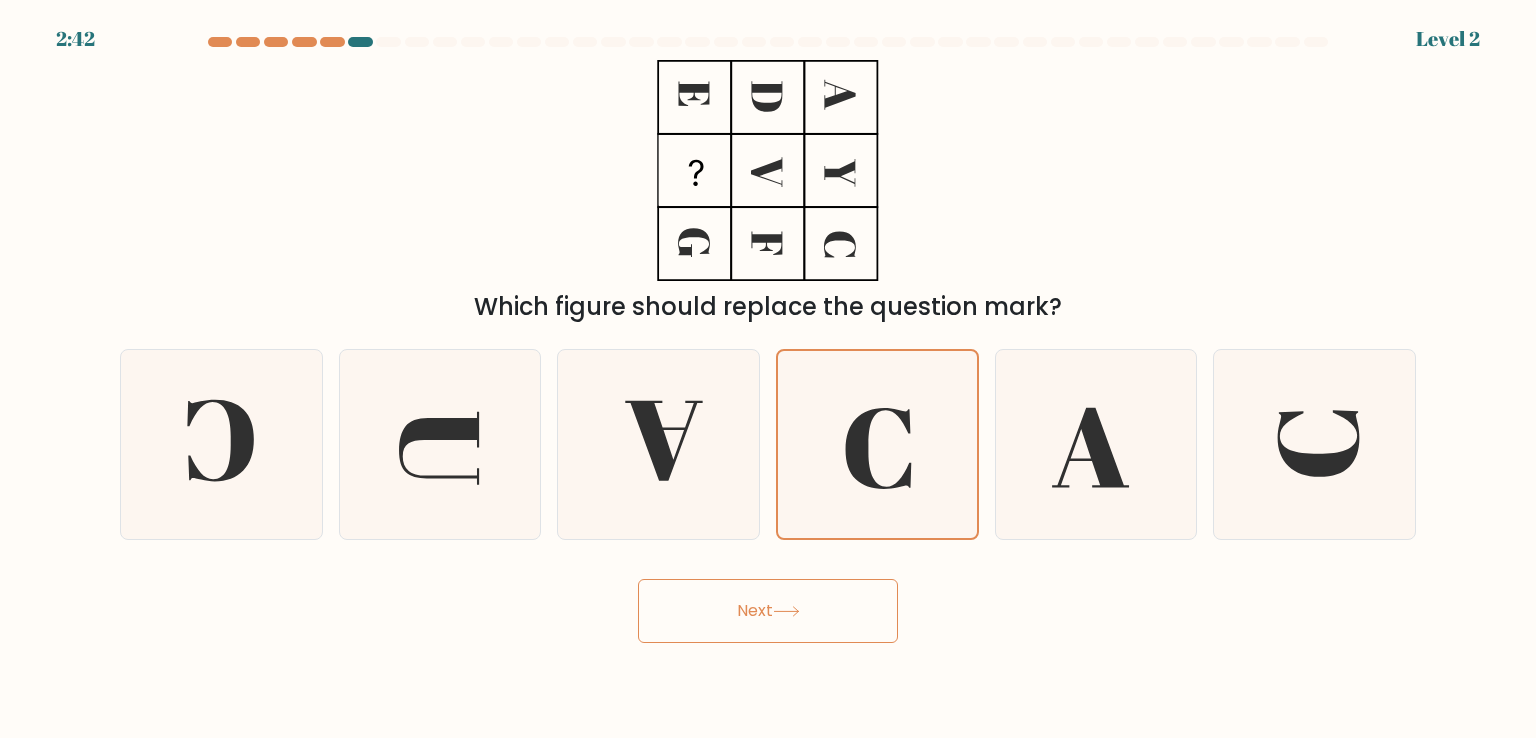 drag, startPoint x: 831, startPoint y: 633, endPoint x: 821, endPoint y: 625, distance: 12.806249 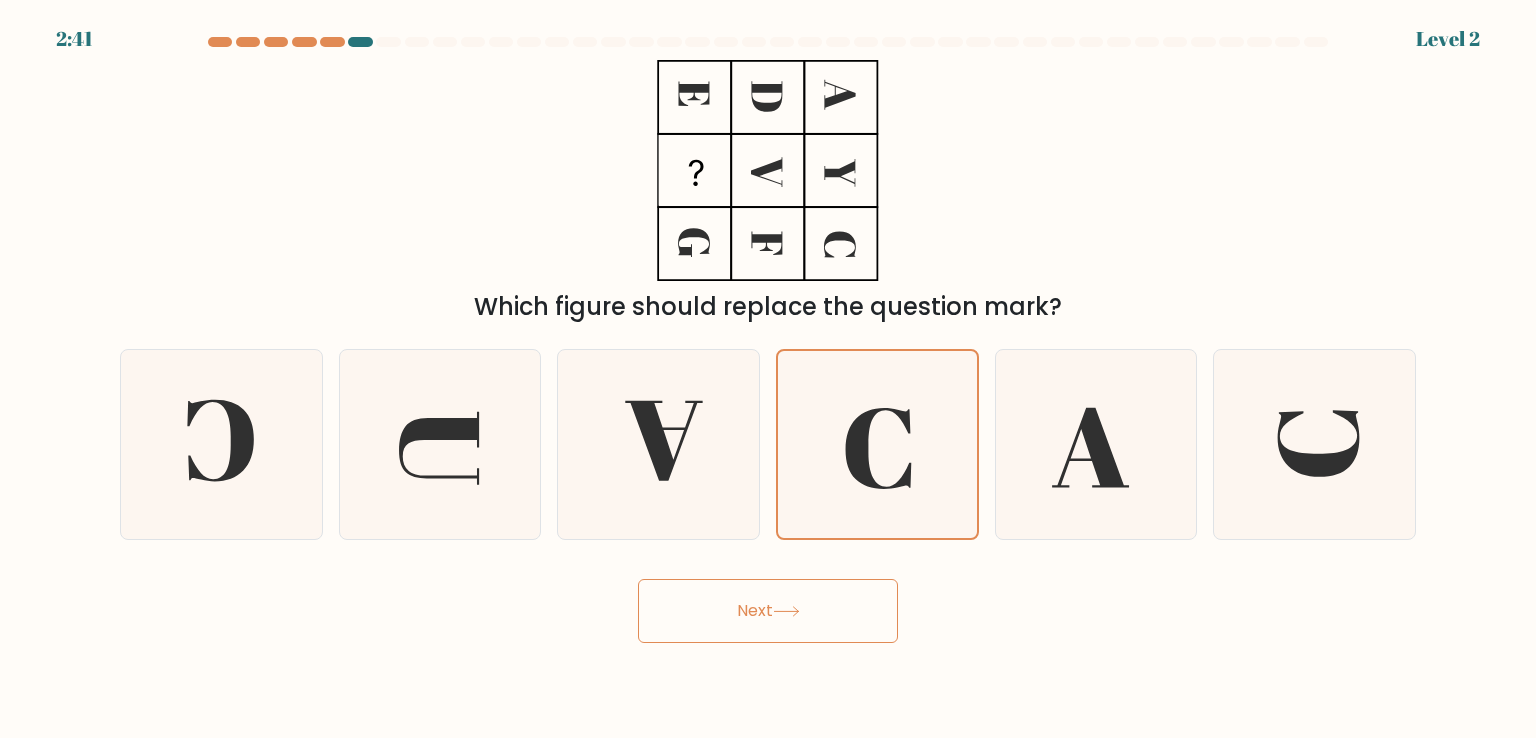 click on "Next" at bounding box center (768, 611) 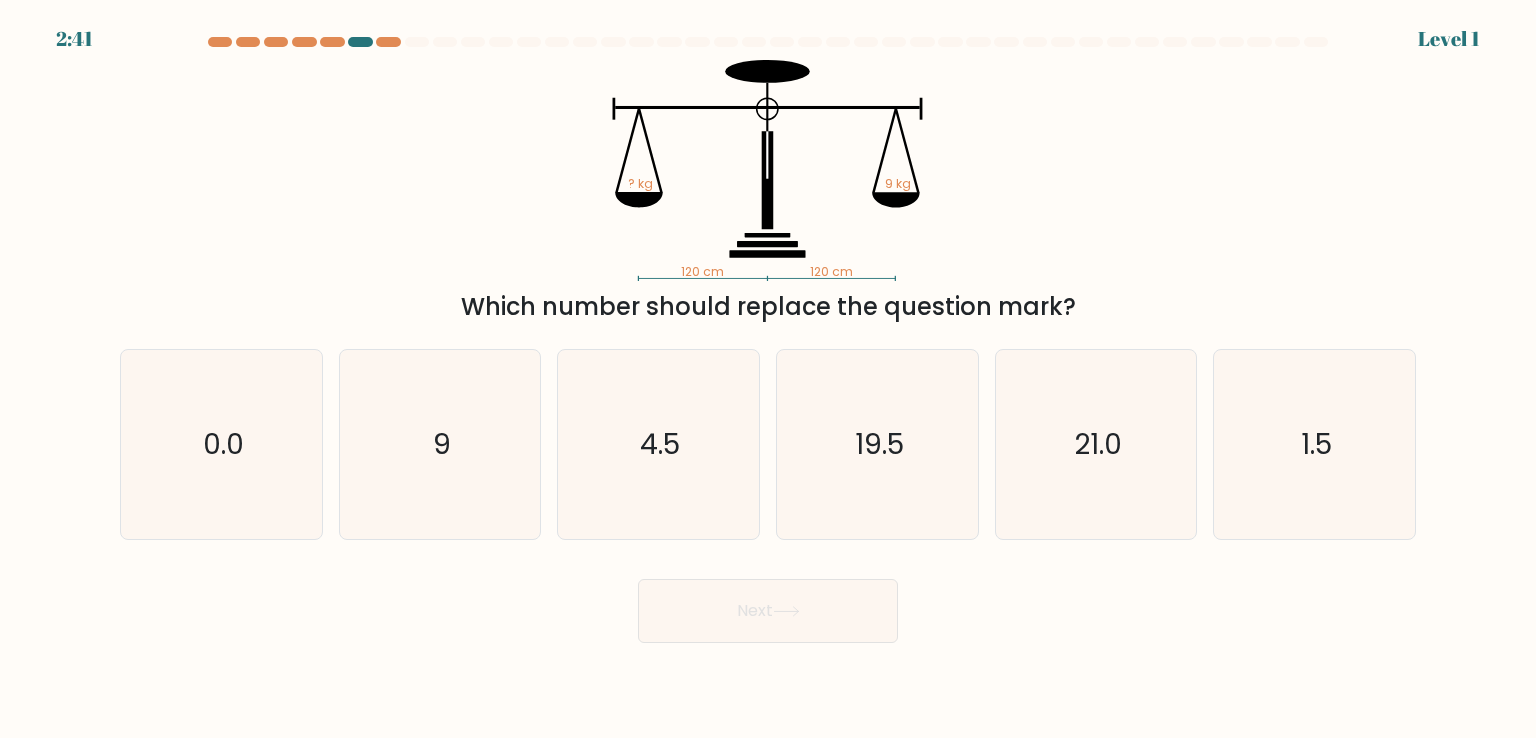 click on "9" at bounding box center (440, 444) 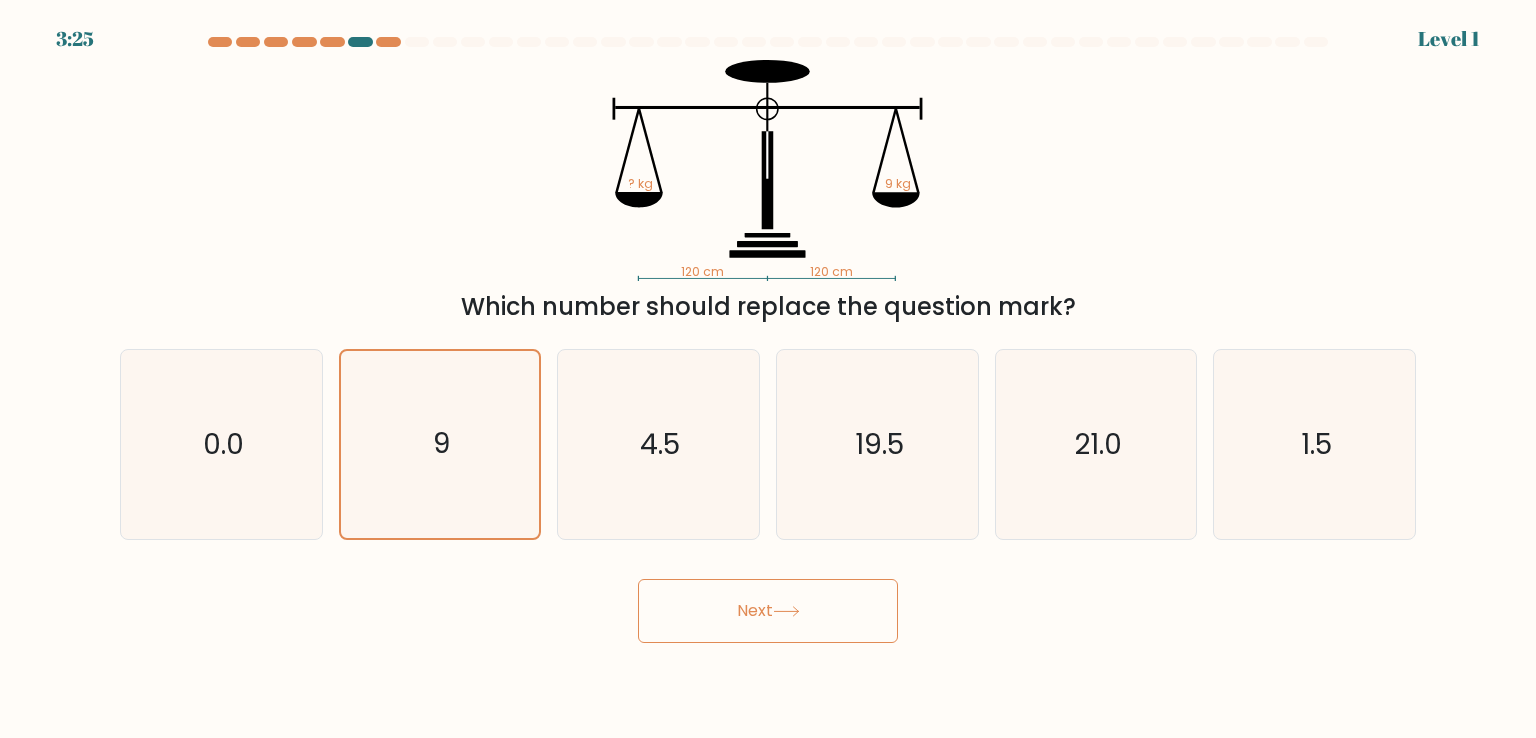 drag, startPoint x: 767, startPoint y: 581, endPoint x: 772, endPoint y: 597, distance: 16.763054 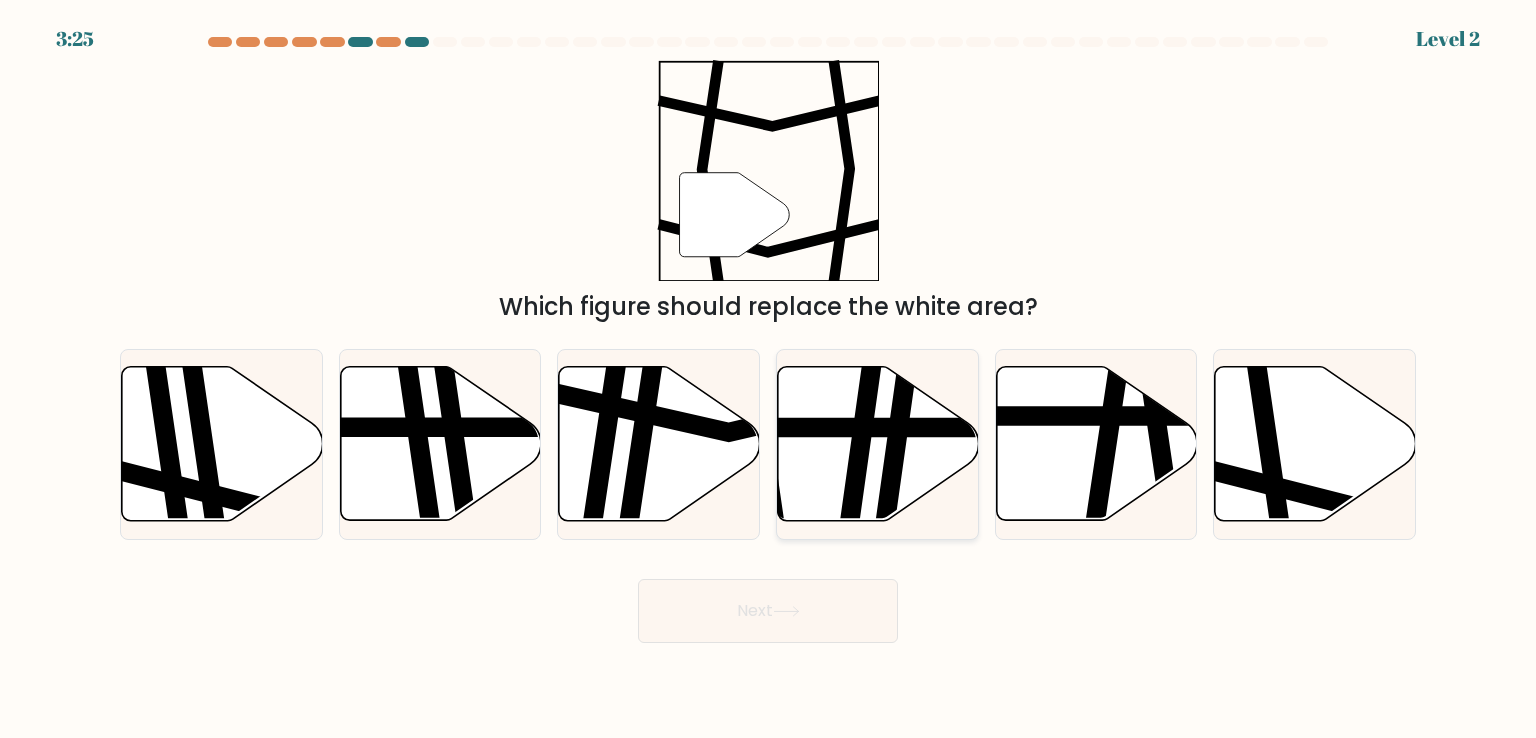 click 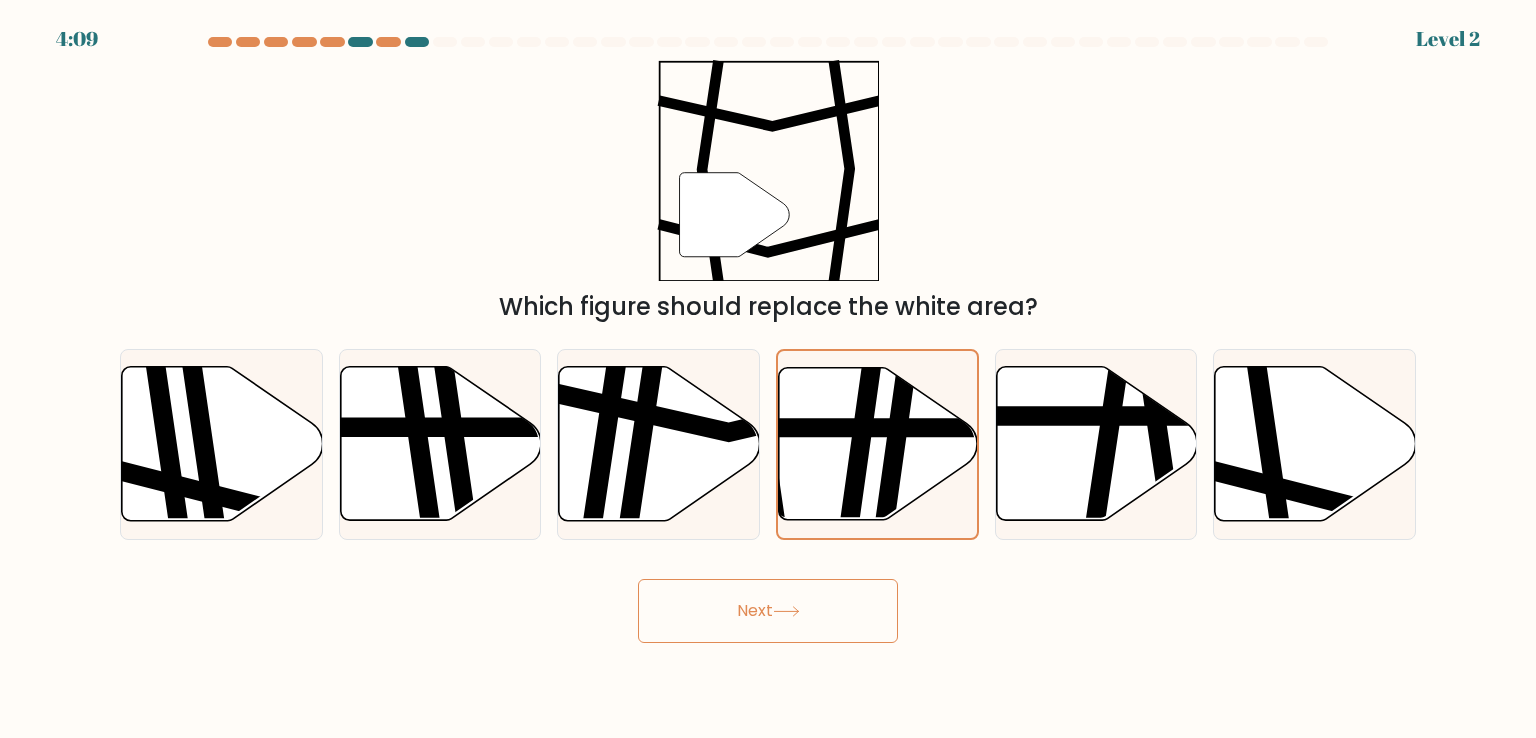 drag, startPoint x: 831, startPoint y: 595, endPoint x: 800, endPoint y: 542, distance: 61.400326 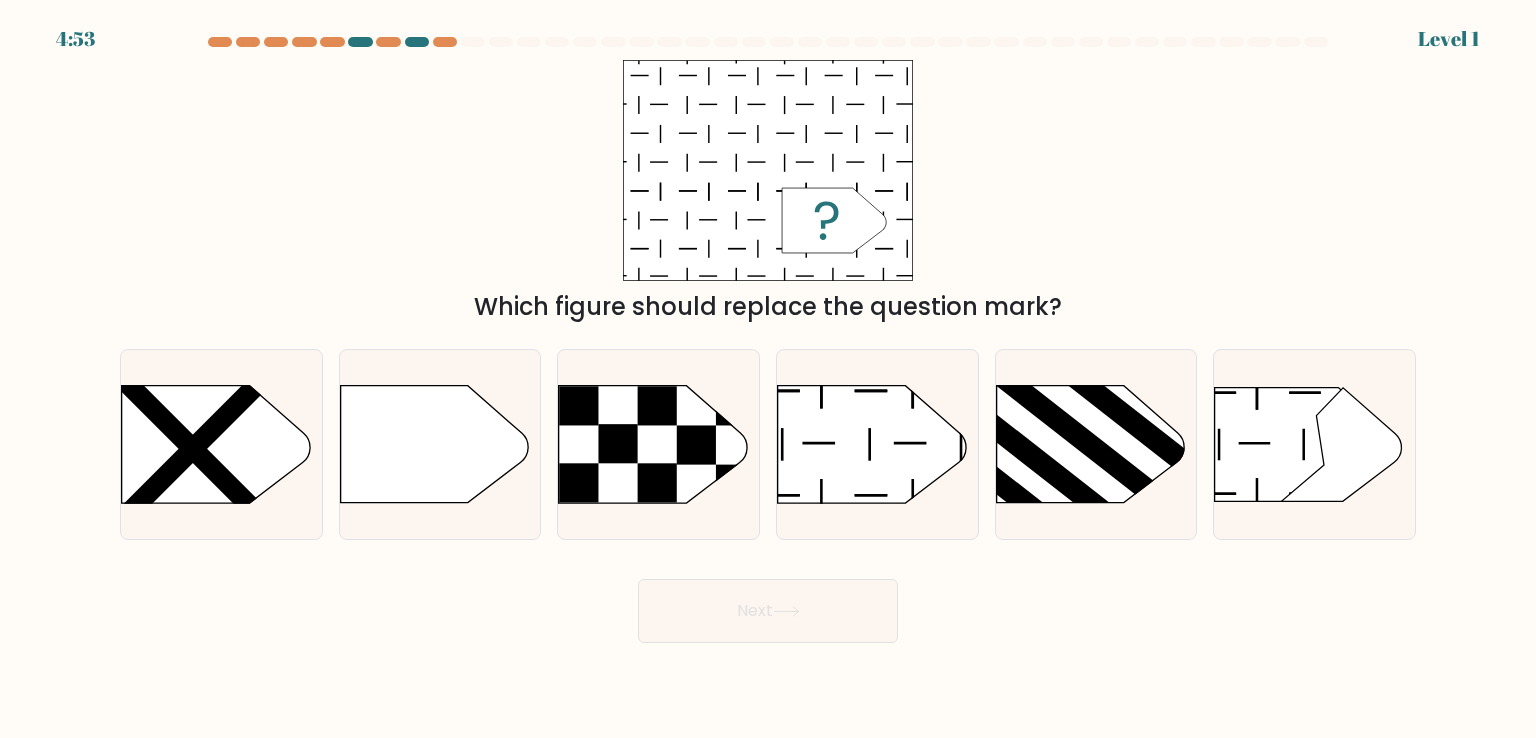 drag, startPoint x: 868, startPoint y: 665, endPoint x: 834, endPoint y: 645, distance: 39.446167 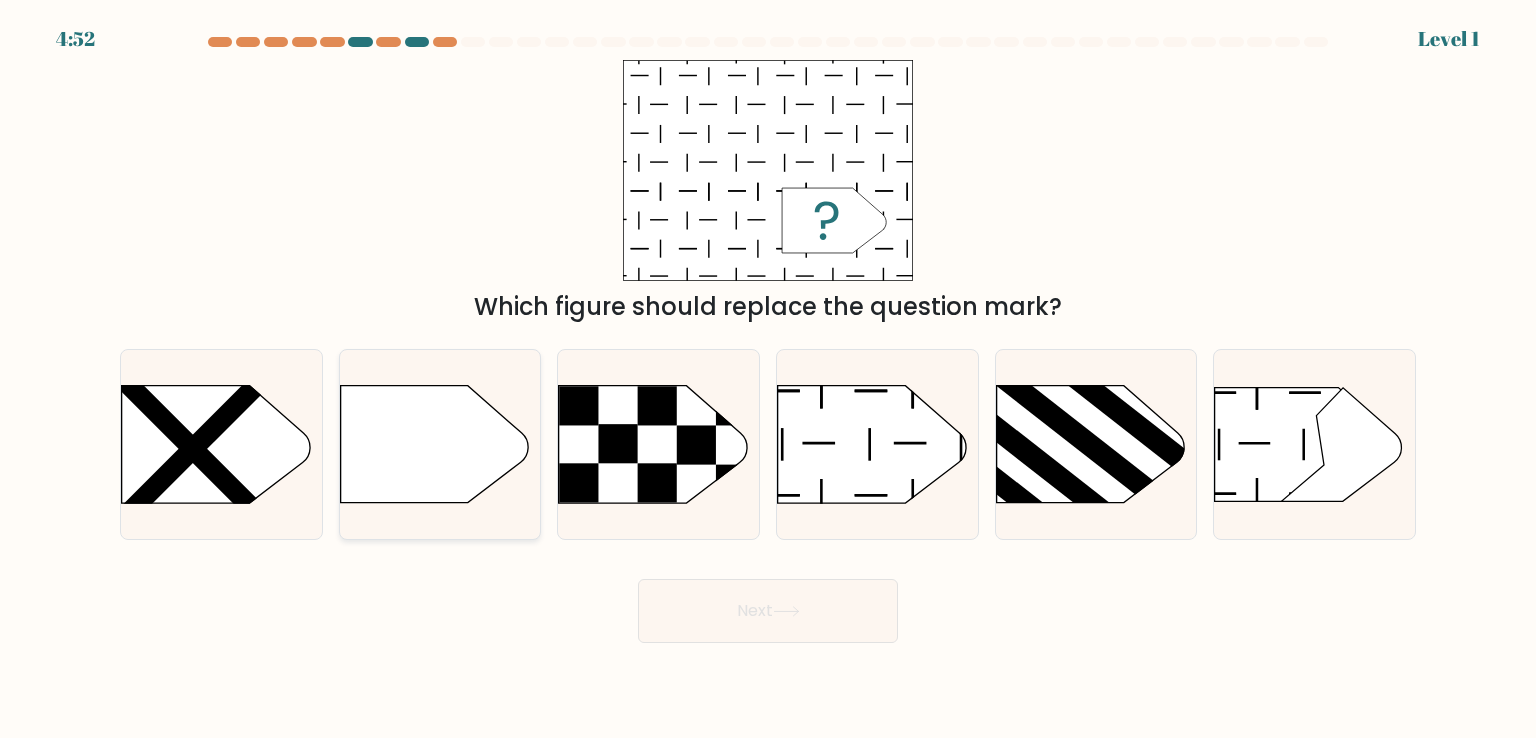 drag, startPoint x: 536, startPoint y: 504, endPoint x: 797, endPoint y: 637, distance: 292.93344 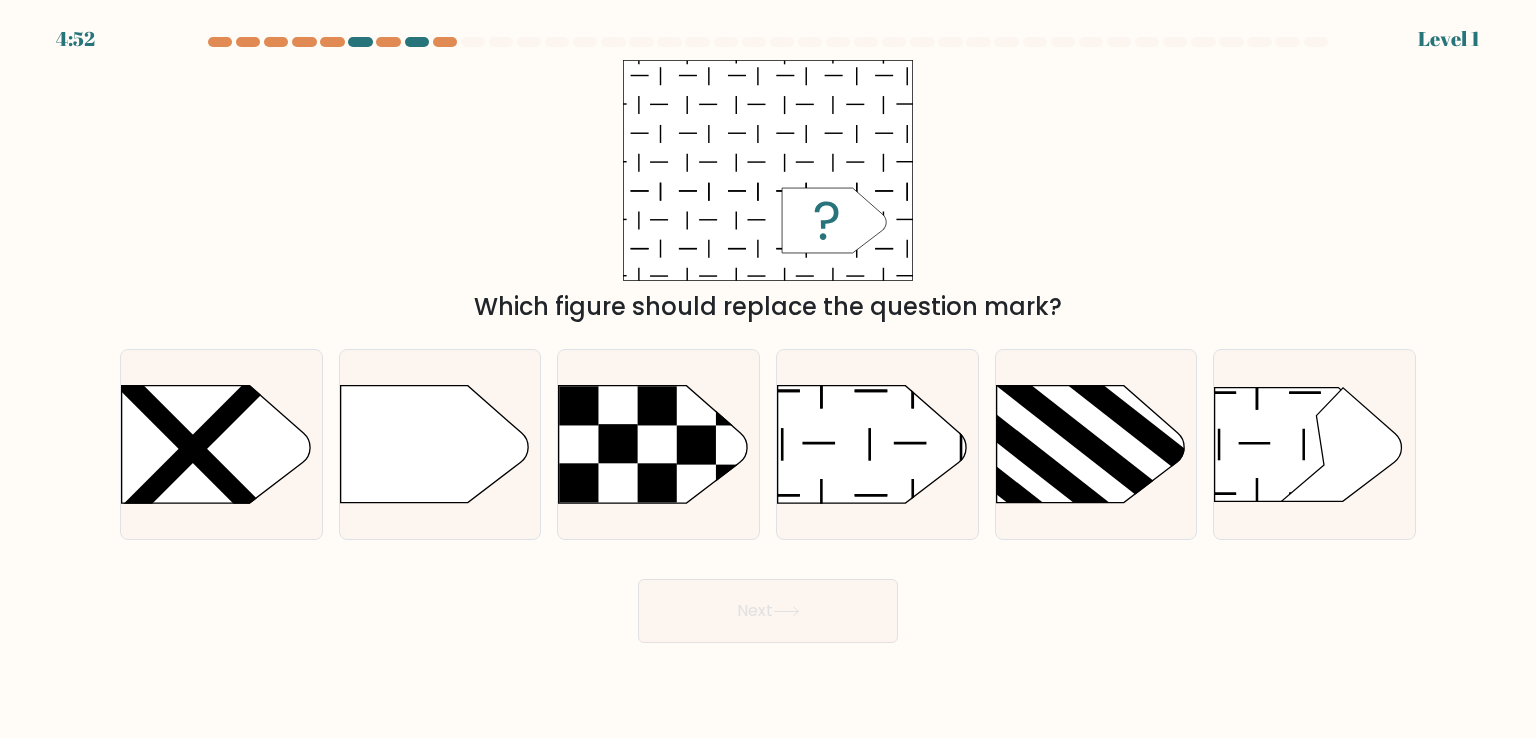 click on "b." at bounding box center (768, 374) 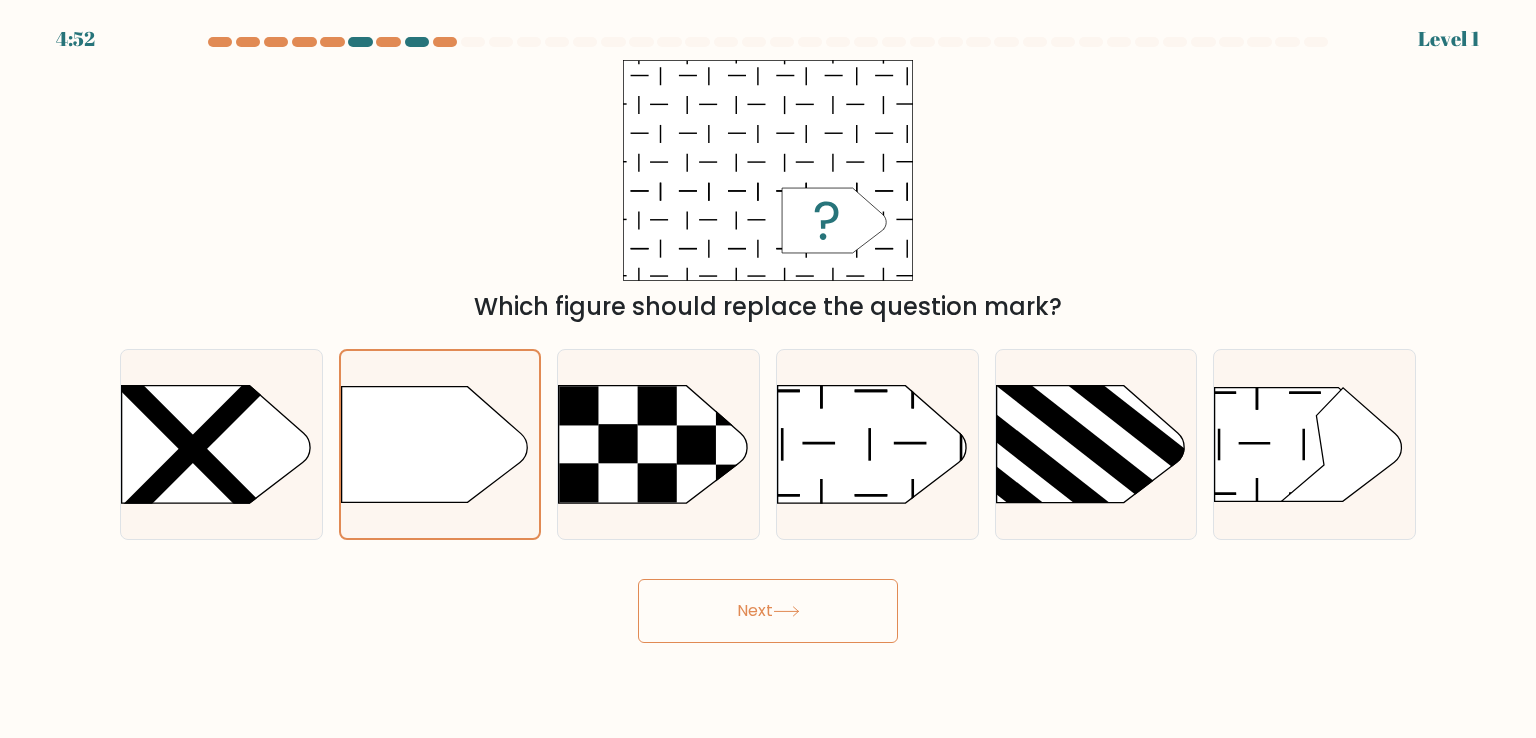 click on "Next" at bounding box center (768, 611) 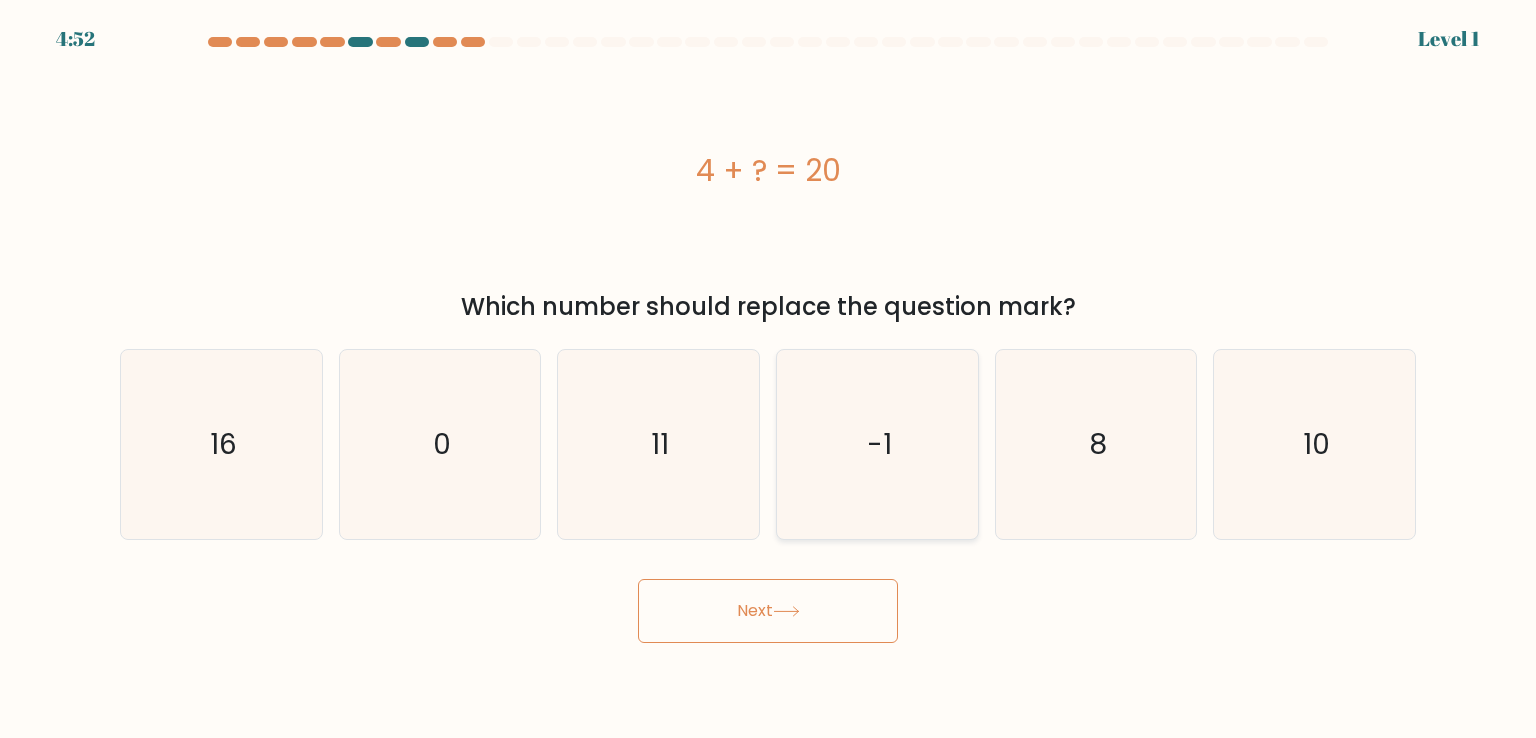 click on "-1" at bounding box center (877, 444) 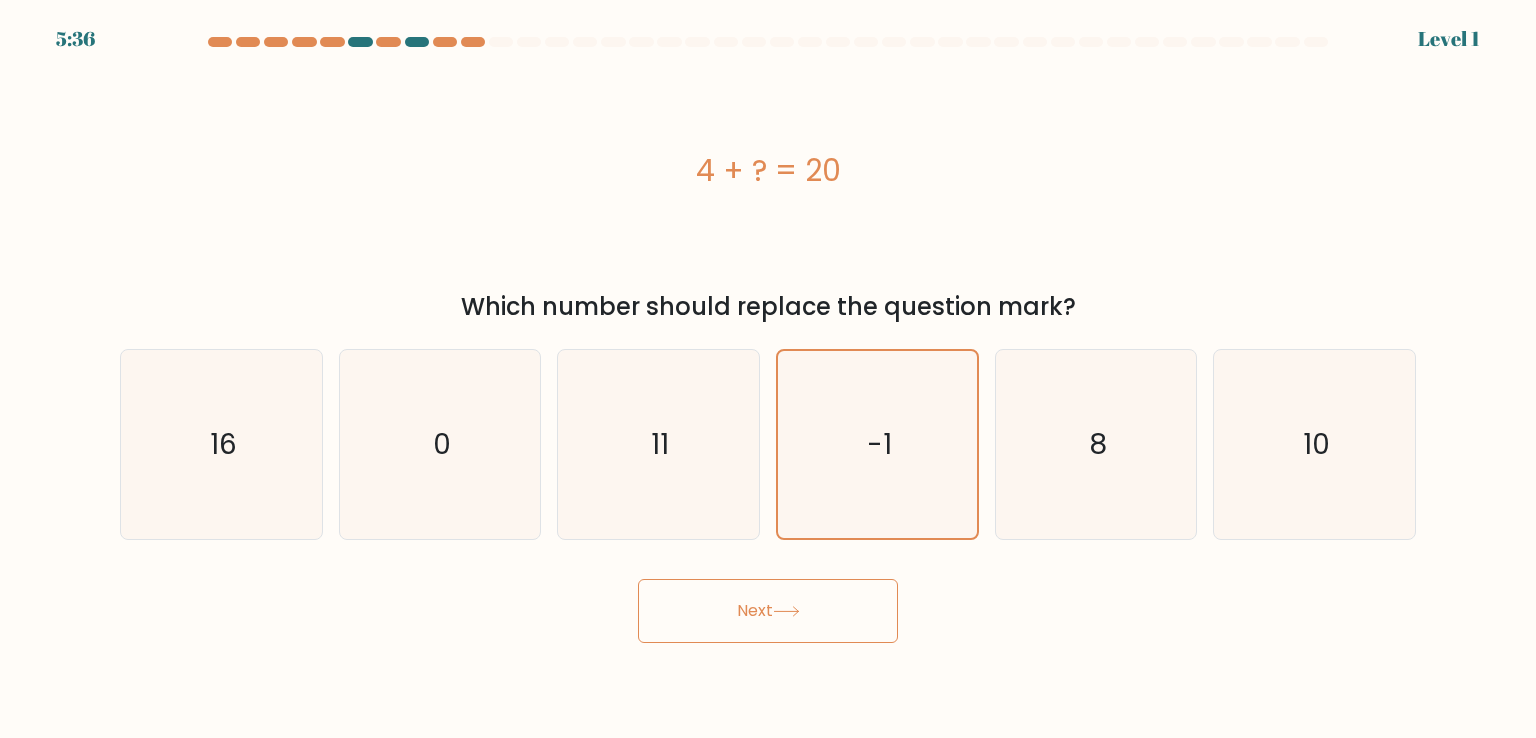 drag, startPoint x: 812, startPoint y: 609, endPoint x: 800, endPoint y: 569, distance: 41.761227 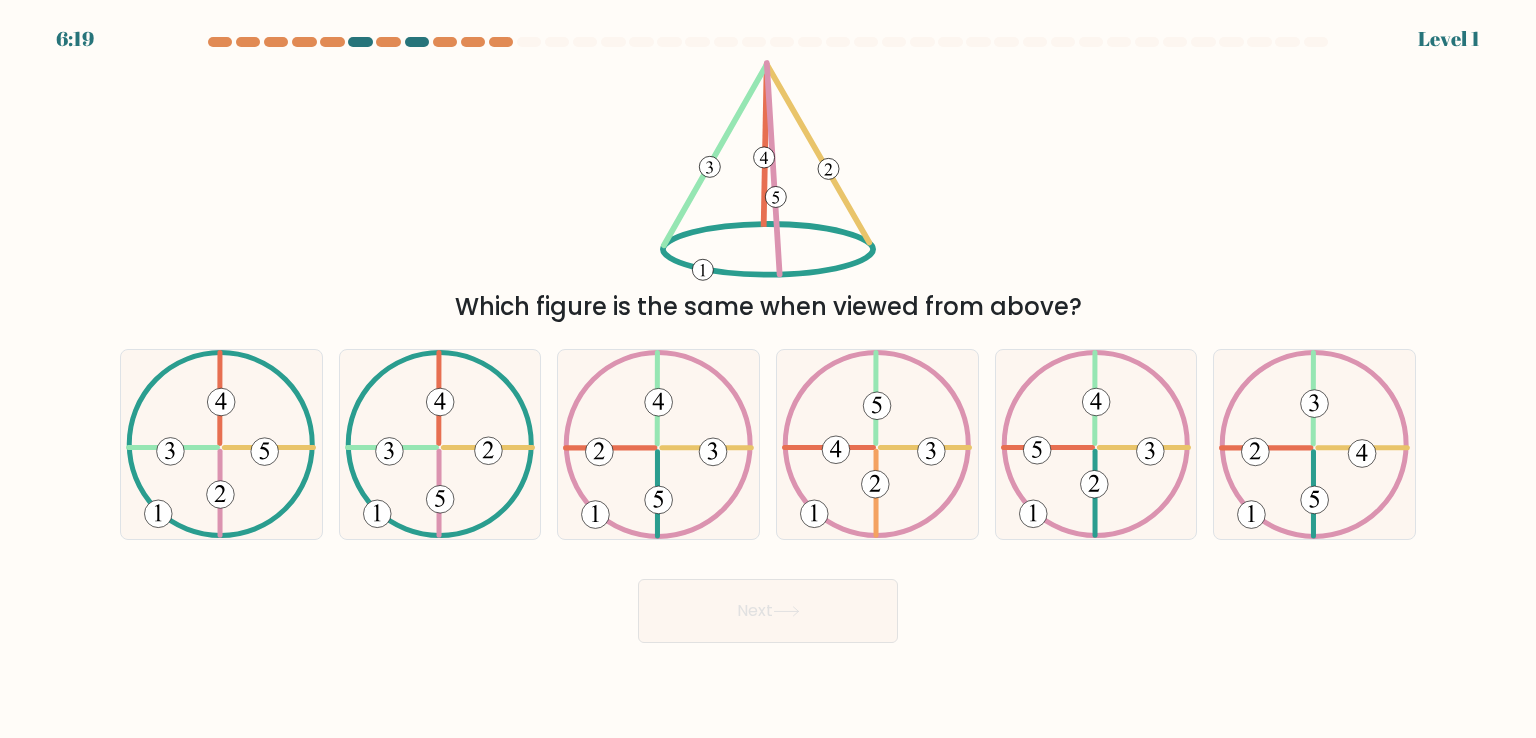 click 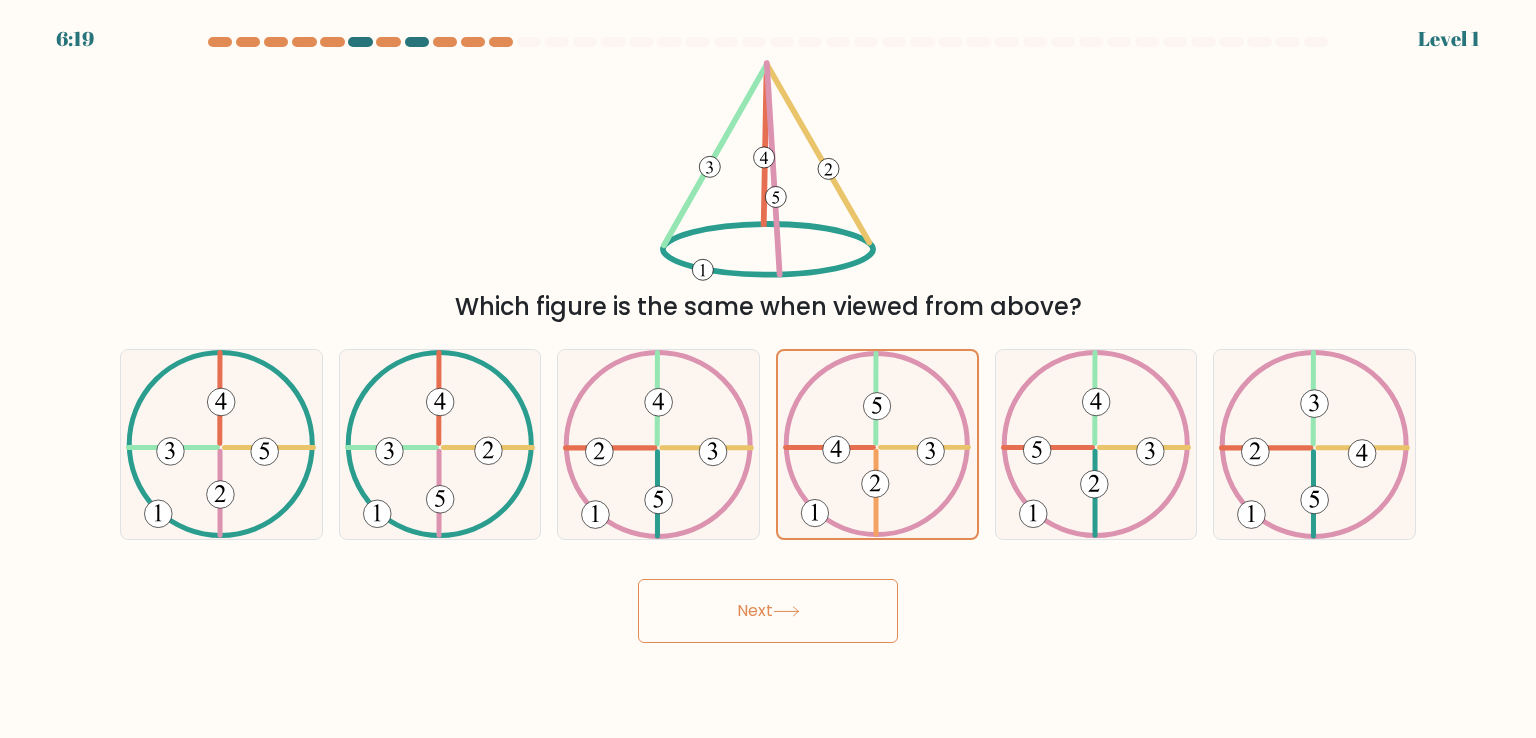 click on "Next" at bounding box center (768, 611) 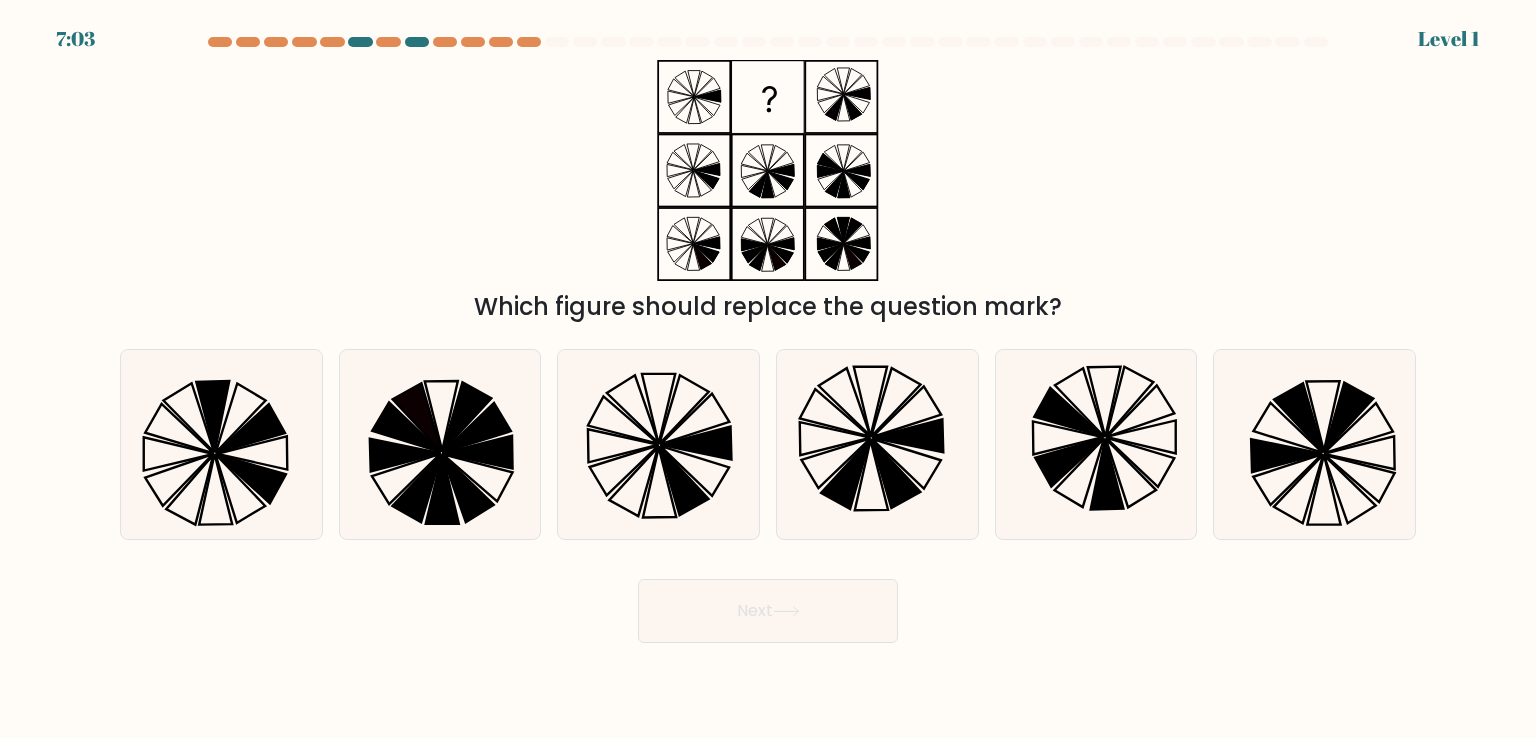 click 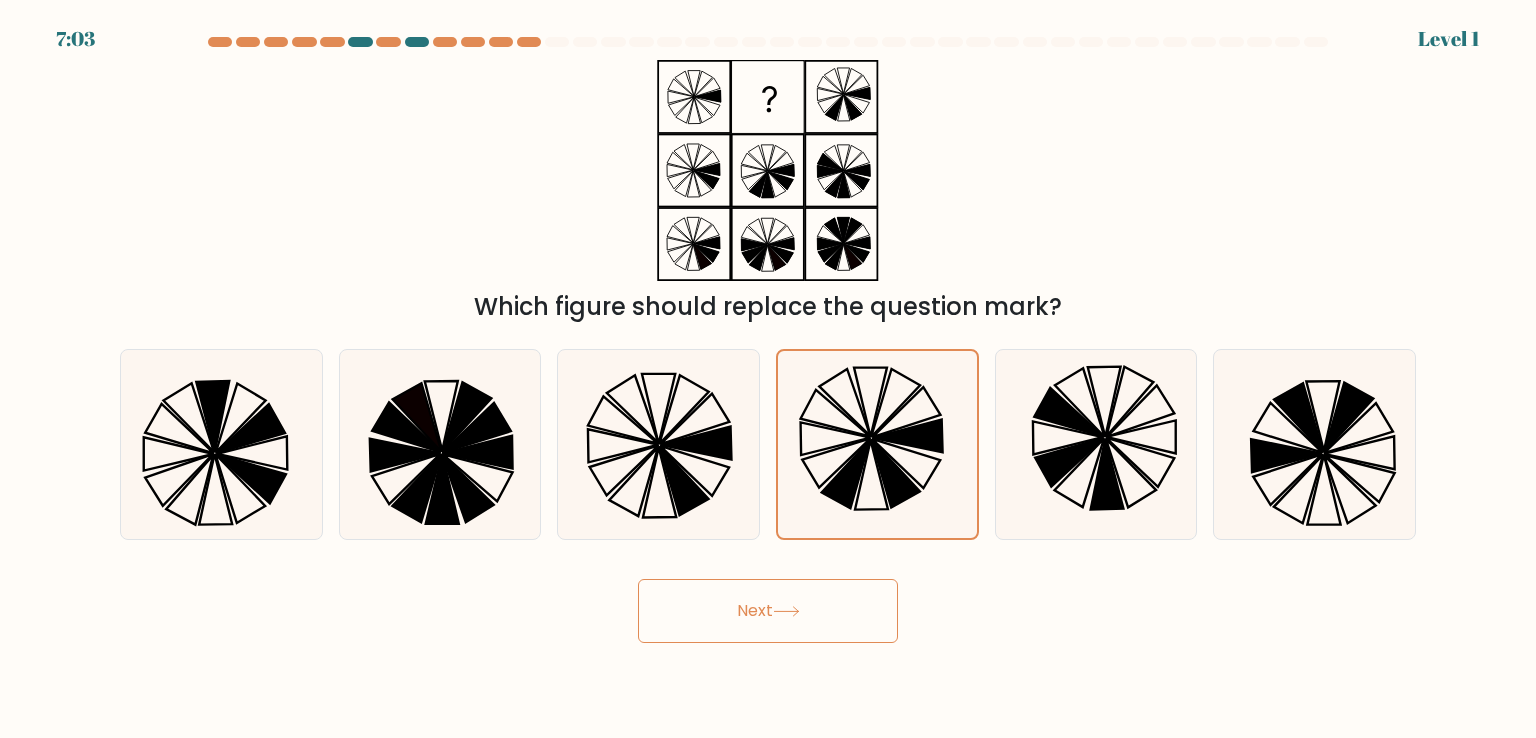 drag, startPoint x: 789, startPoint y: 581, endPoint x: 787, endPoint y: 569, distance: 12.165525 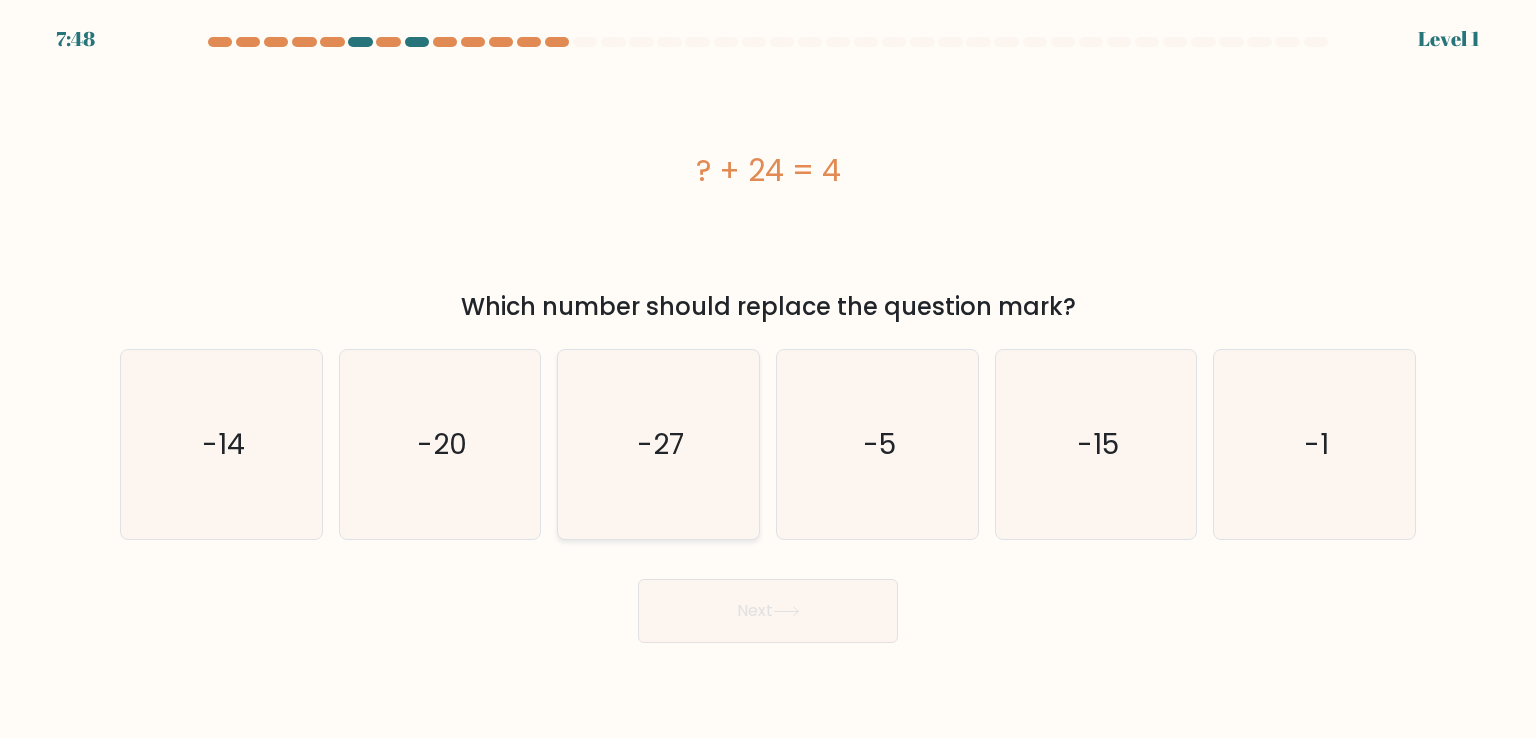 drag, startPoint x: 808, startPoint y: 621, endPoint x: 671, endPoint y: 445, distance: 223.03587 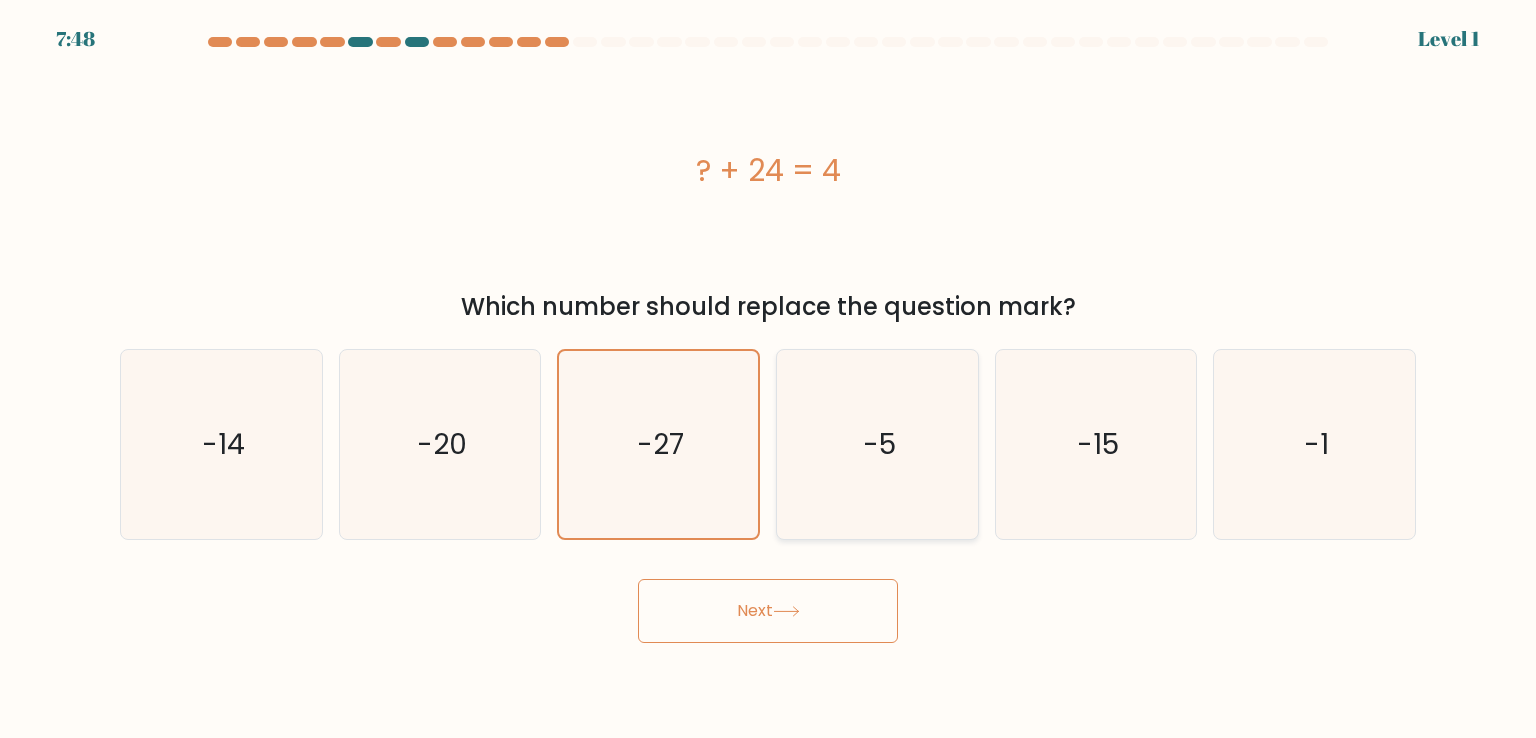 click on "-5" 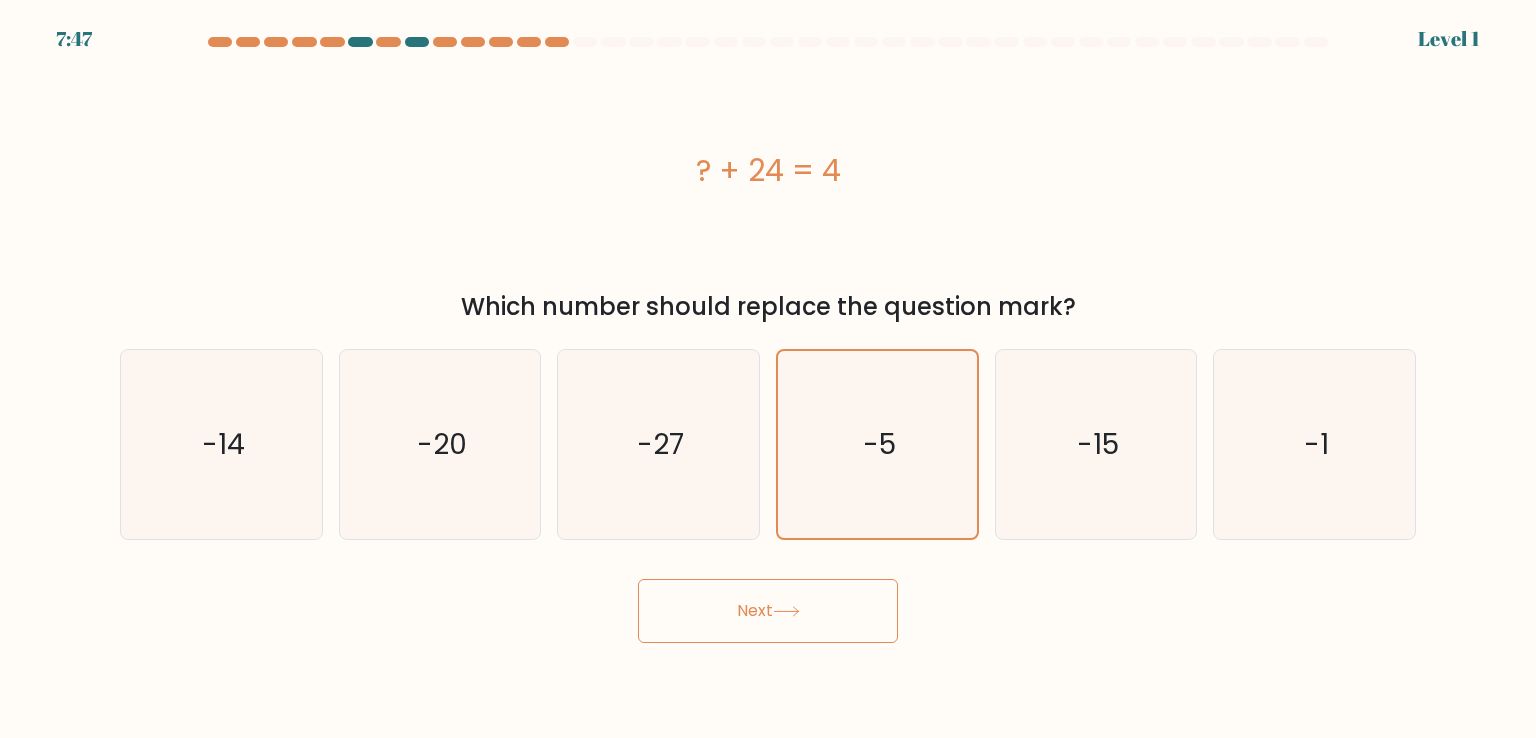 click on "Next" at bounding box center (768, 611) 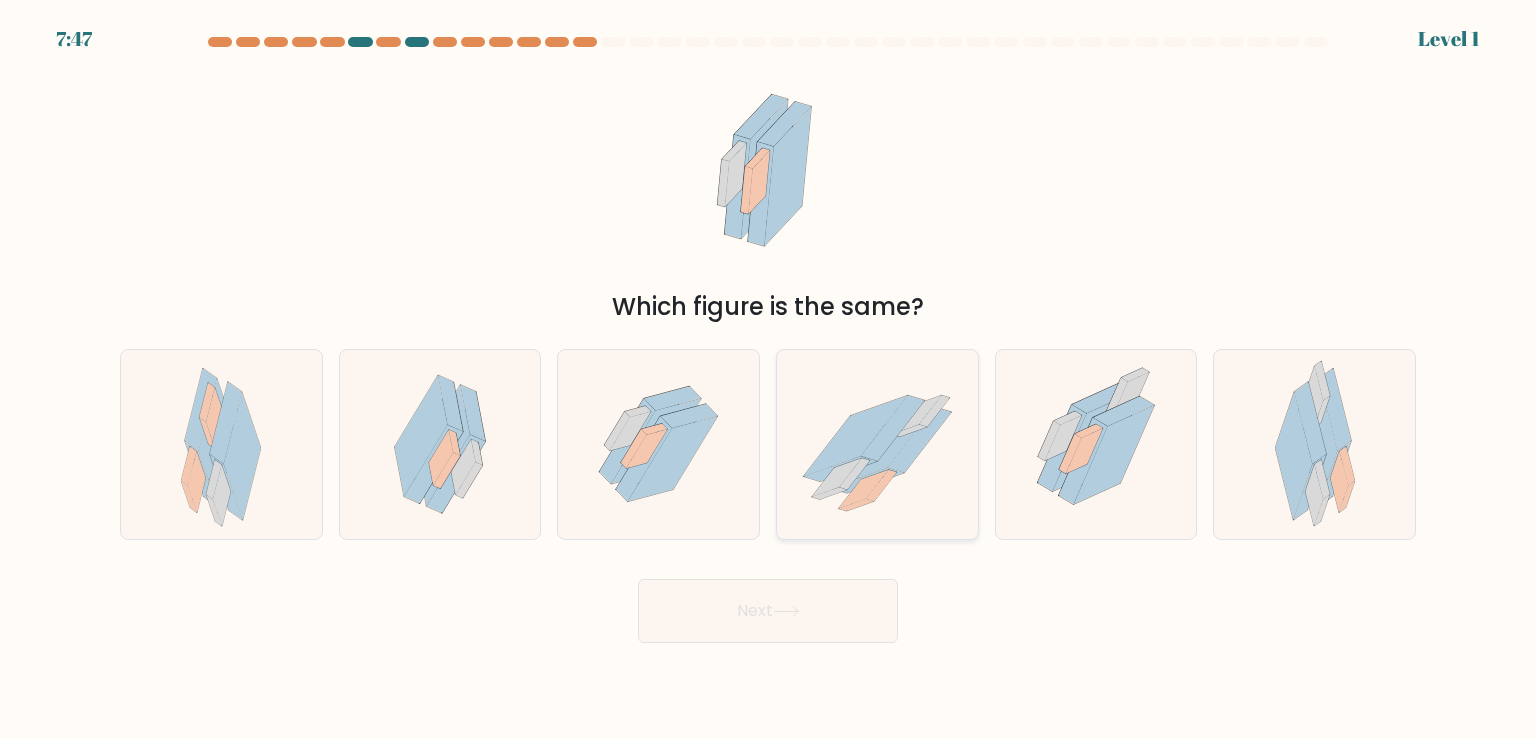 click 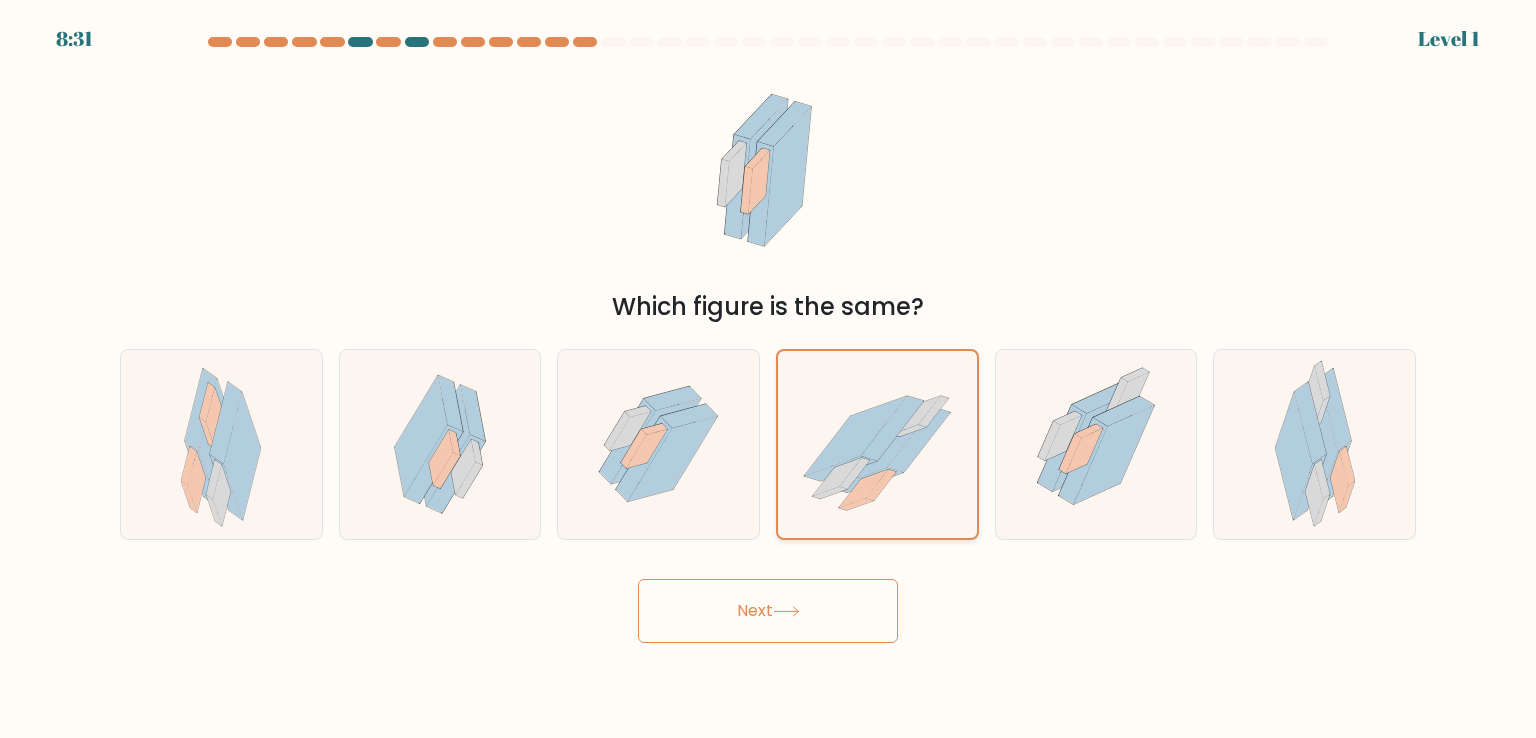 drag, startPoint x: 782, startPoint y: 562, endPoint x: 776, endPoint y: 534, distance: 28.635643 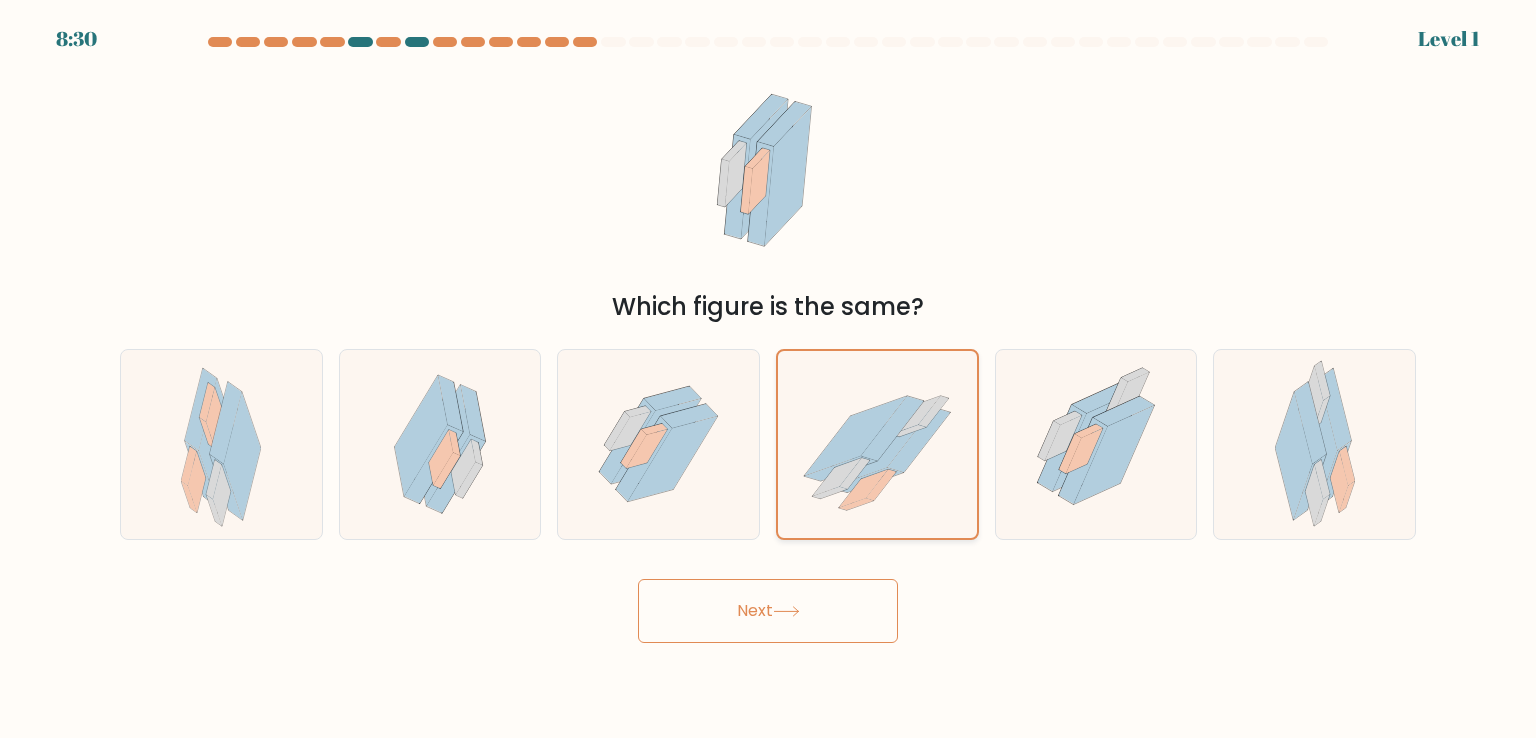drag, startPoint x: 816, startPoint y: 435, endPoint x: 815, endPoint y: 549, distance: 114.00439 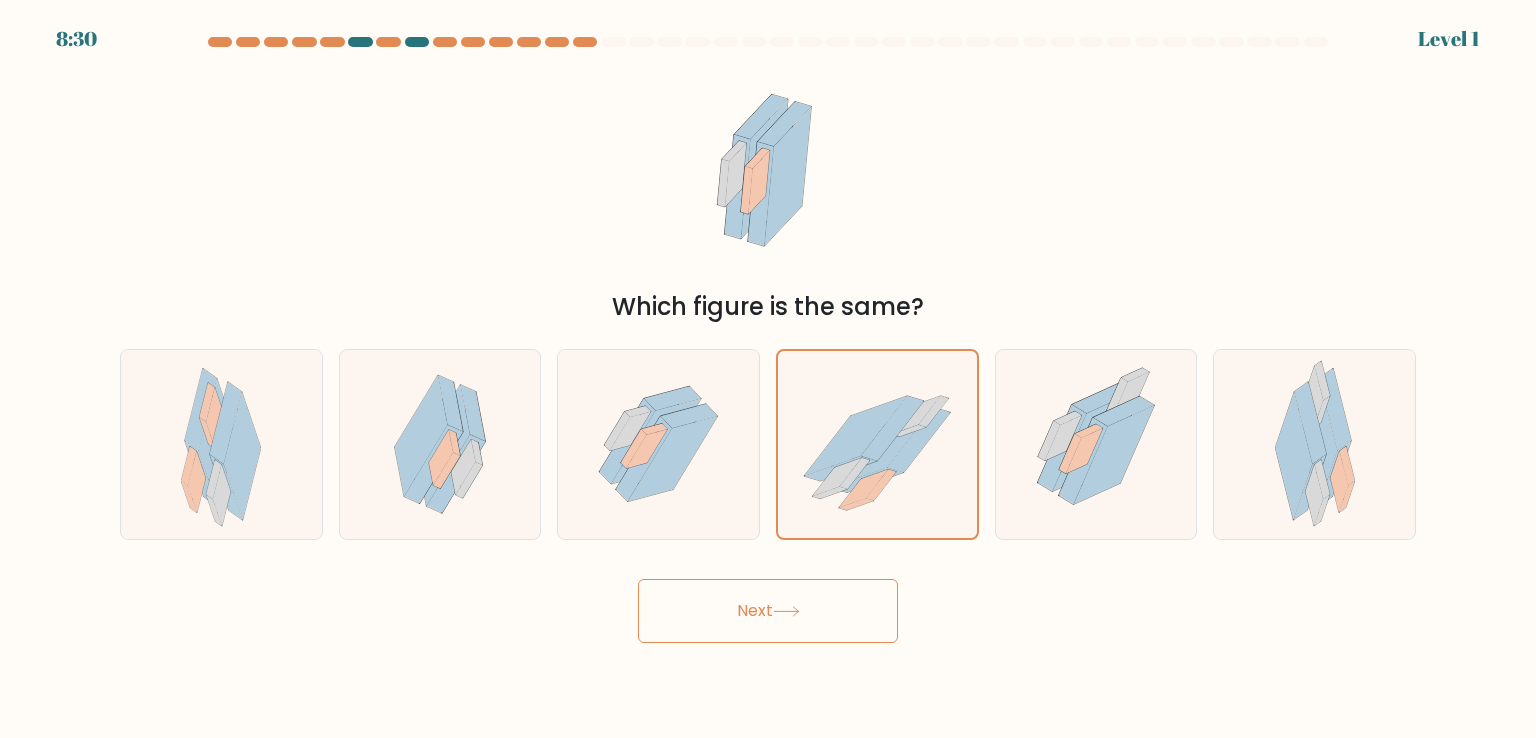 click 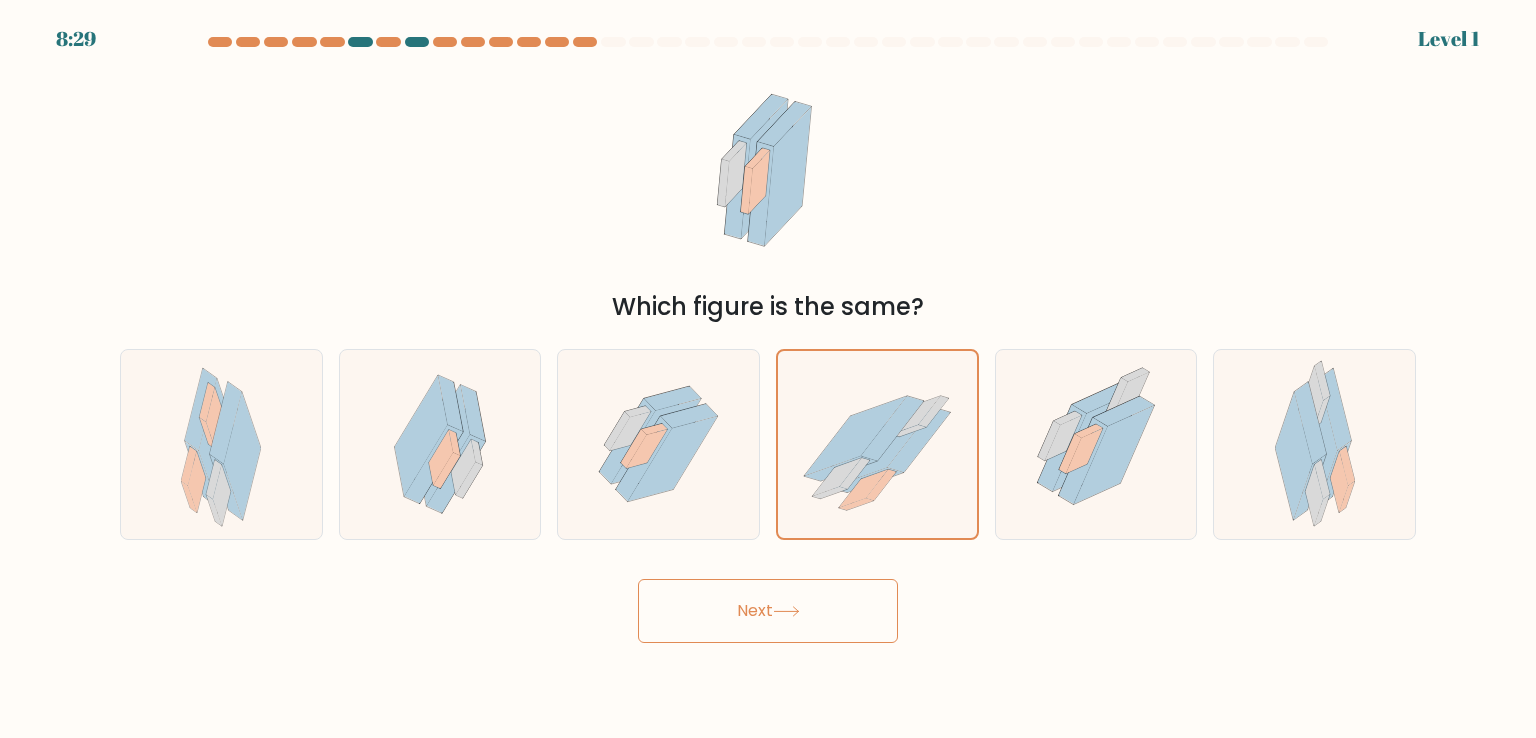 click on "Next" at bounding box center [768, 611] 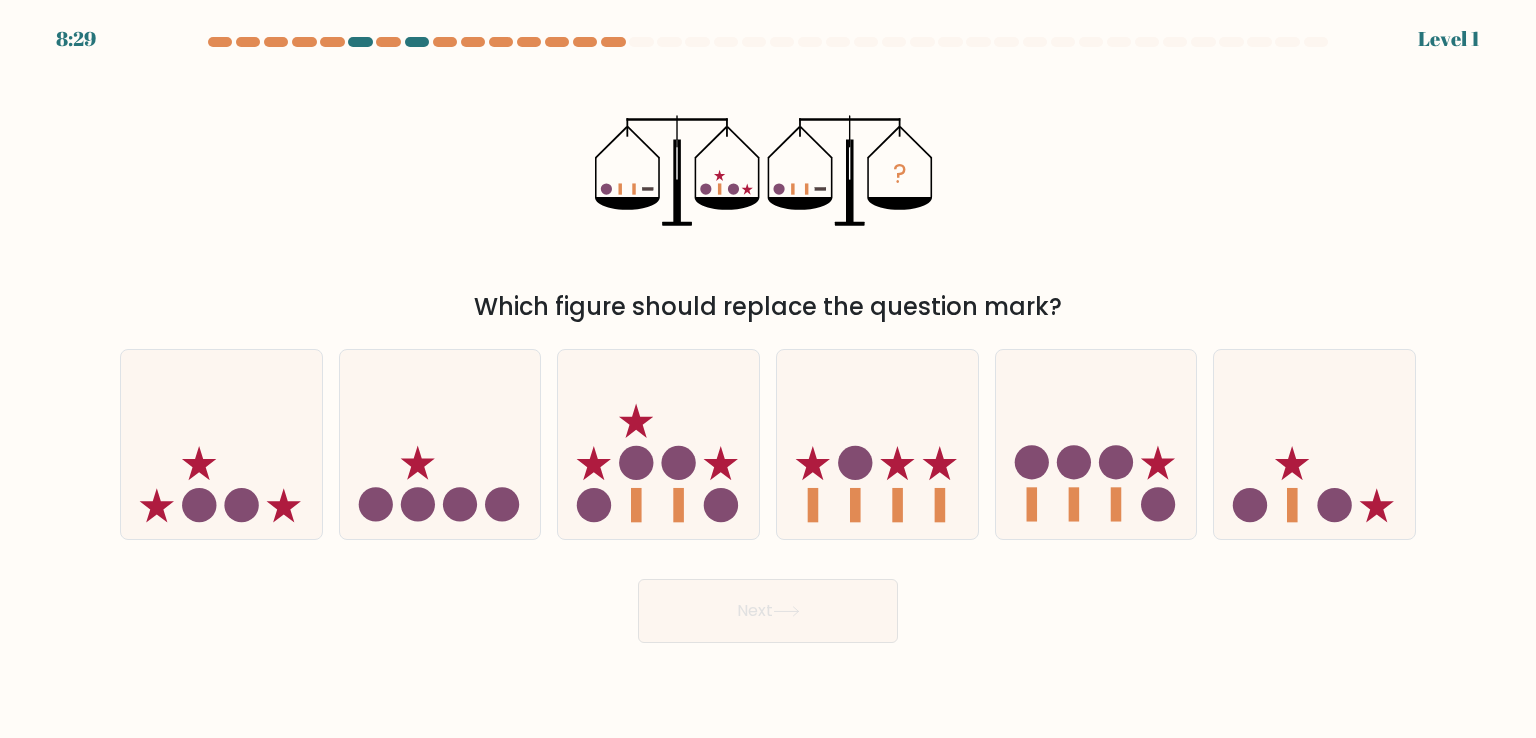 click on "a.
b.
c." at bounding box center [768, 436] 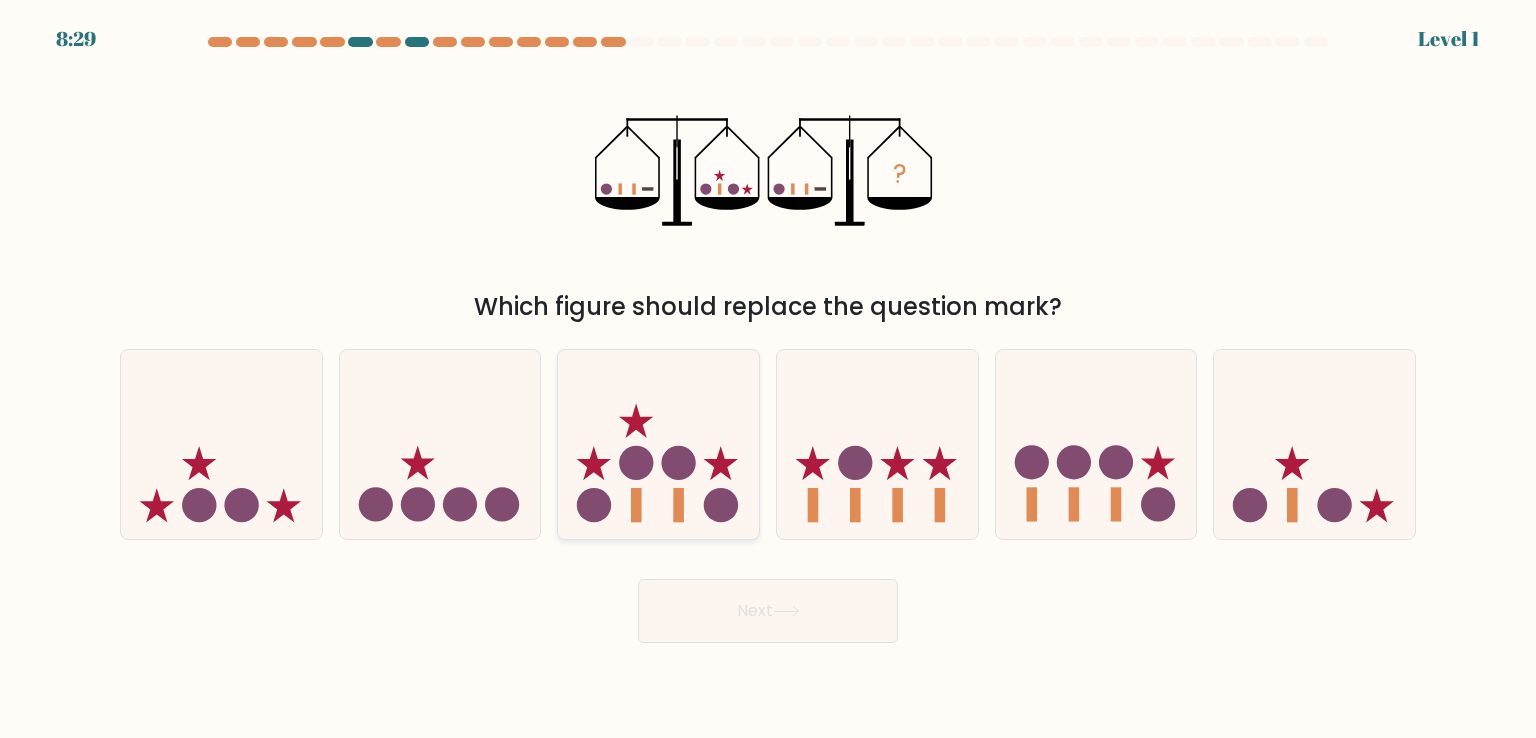 click 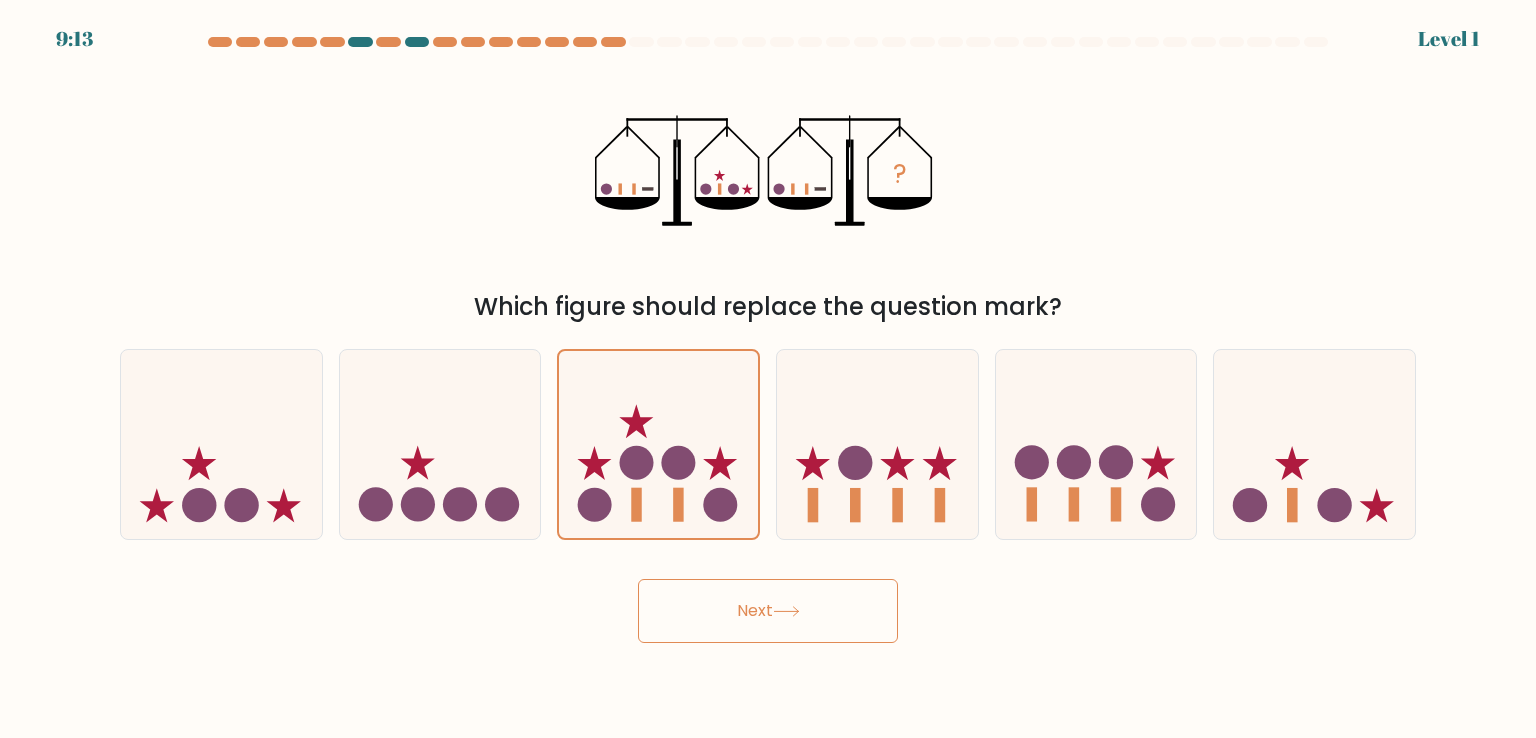drag, startPoint x: 718, startPoint y: 537, endPoint x: 736, endPoint y: 561, distance: 30 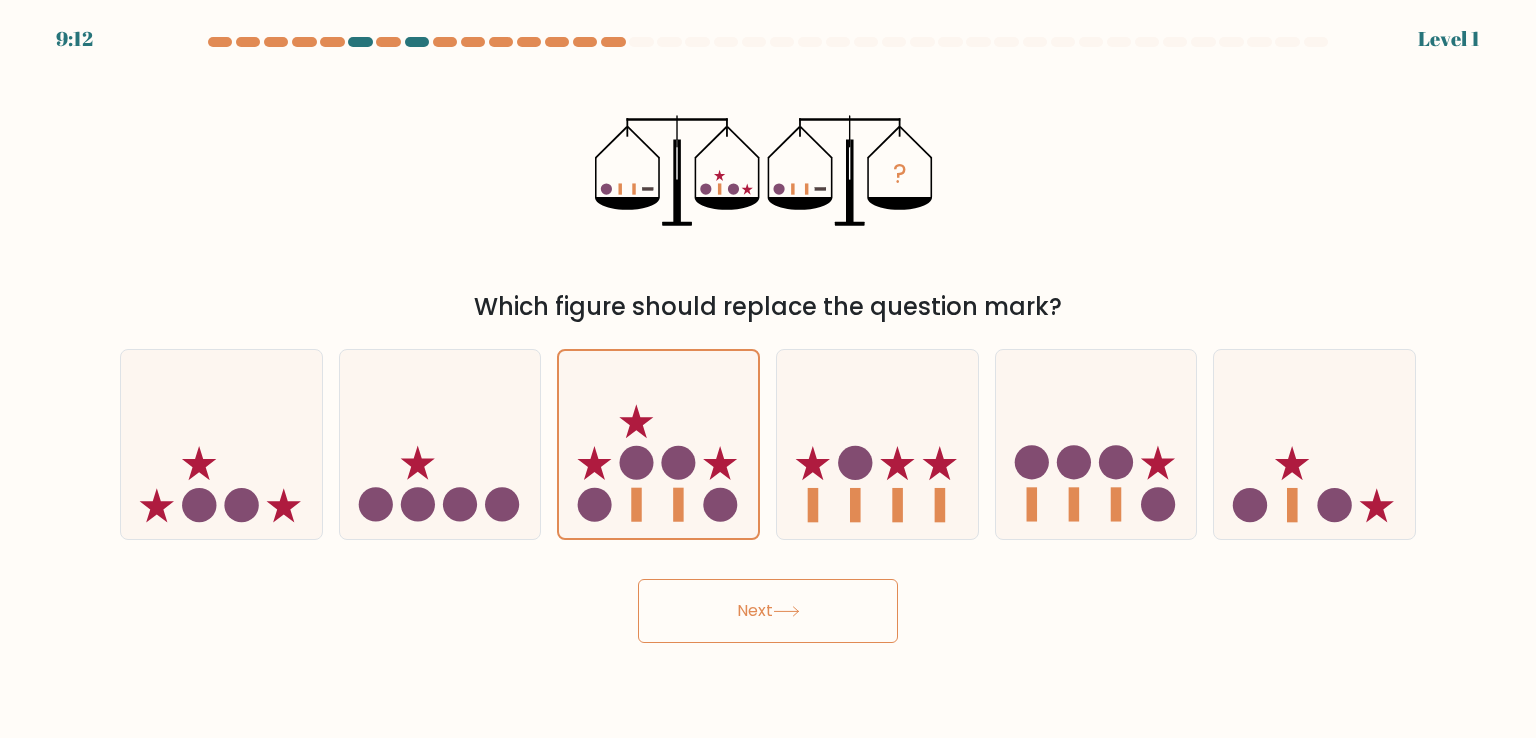 click on "Next" at bounding box center (768, 611) 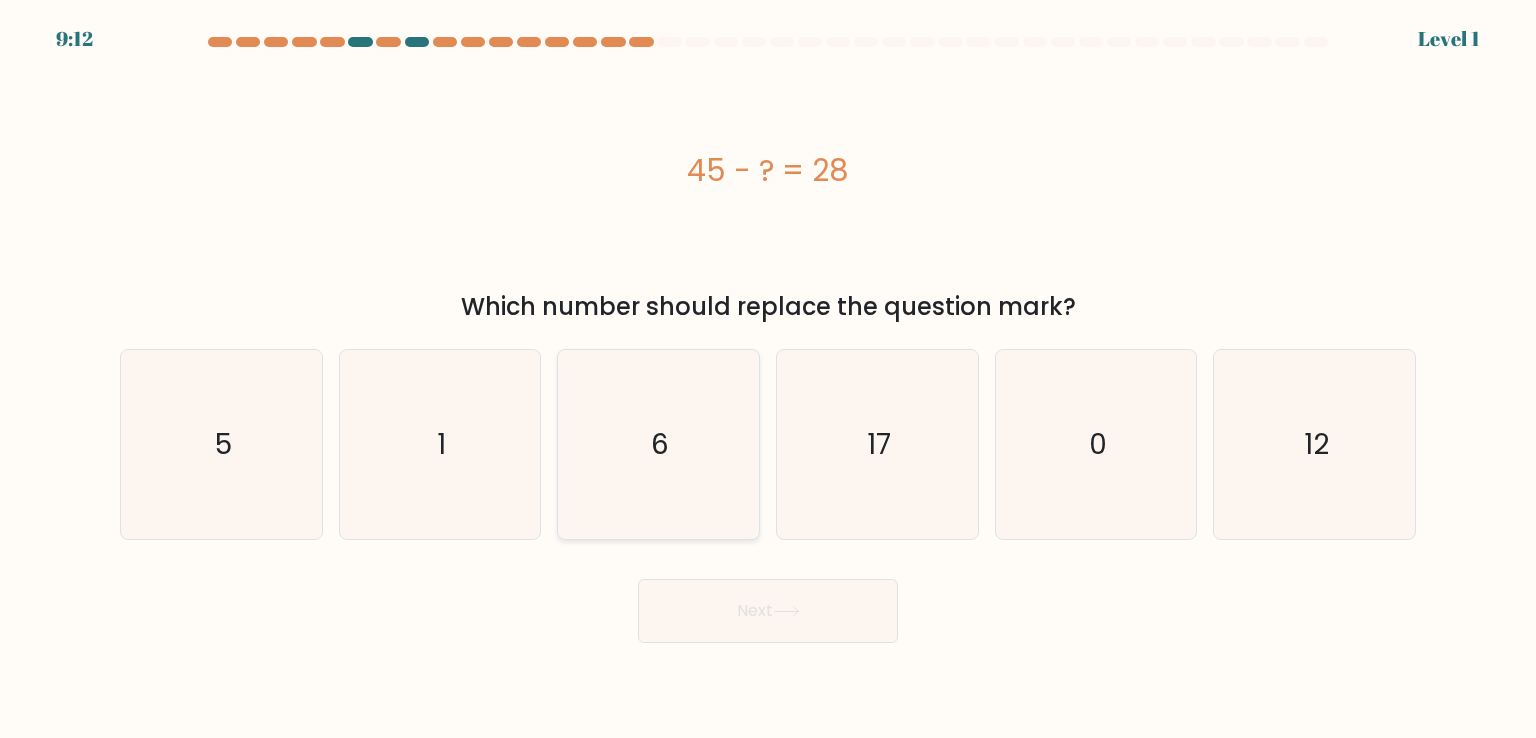 click on "6" 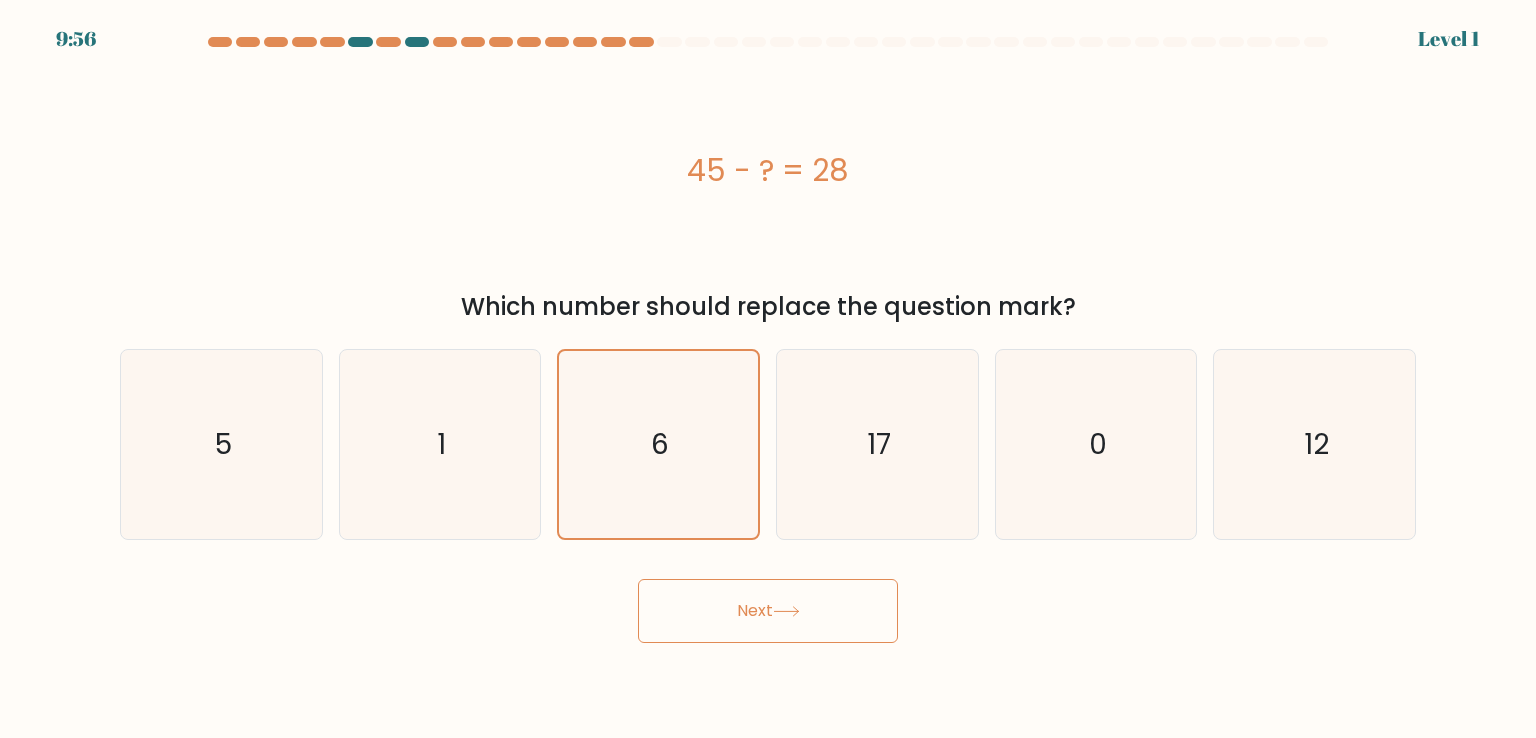 click on "Next" at bounding box center [768, 603] 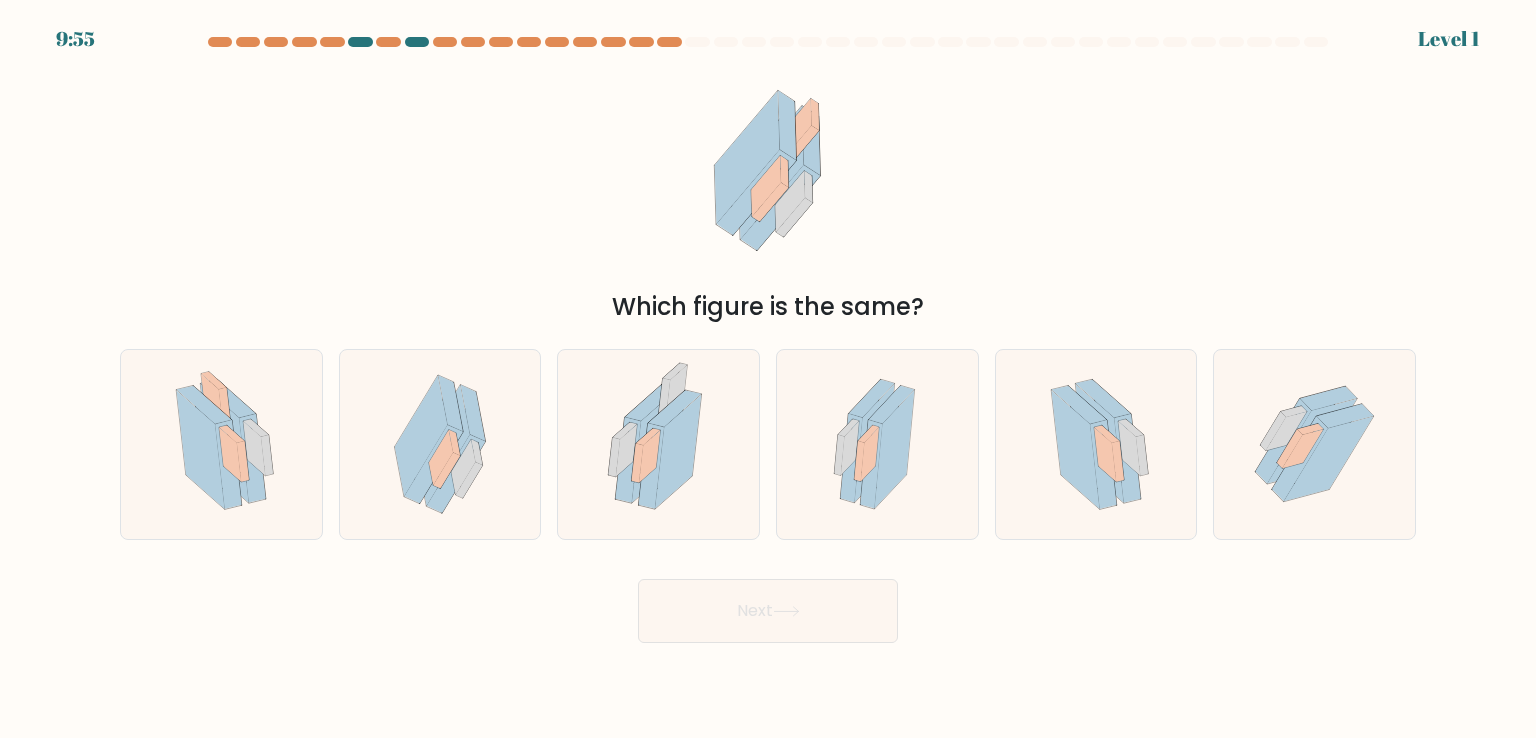 drag, startPoint x: 828, startPoint y: 577, endPoint x: 816, endPoint y: 637, distance: 61.188232 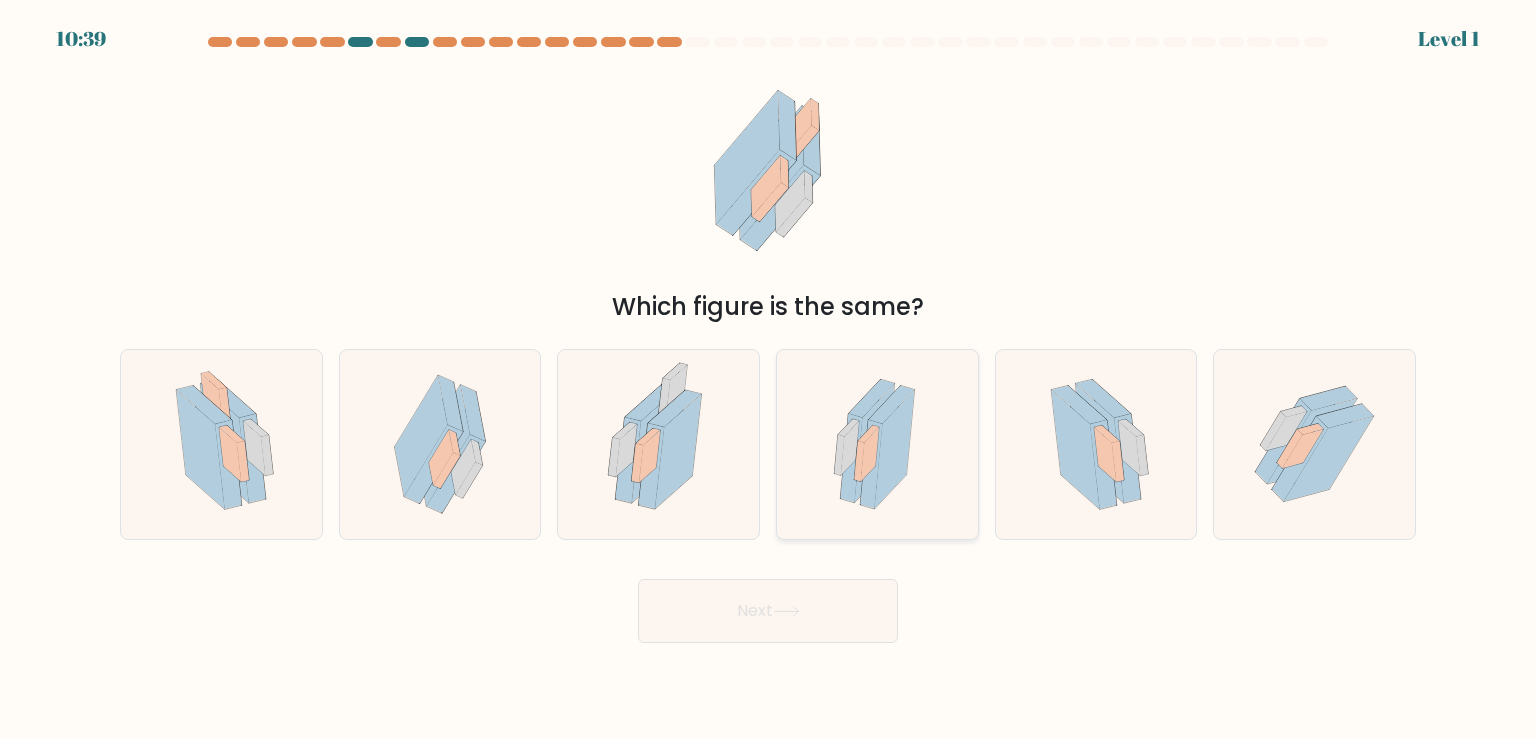 click at bounding box center [877, 444] 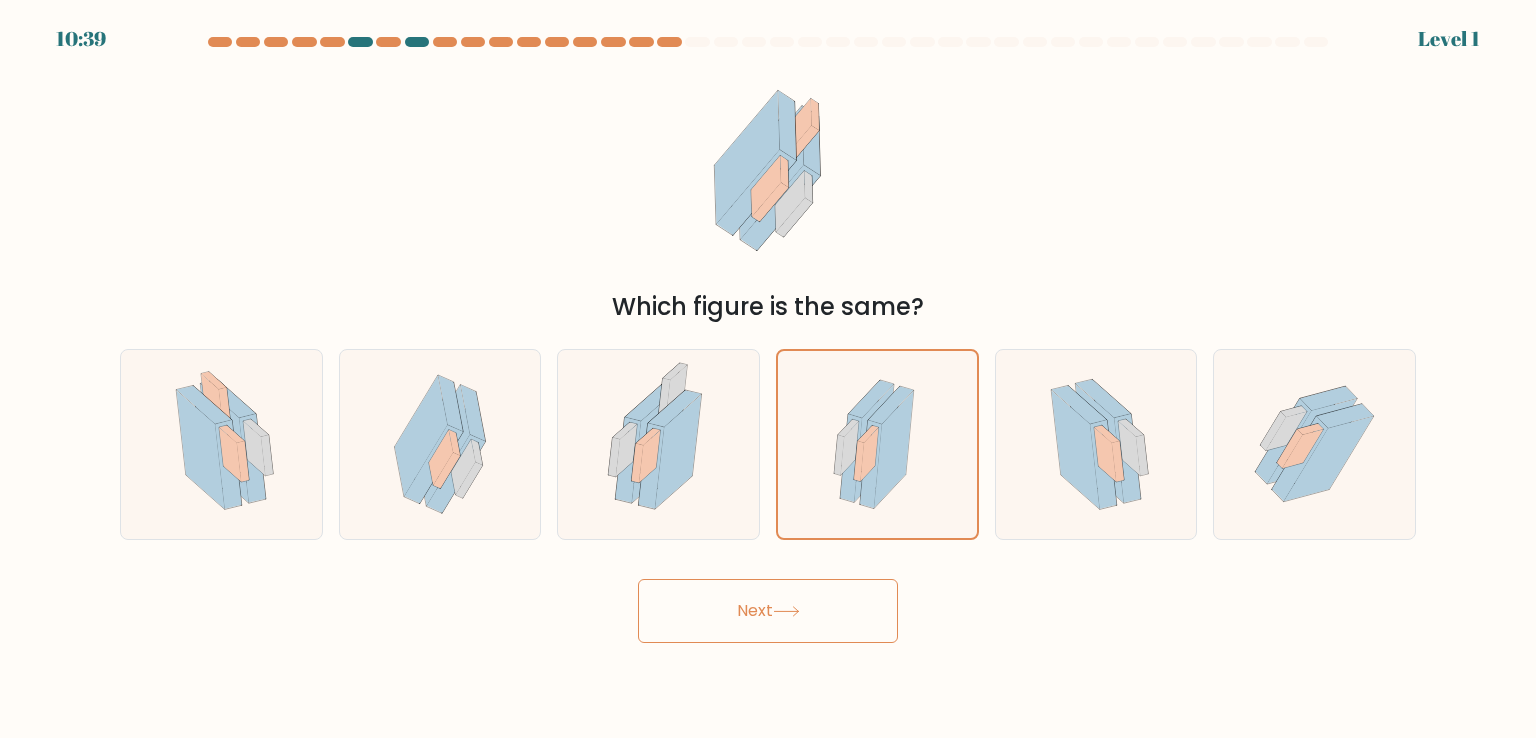 click on "Next" at bounding box center (768, 611) 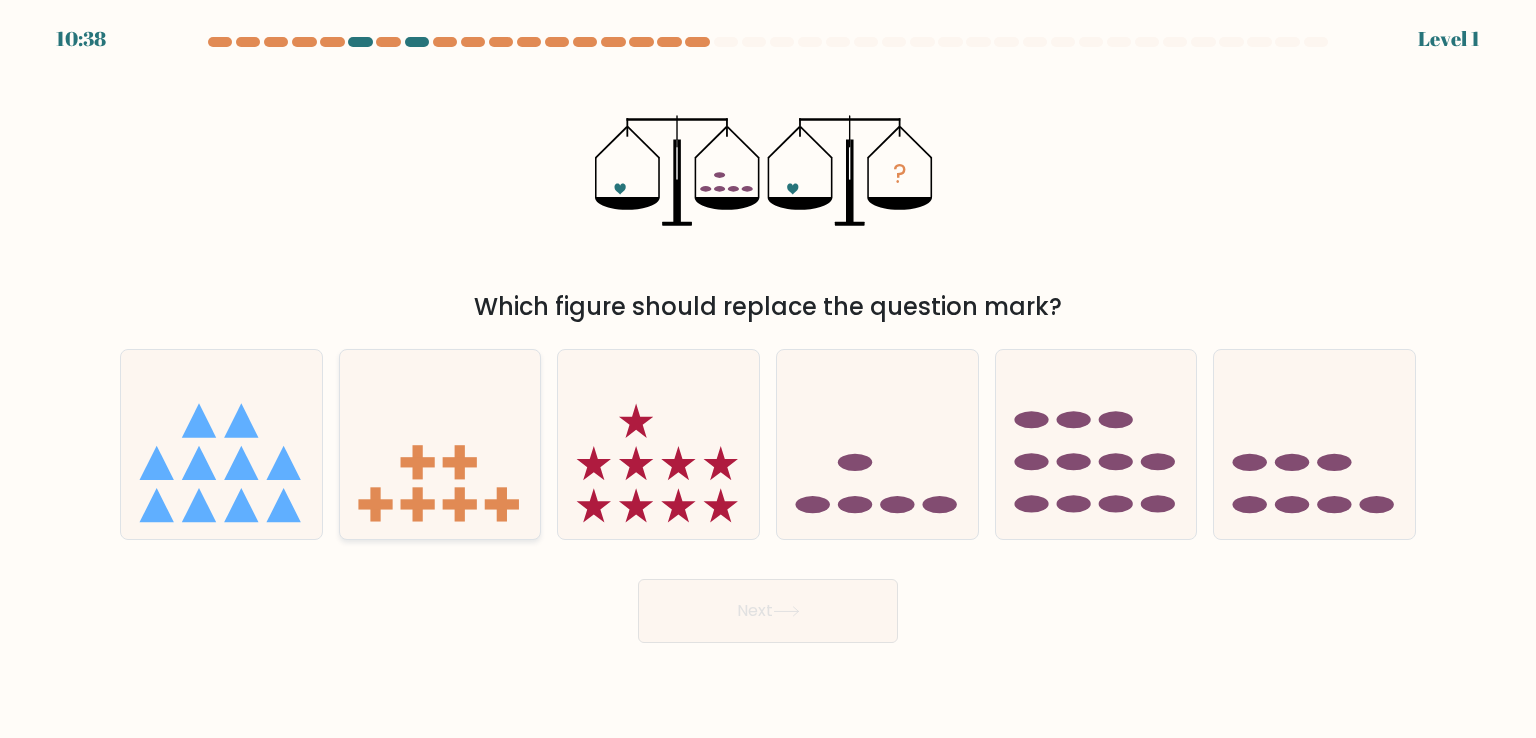 click 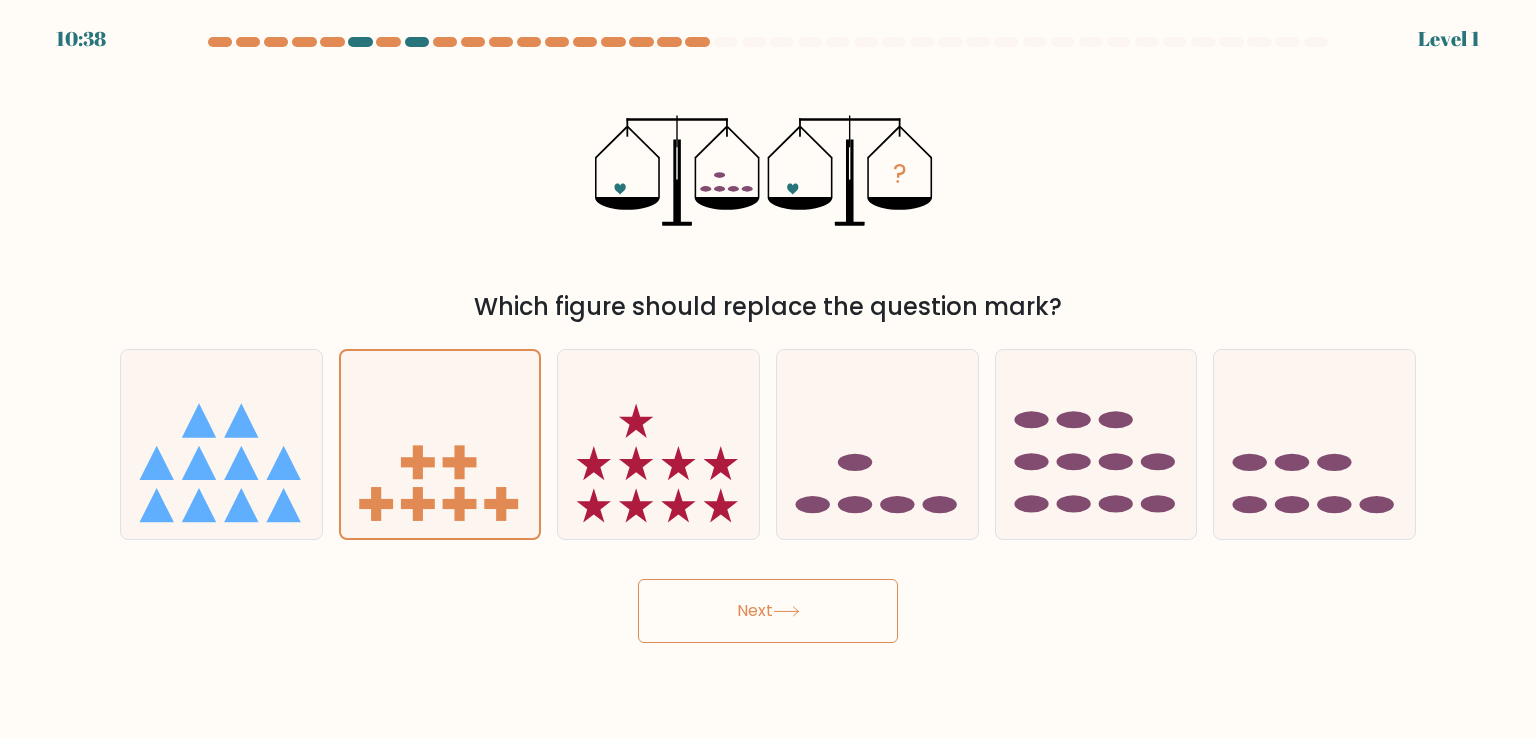 click on "Next" at bounding box center [768, 611] 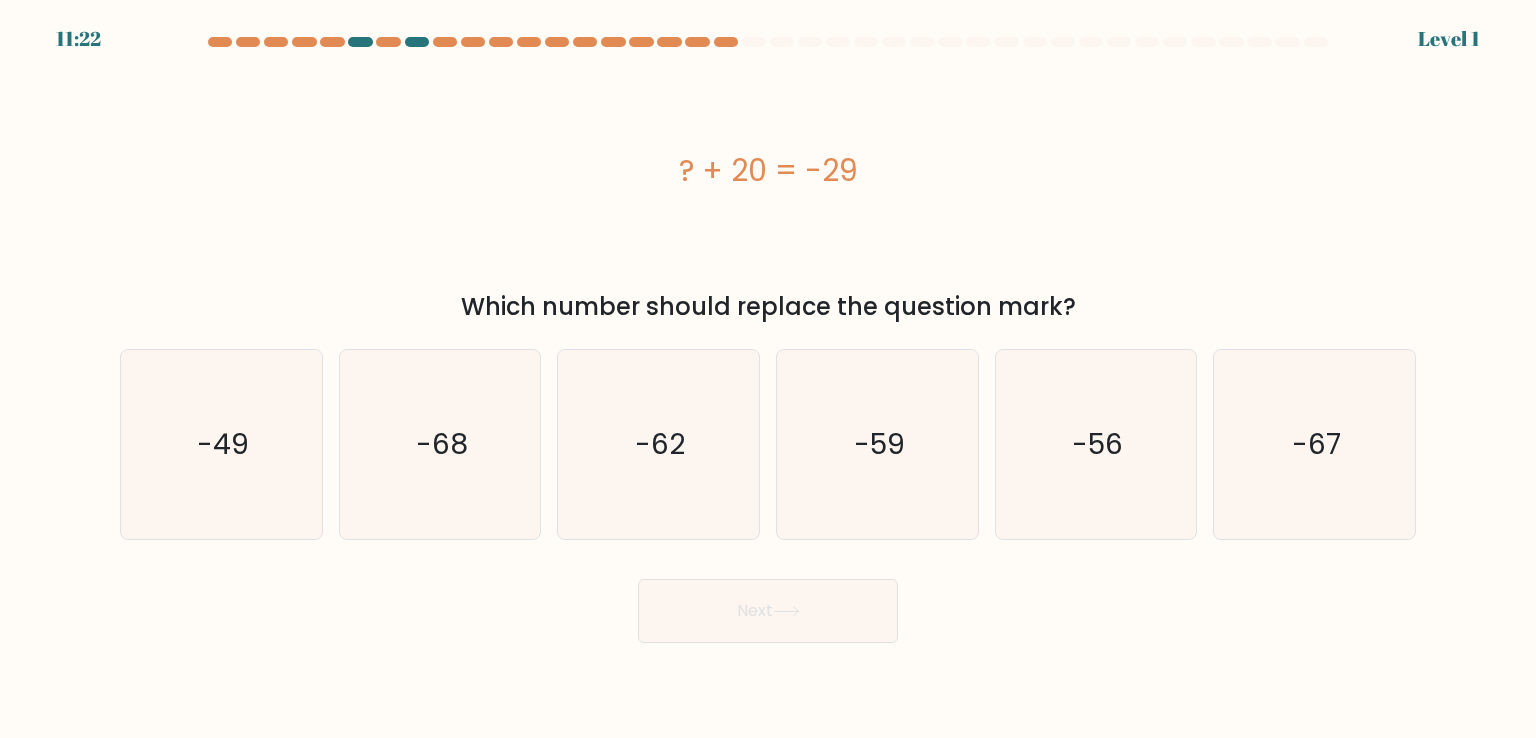 drag, startPoint x: 1338, startPoint y: 378, endPoint x: 1136, endPoint y: 697, distance: 377.57782 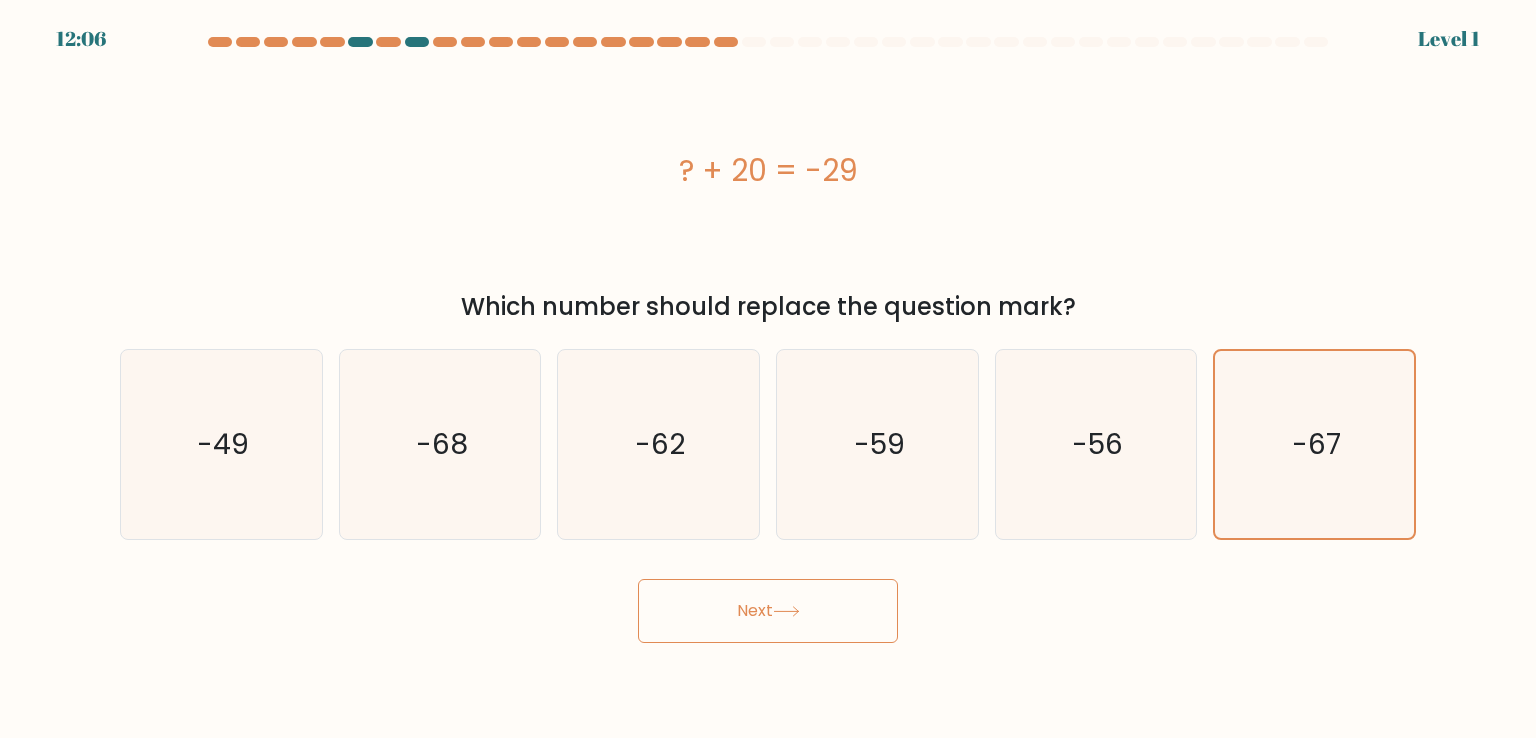 click on "Next" at bounding box center [768, 611] 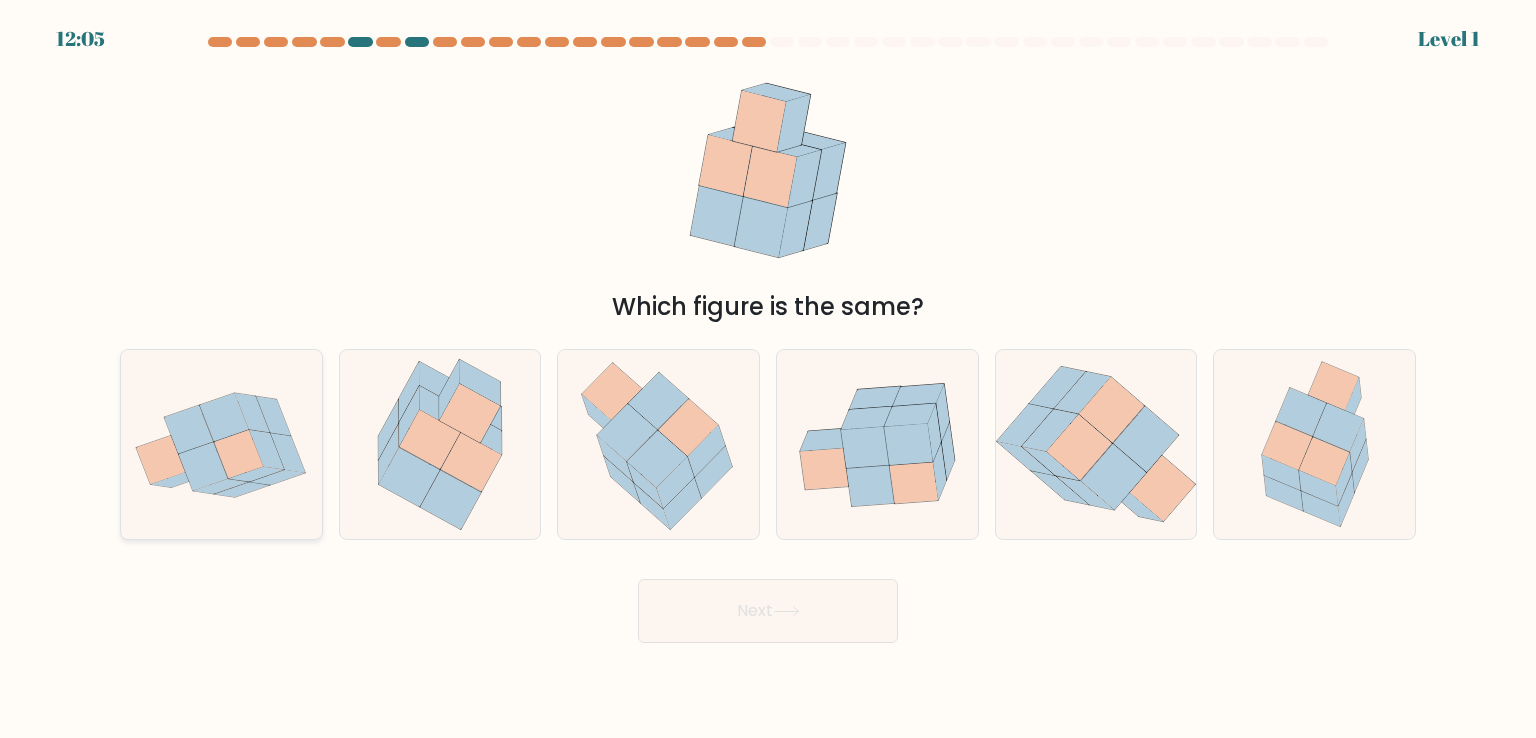 click 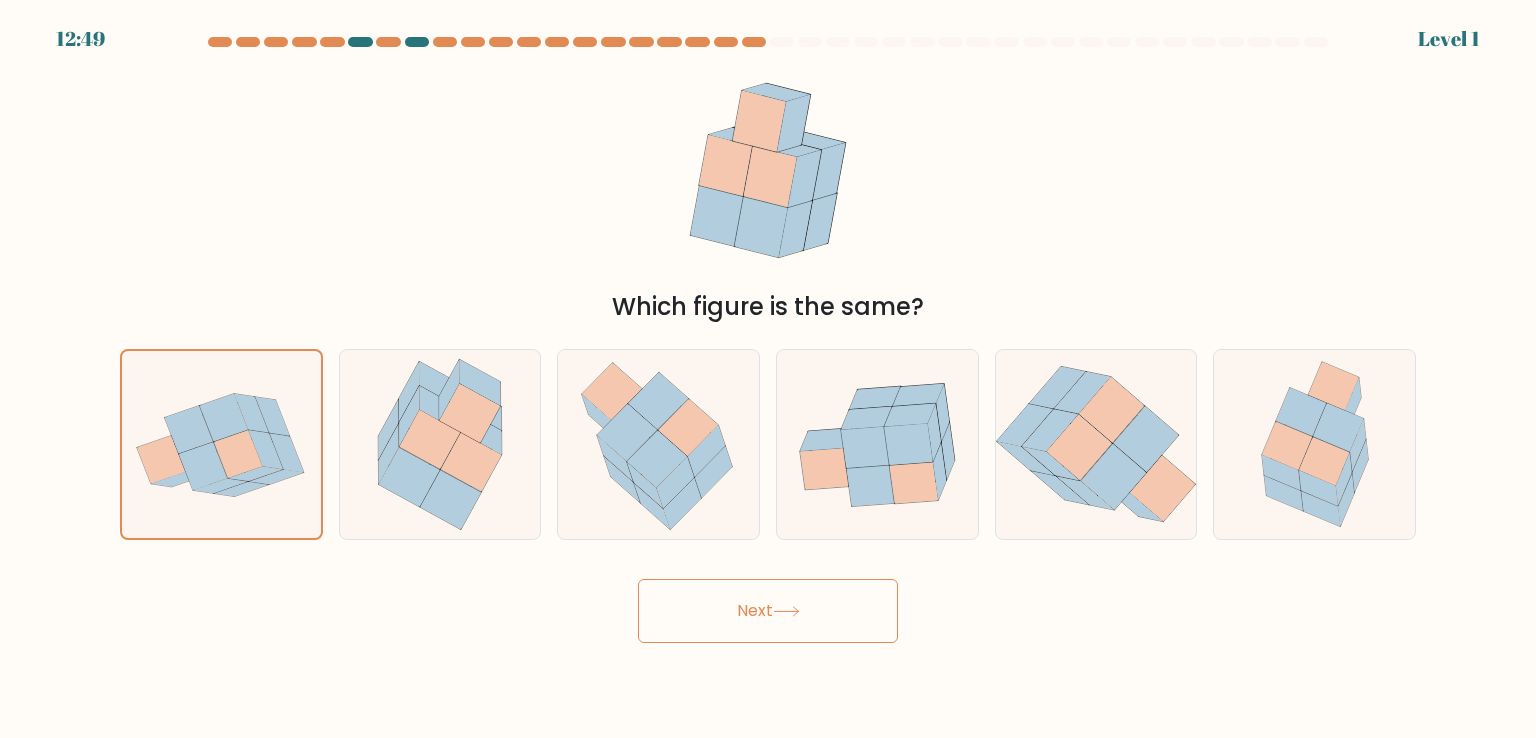 click on "Next" at bounding box center [768, 611] 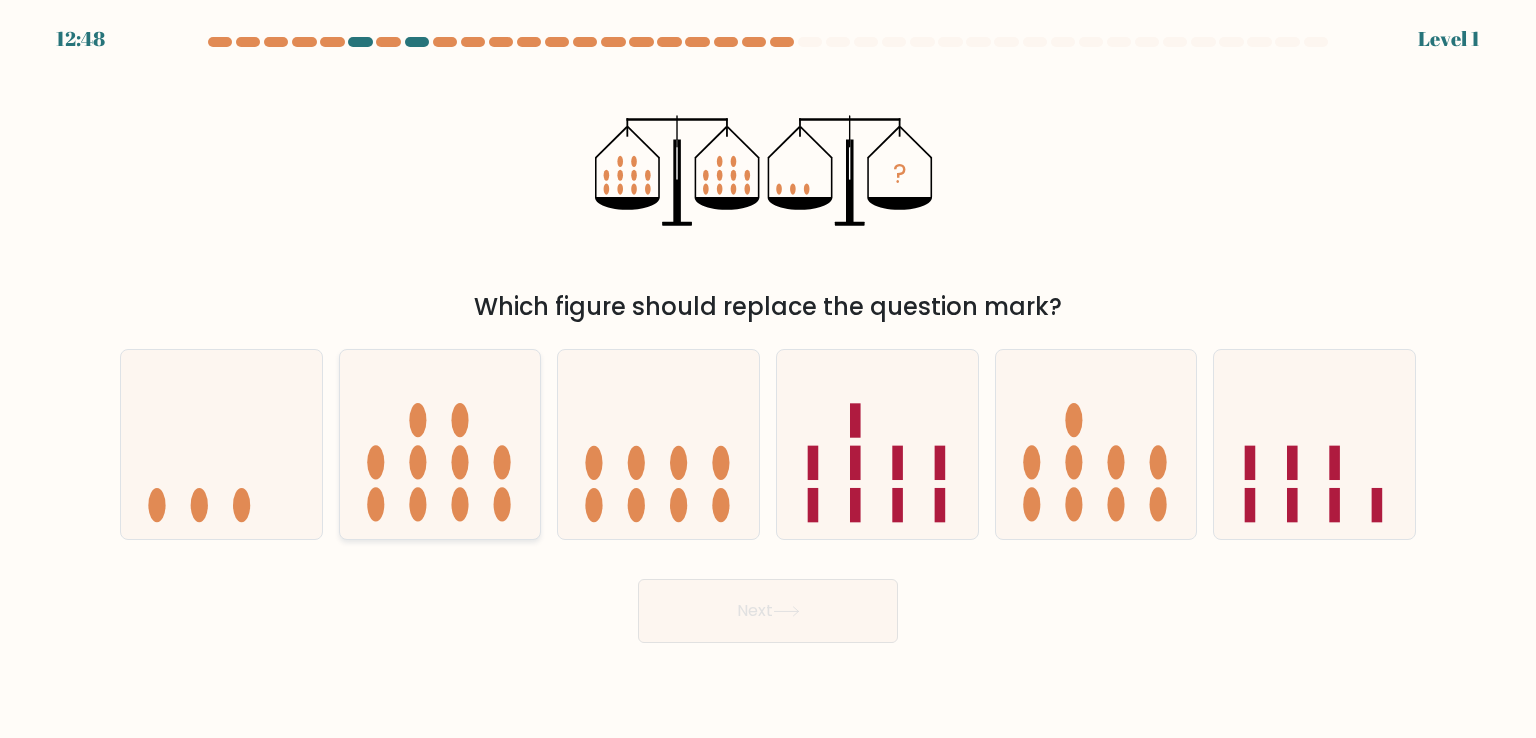 click 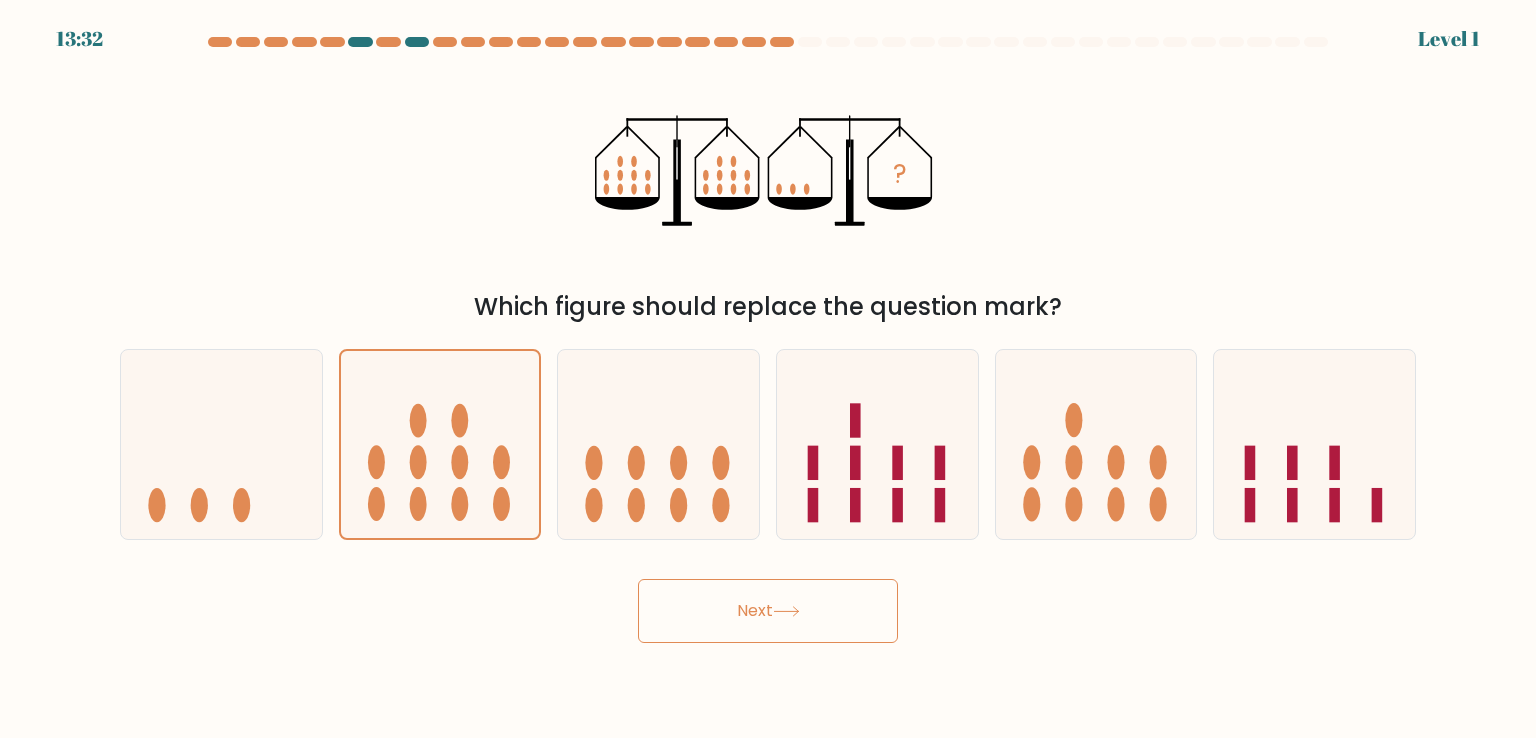 drag, startPoint x: 827, startPoint y: 611, endPoint x: 777, endPoint y: 597, distance: 51.92302 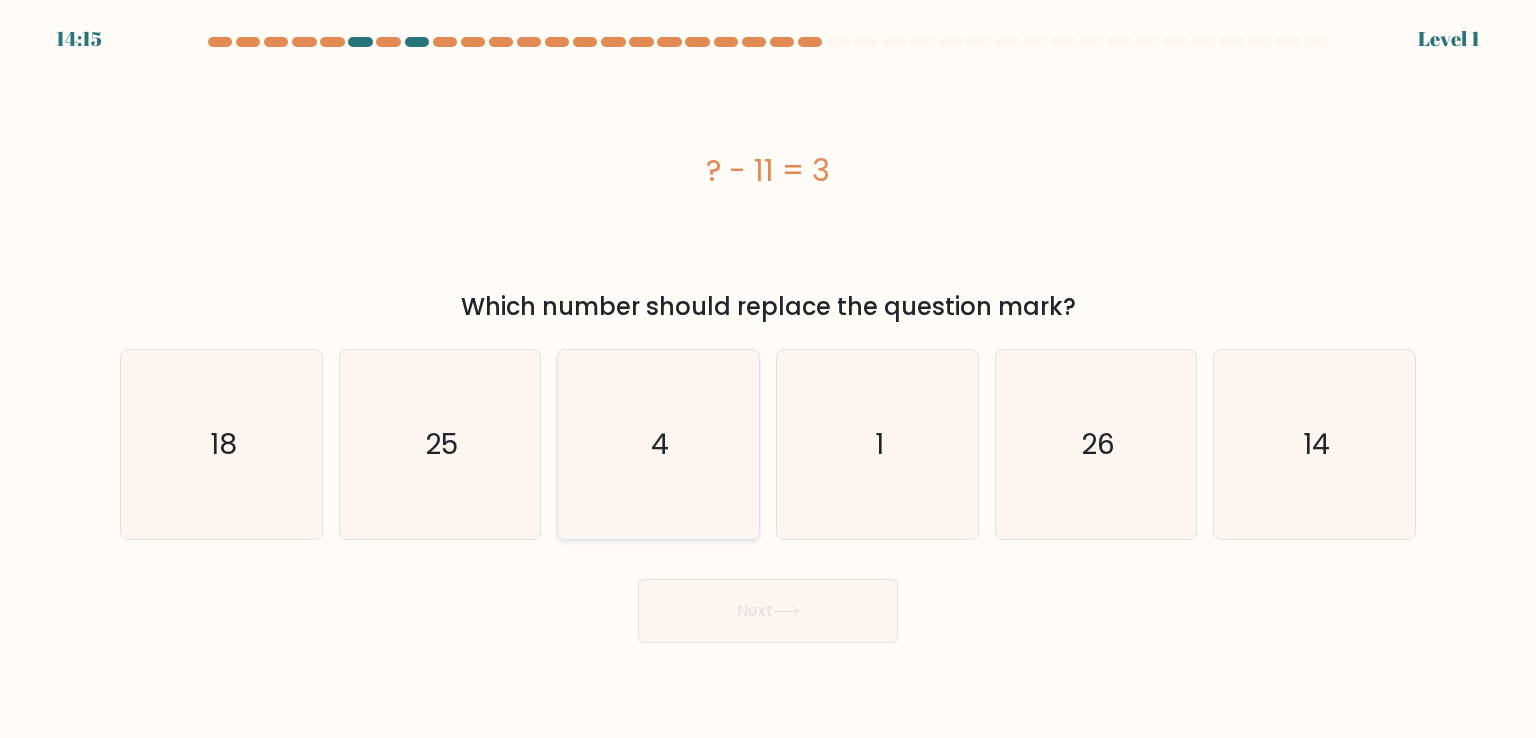 click on "4" 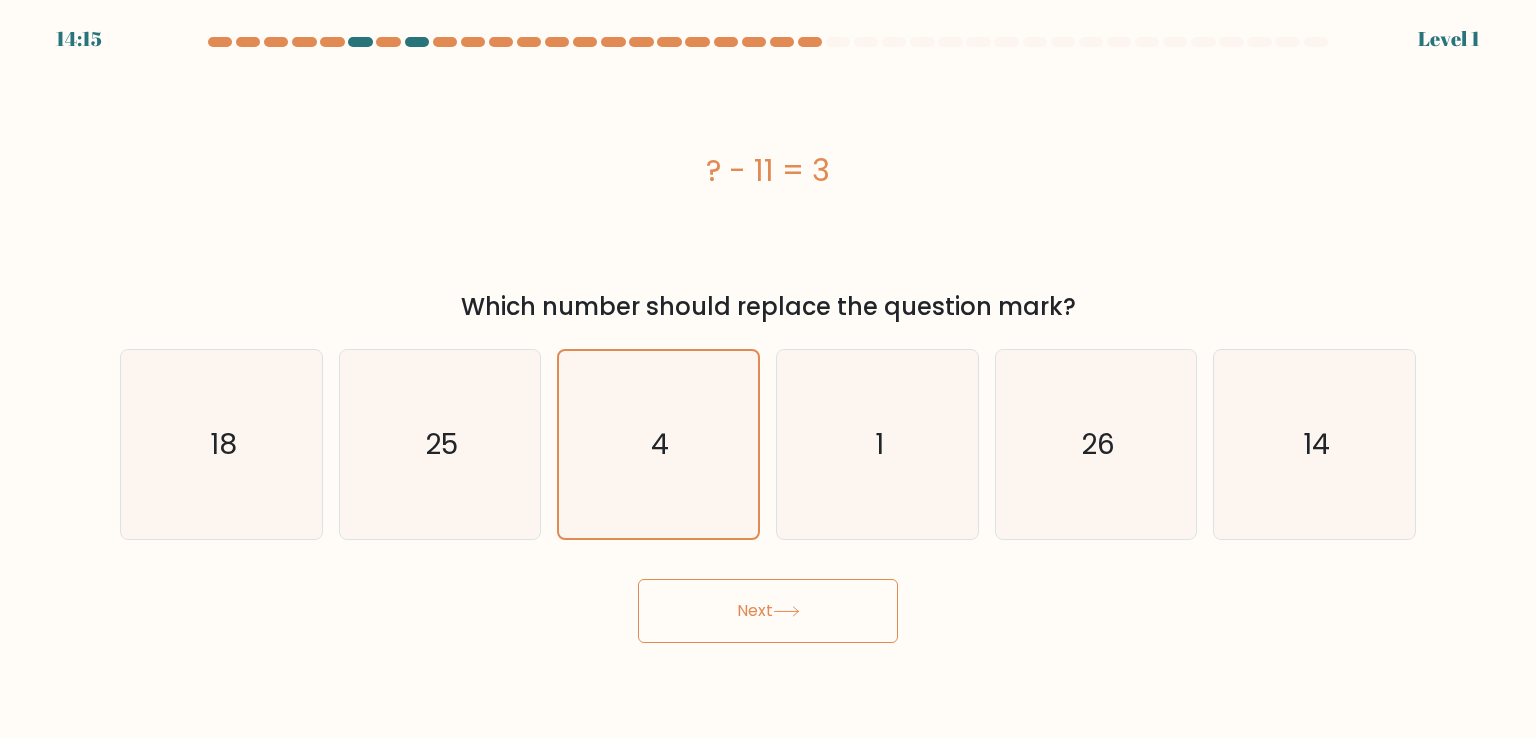 drag, startPoint x: 752, startPoint y: 597, endPoint x: 756, endPoint y: 576, distance: 21.377558 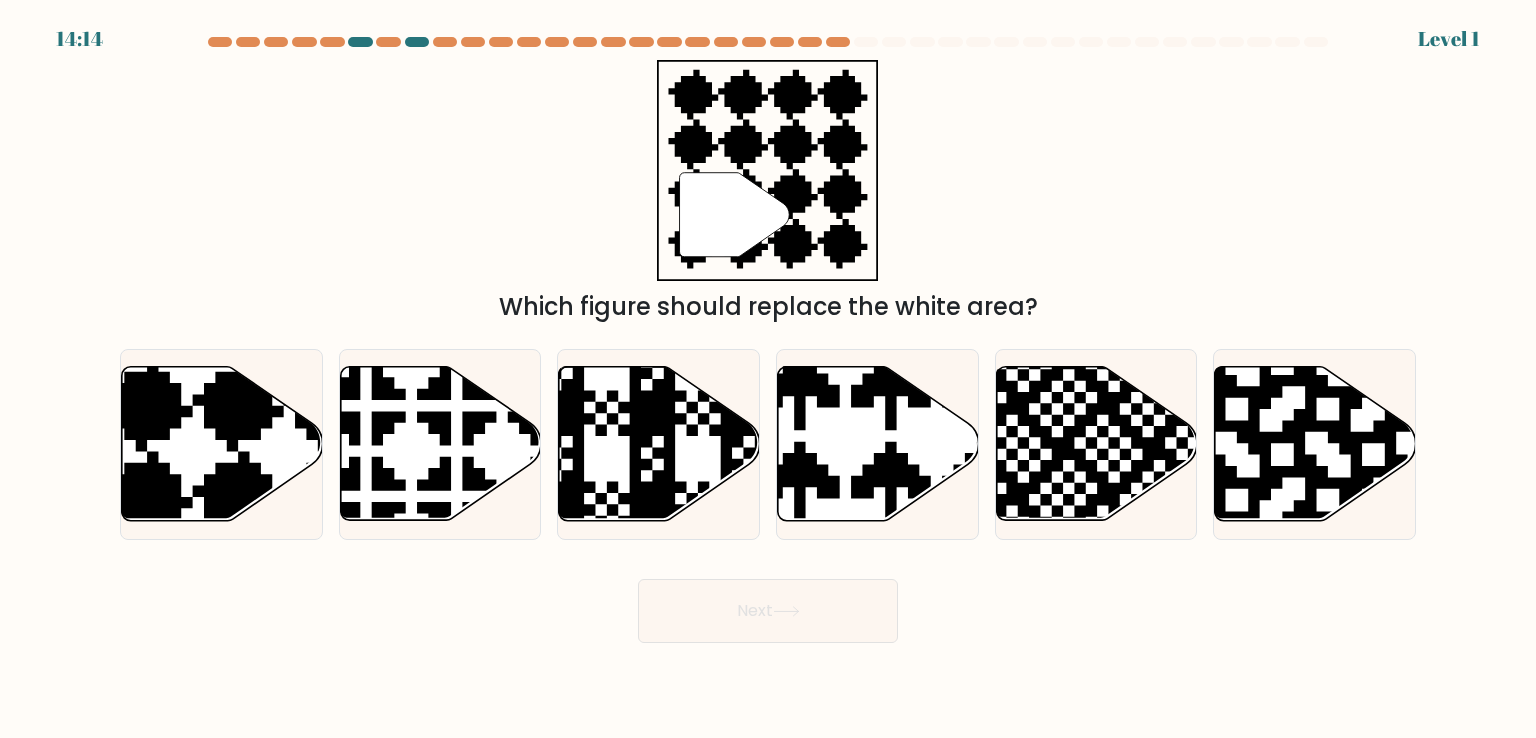 click 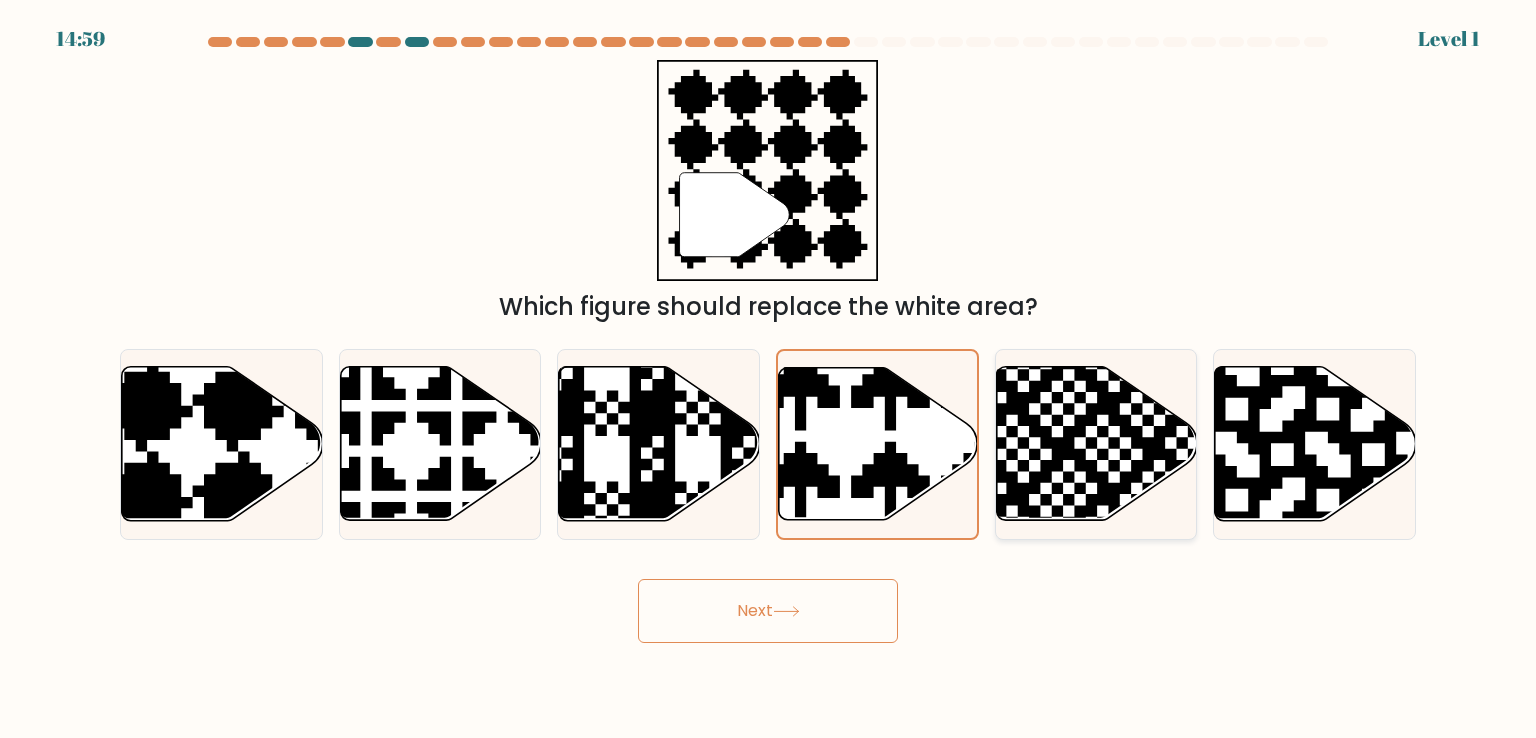 drag, startPoint x: 844, startPoint y: 605, endPoint x: 1008, endPoint y: 438, distance: 234.06195 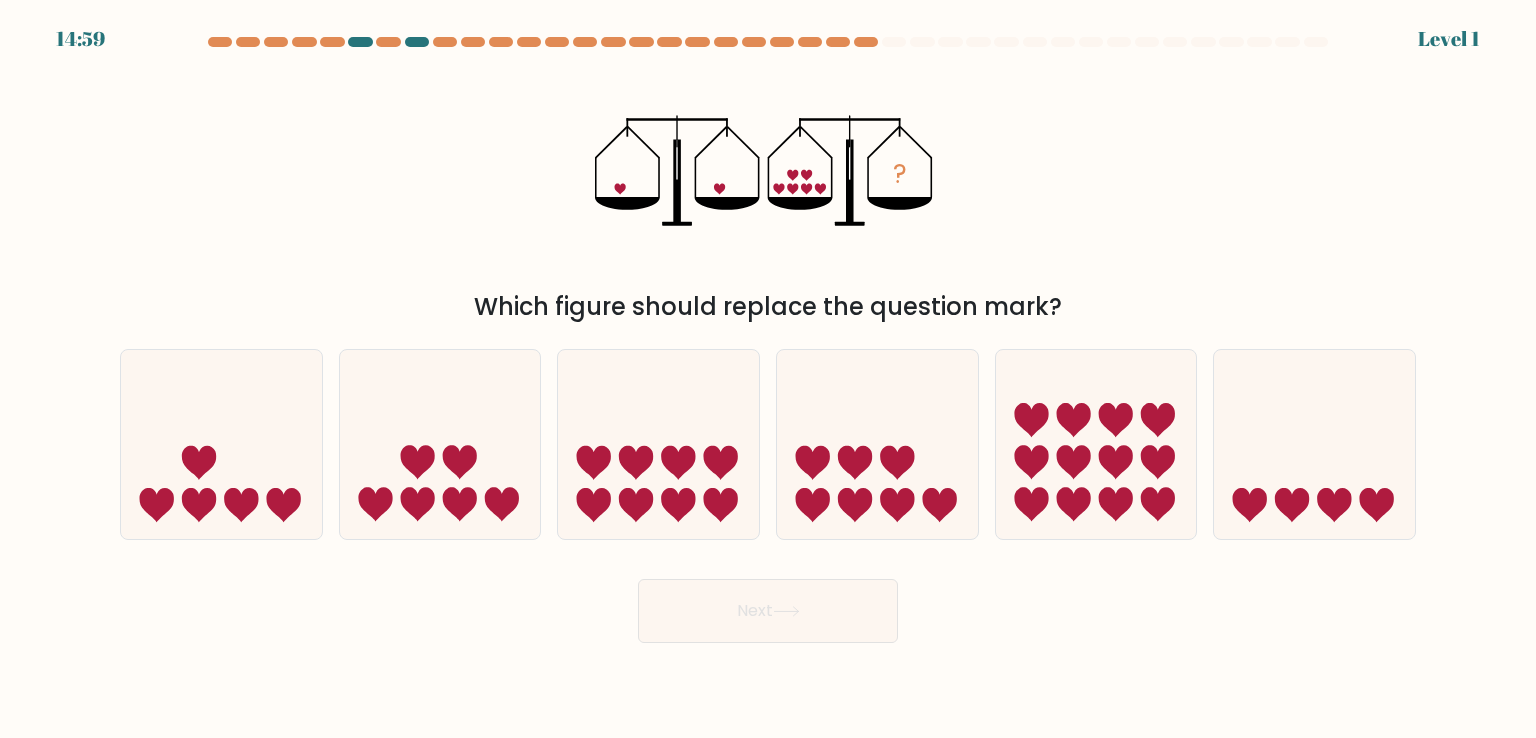 click 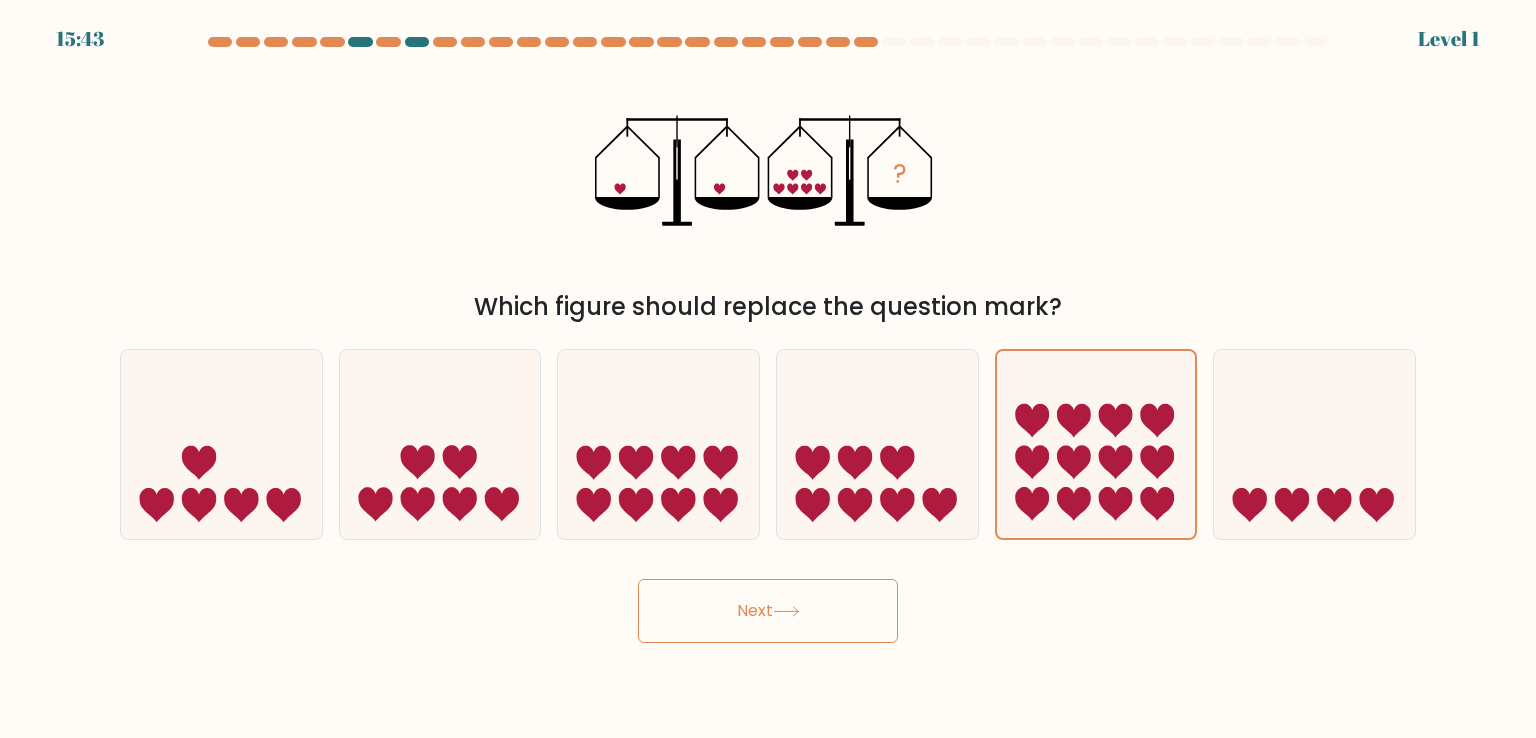click on "Next" at bounding box center (768, 611) 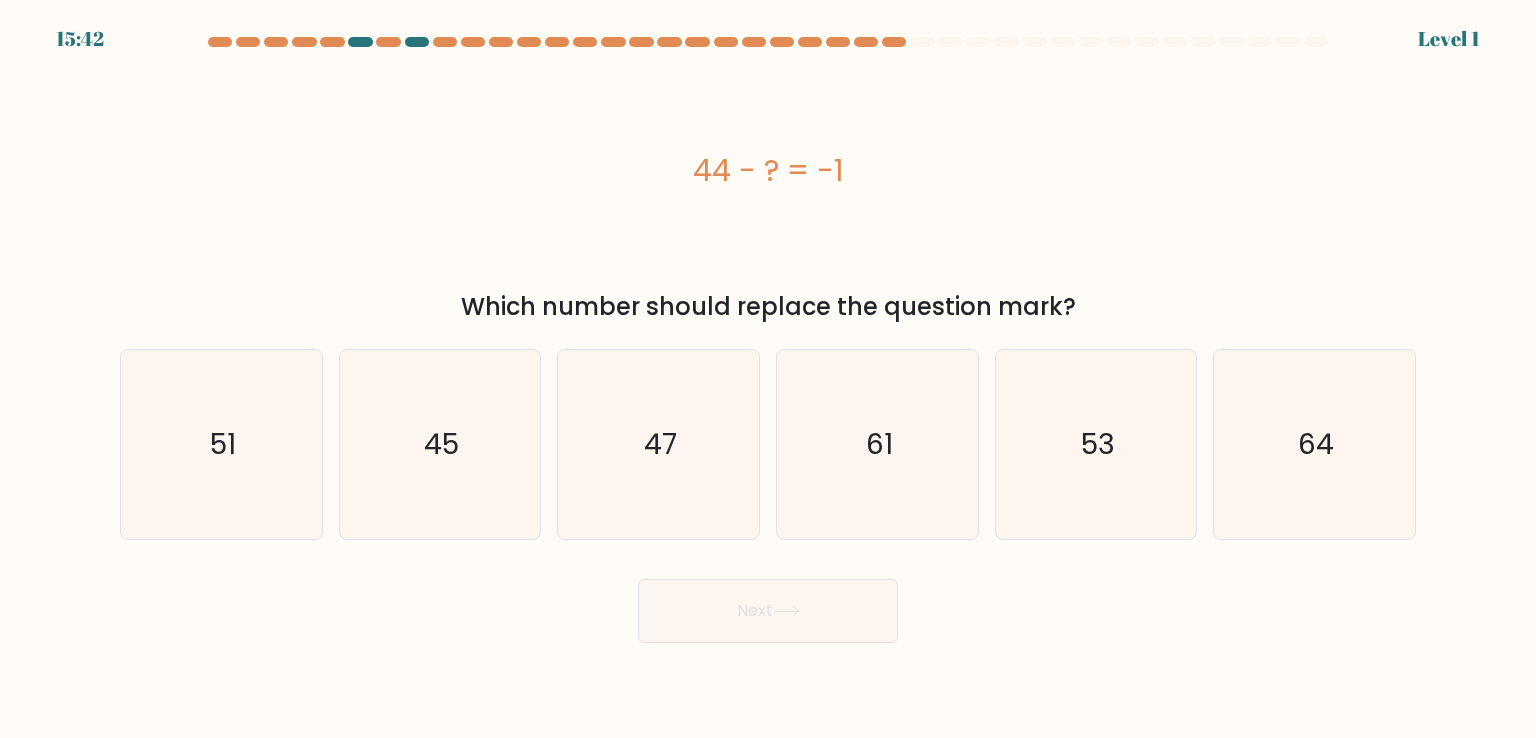 click on "64" 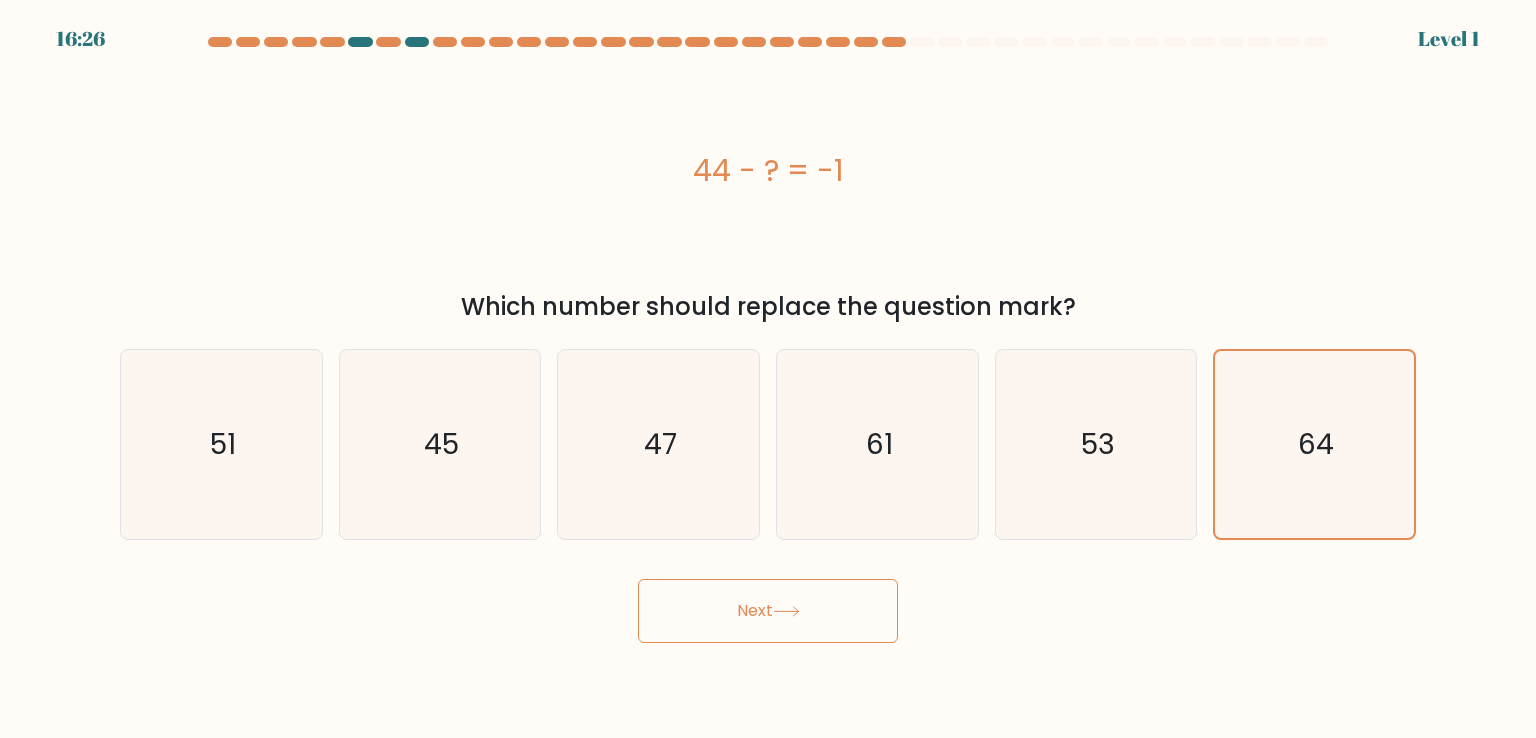 click on "Next" at bounding box center [768, 611] 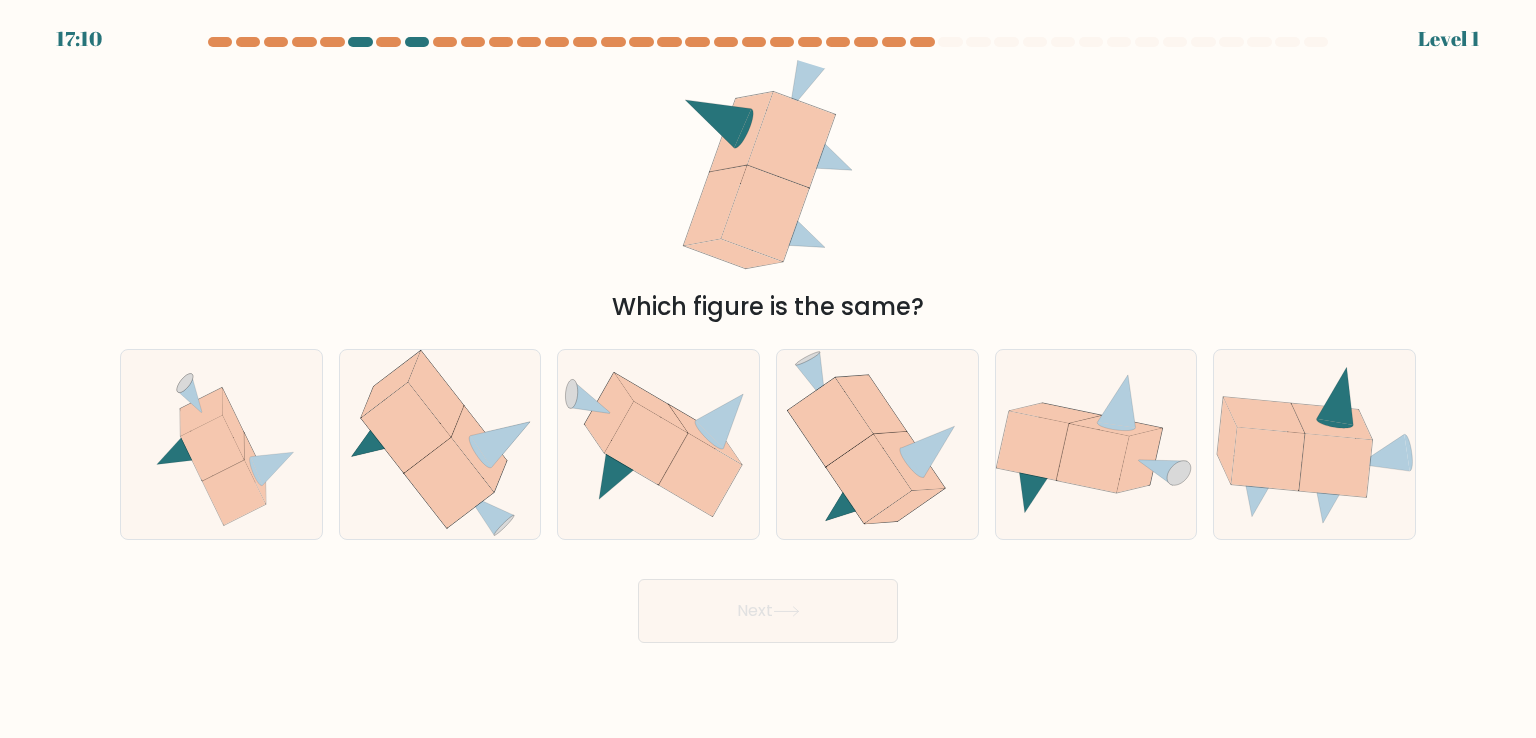 click on "Next" at bounding box center [768, 611] 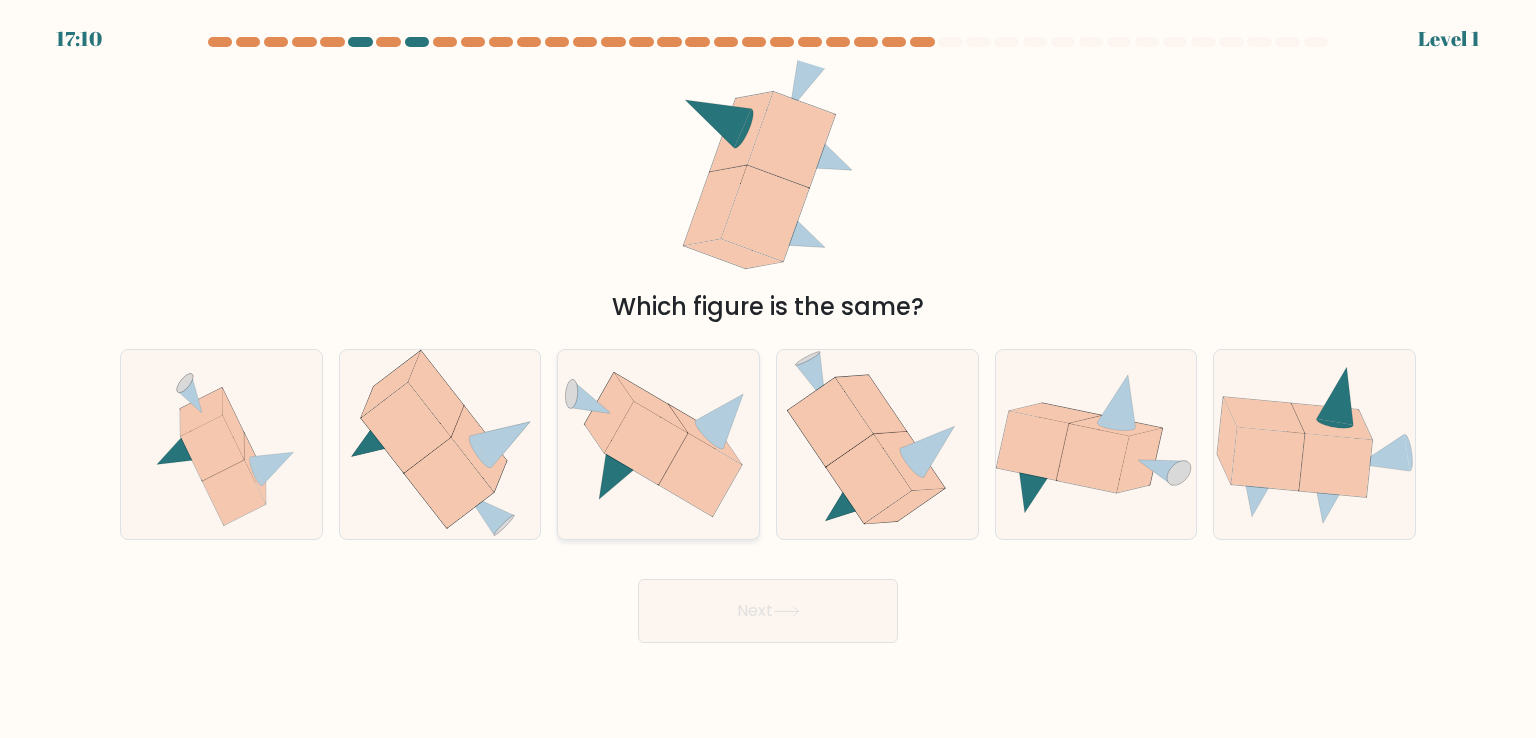 click at bounding box center [658, 444] 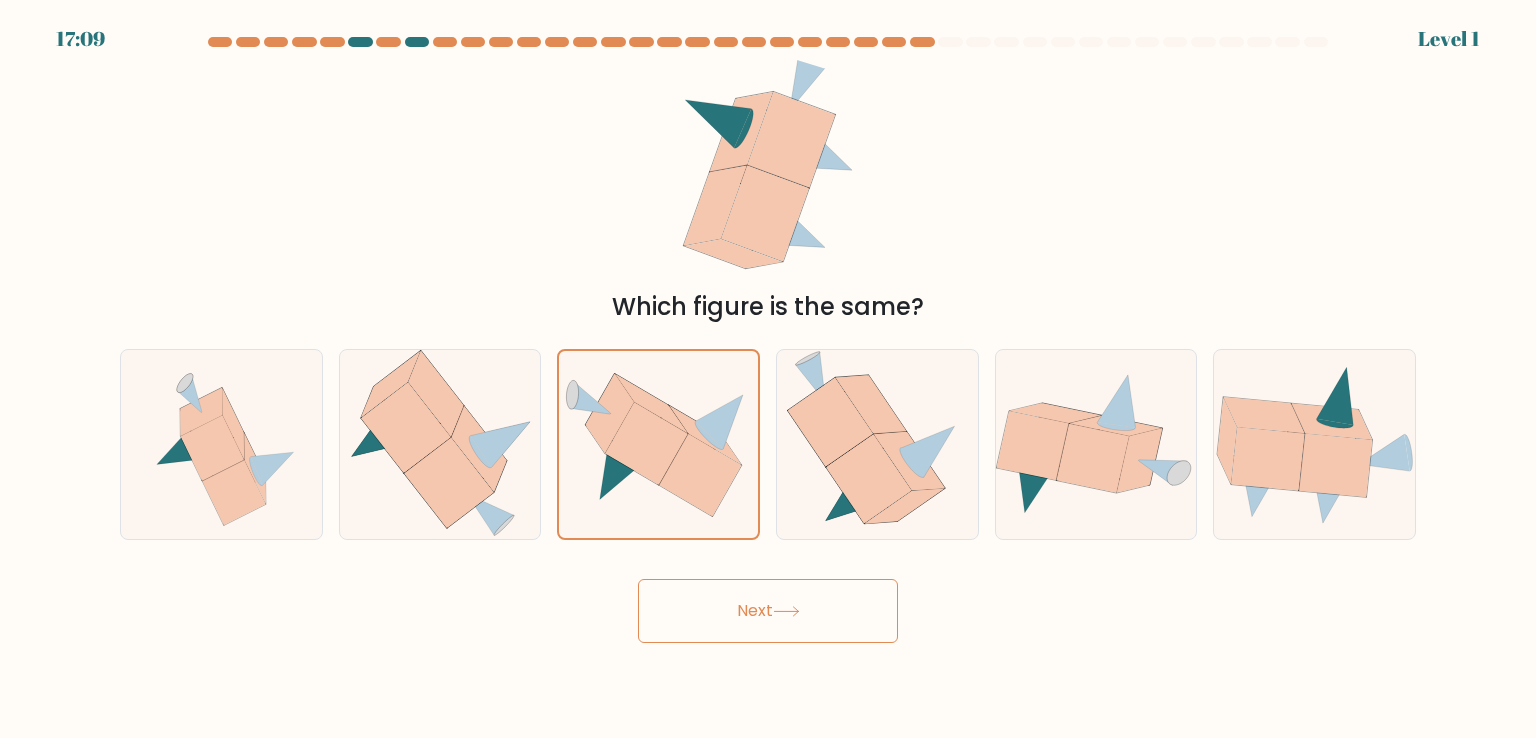 click on "Next" at bounding box center [768, 611] 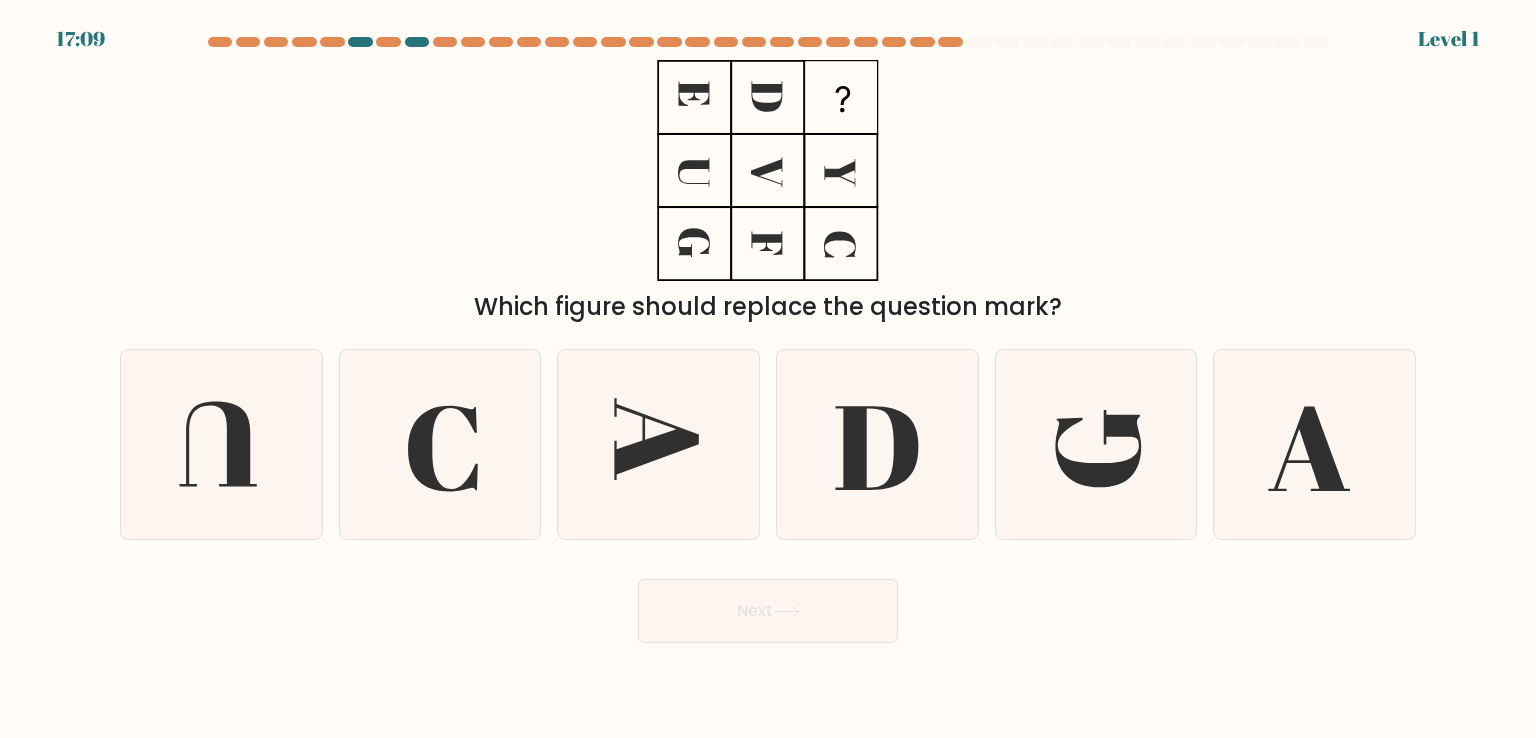 click 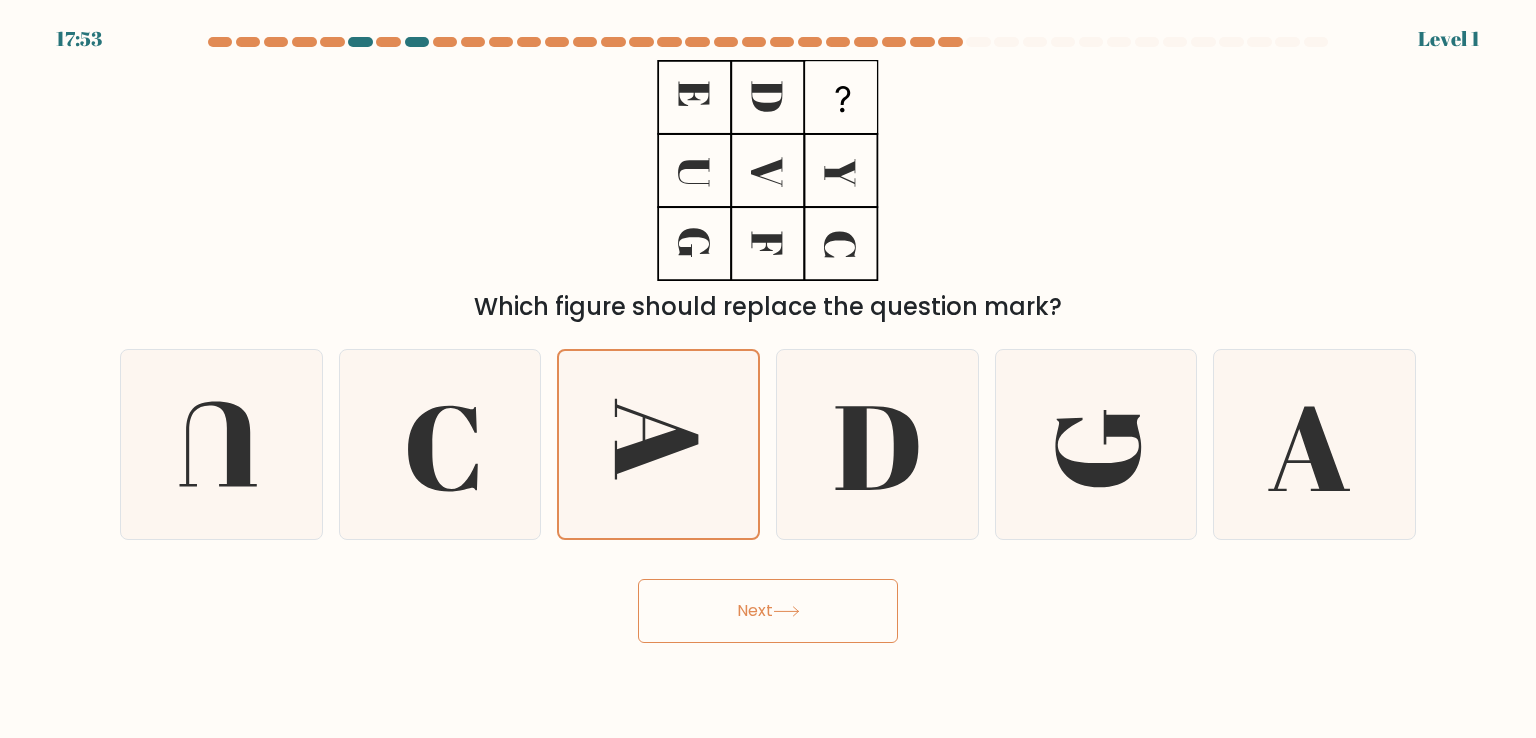 drag, startPoint x: 692, startPoint y: 591, endPoint x: 700, endPoint y: 562, distance: 30.083218 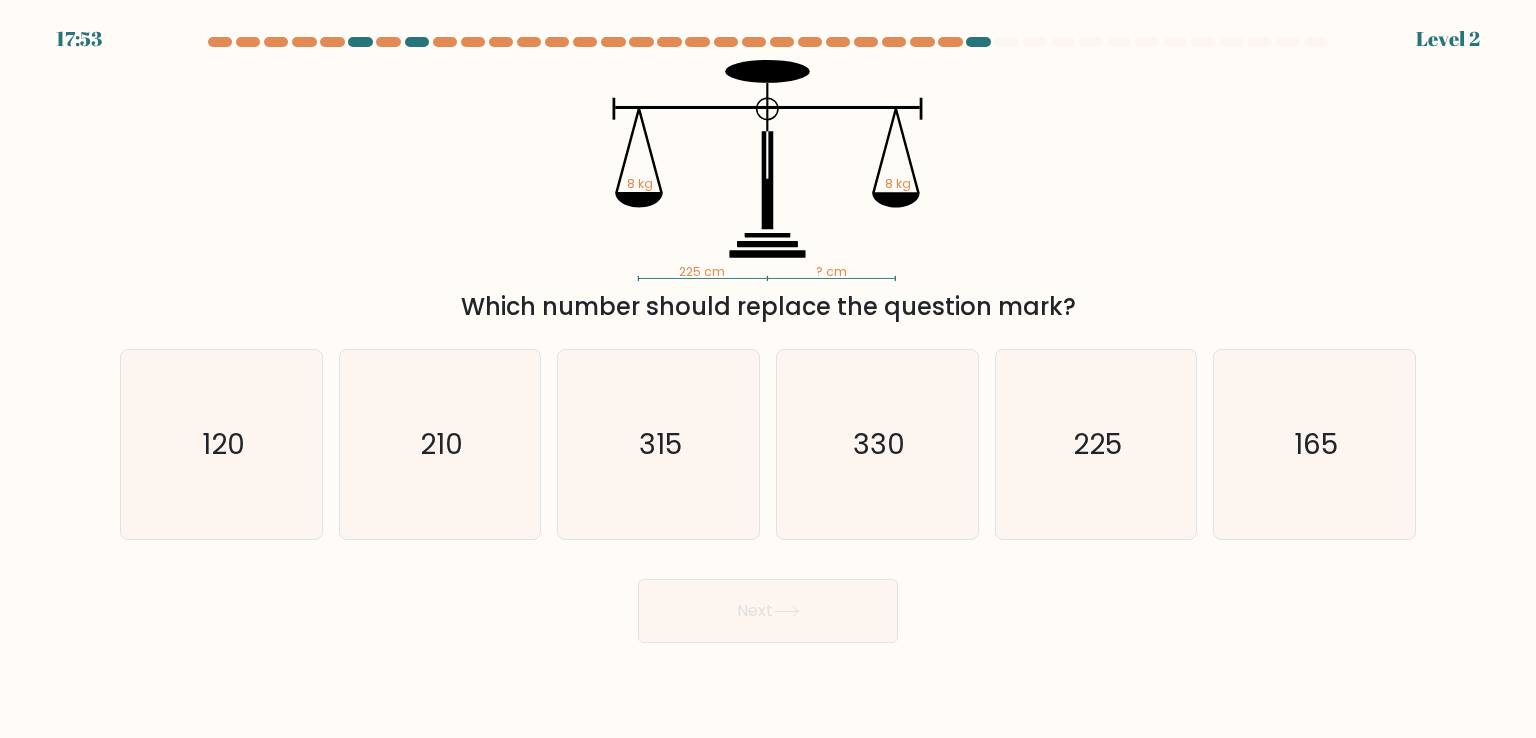 click on "330" 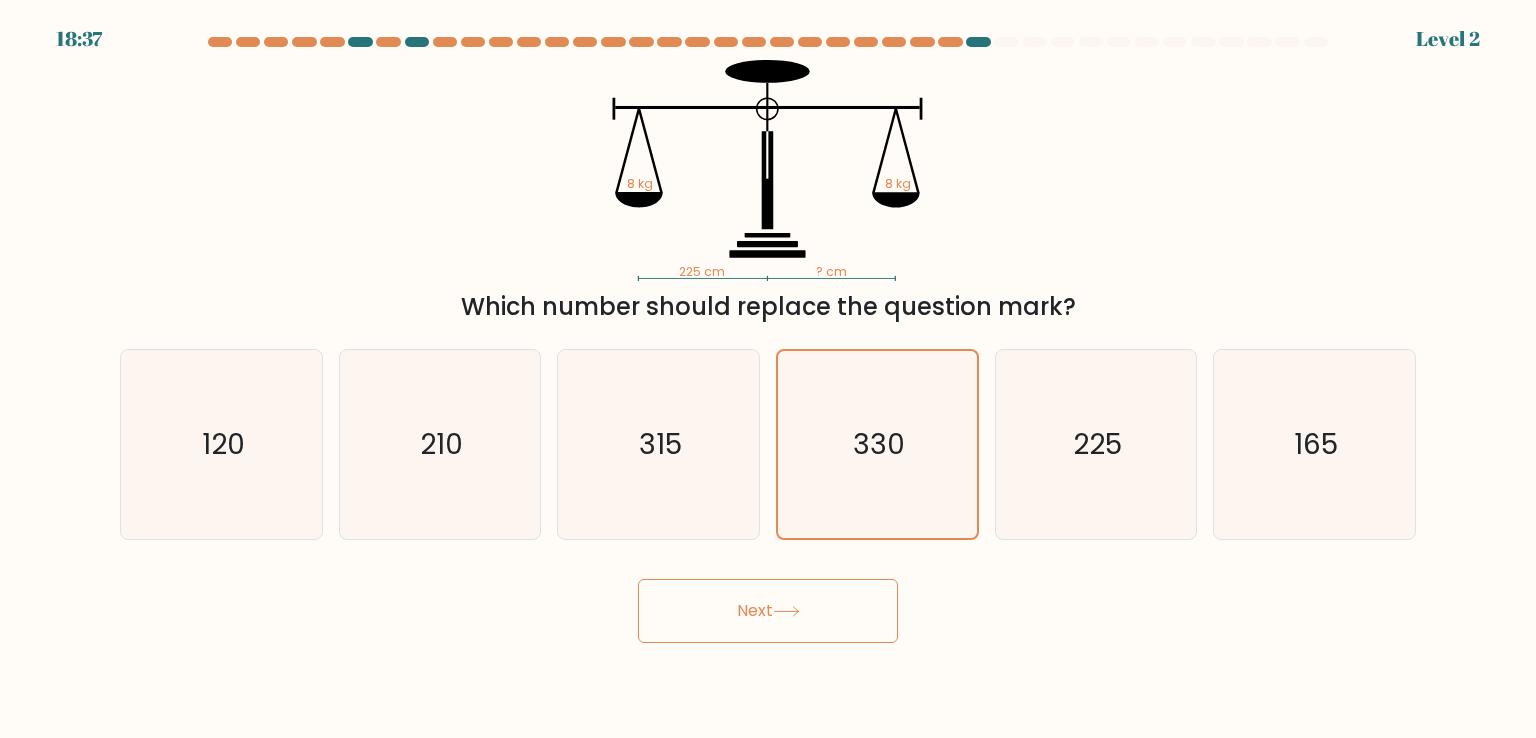 drag, startPoint x: 824, startPoint y: 597, endPoint x: 801, endPoint y: 583, distance: 26.925823 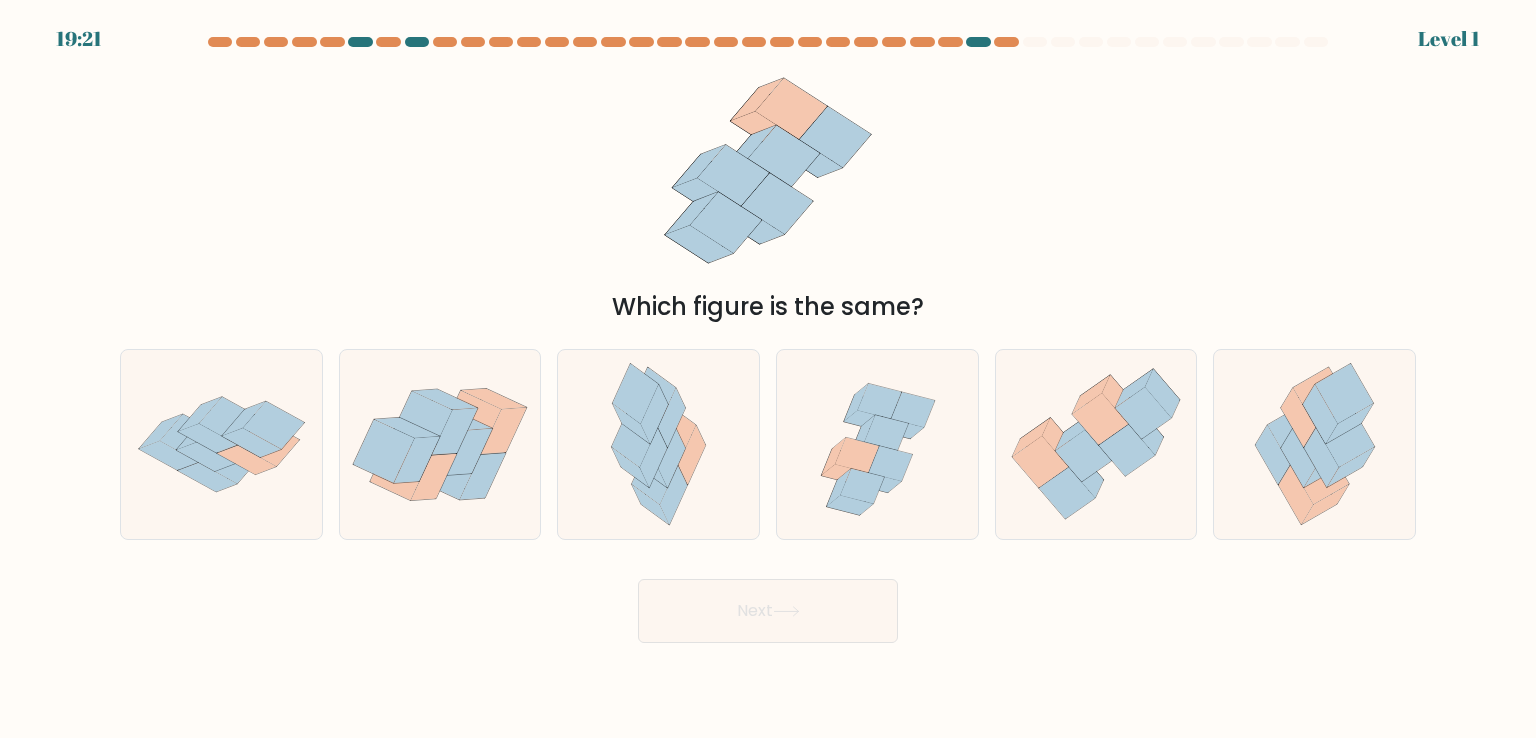 click on "b." at bounding box center (440, 444) 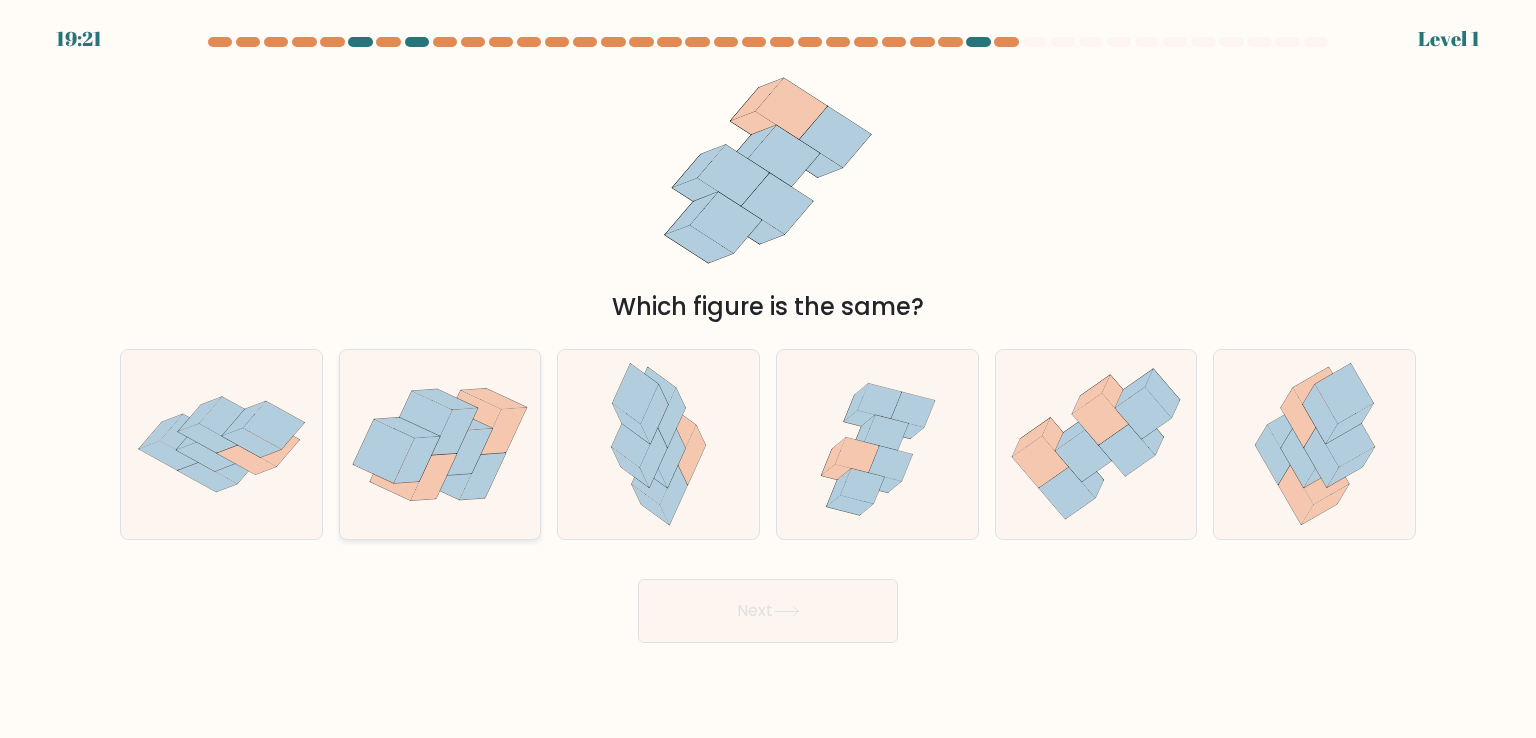 click 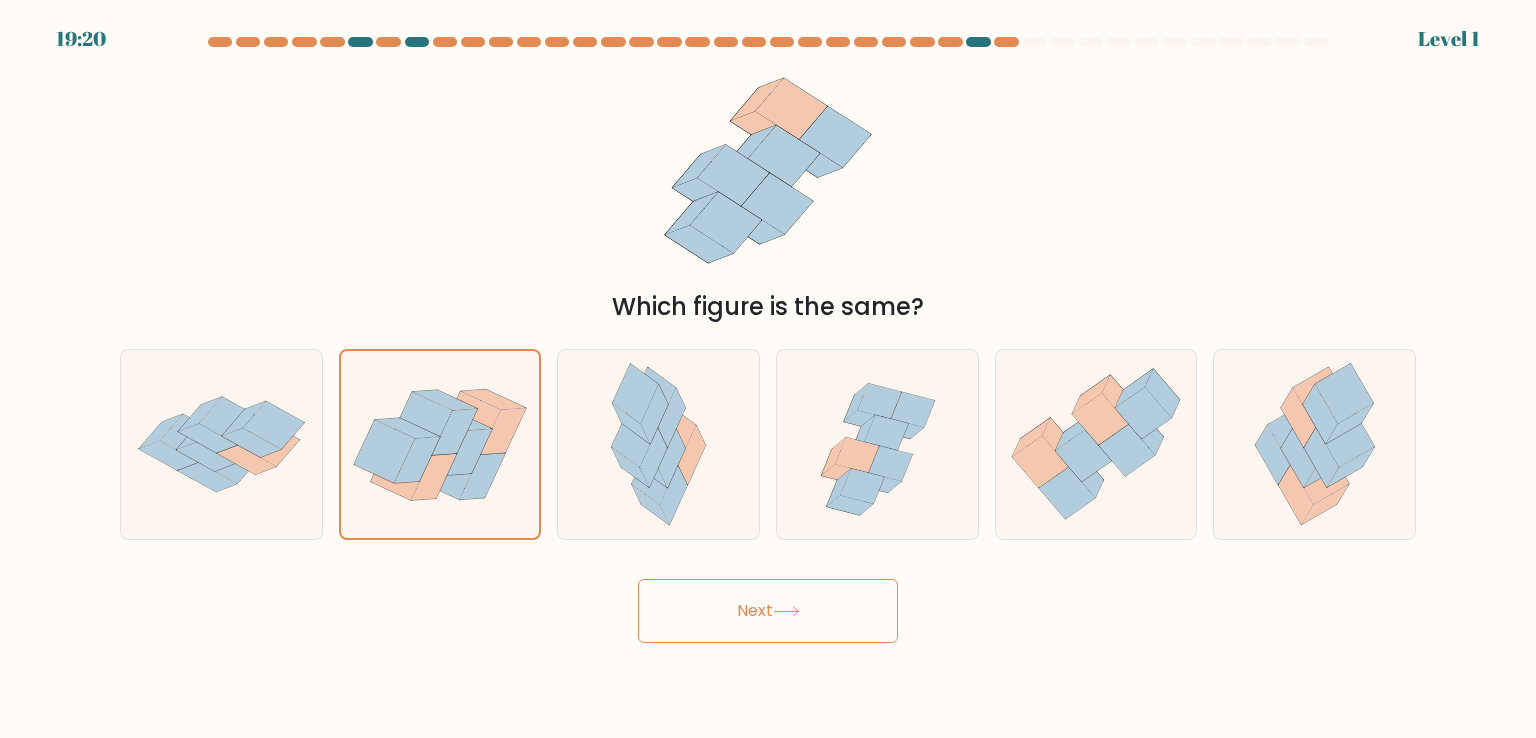 drag, startPoint x: 760, startPoint y: 553, endPoint x: 776, endPoint y: 581, distance: 32.24903 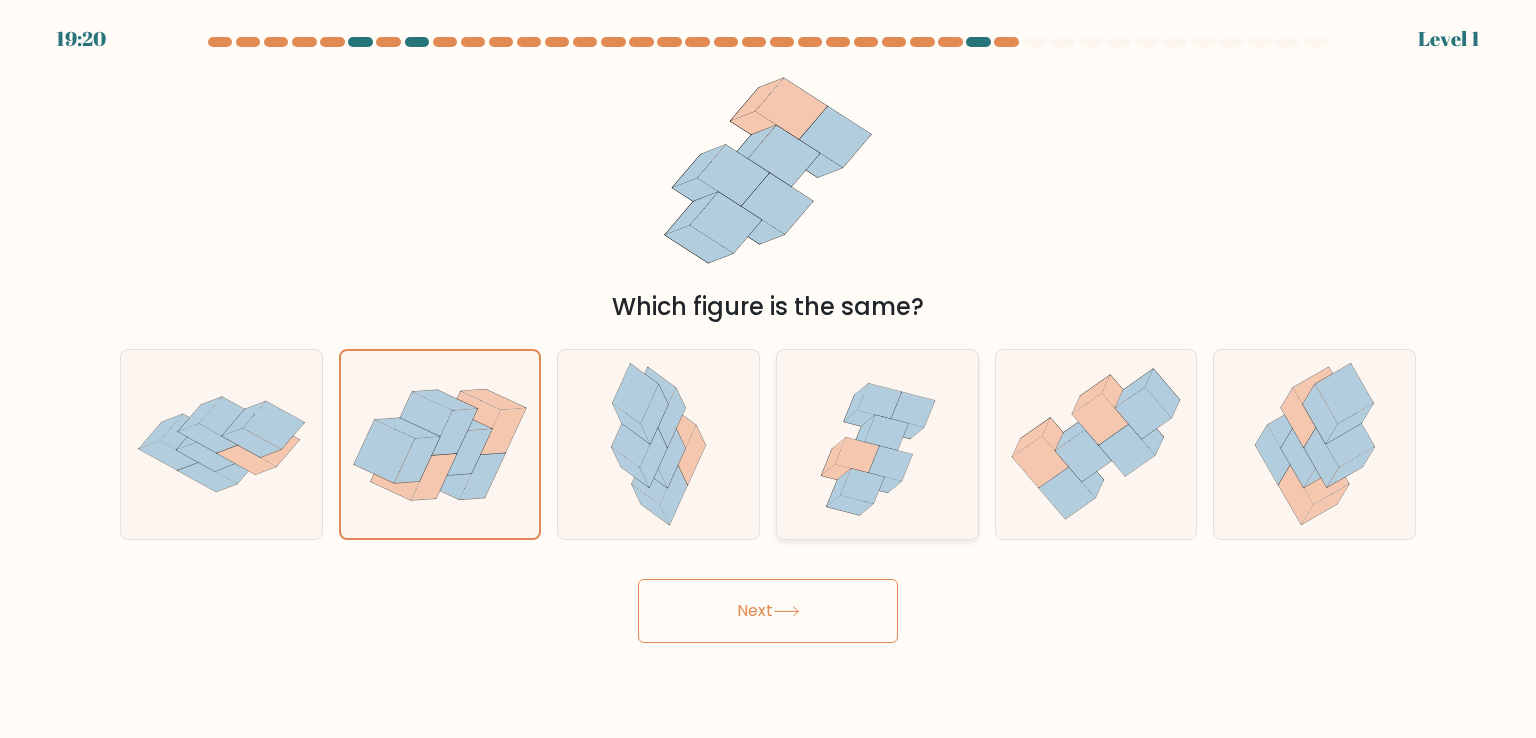 drag, startPoint x: 780, startPoint y: 580, endPoint x: 870, endPoint y: 464, distance: 146.81961 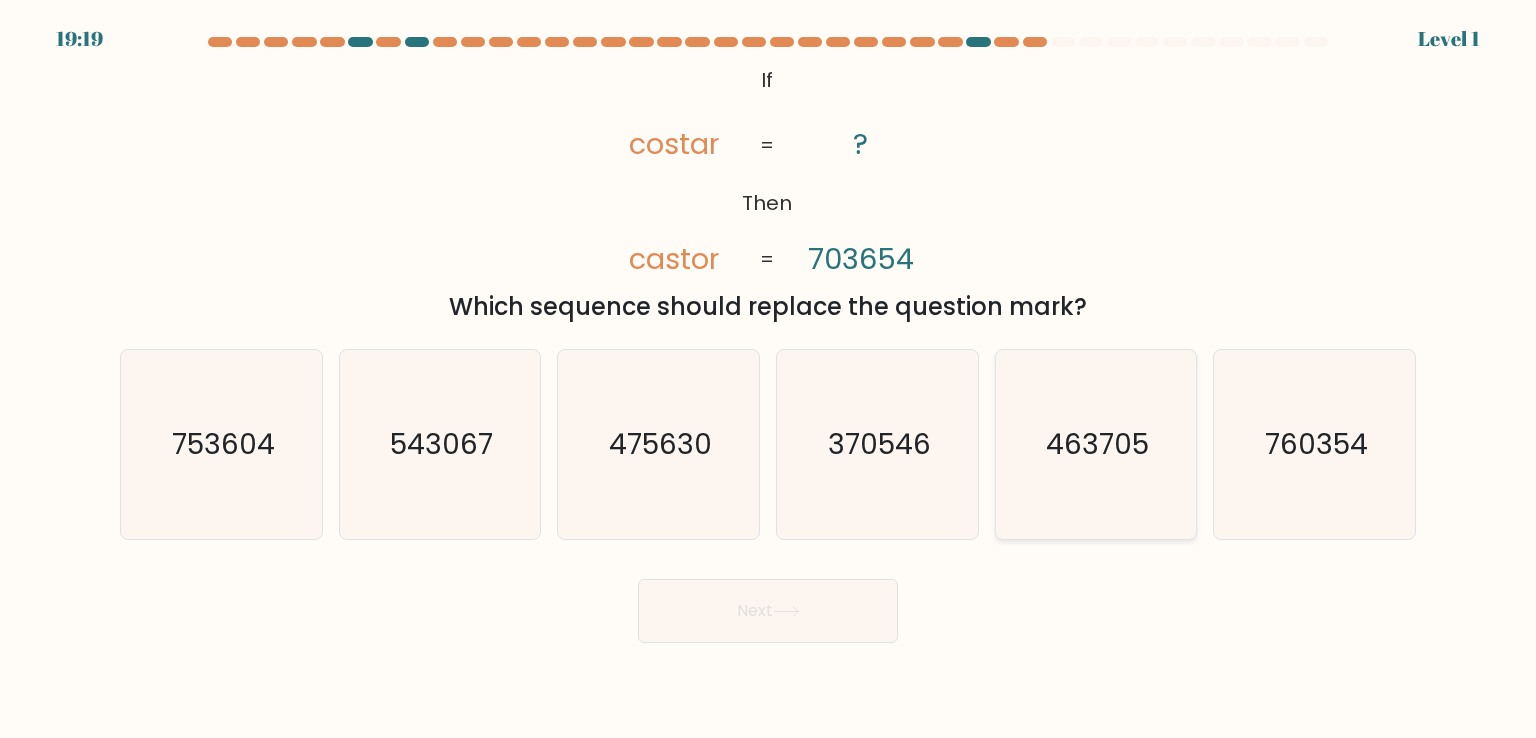 drag, startPoint x: 1024, startPoint y: 373, endPoint x: 1024, endPoint y: 405, distance: 32 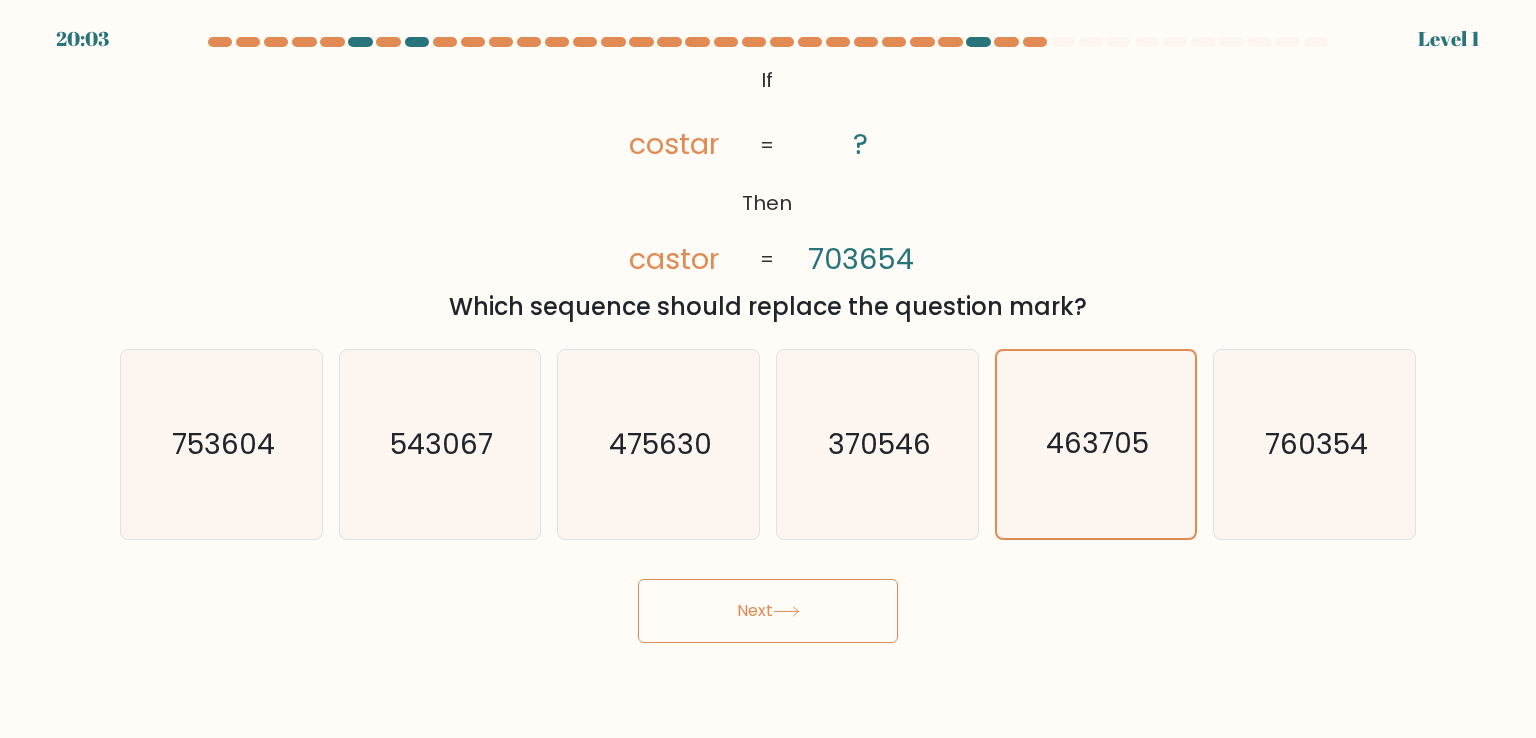drag, startPoint x: 778, startPoint y: 622, endPoint x: 700, endPoint y: 582, distance: 87.658424 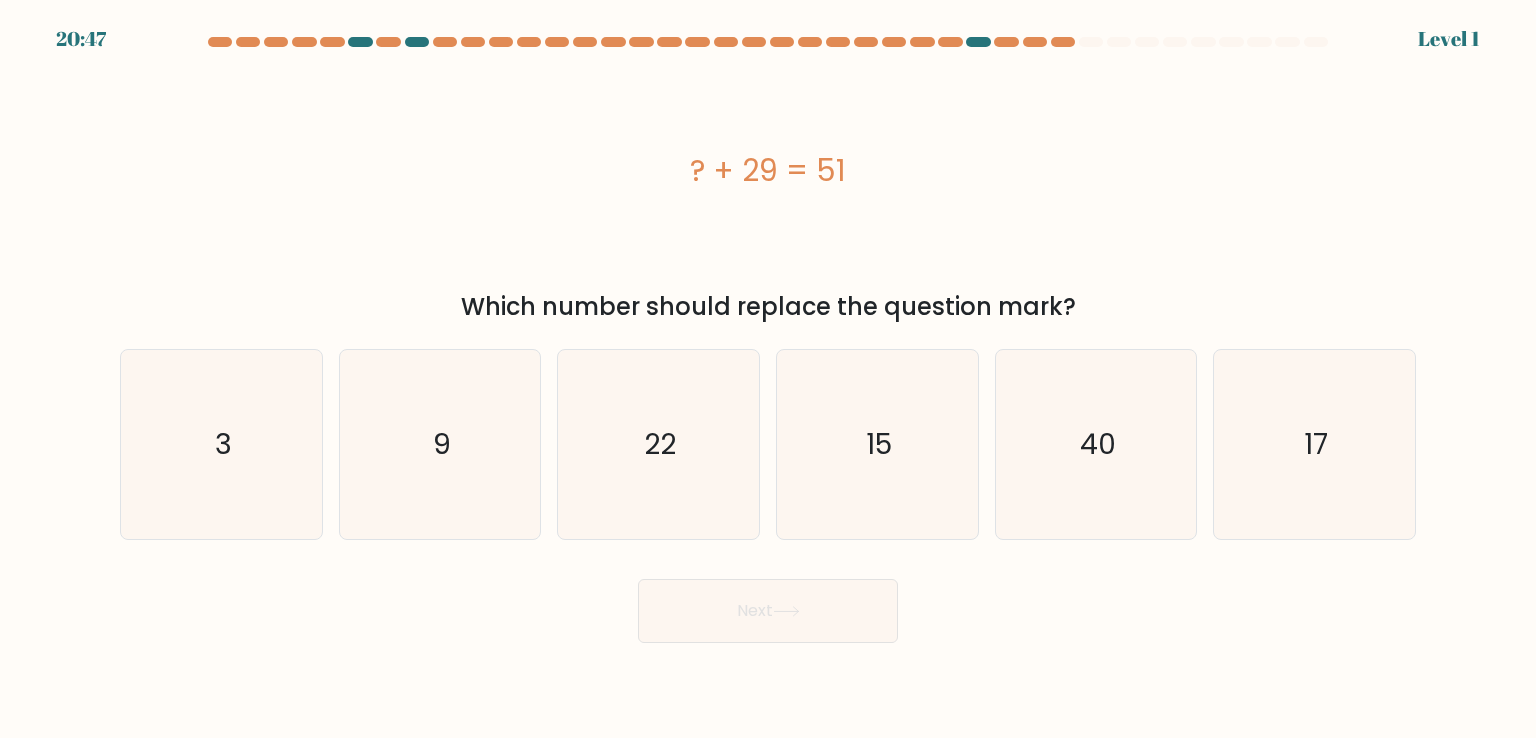 click on "Next" at bounding box center [768, 603] 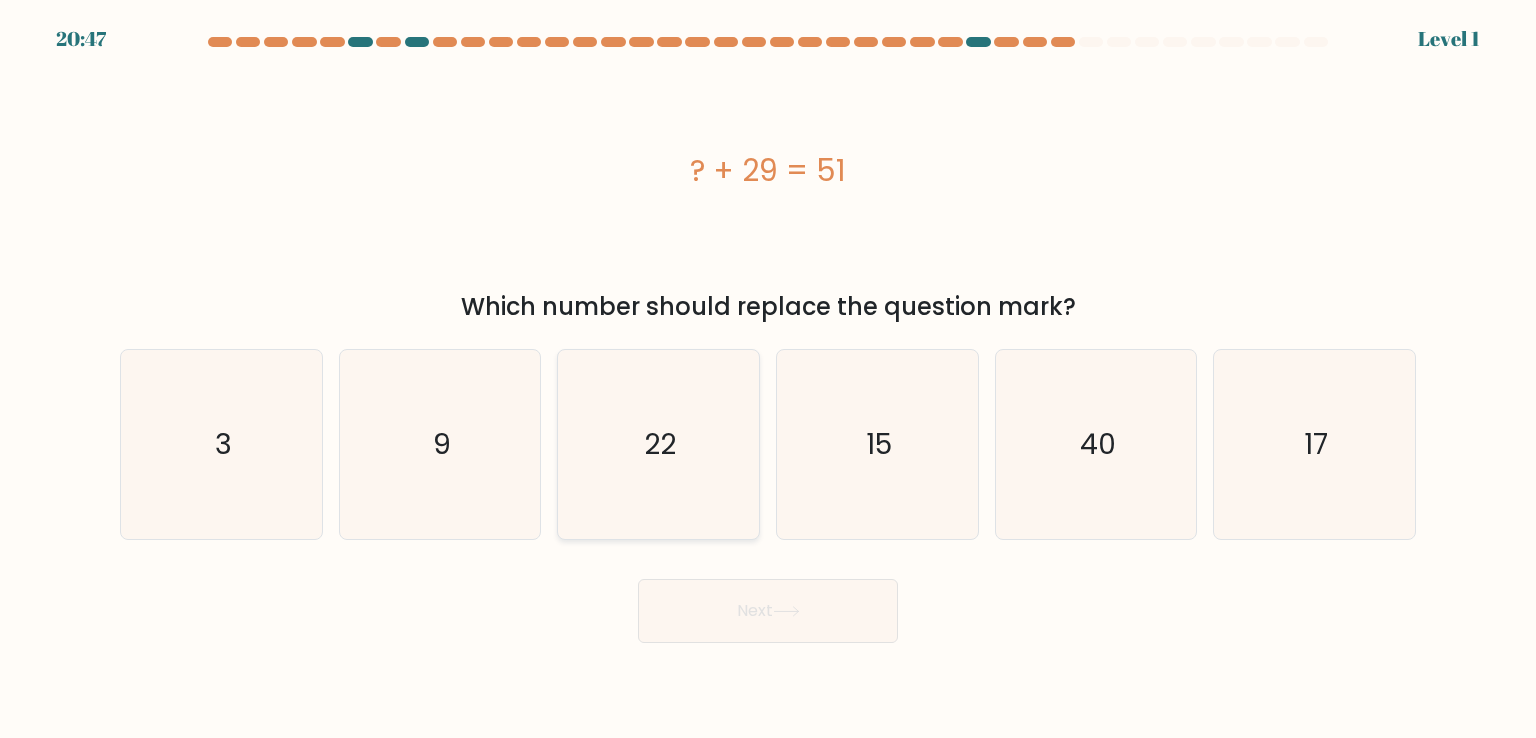 click on "22" 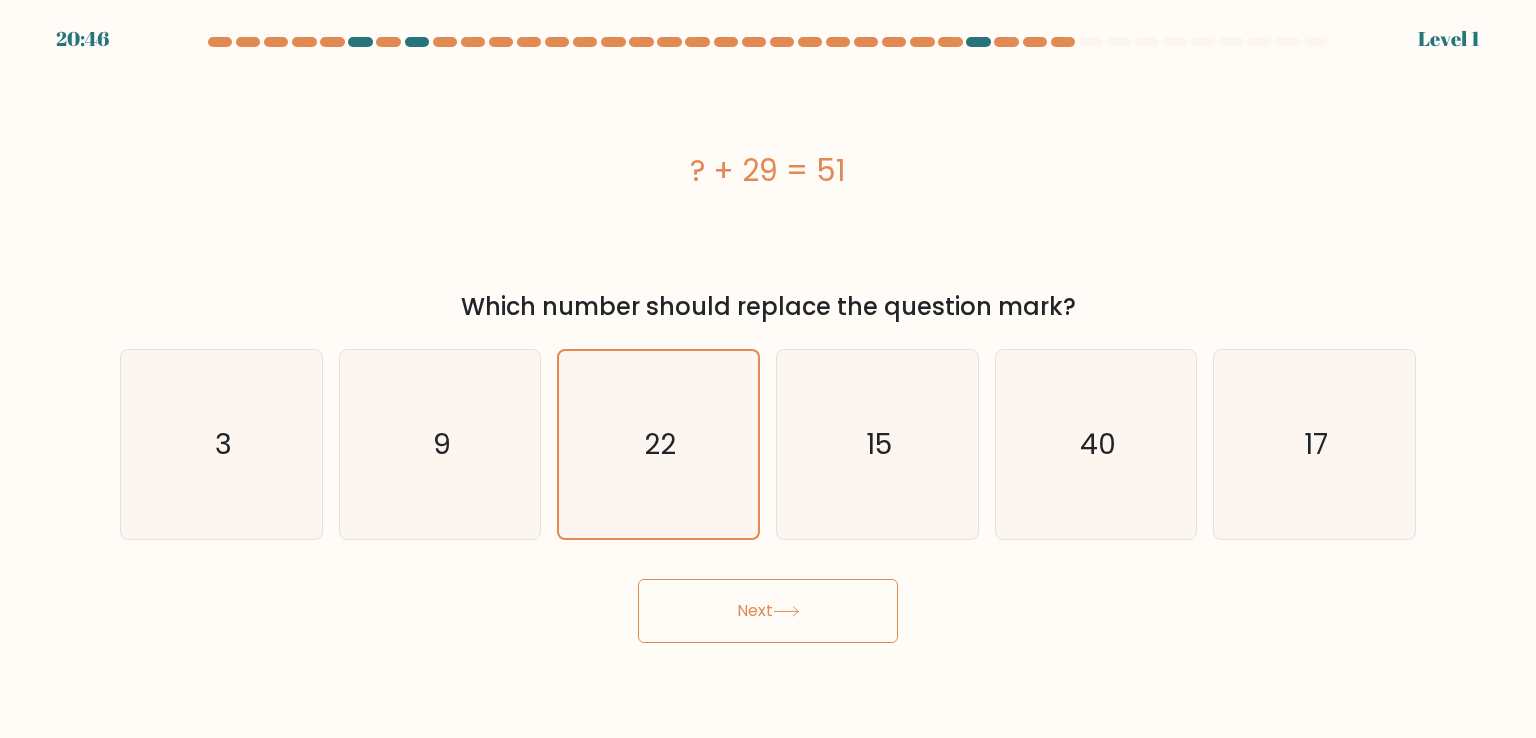 drag, startPoint x: 732, startPoint y: 630, endPoint x: 718, endPoint y: 609, distance: 25.23886 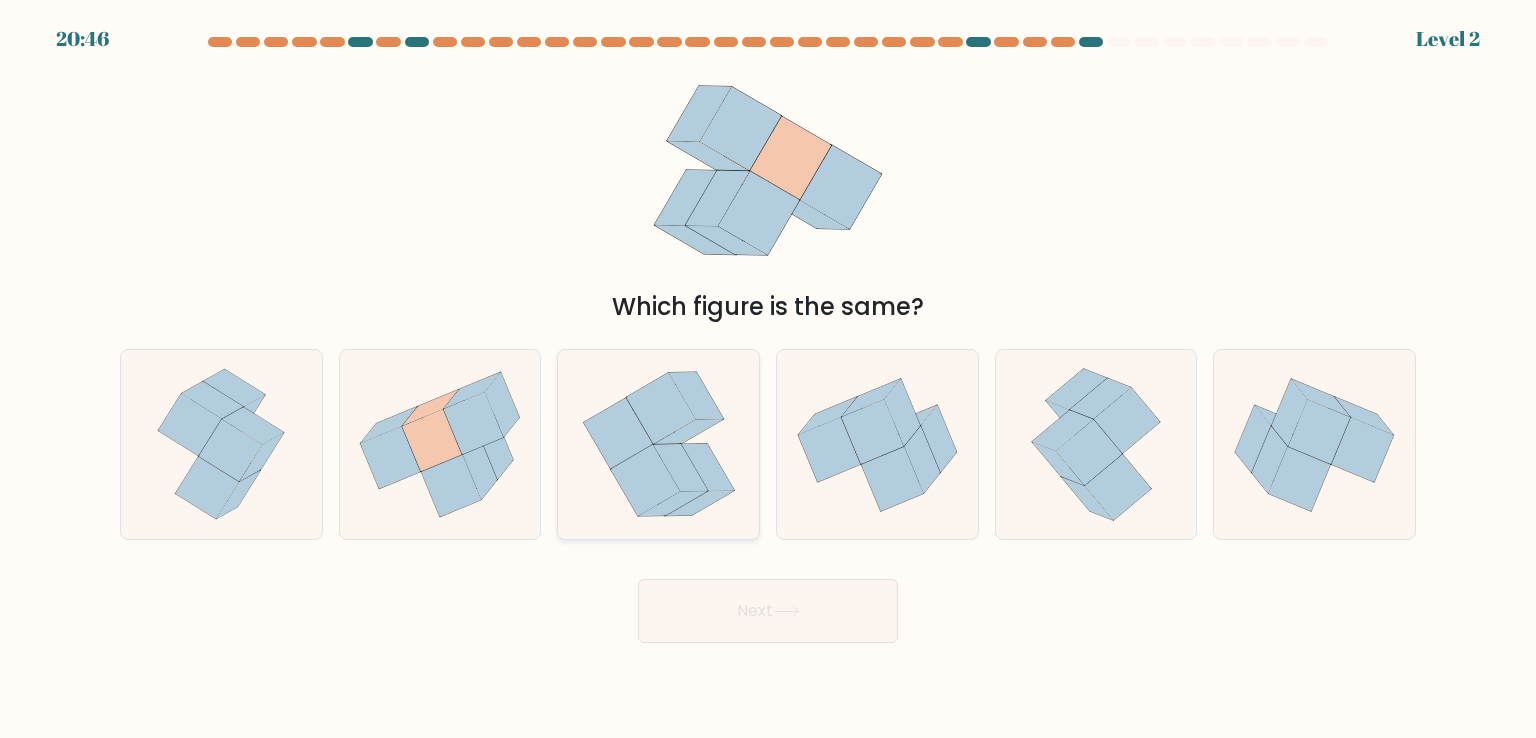 click 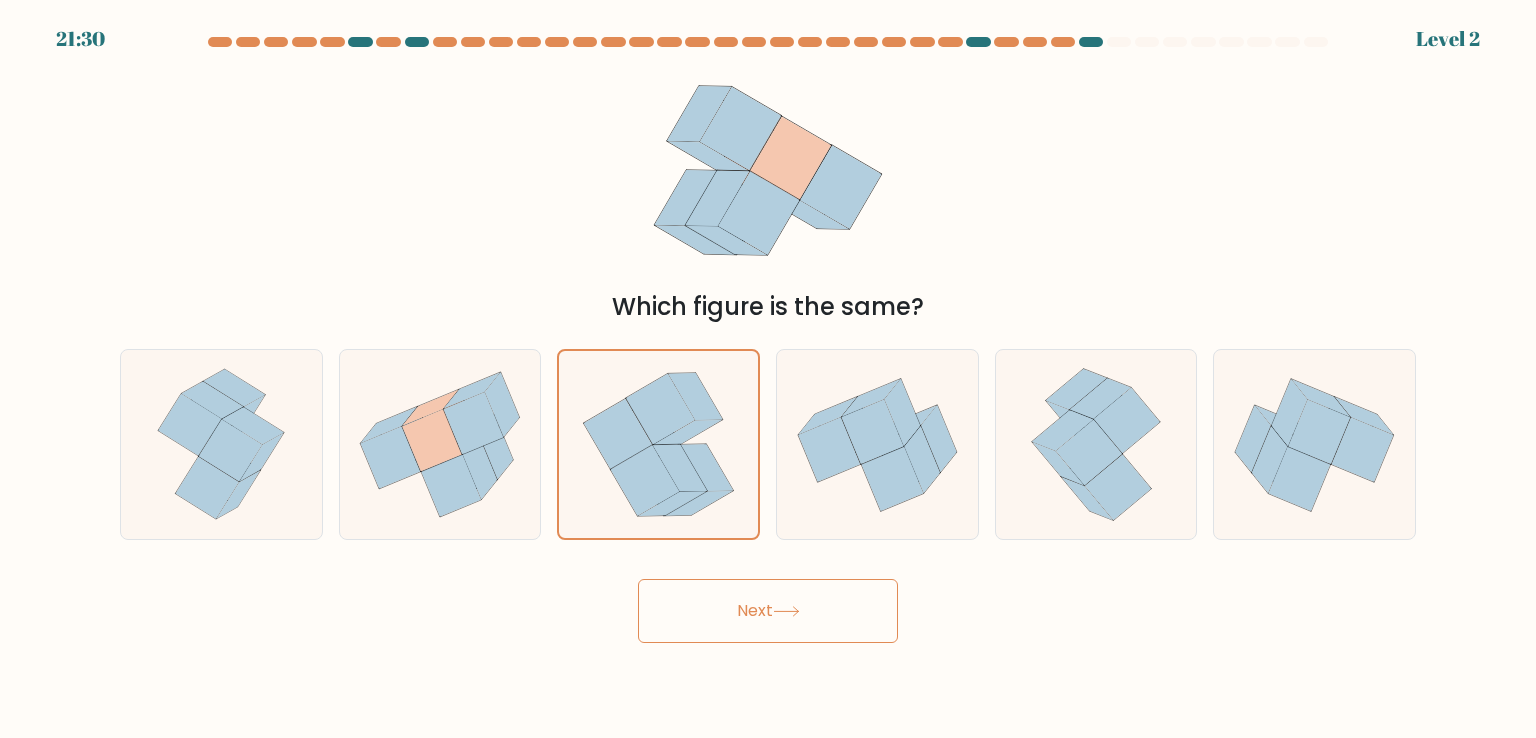 click on "Next" at bounding box center (768, 611) 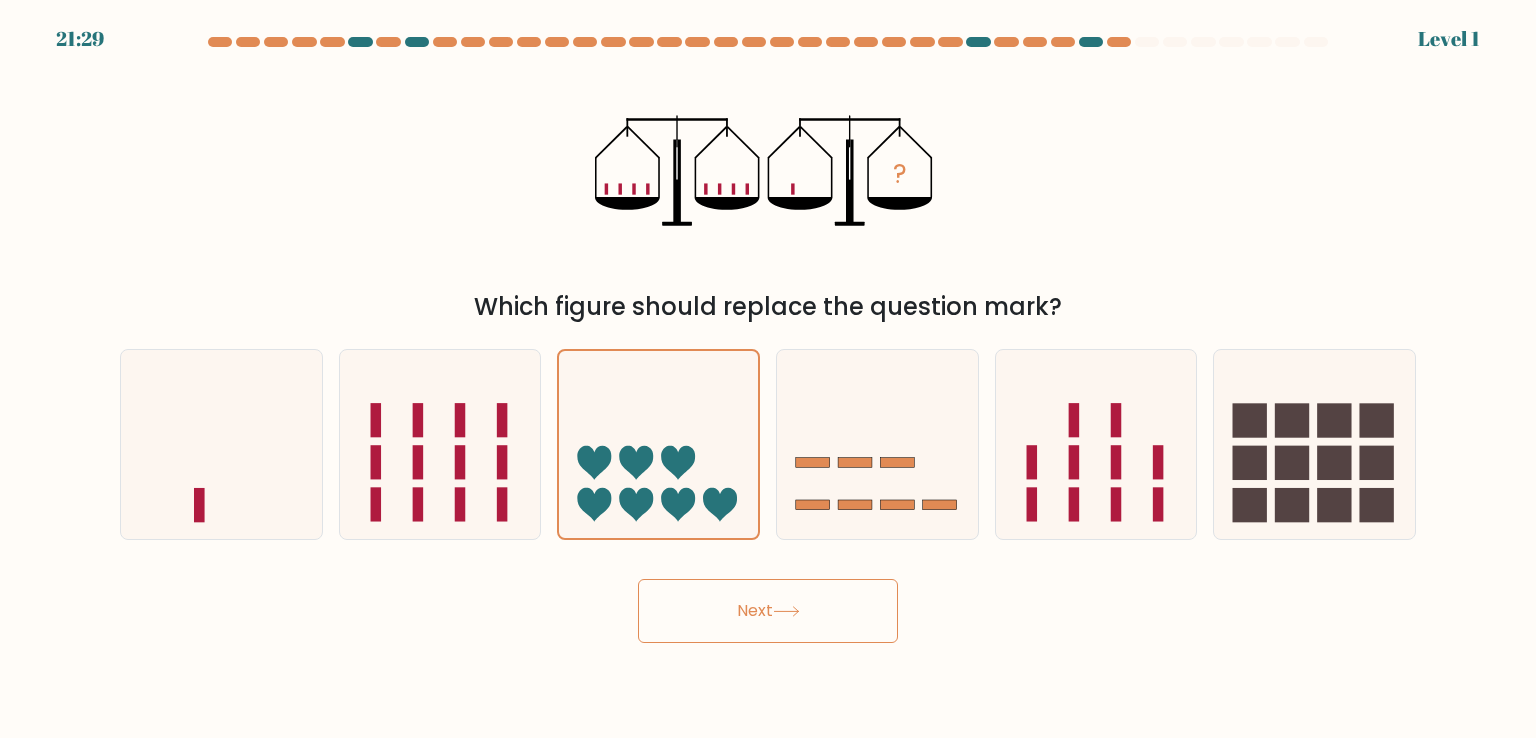 click on "b." at bounding box center [440, 444] 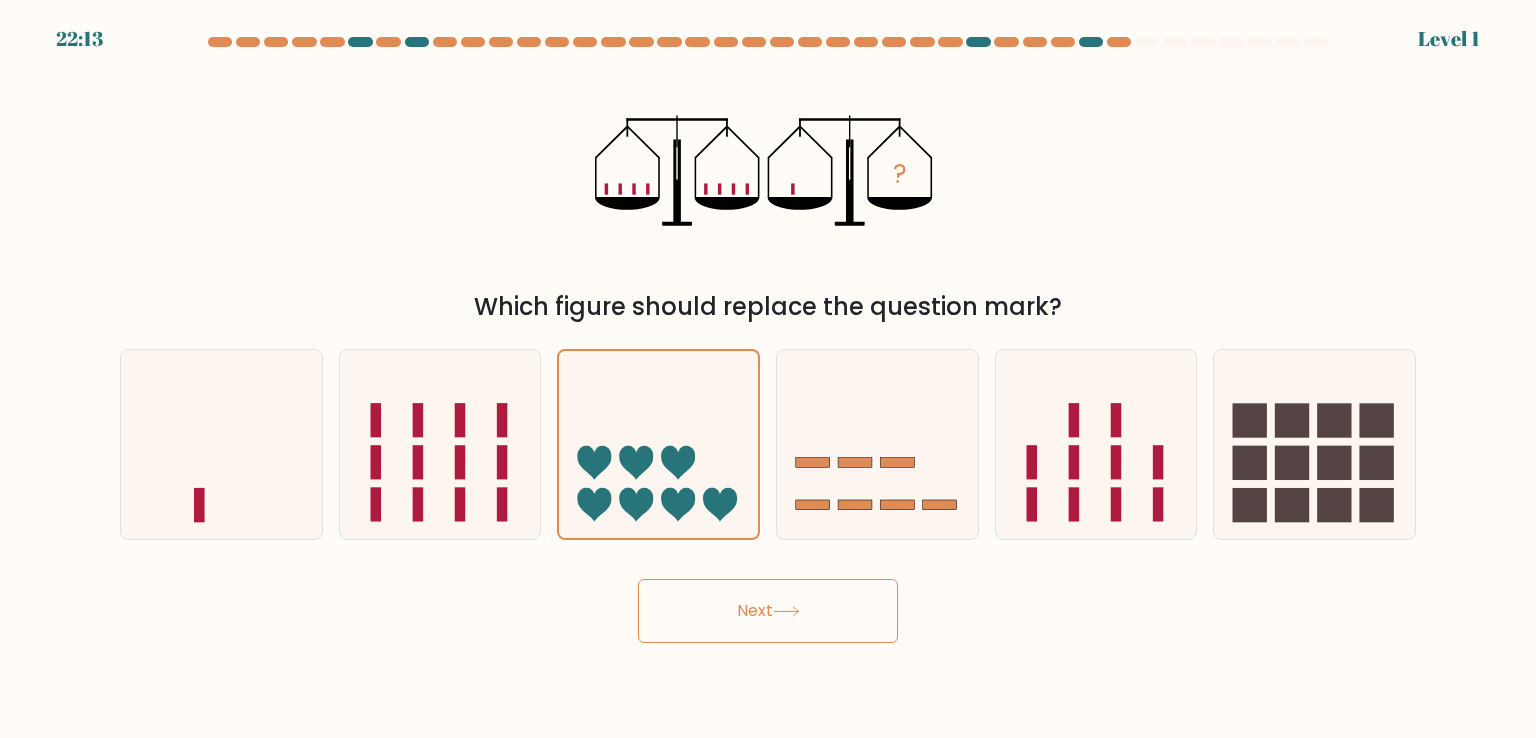 click on "Next" at bounding box center (768, 611) 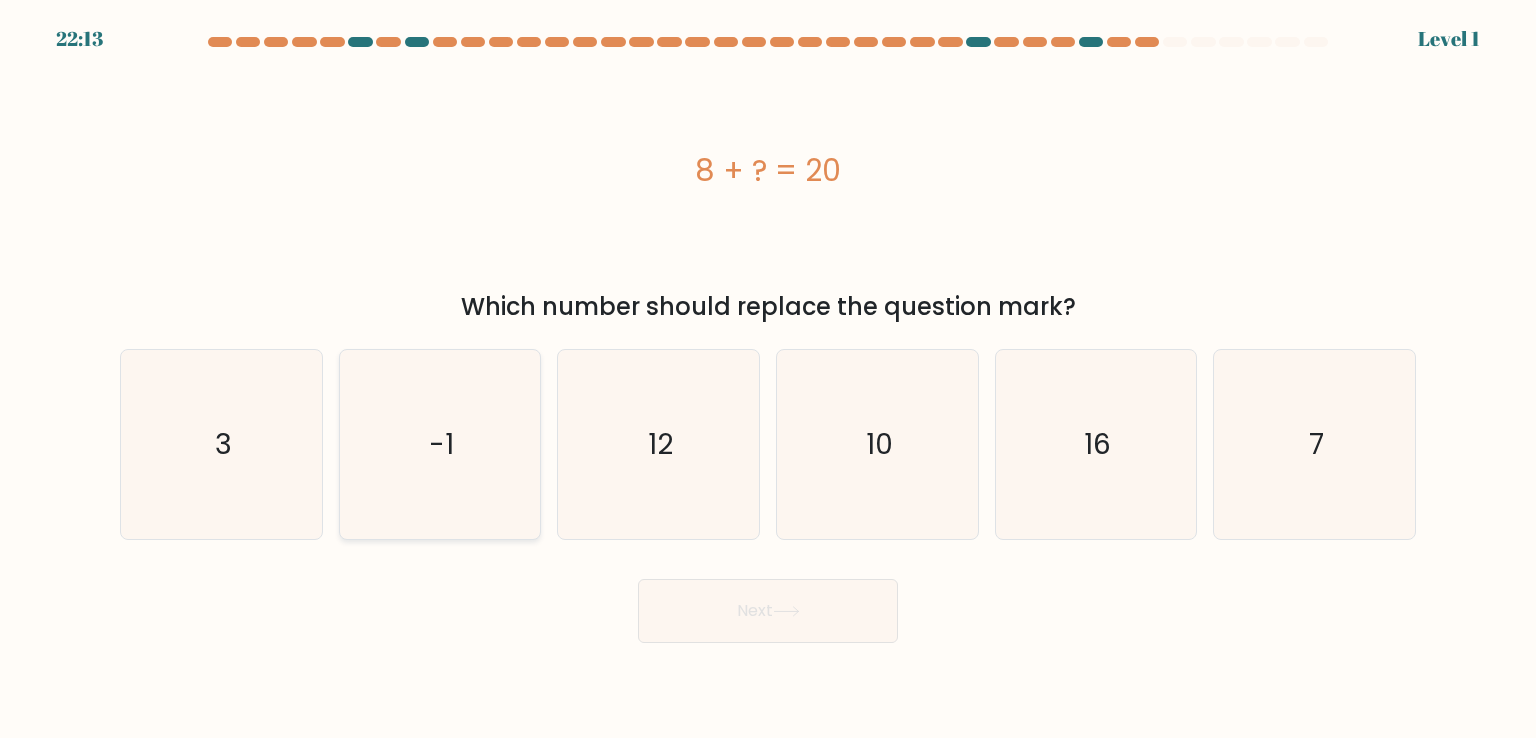 click on "-1" 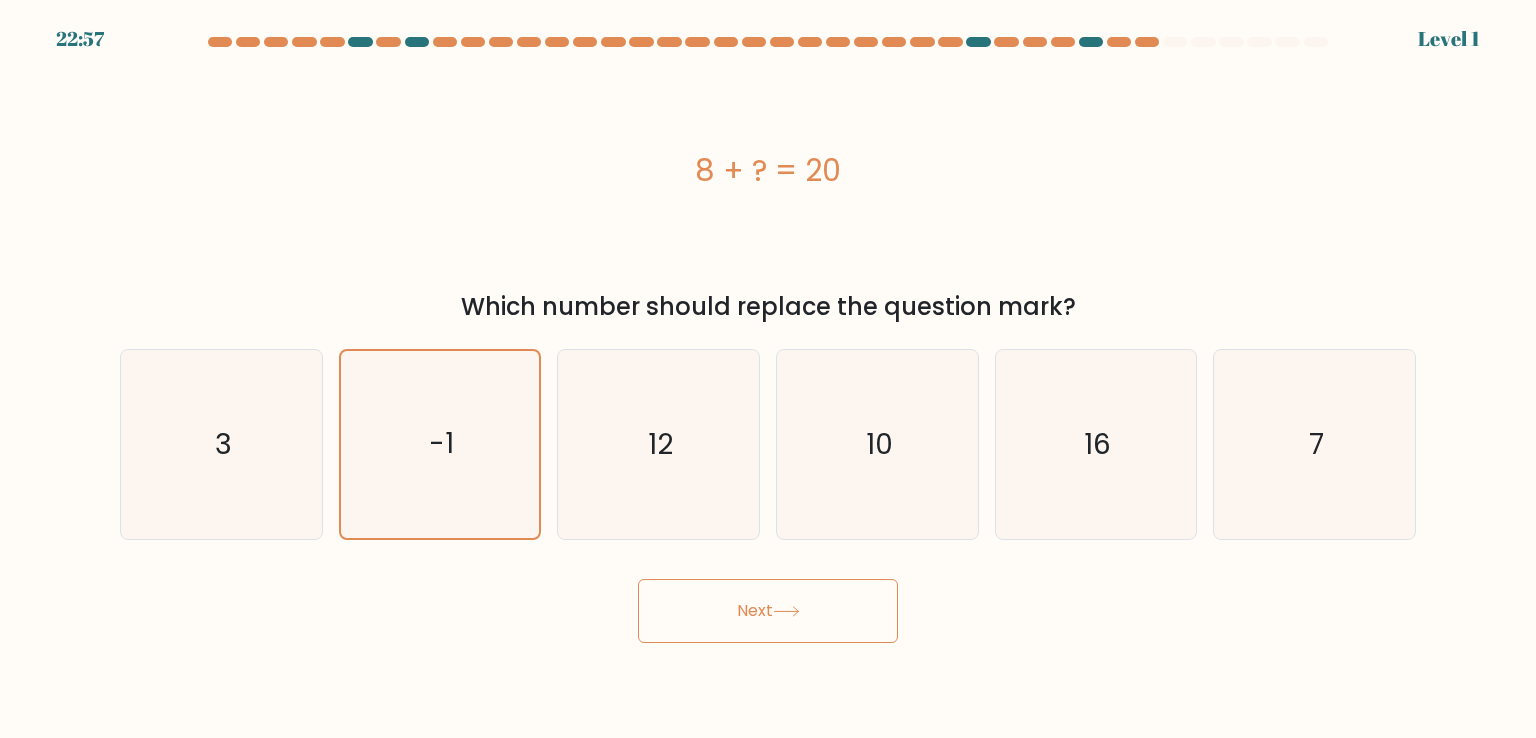 click on "Next" at bounding box center (768, 611) 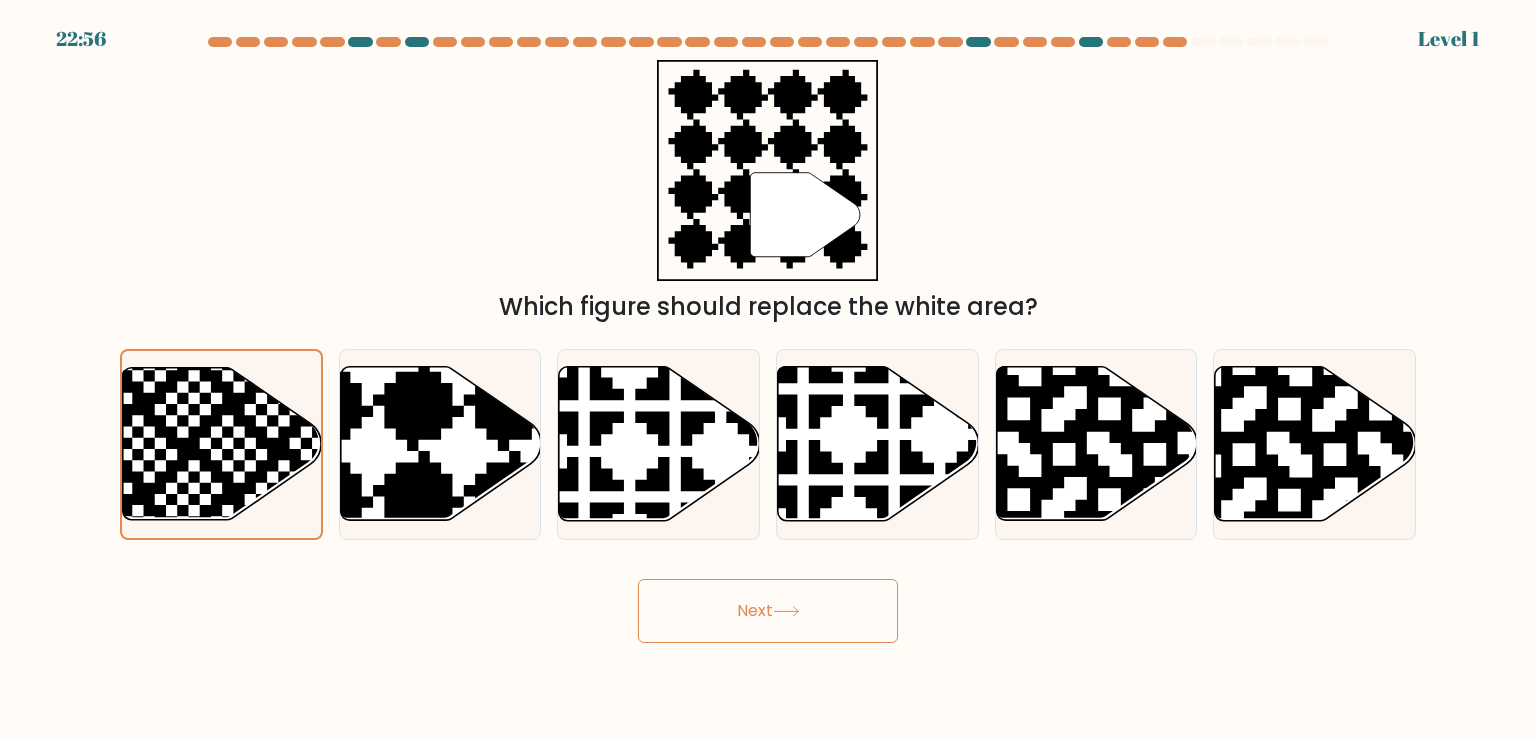 drag 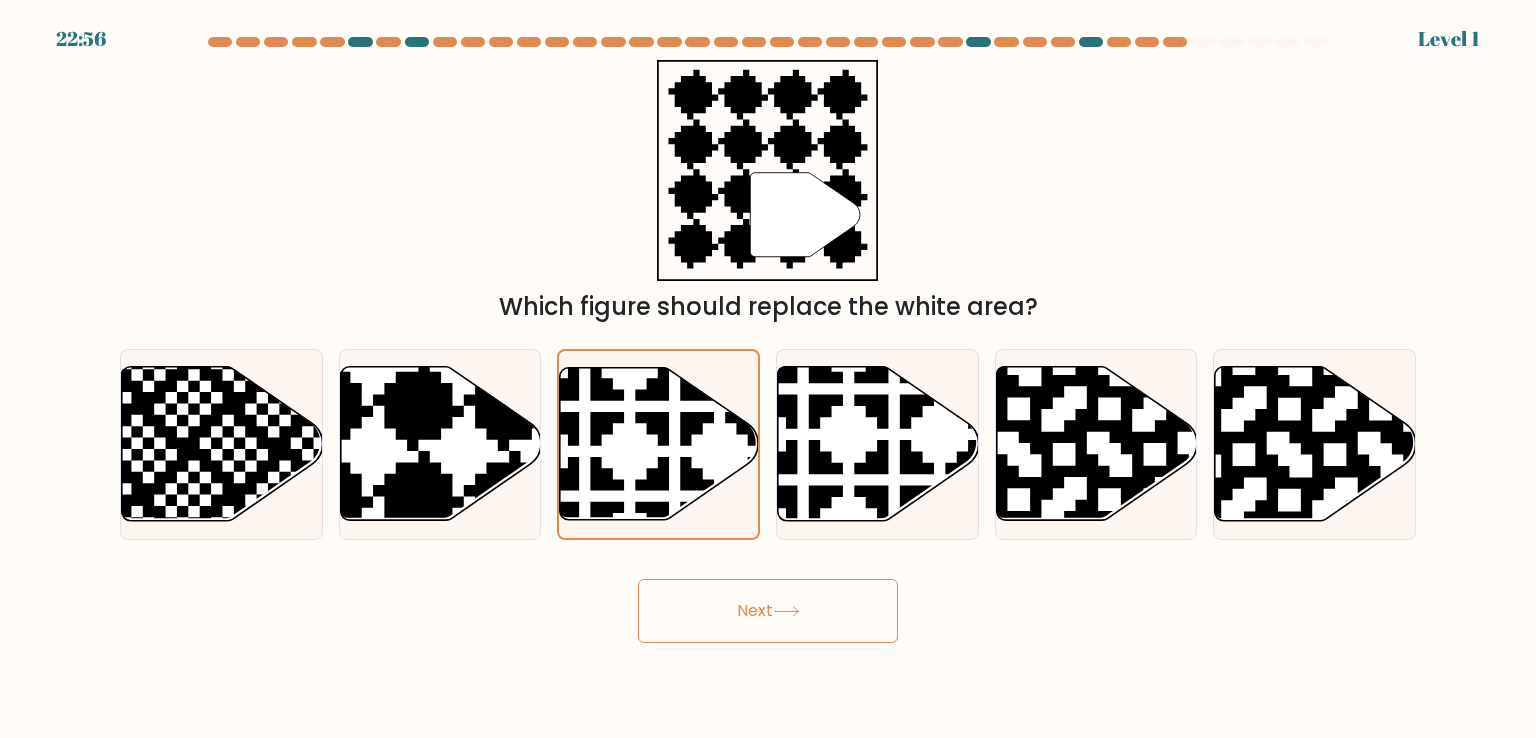 click on "Next" at bounding box center (768, 611) 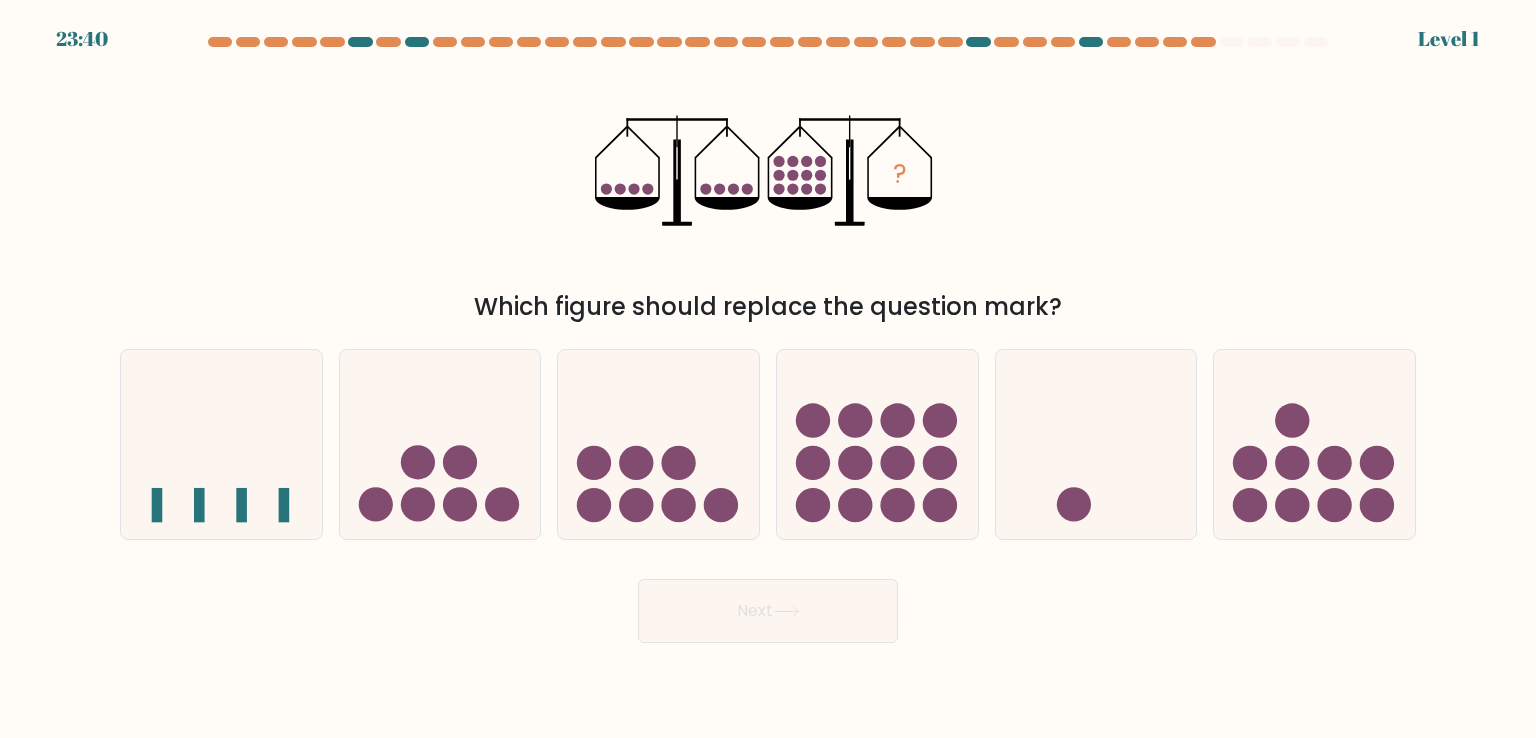 click 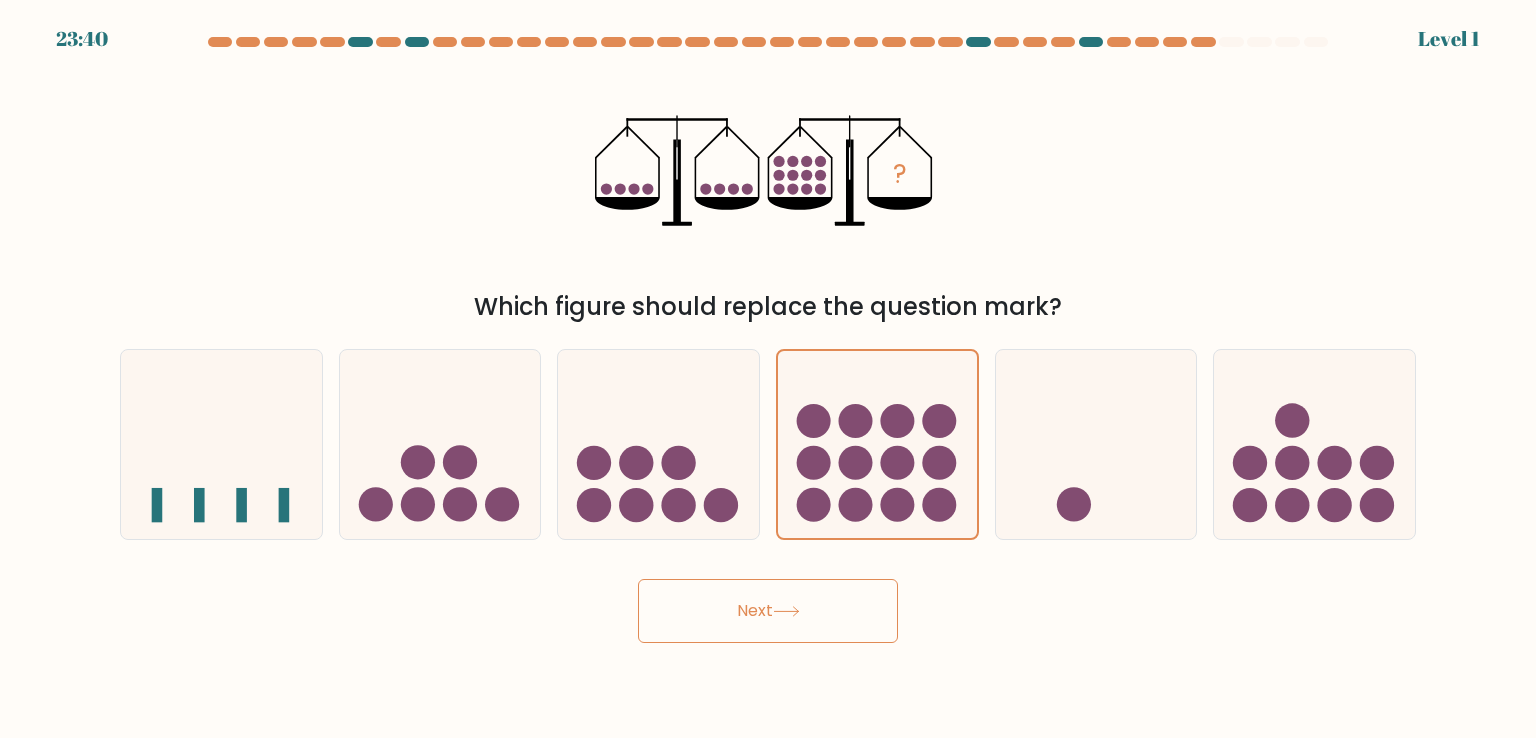 click on "Next" at bounding box center [768, 611] 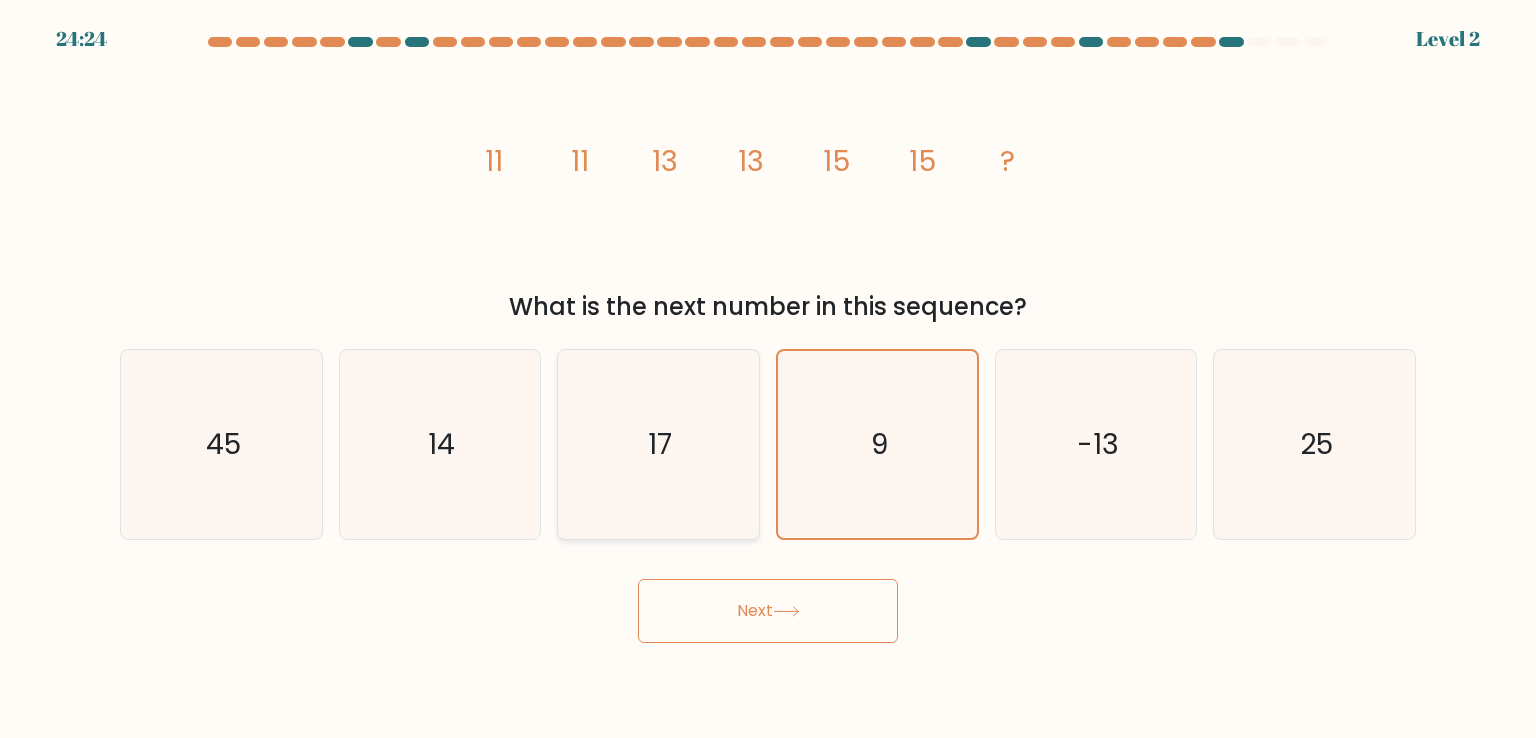click on "17" 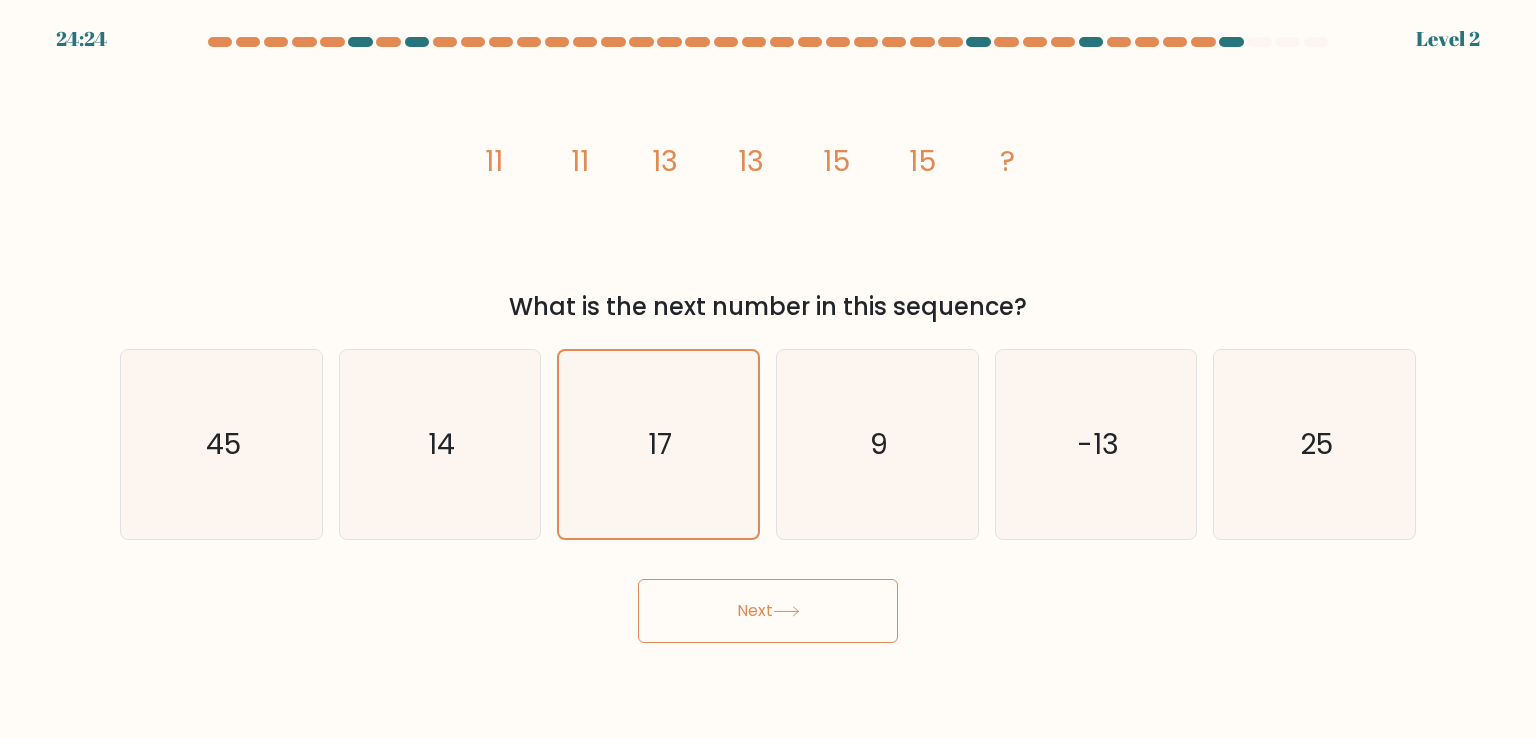click on "Next" at bounding box center [768, 611] 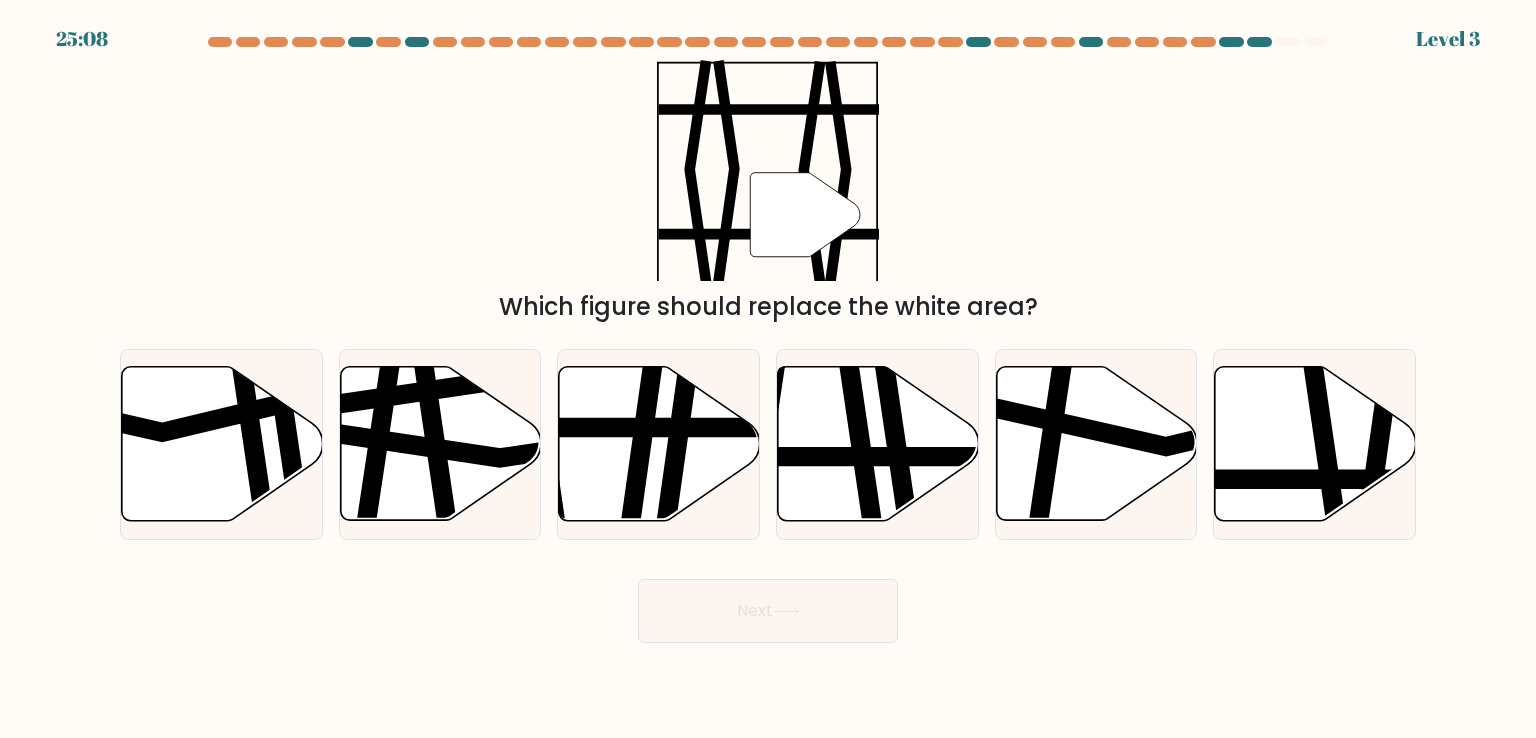 click 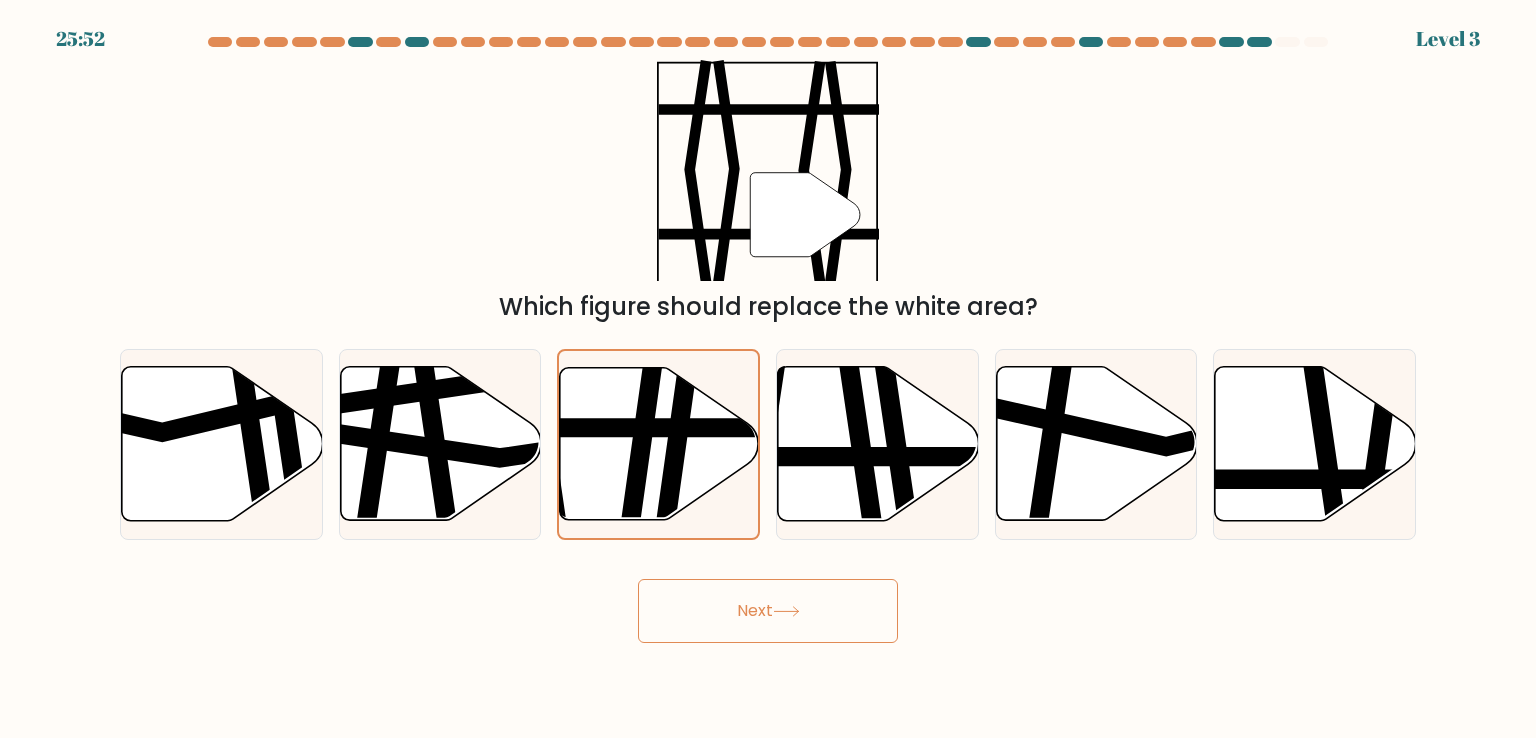 click on "Next" at bounding box center [768, 611] 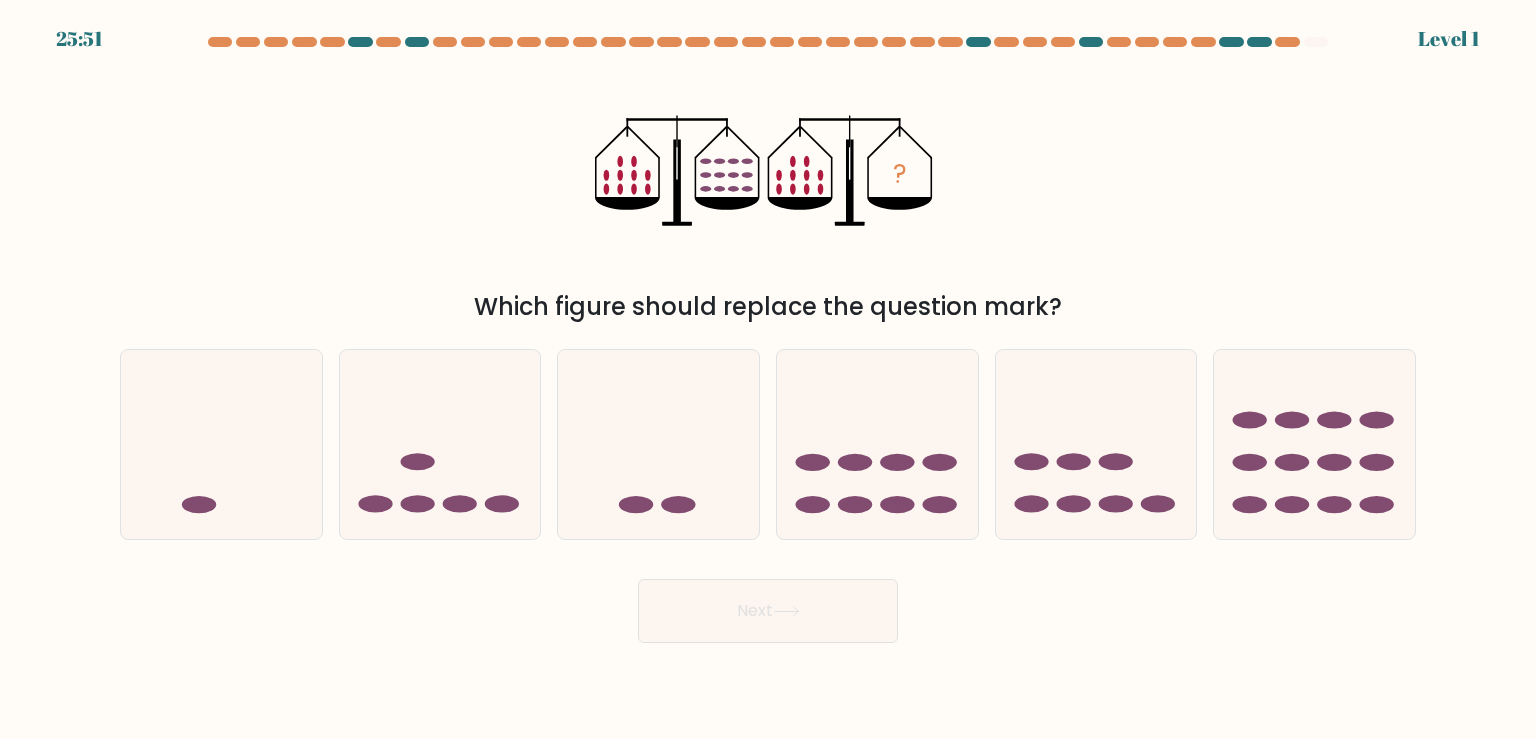 click 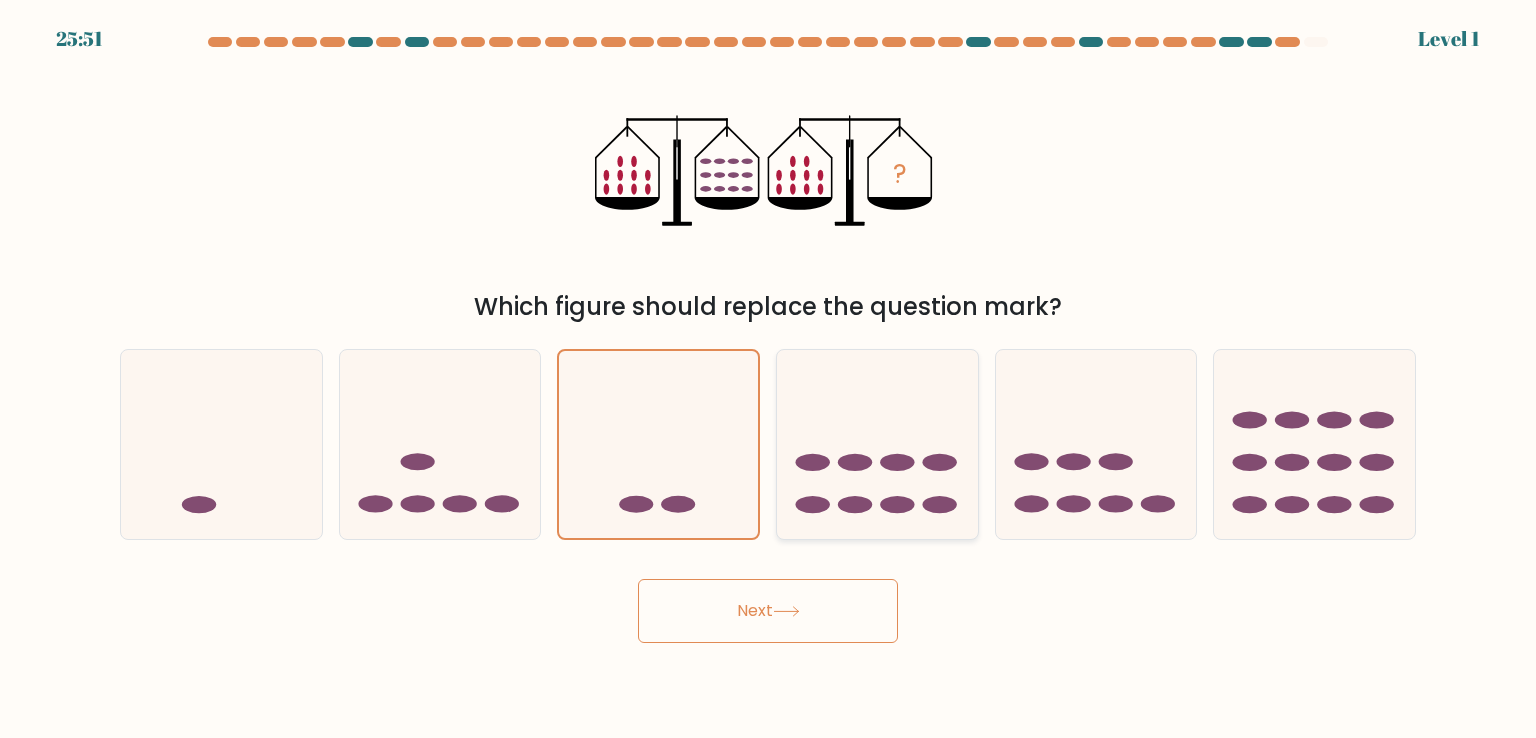 click 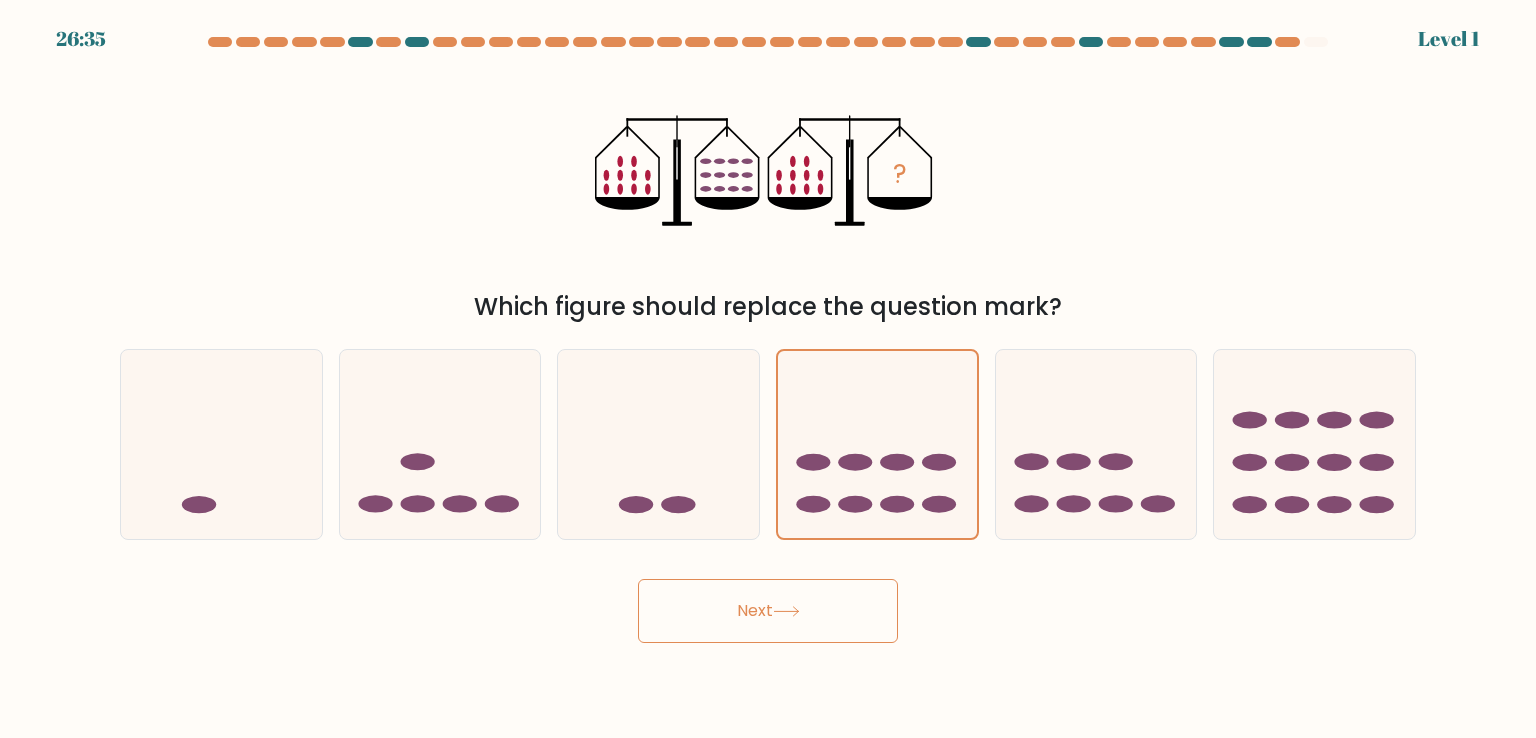 click on "Next" at bounding box center (768, 603) 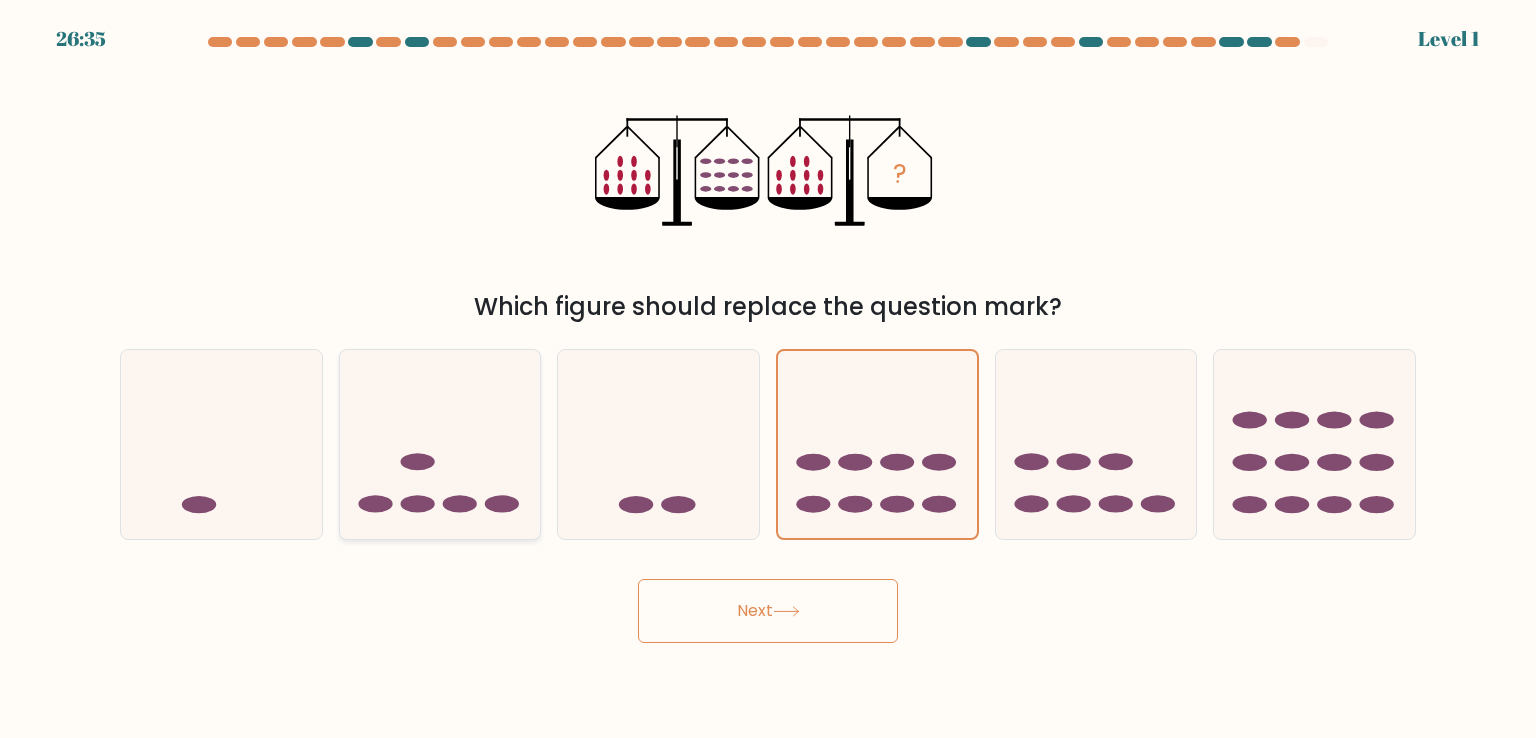 click 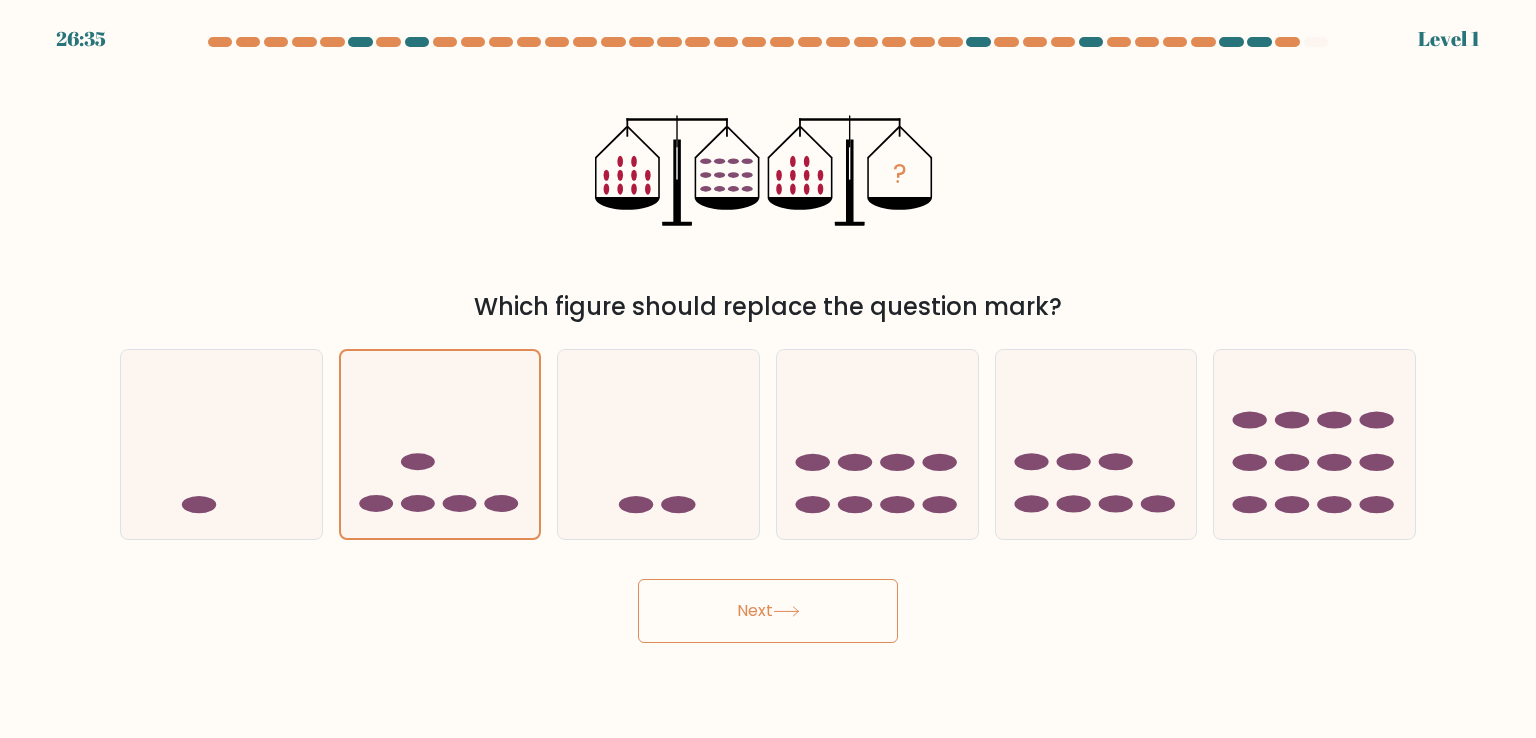 click on "Next" at bounding box center (768, 611) 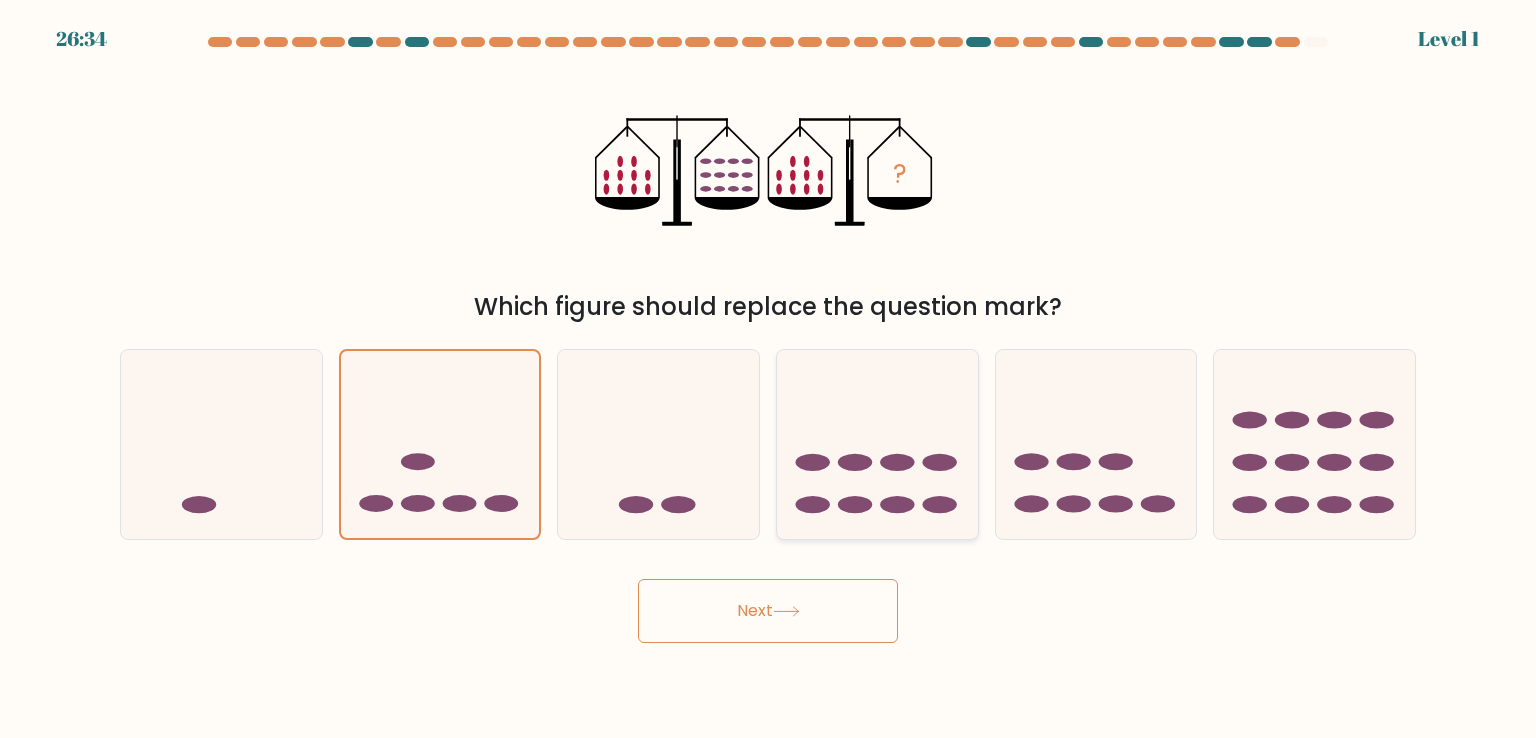 click 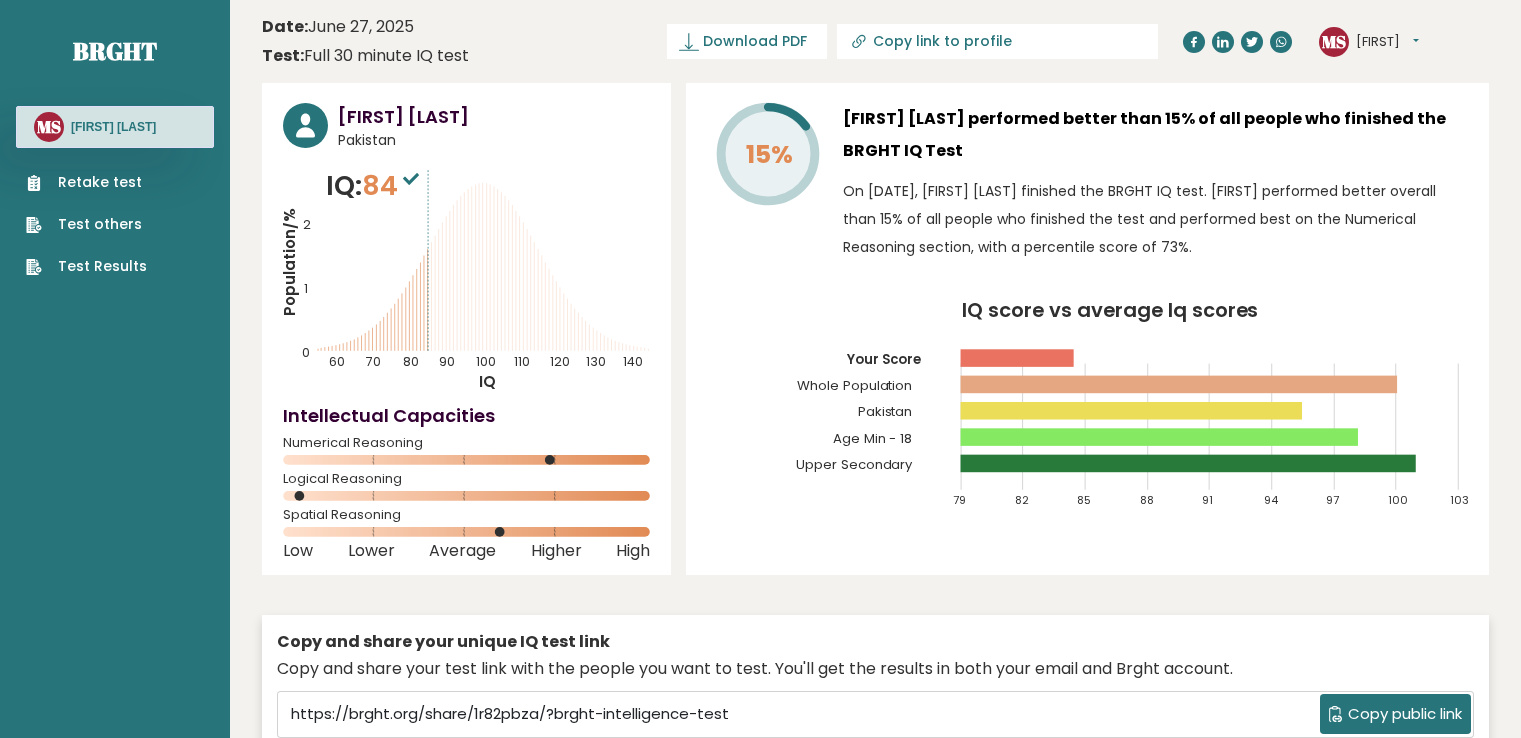 scroll, scrollTop: 0, scrollLeft: 0, axis: both 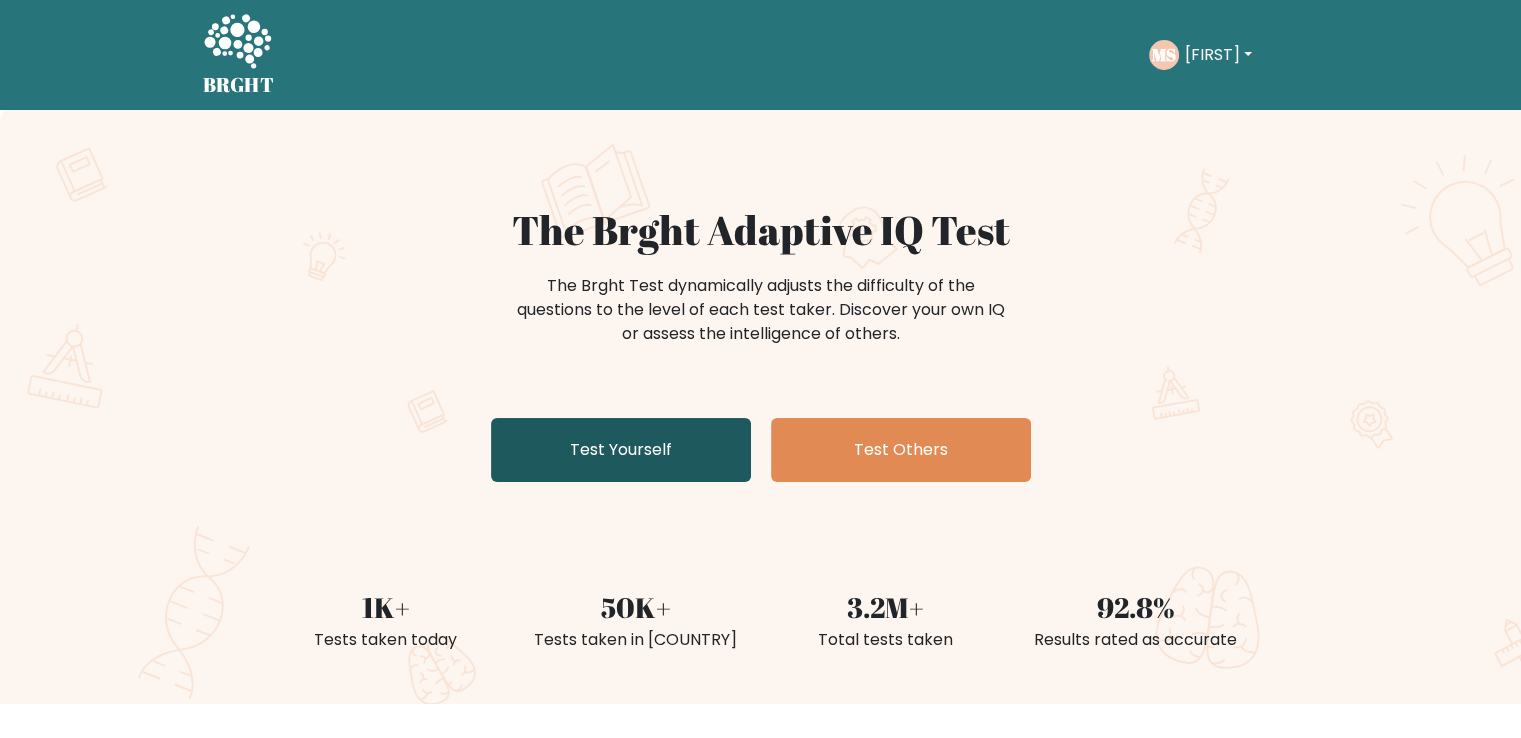 click on "Test Yourself" at bounding box center (621, 450) 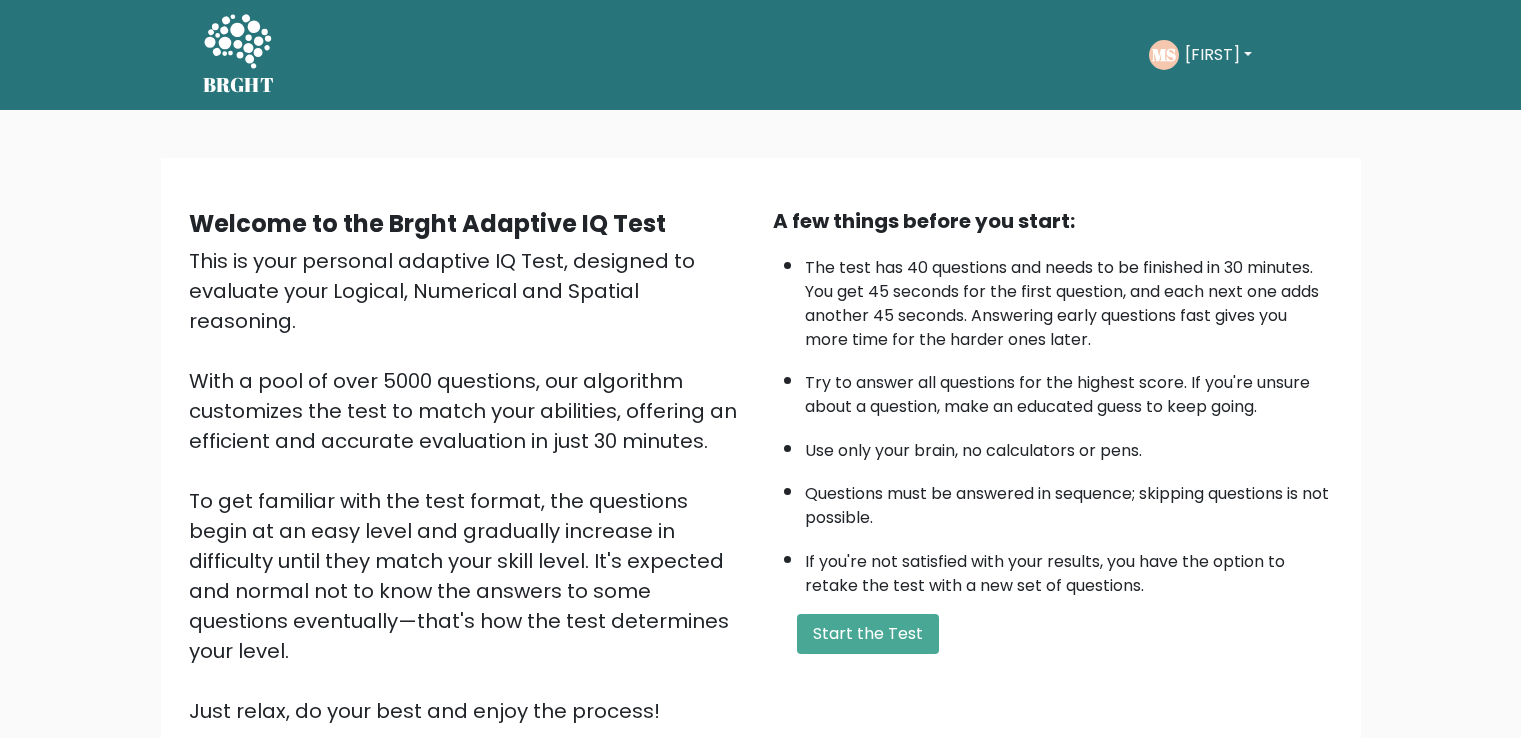 scroll, scrollTop: 0, scrollLeft: 0, axis: both 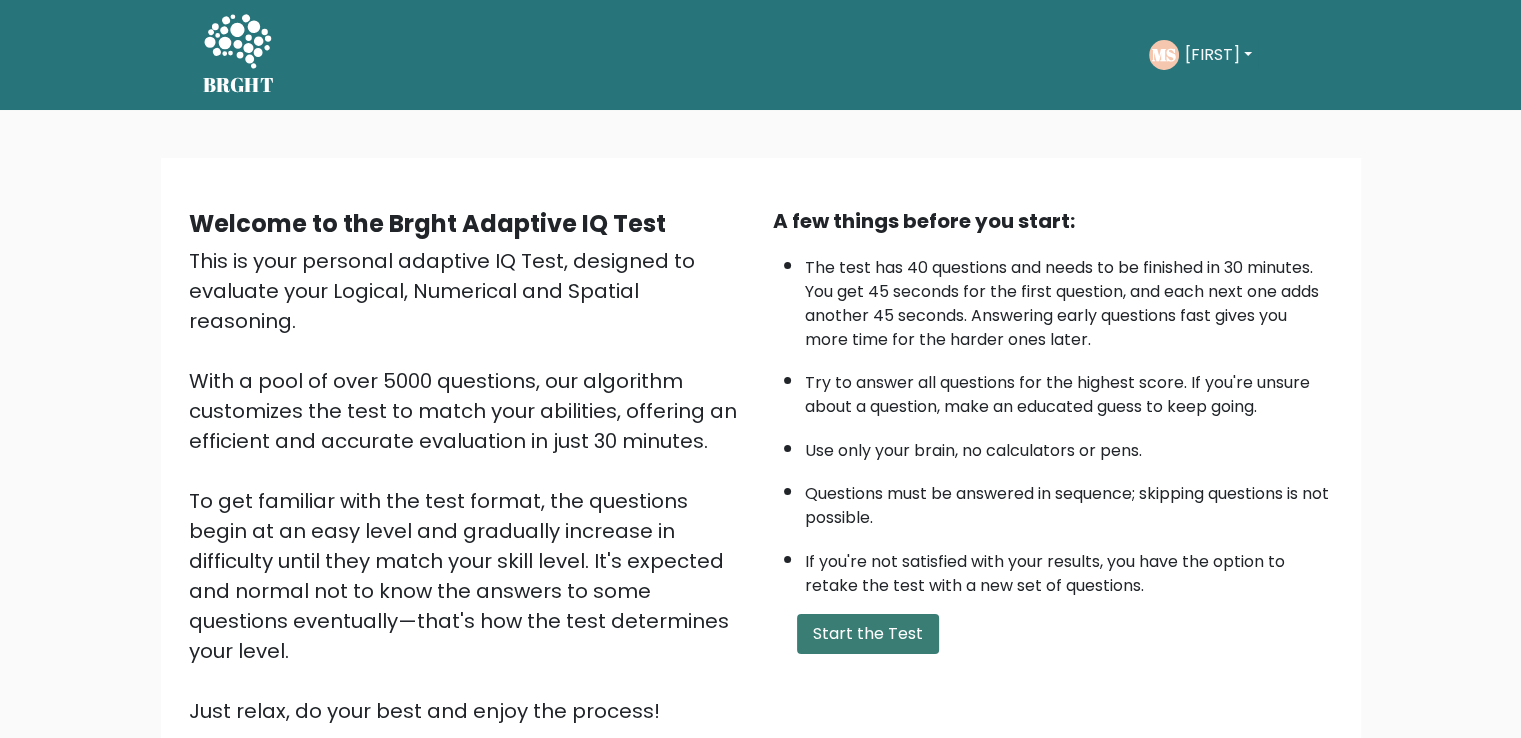 click on "Start the Test" at bounding box center [868, 634] 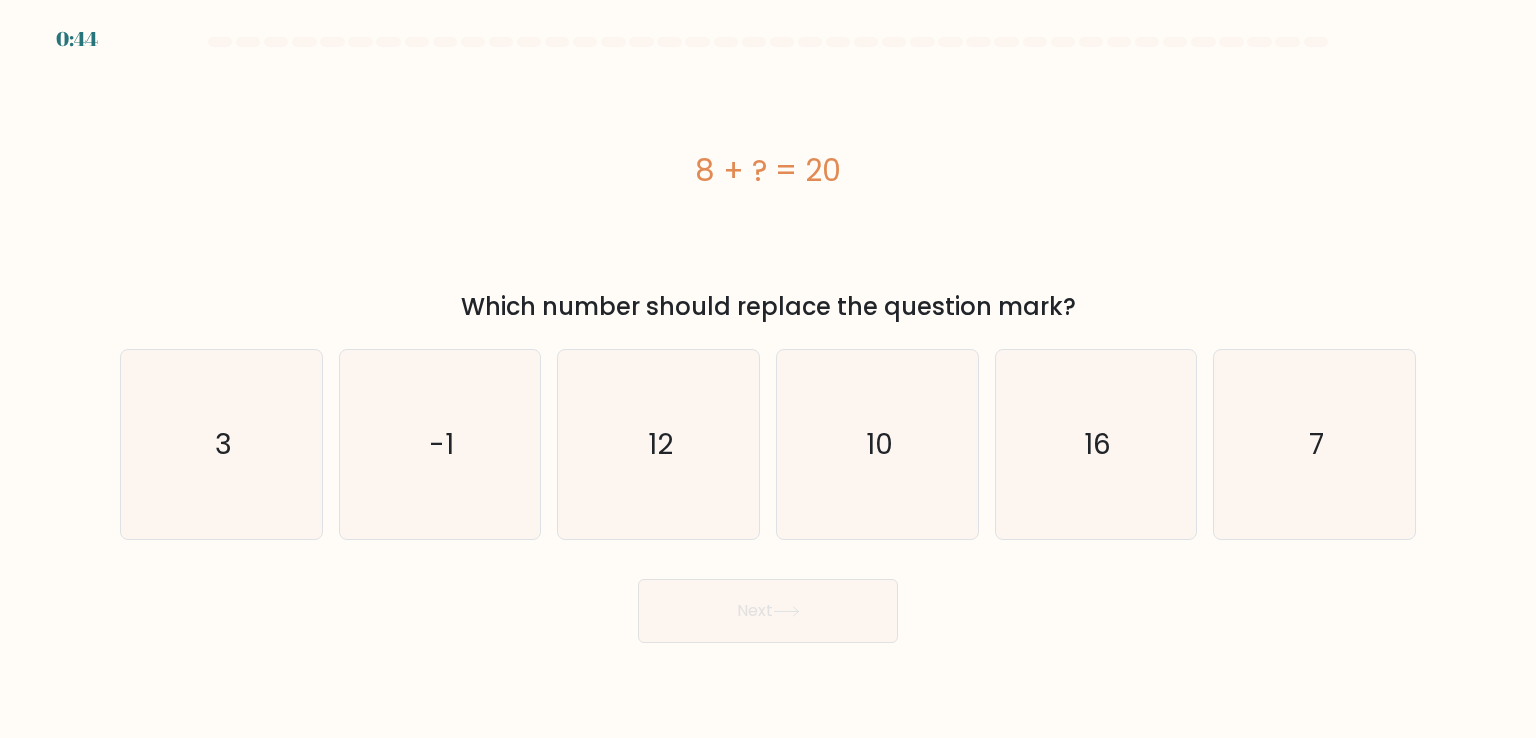 scroll, scrollTop: 0, scrollLeft: 0, axis: both 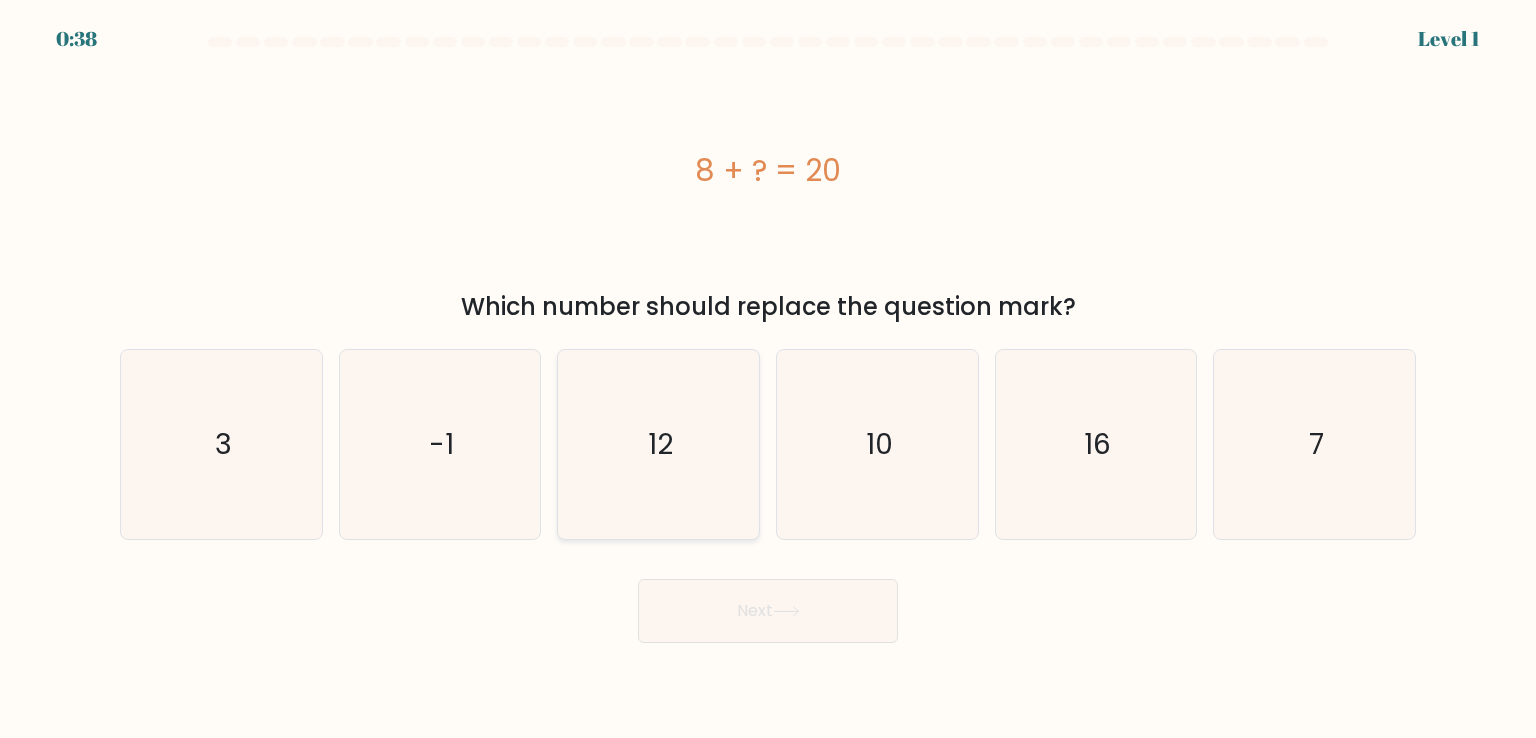click on "12" 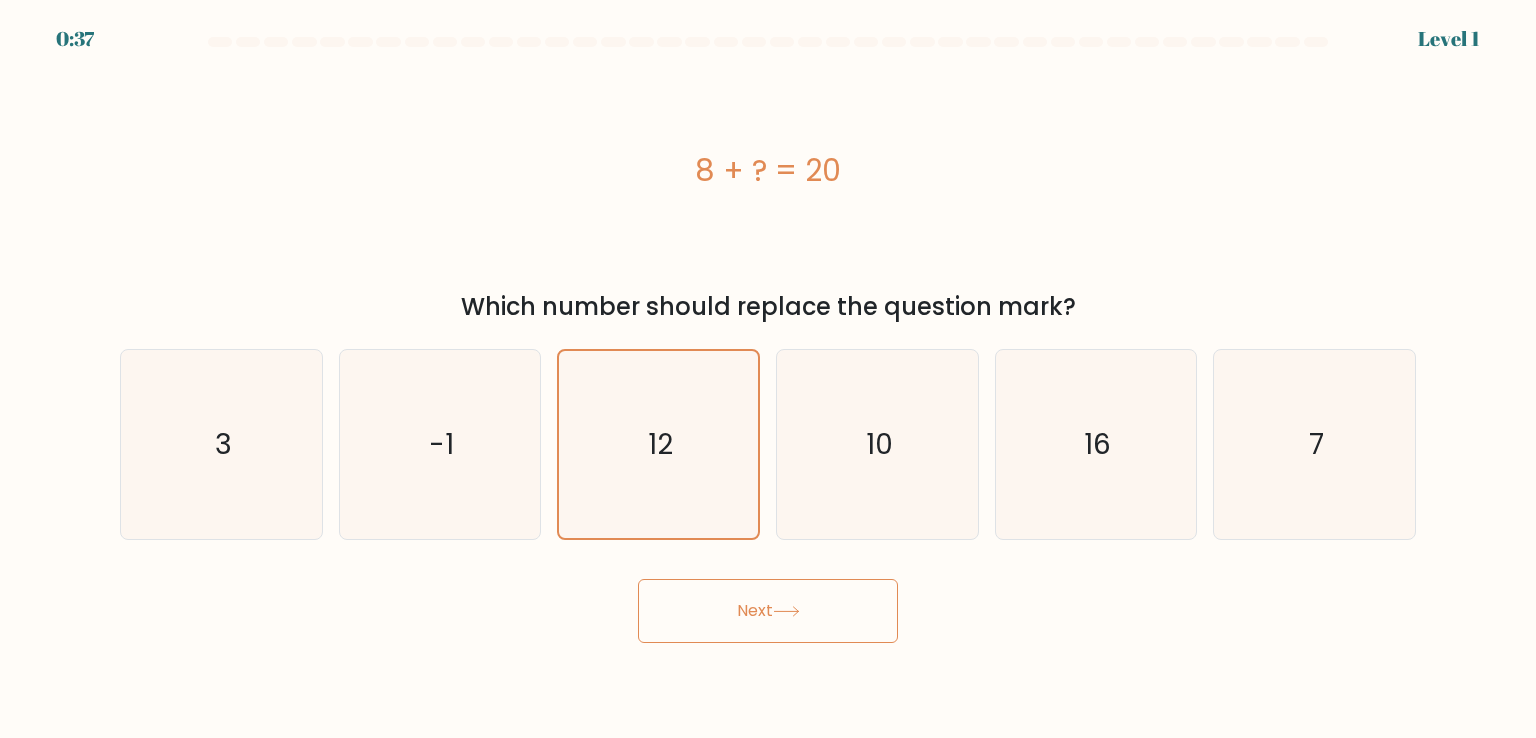 click on "Next" at bounding box center (768, 611) 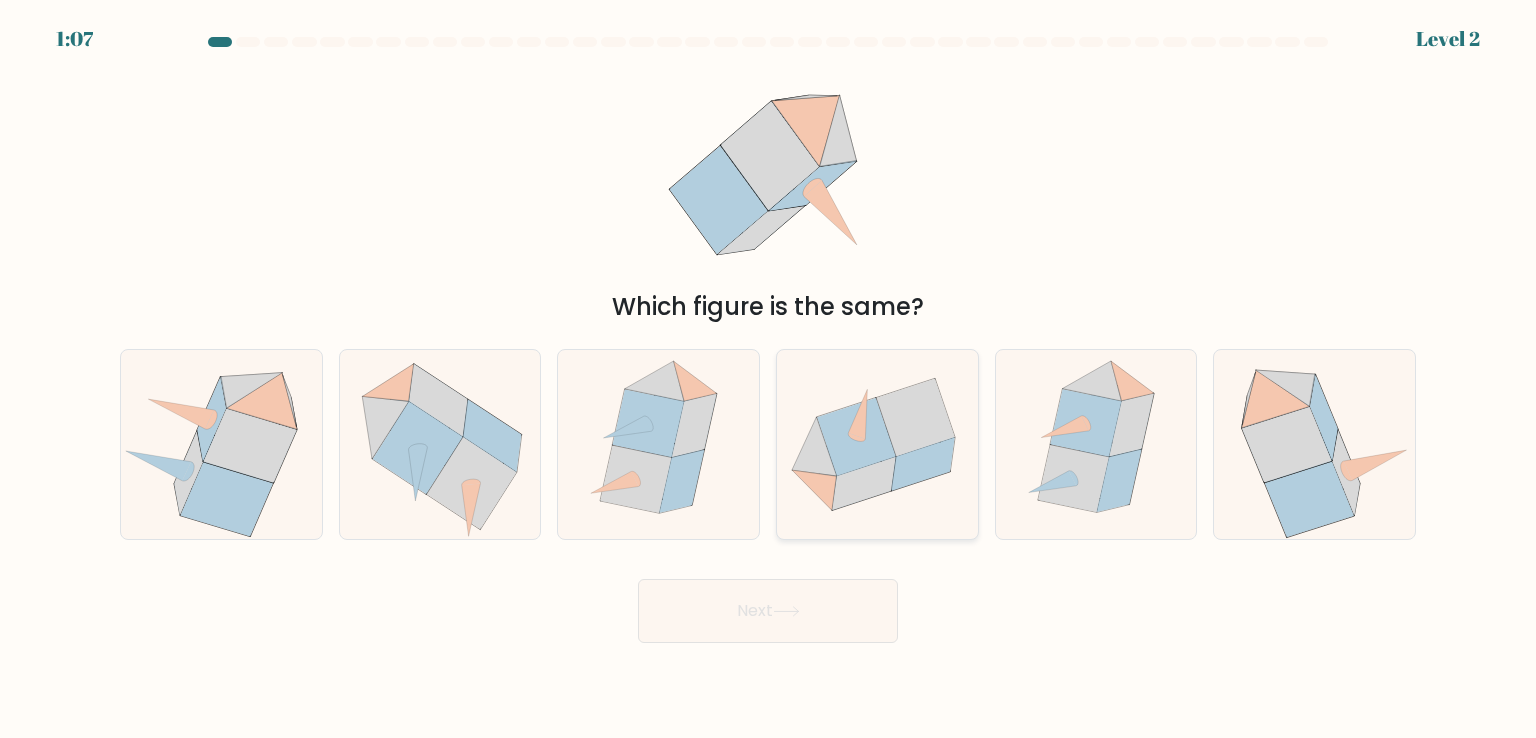 click 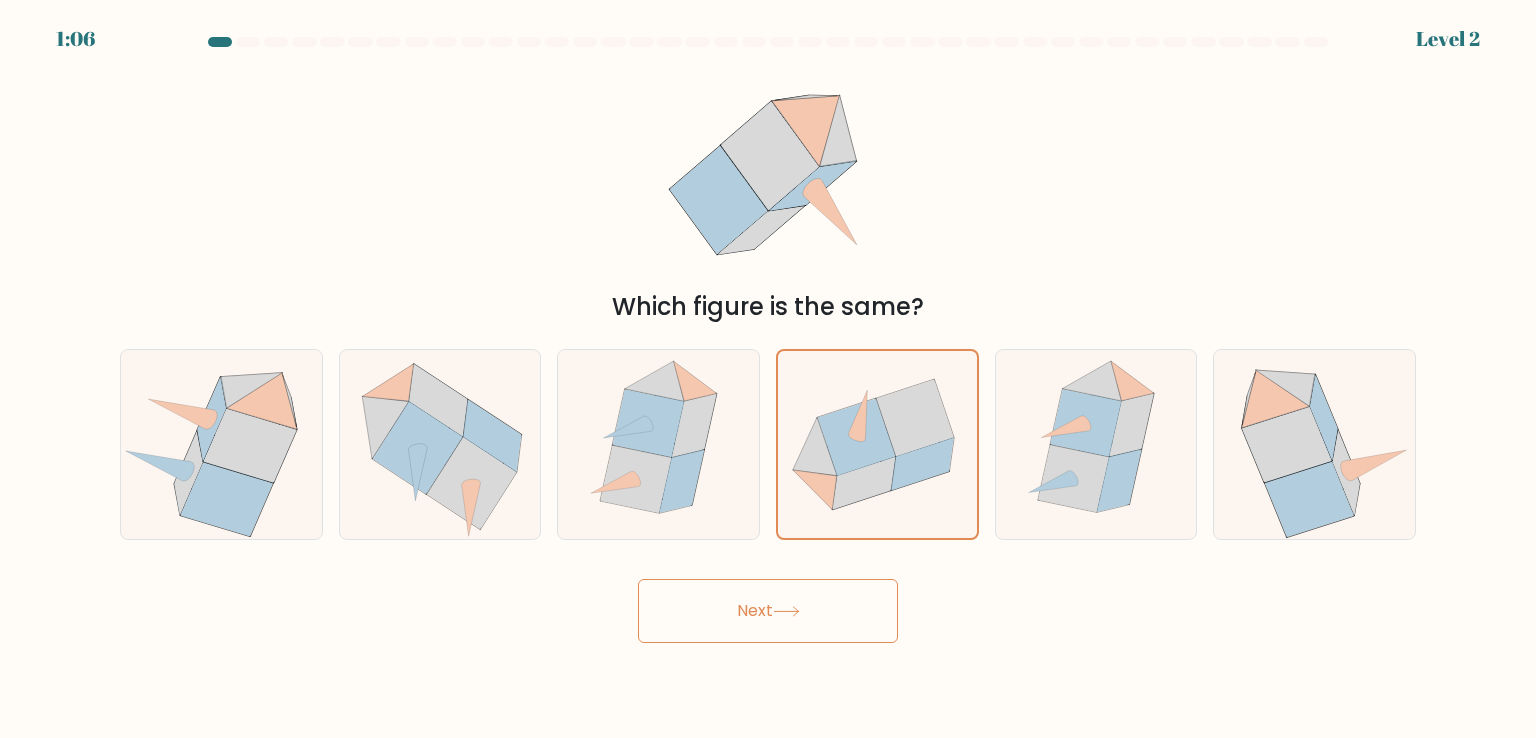 click on "Next" at bounding box center [768, 611] 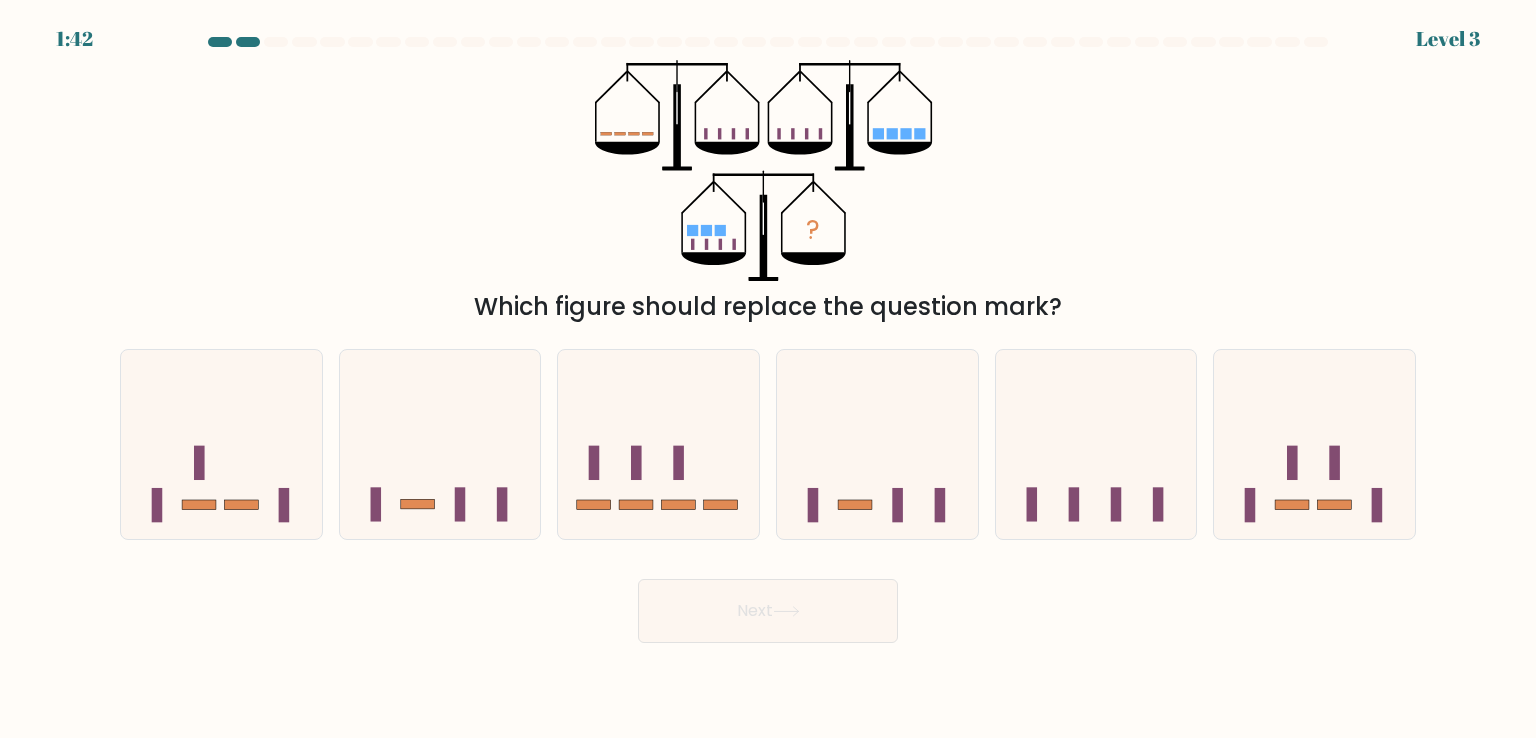 drag, startPoint x: 682, startPoint y: 447, endPoint x: 757, endPoint y: 728, distance: 290.83673 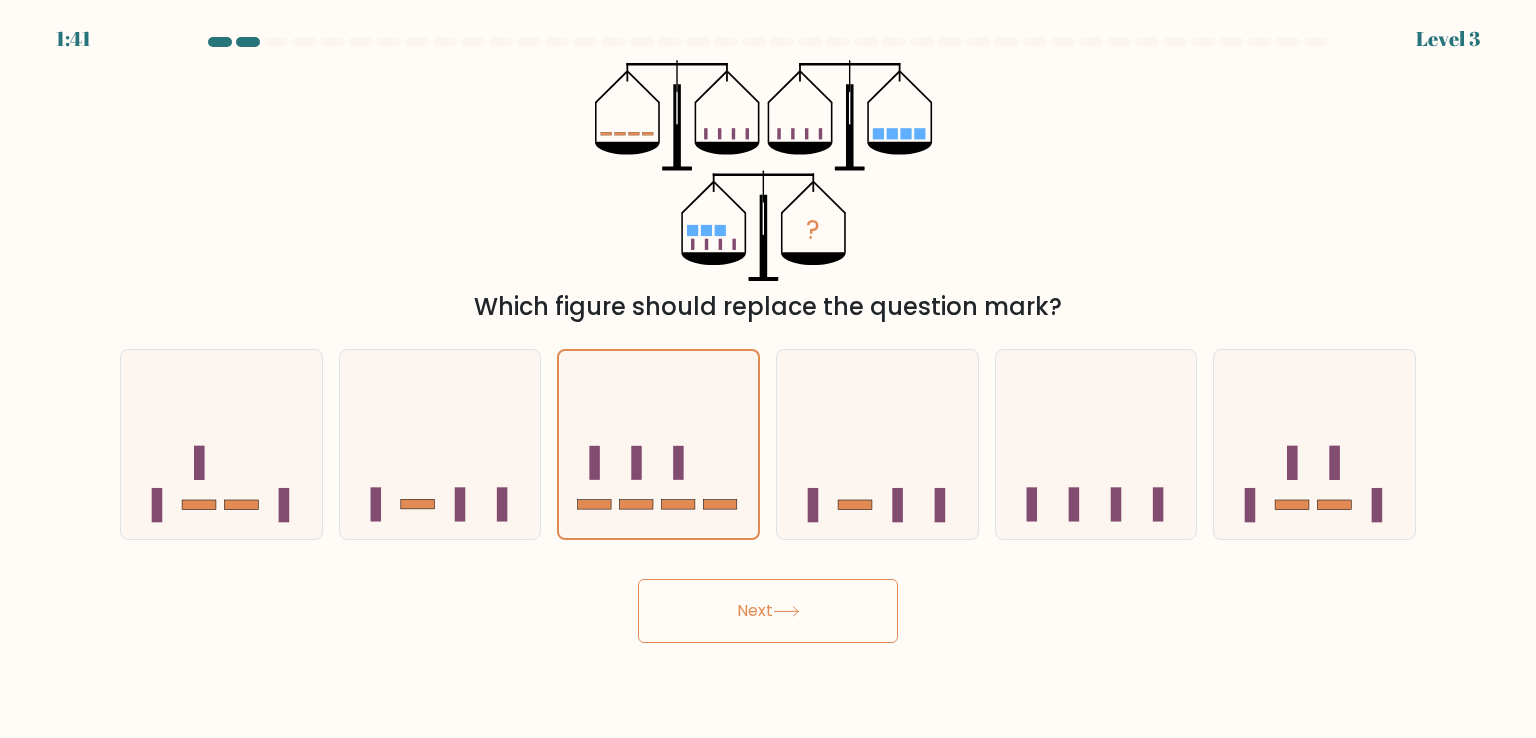 click on "Next" at bounding box center [768, 611] 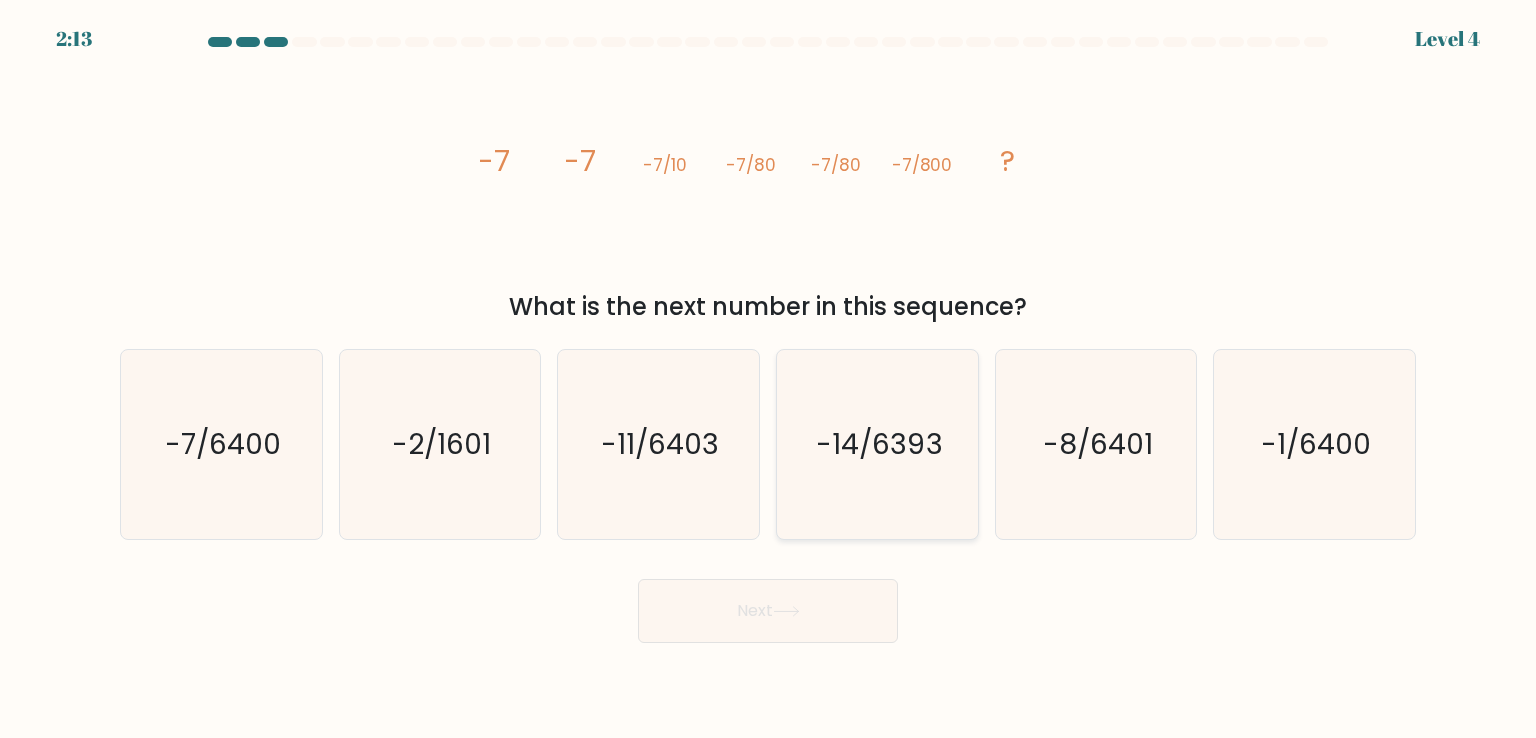 click on "-14/6393" 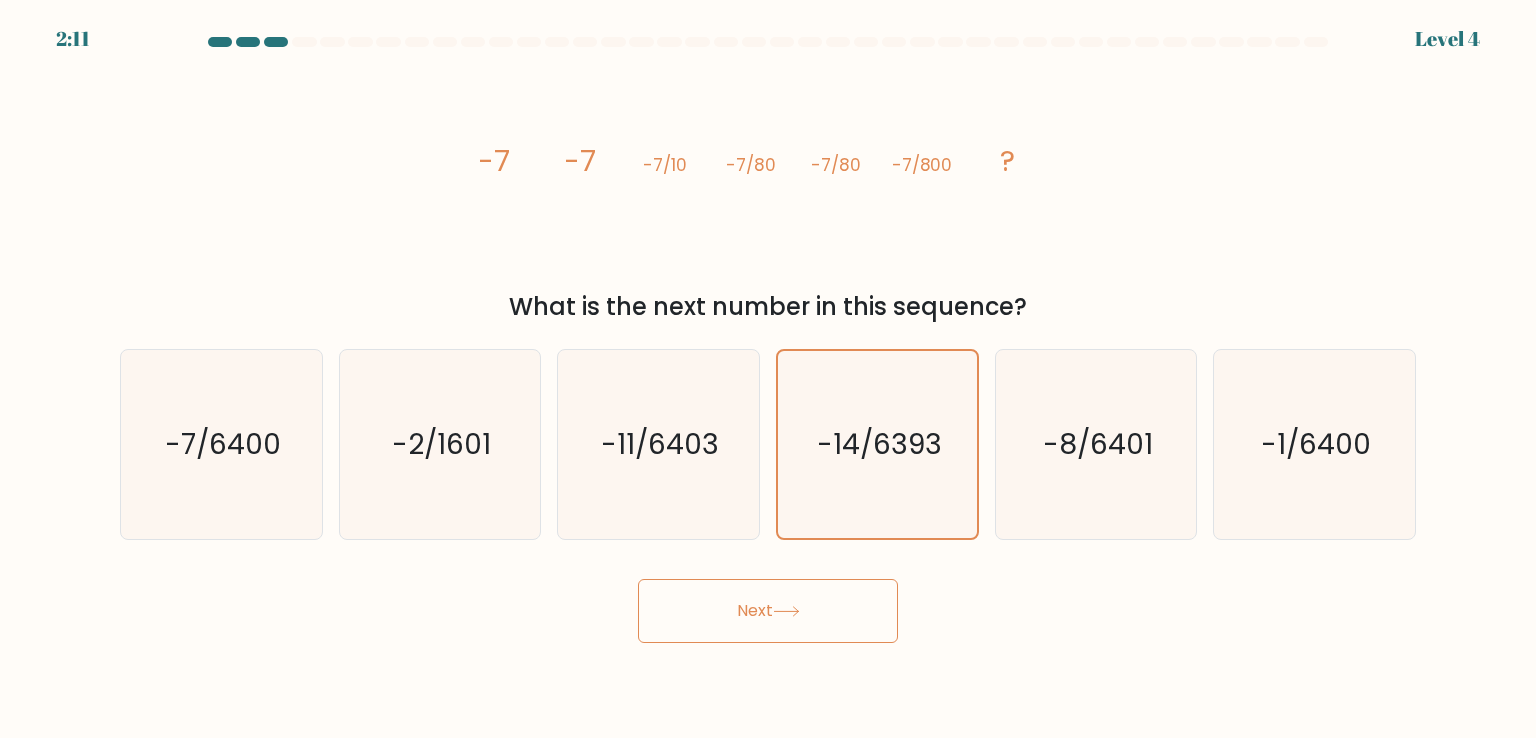 click on "Next" at bounding box center (768, 611) 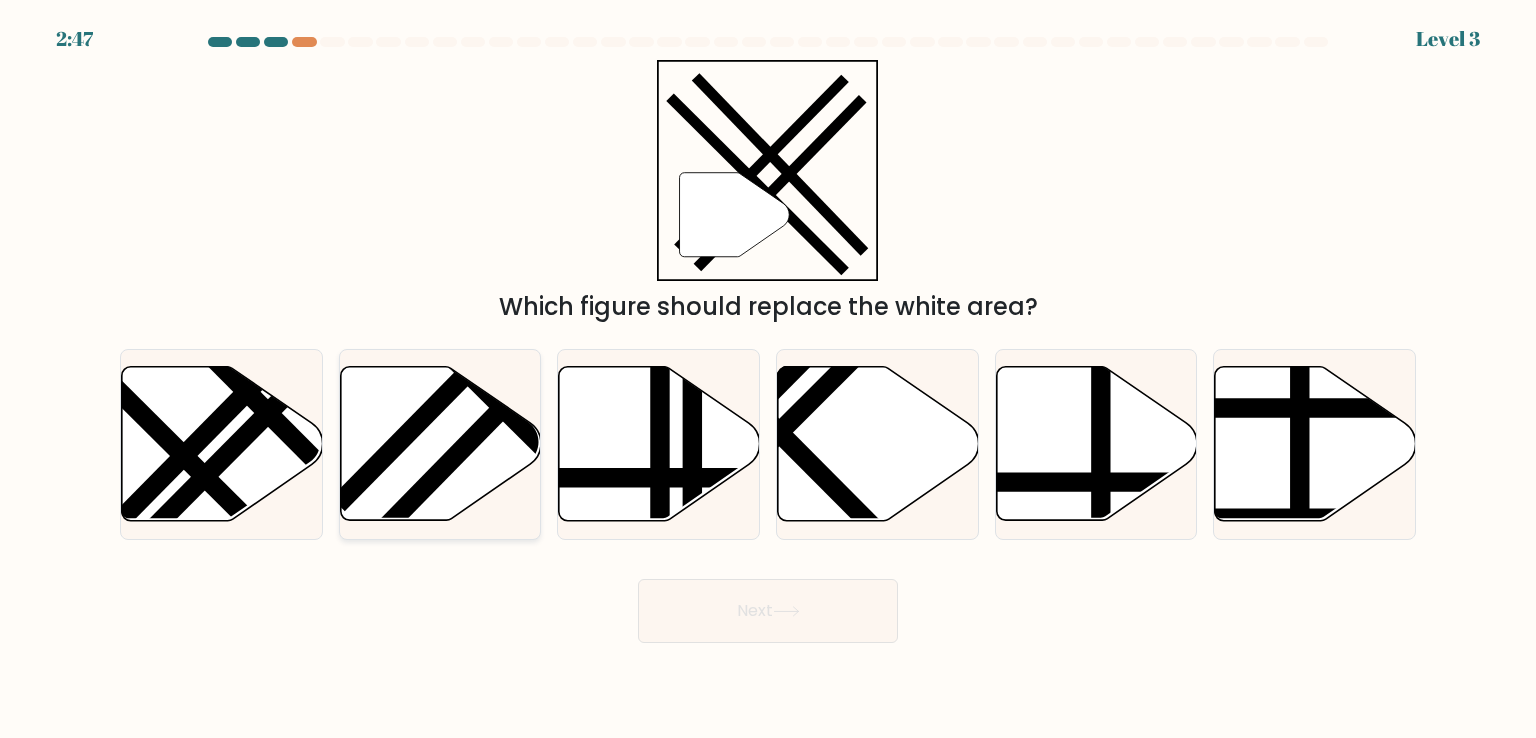 click 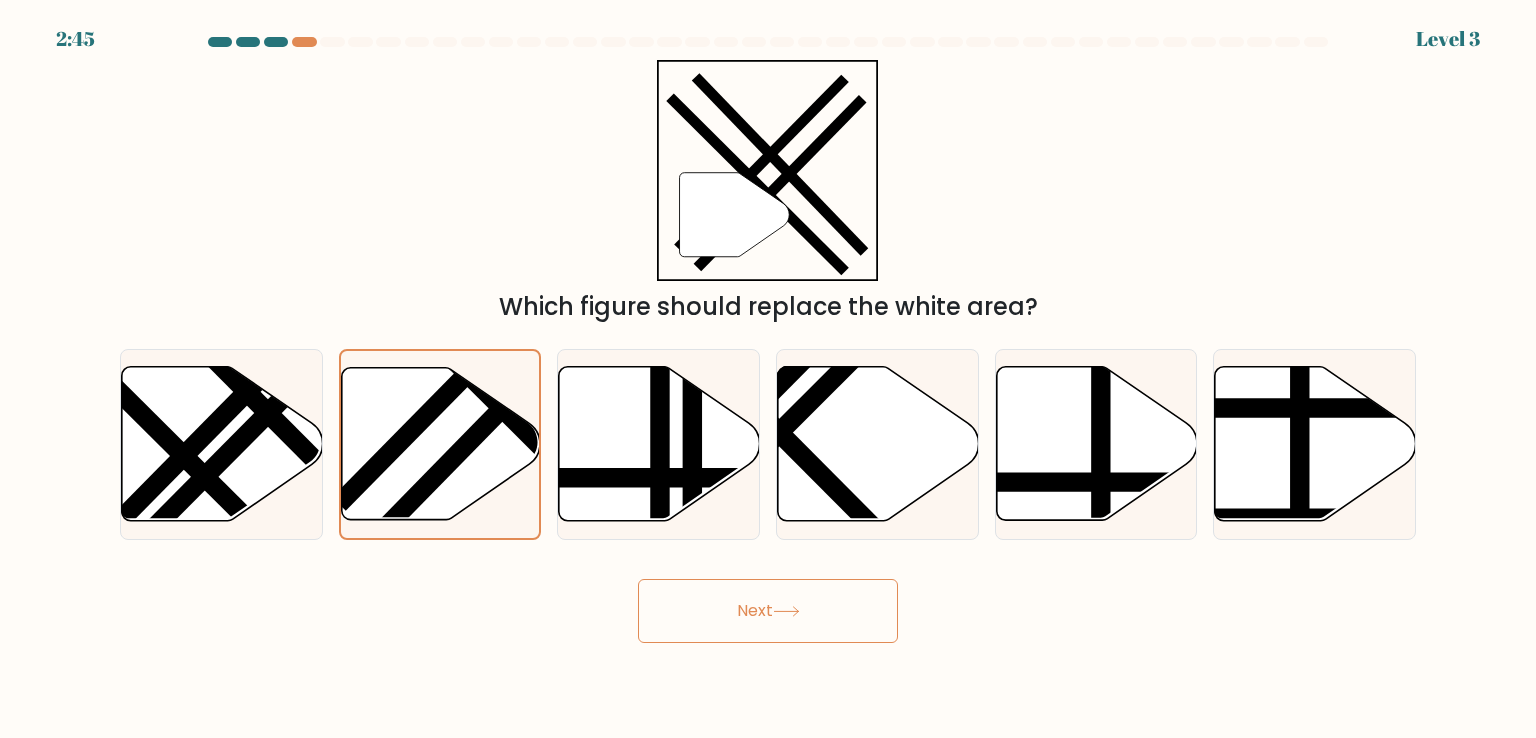 click on "Next" at bounding box center (768, 611) 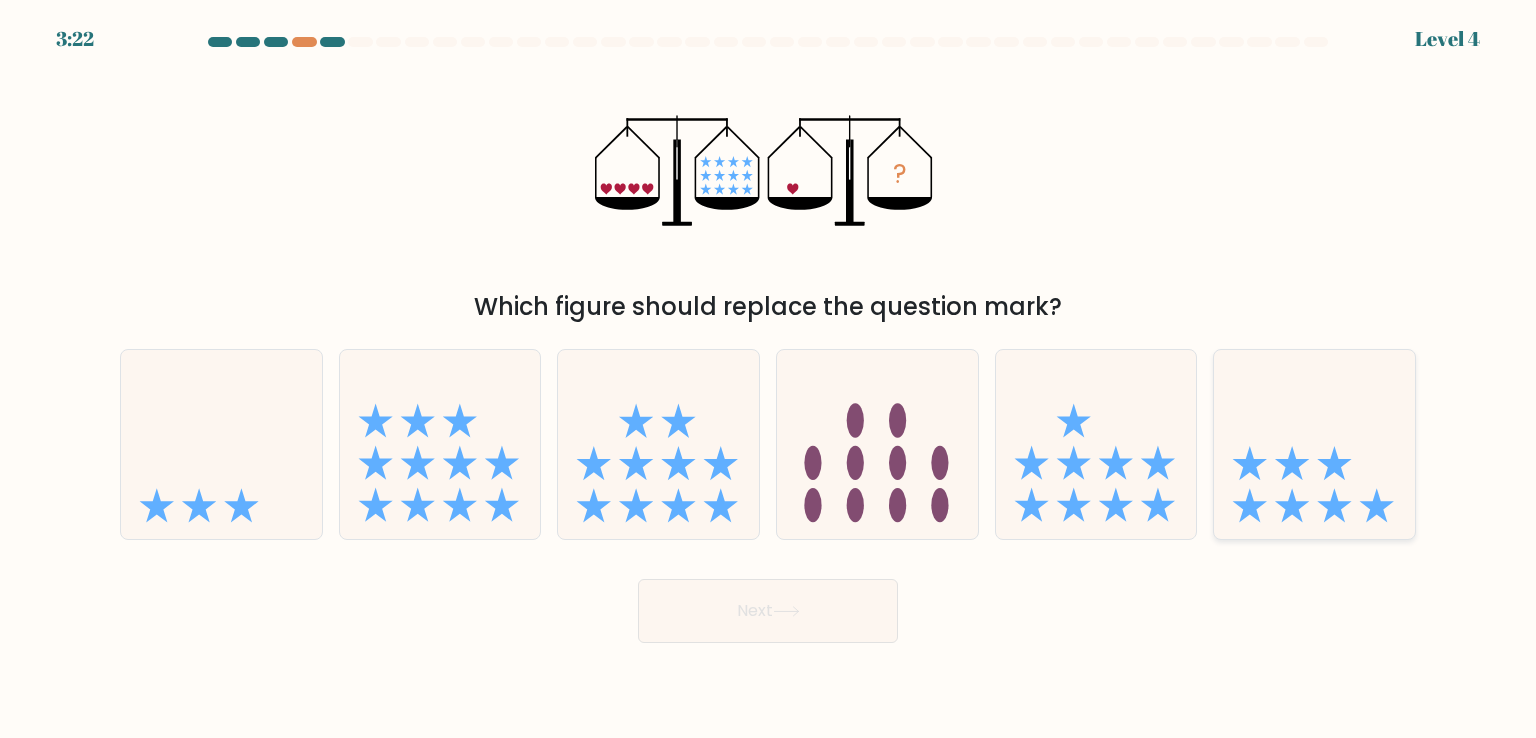 click 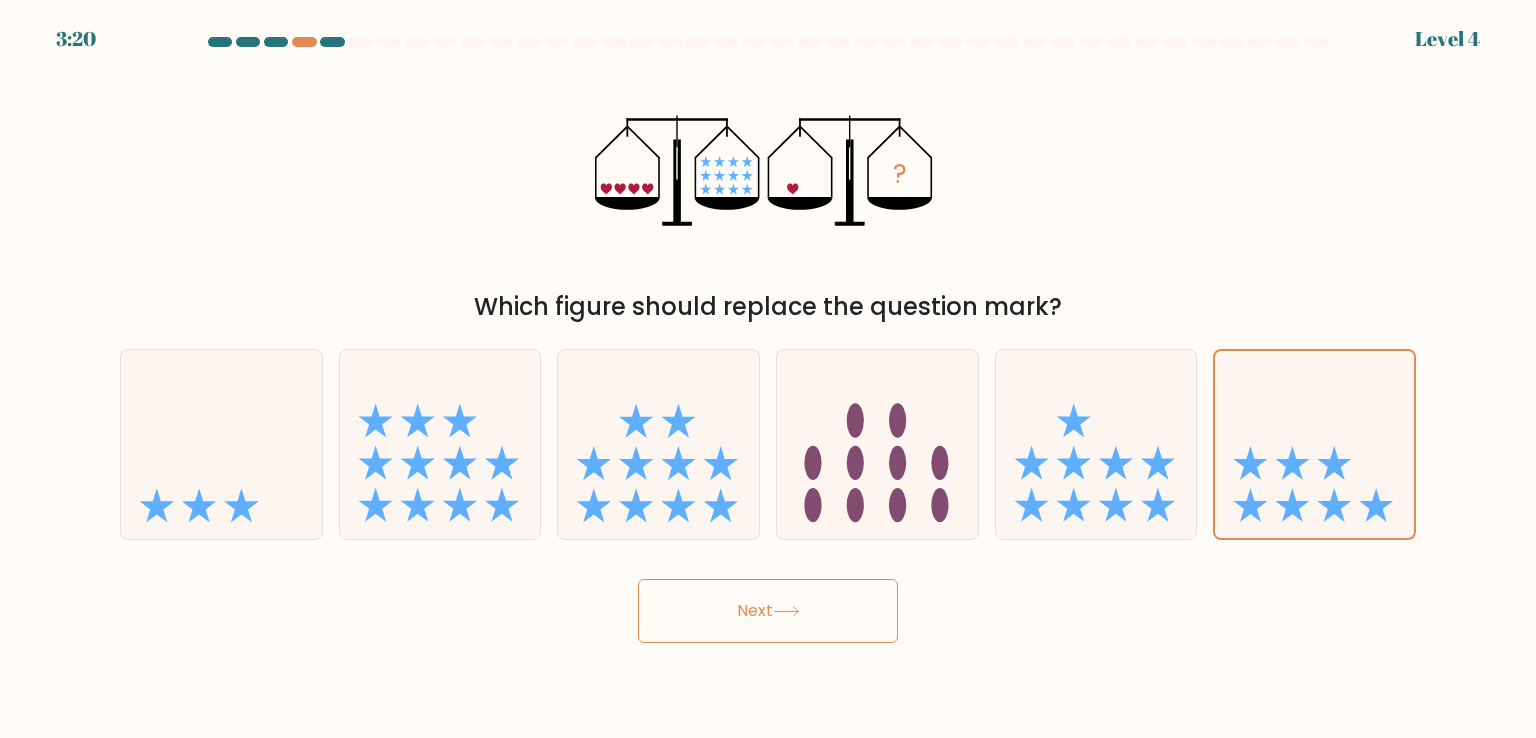 click on "Next" at bounding box center [768, 611] 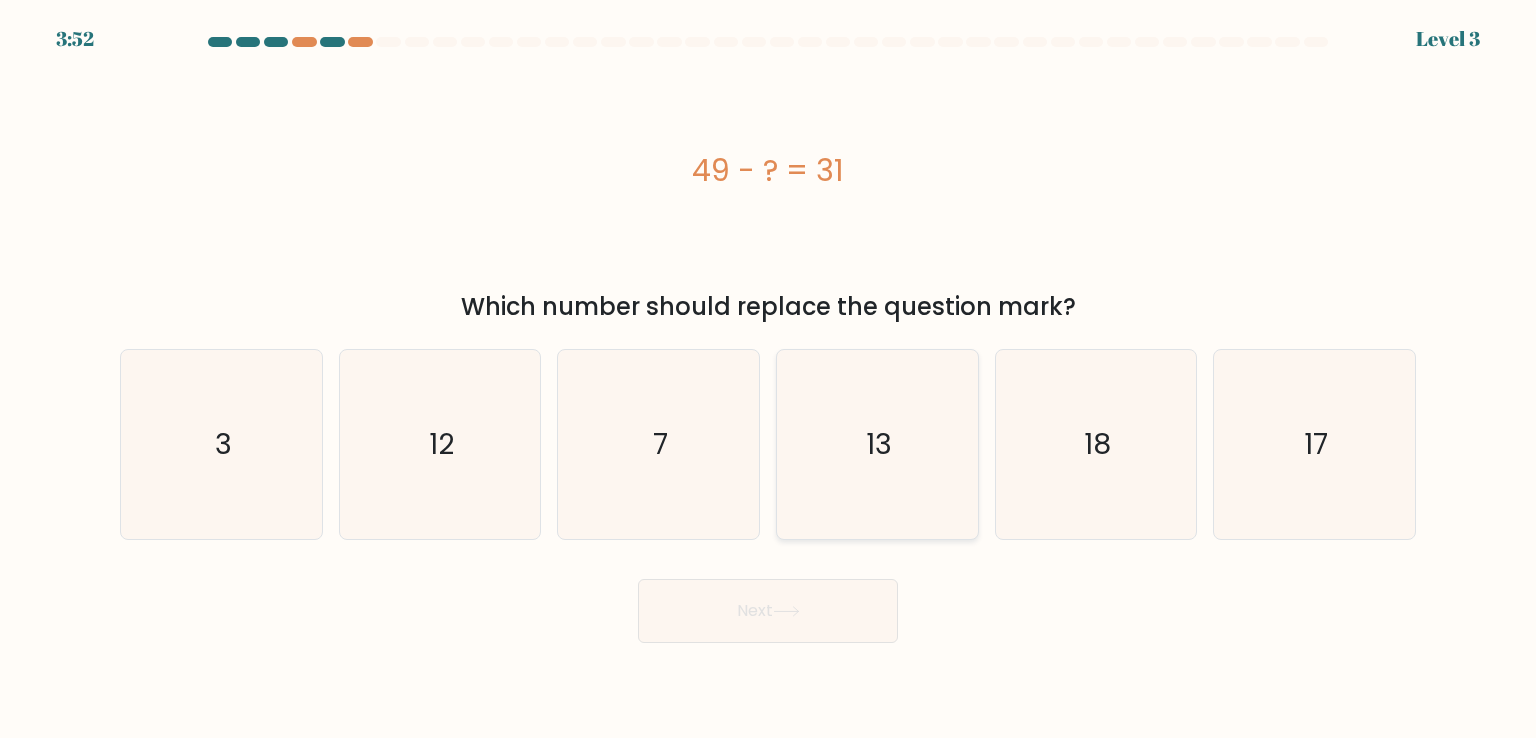 drag, startPoint x: 1068, startPoint y: 453, endPoint x: 904, endPoint y: 529, distance: 180.75398 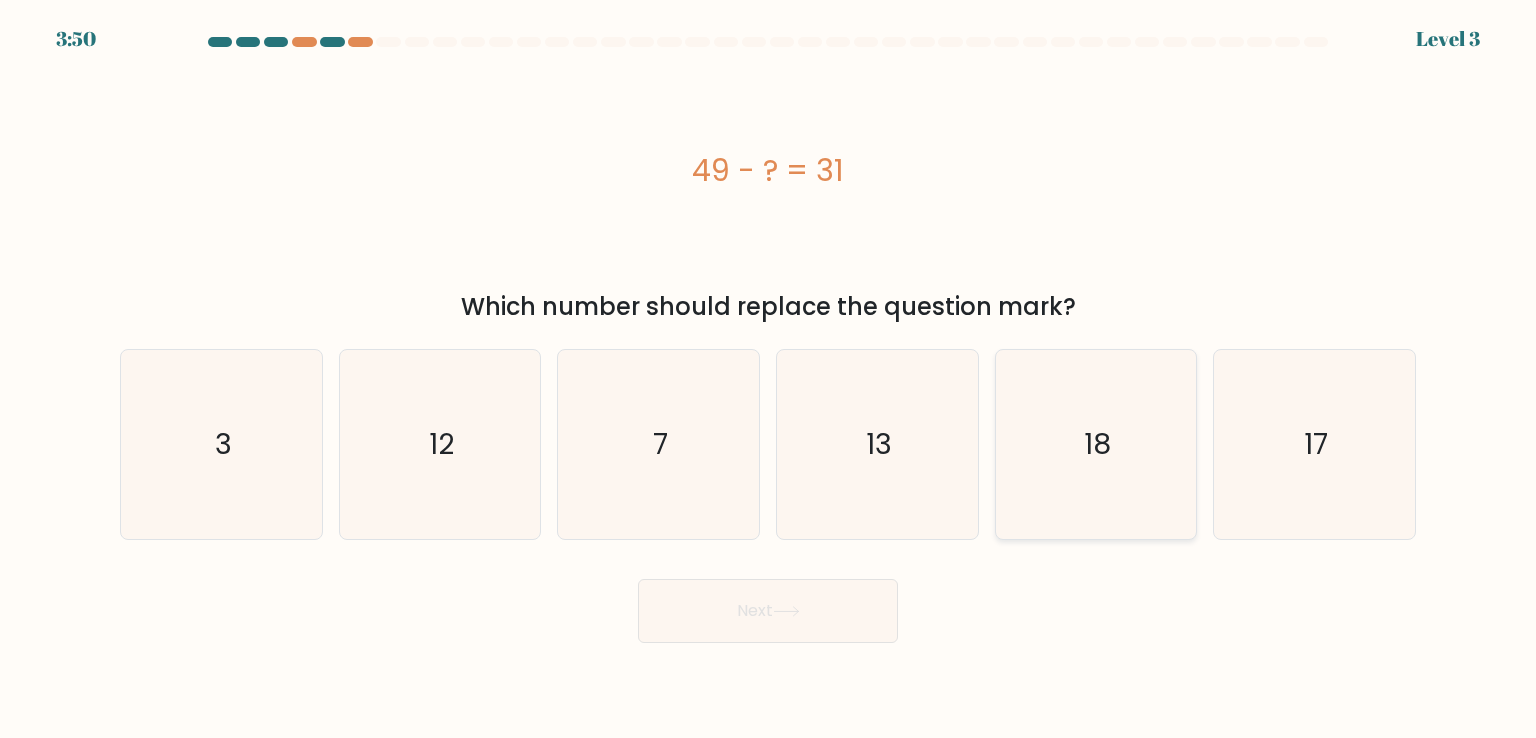 click on "18" 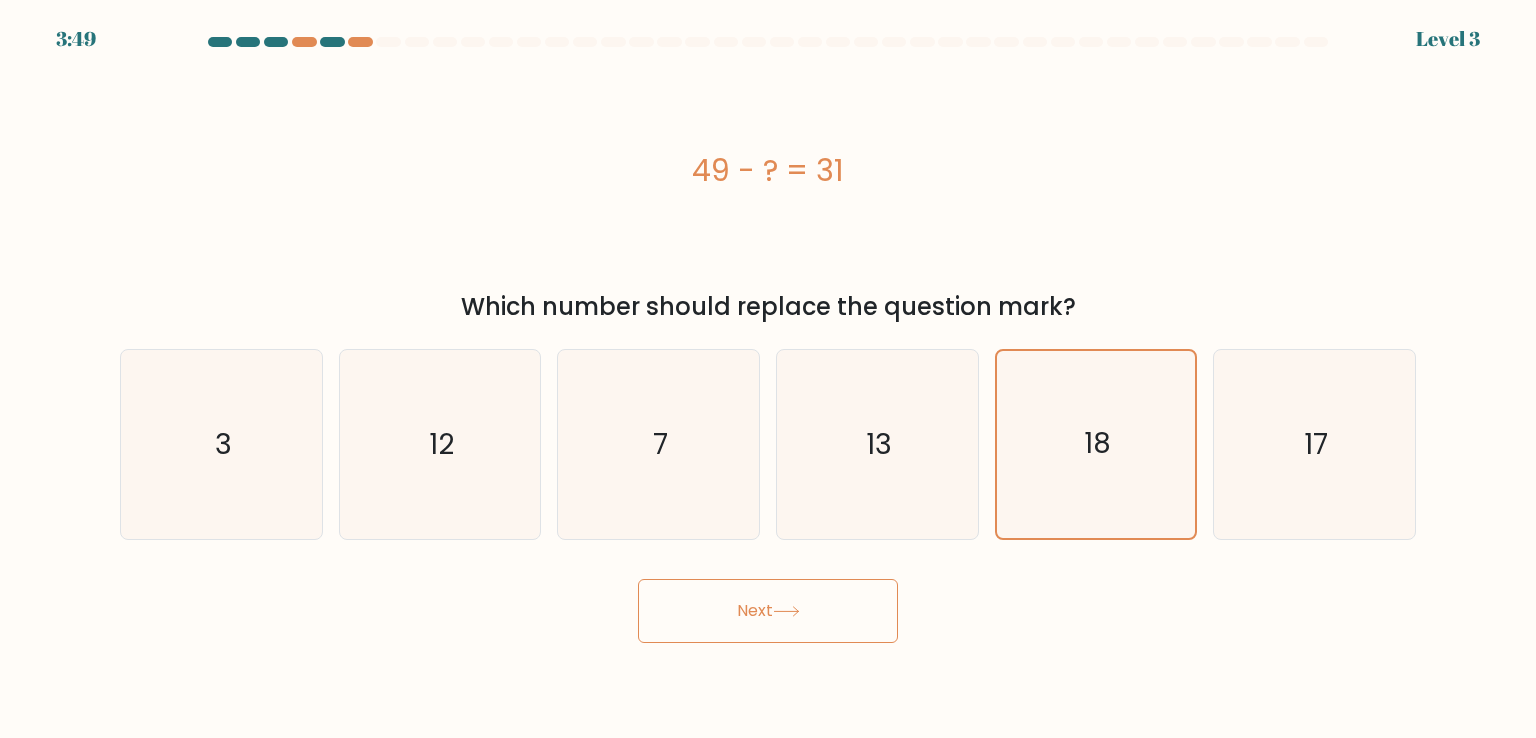 click on "Next" at bounding box center (768, 611) 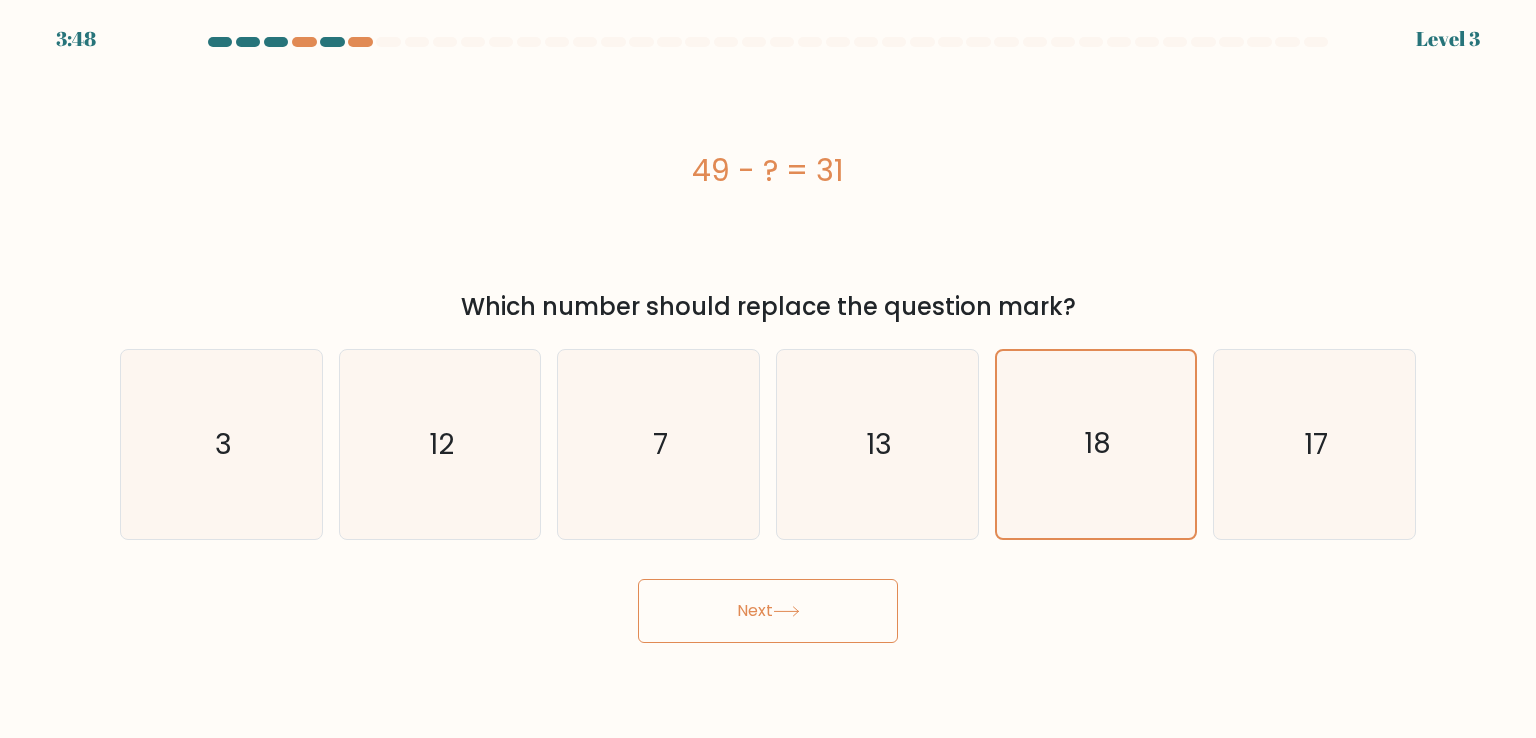 click on "Next" at bounding box center (768, 611) 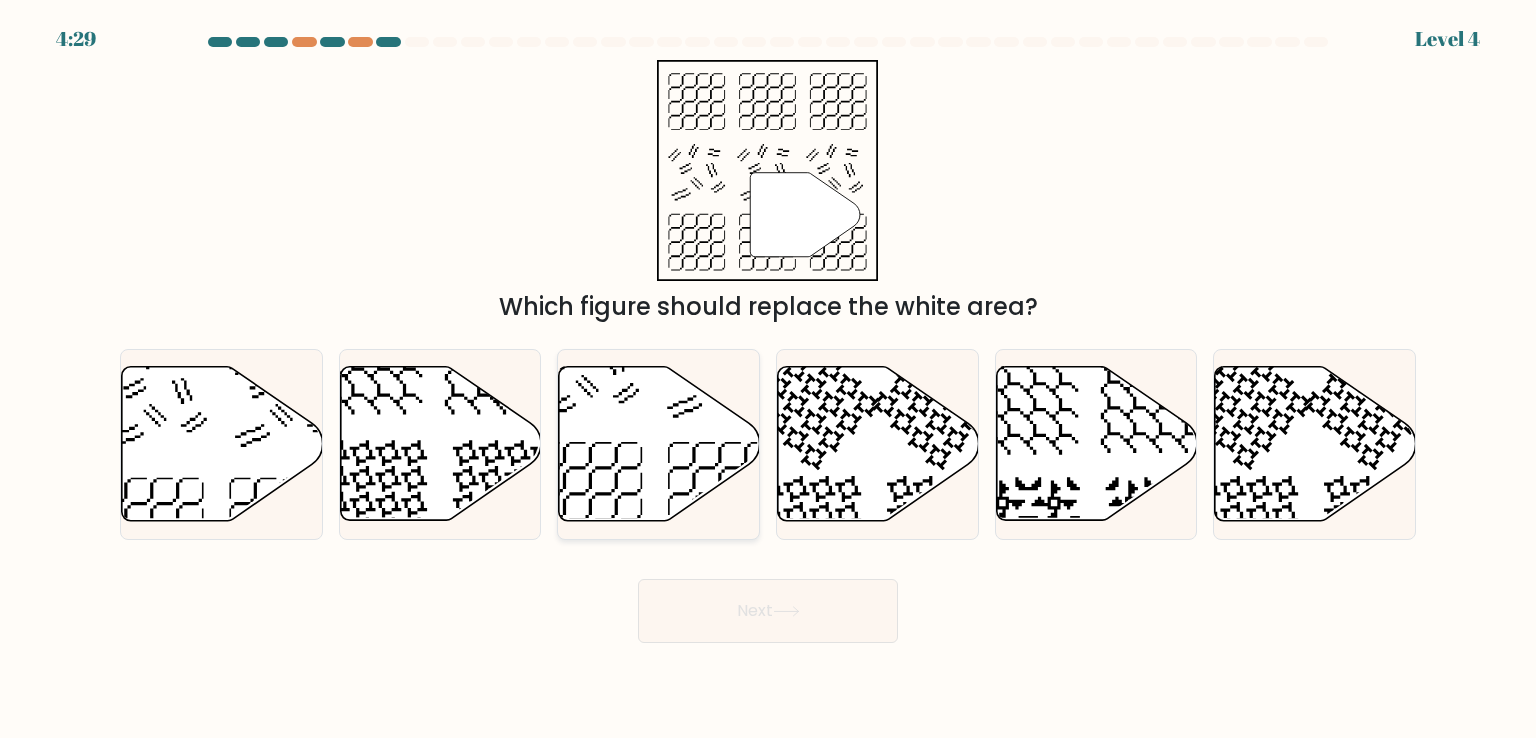 drag, startPoint x: 645, startPoint y: 435, endPoint x: 633, endPoint y: 423, distance: 16.970562 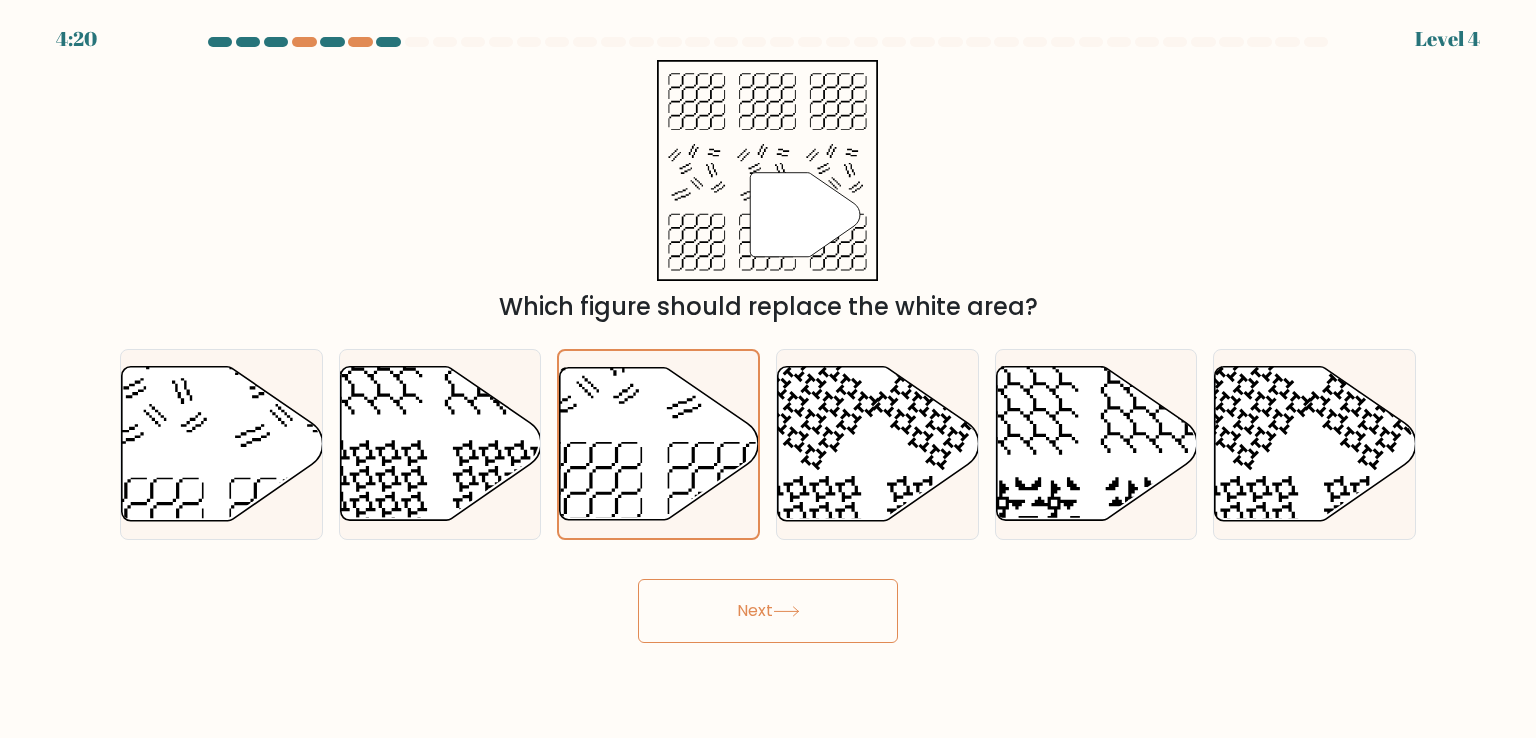 click on "Next" at bounding box center [768, 611] 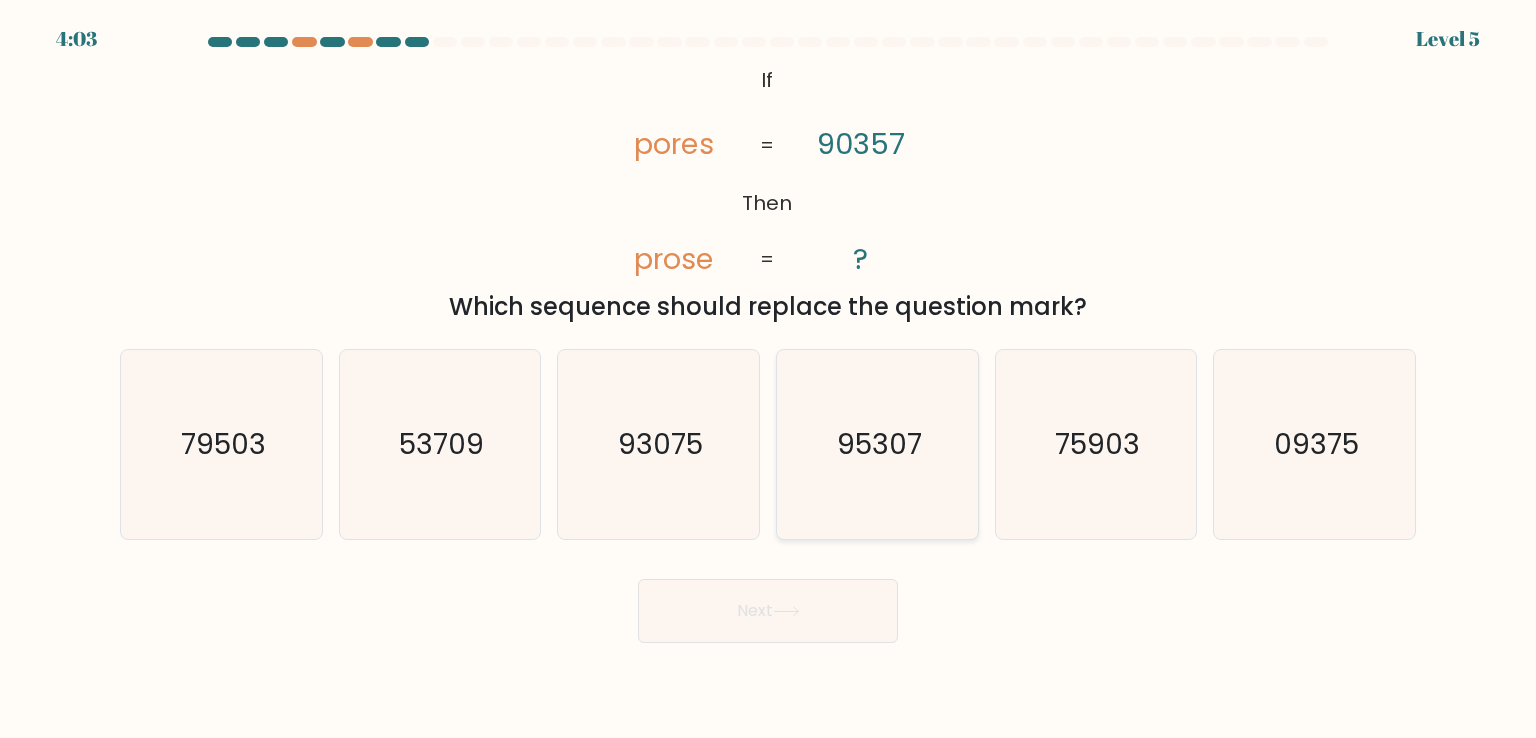 click on "95307" 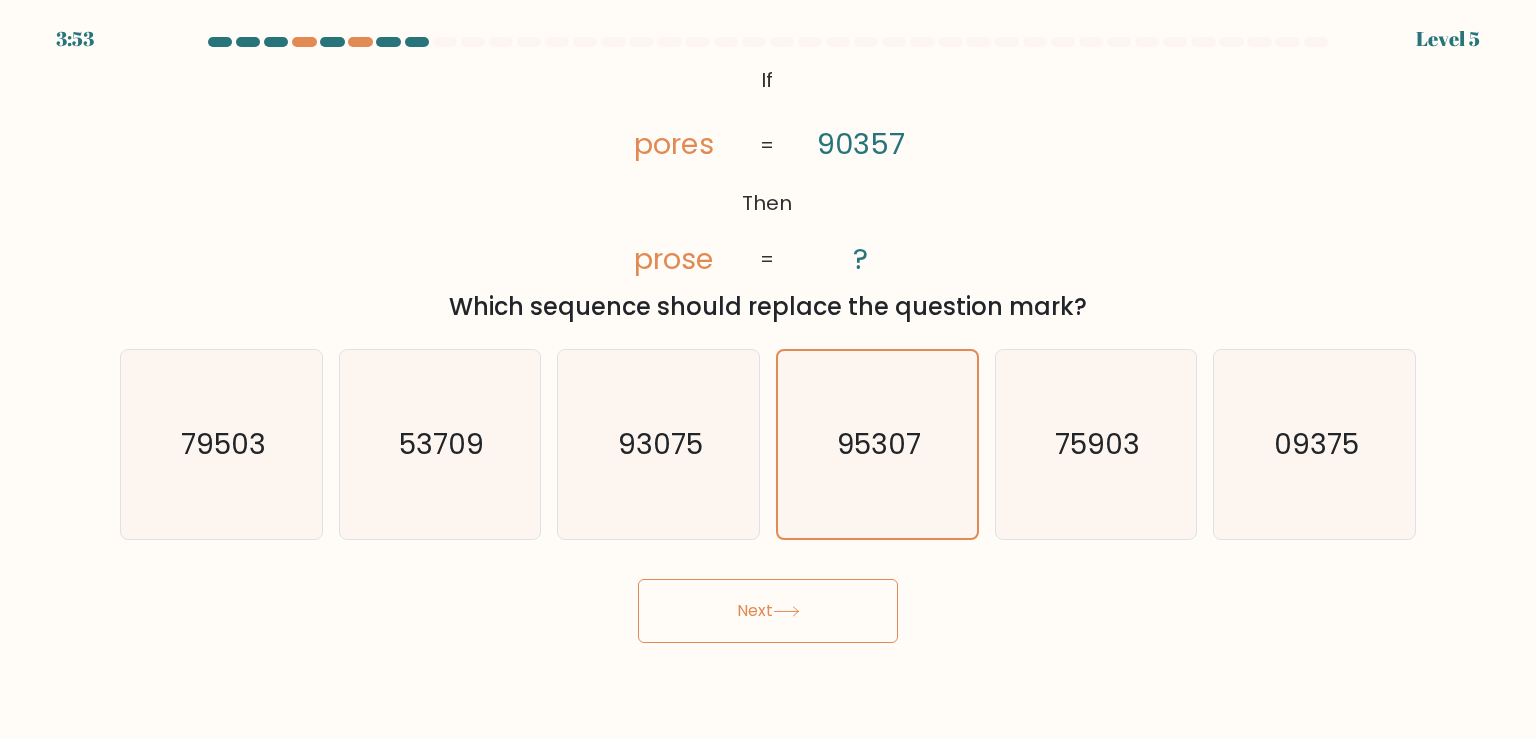 click on "Next" at bounding box center (768, 611) 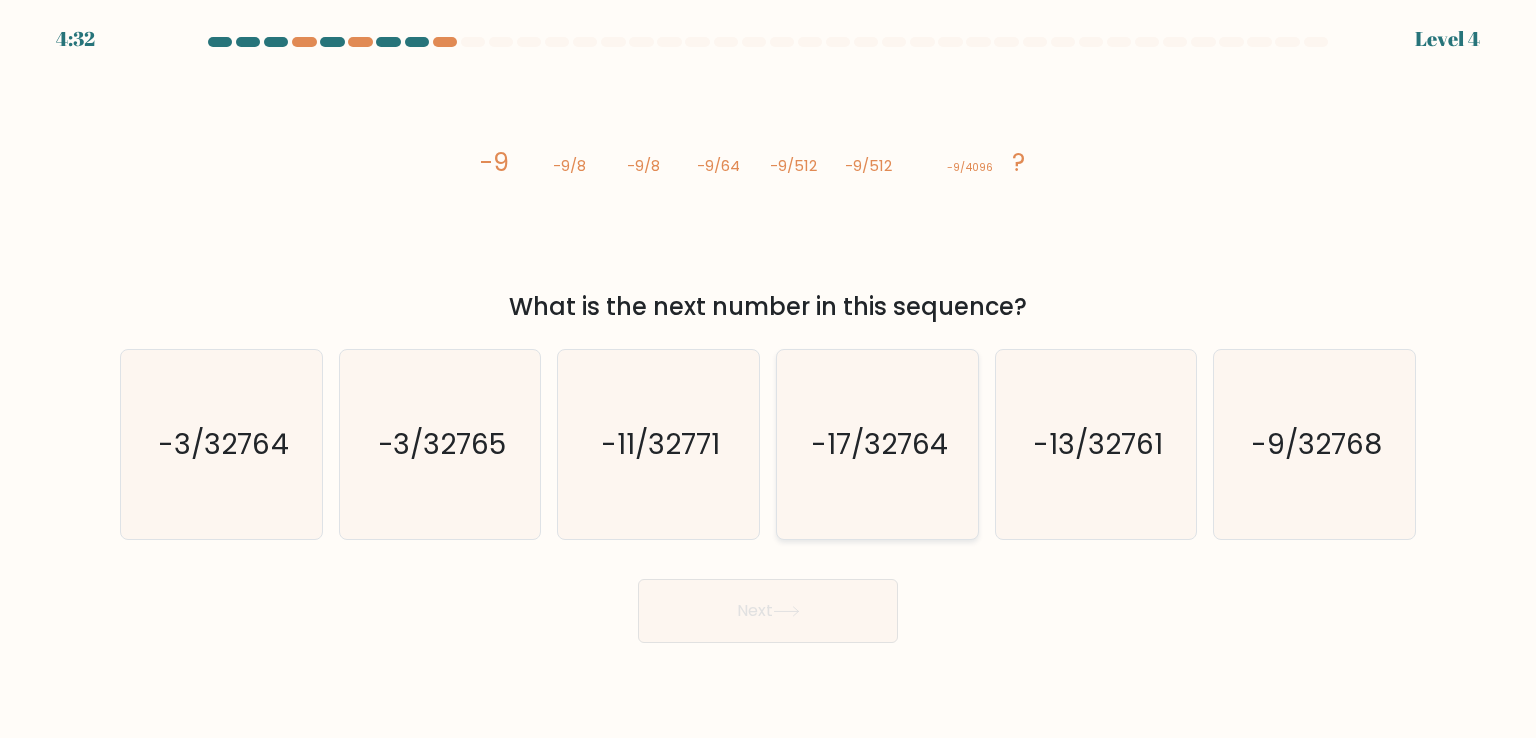drag, startPoint x: 852, startPoint y: 493, endPoint x: 797, endPoint y: 527, distance: 64.66065 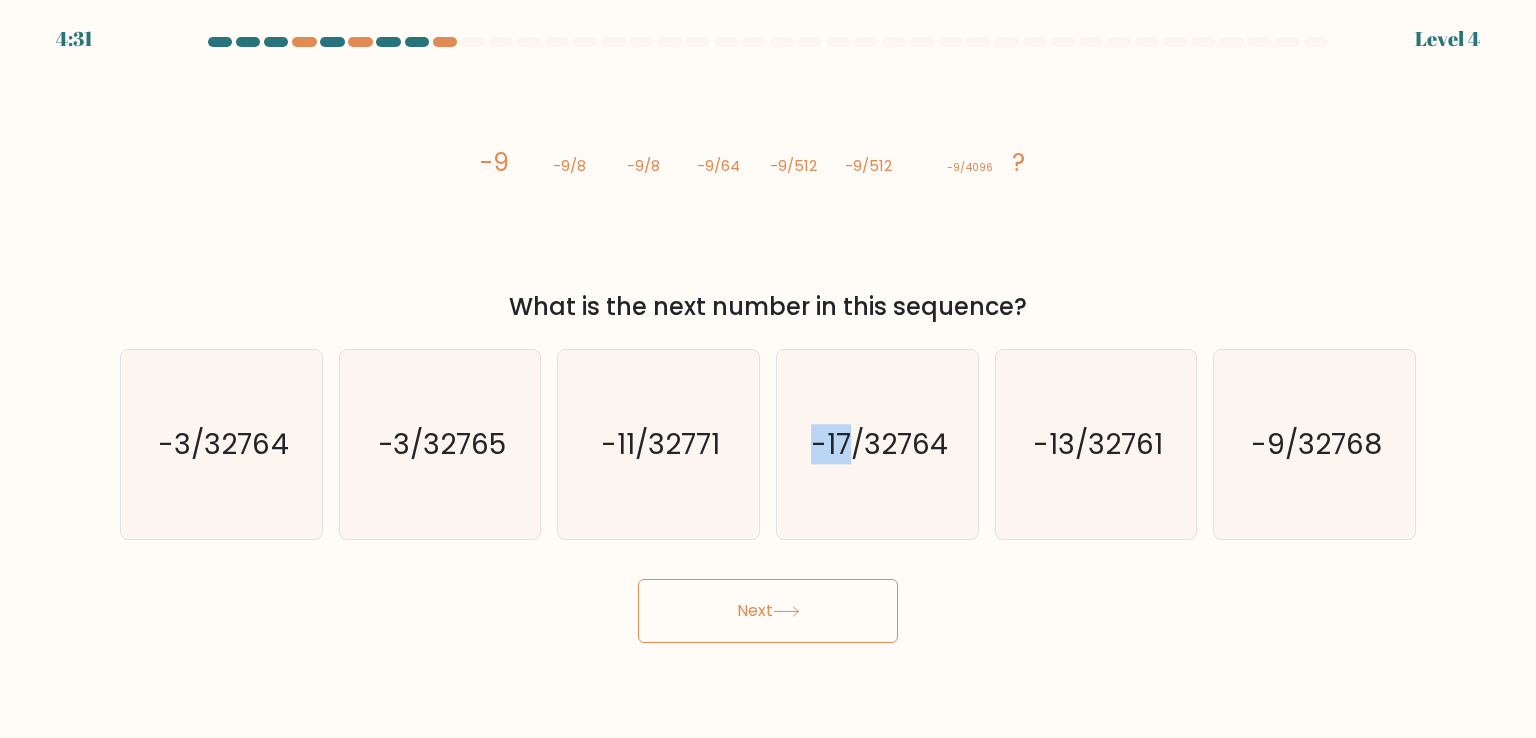 click on "Next" at bounding box center [768, 611] 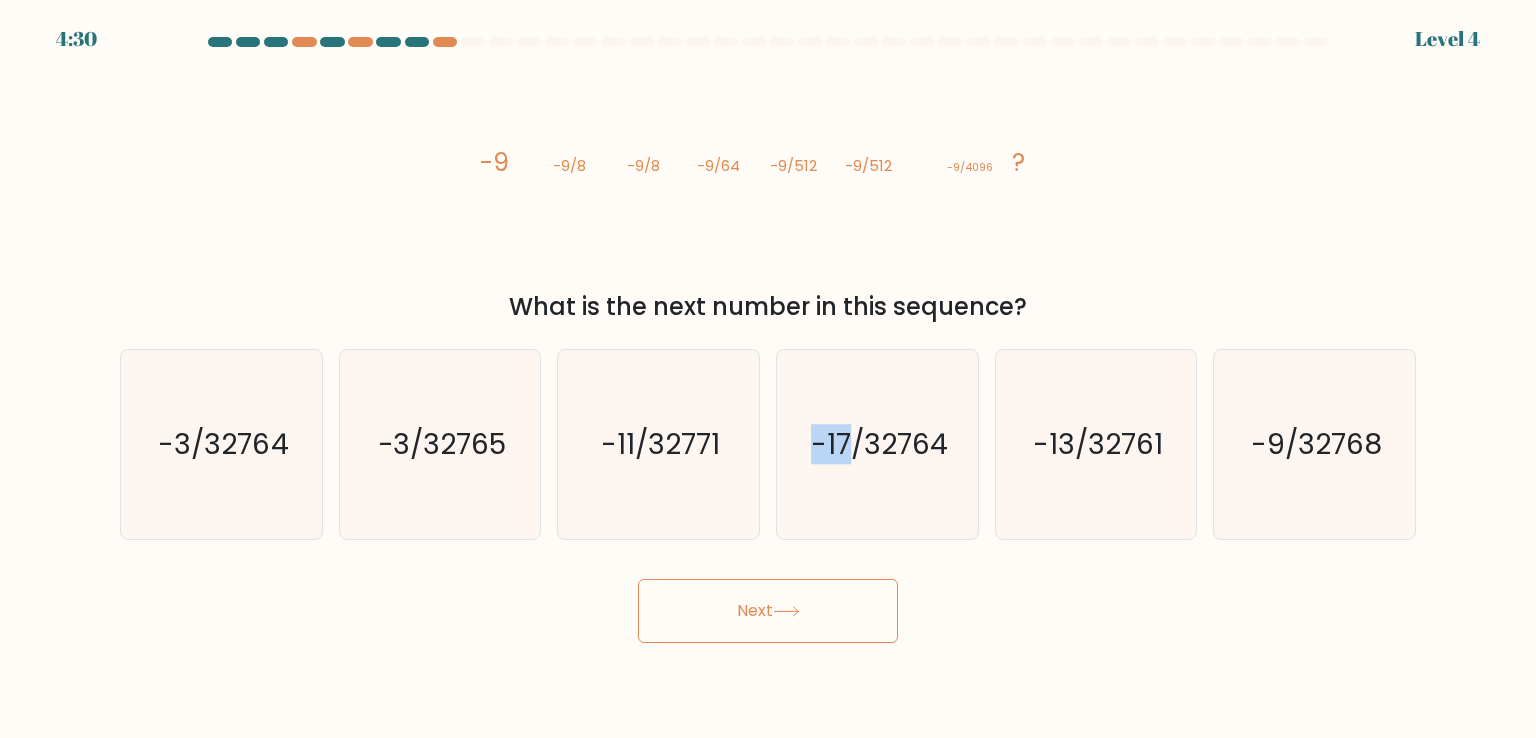 click on "Next" at bounding box center [768, 611] 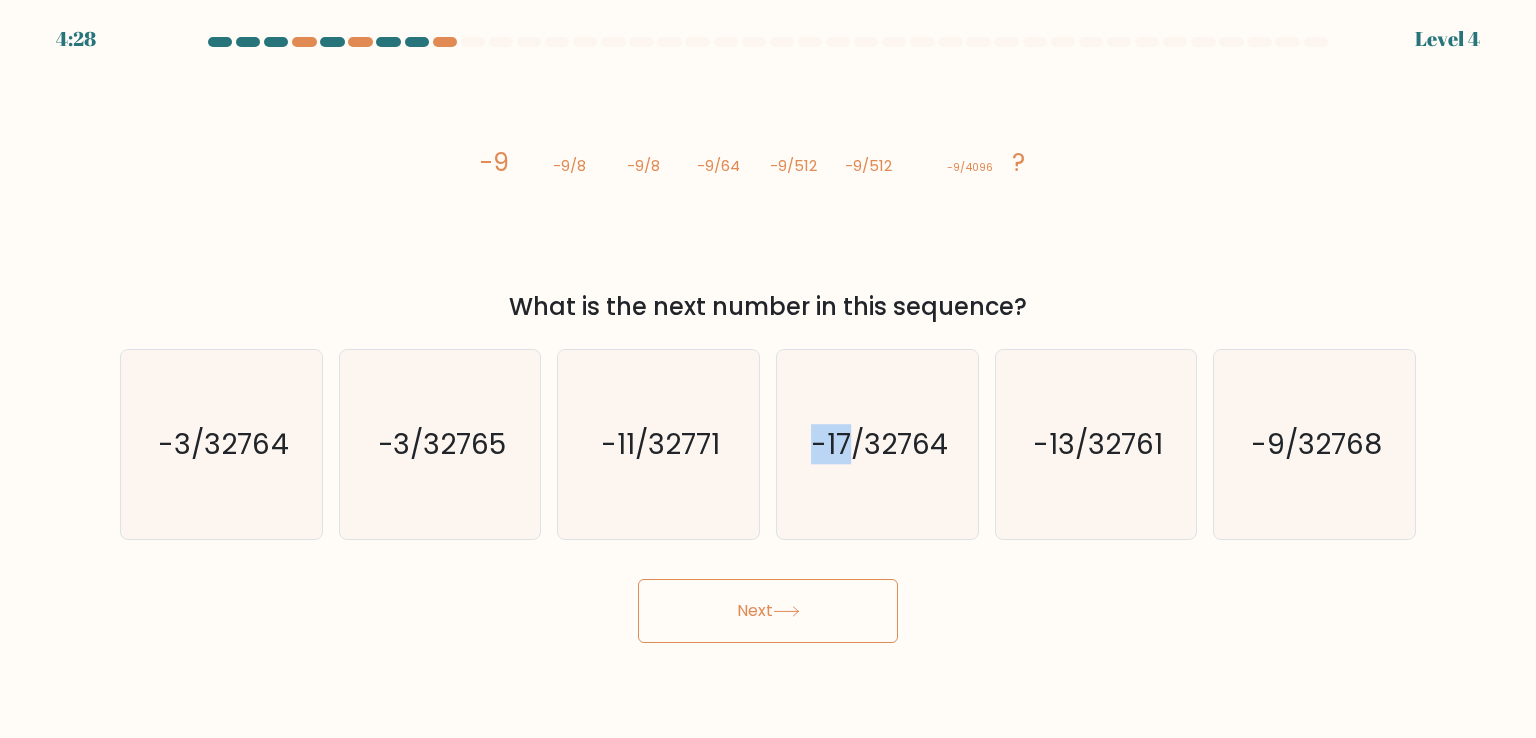 click on "Next" at bounding box center [768, 611] 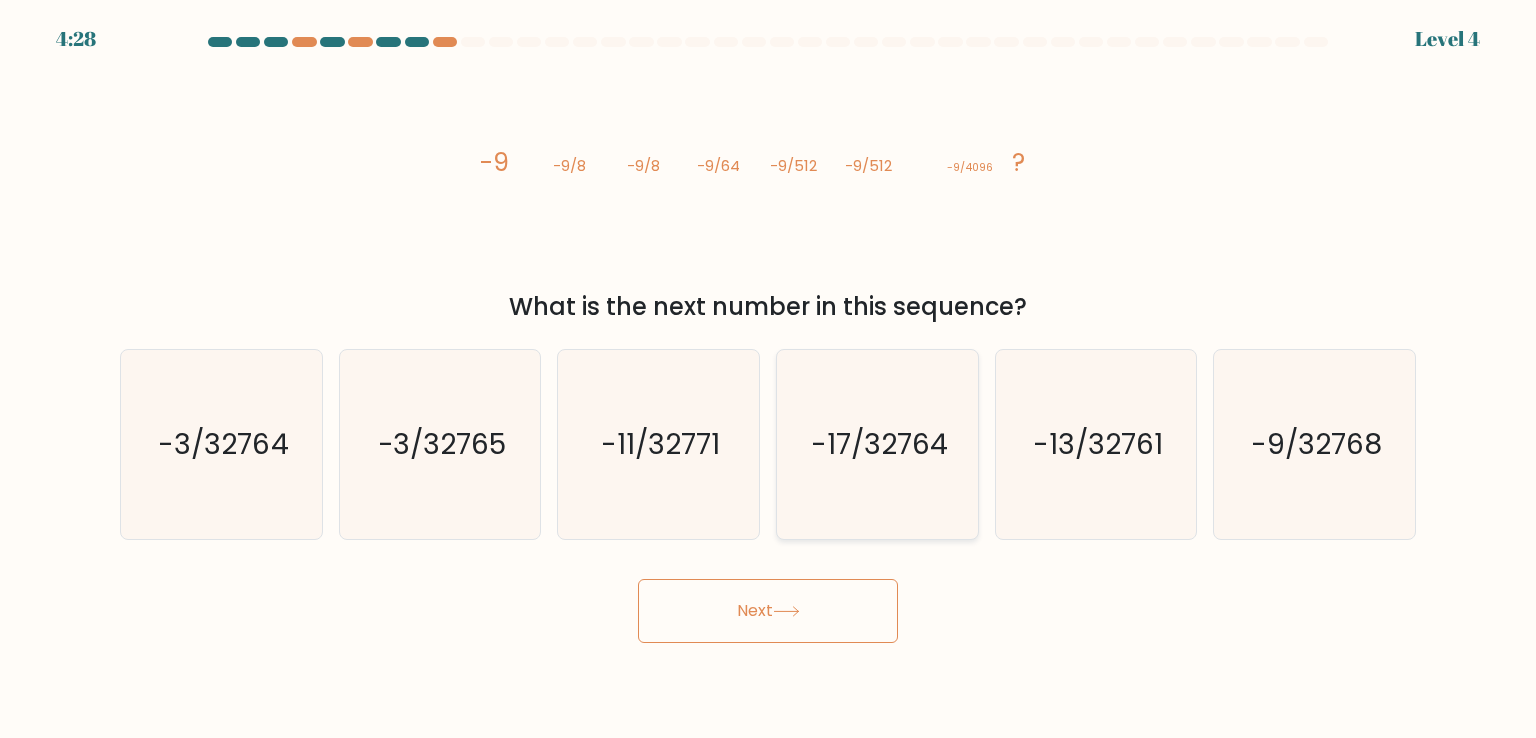 click on "-17/32764" 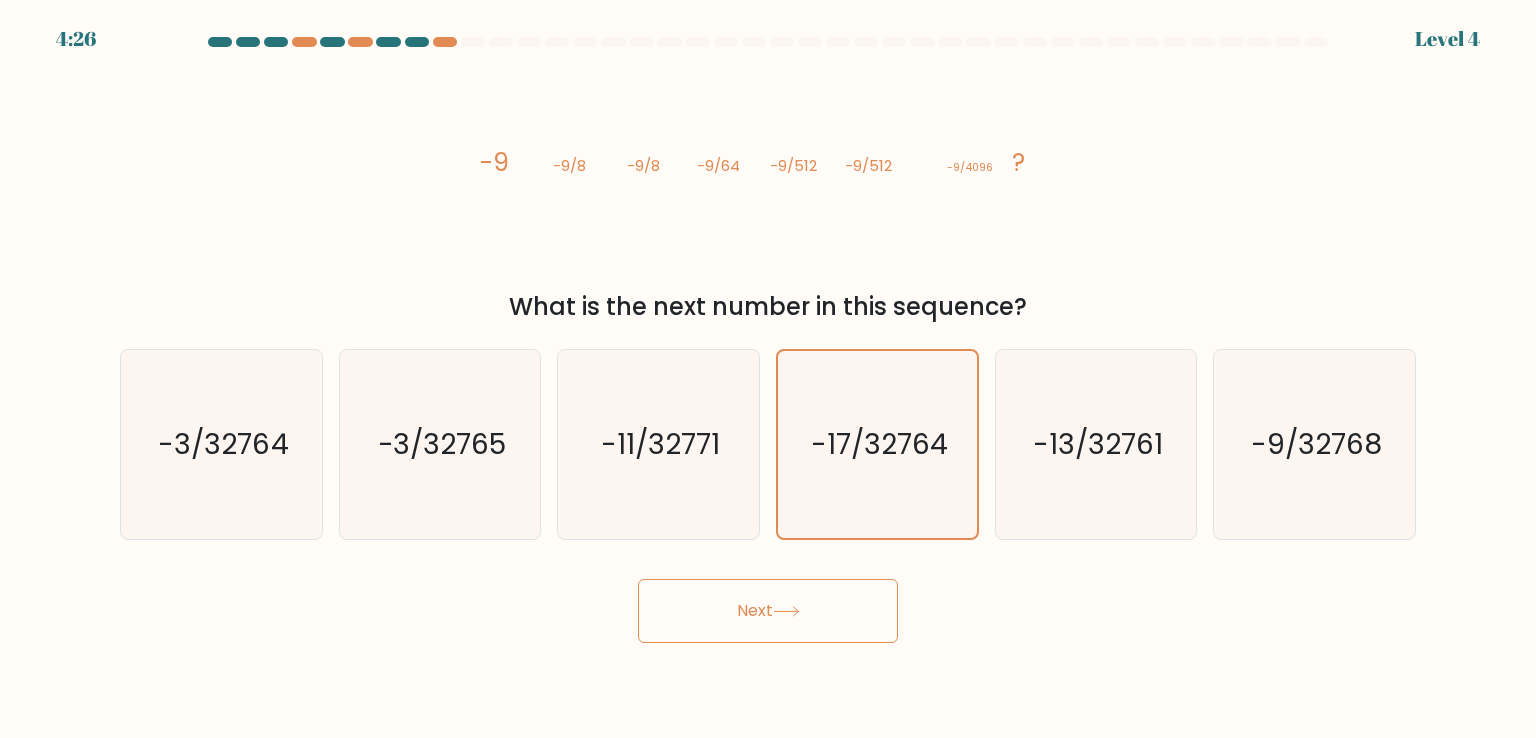 click on "Next" at bounding box center (768, 611) 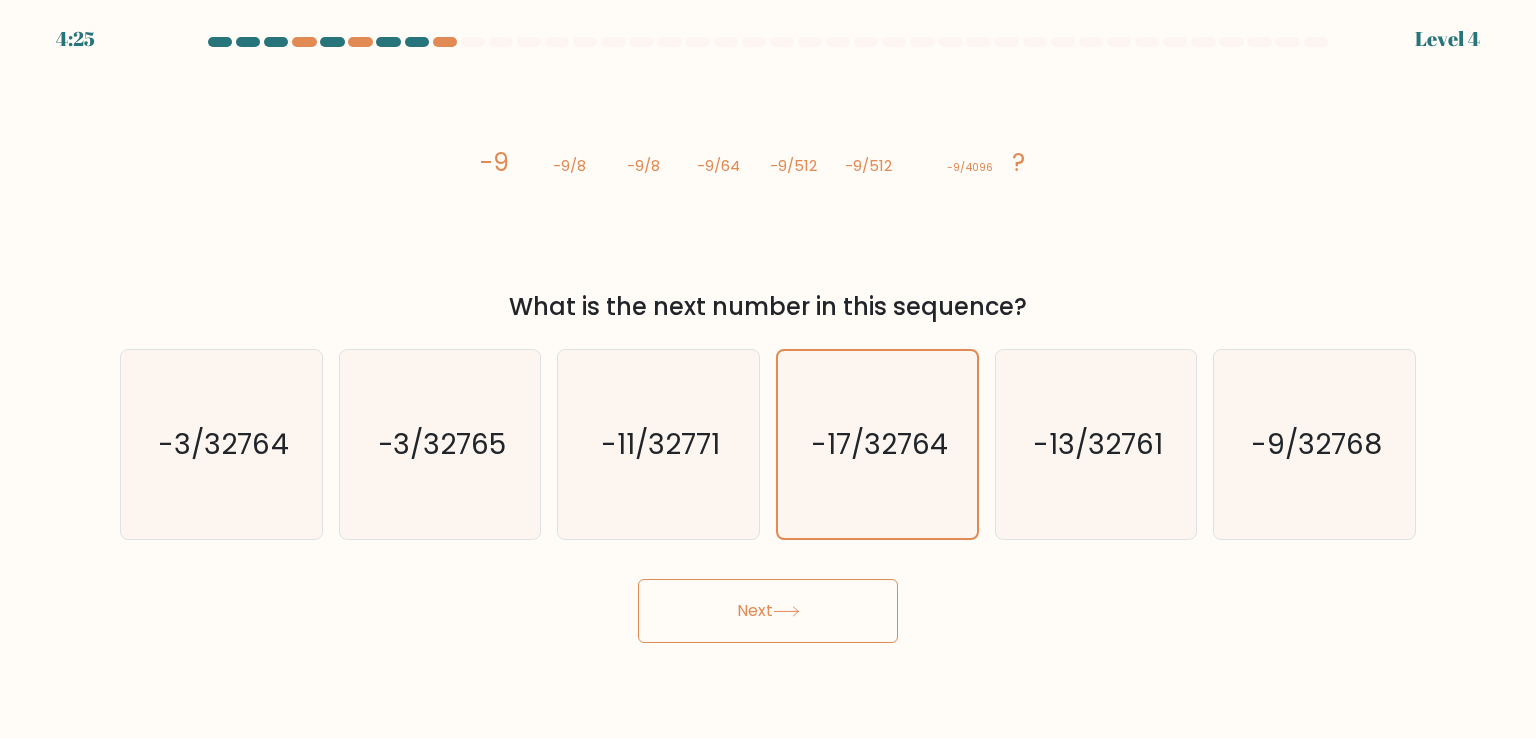 click on "Next" at bounding box center [768, 611] 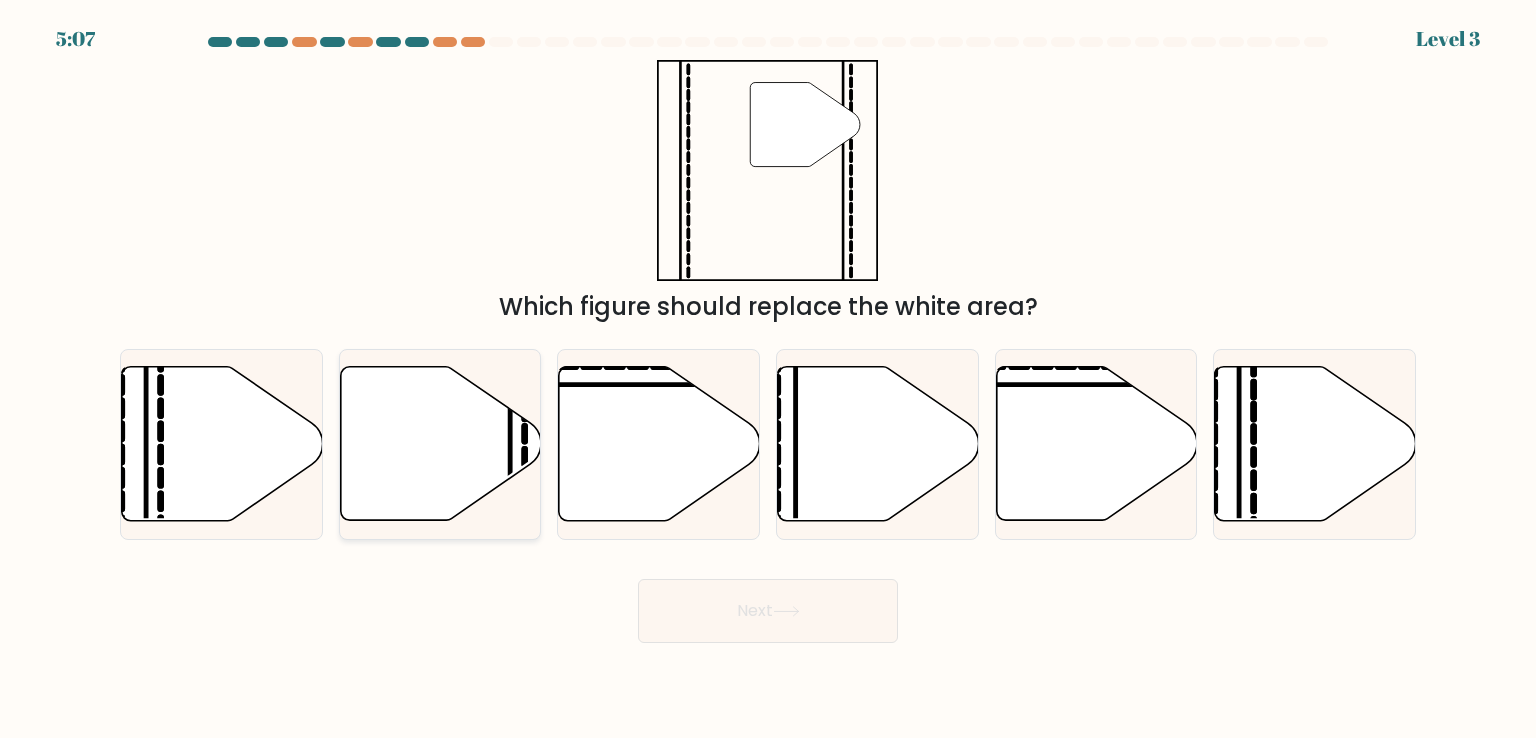 click 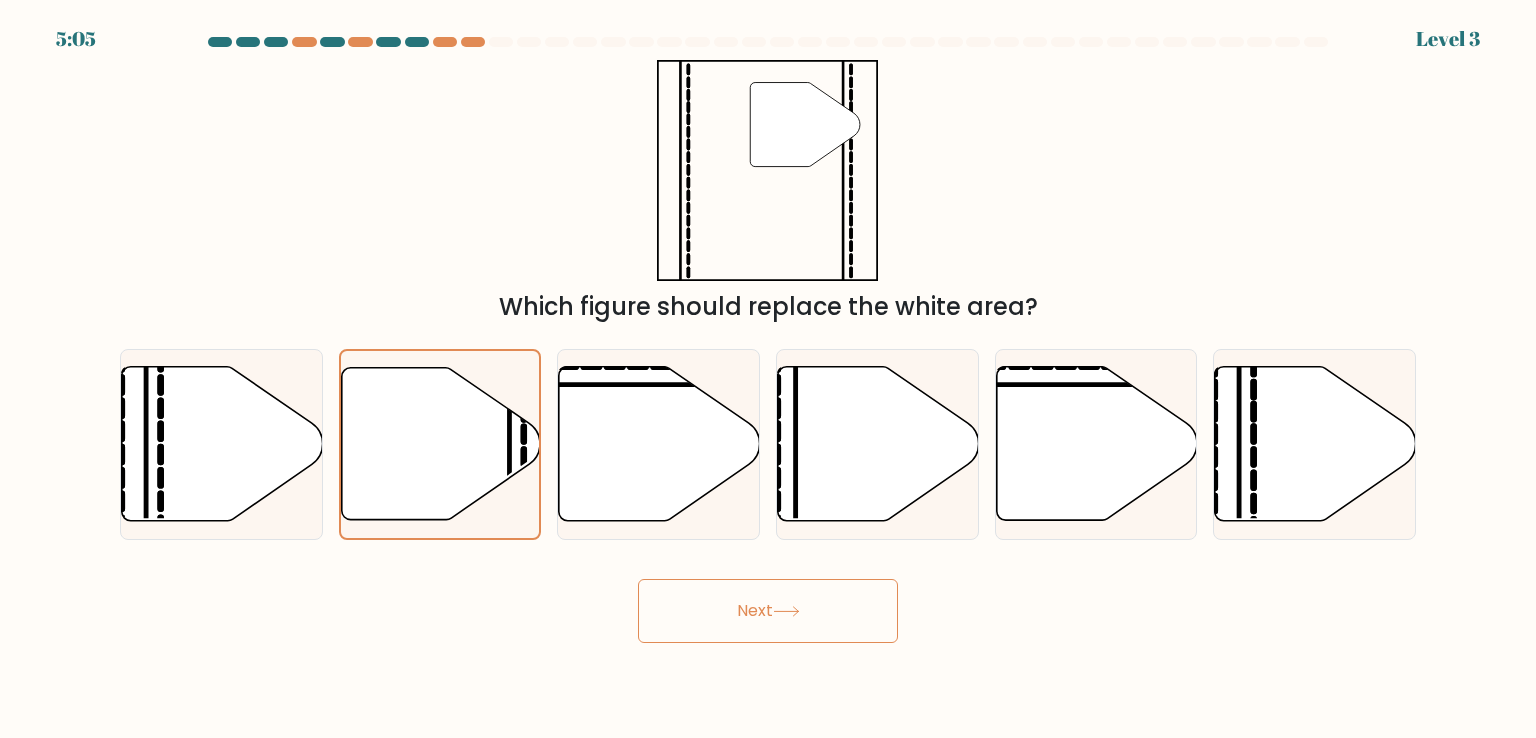 click on "Next" at bounding box center [768, 611] 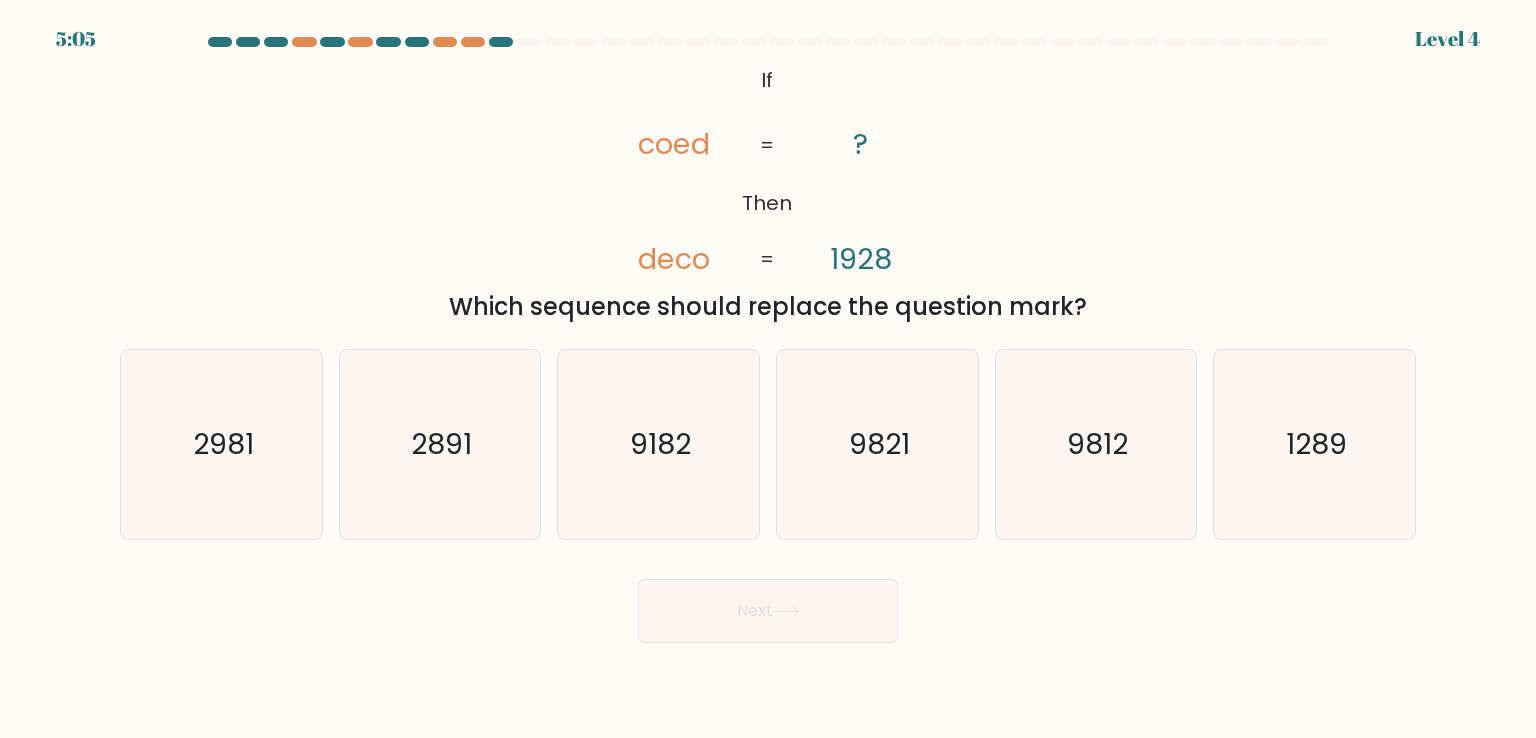 click on "Next" at bounding box center [768, 611] 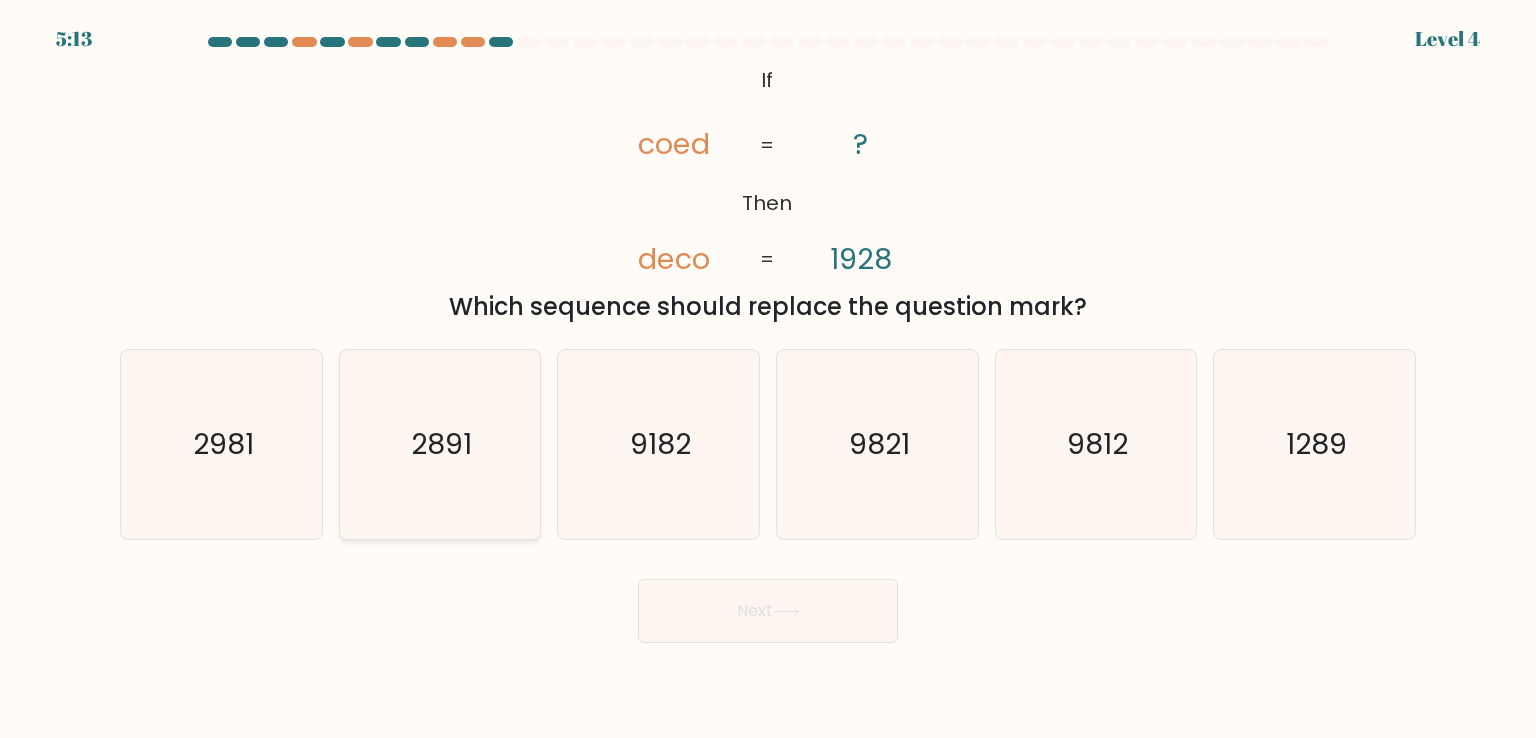 click on "2891" 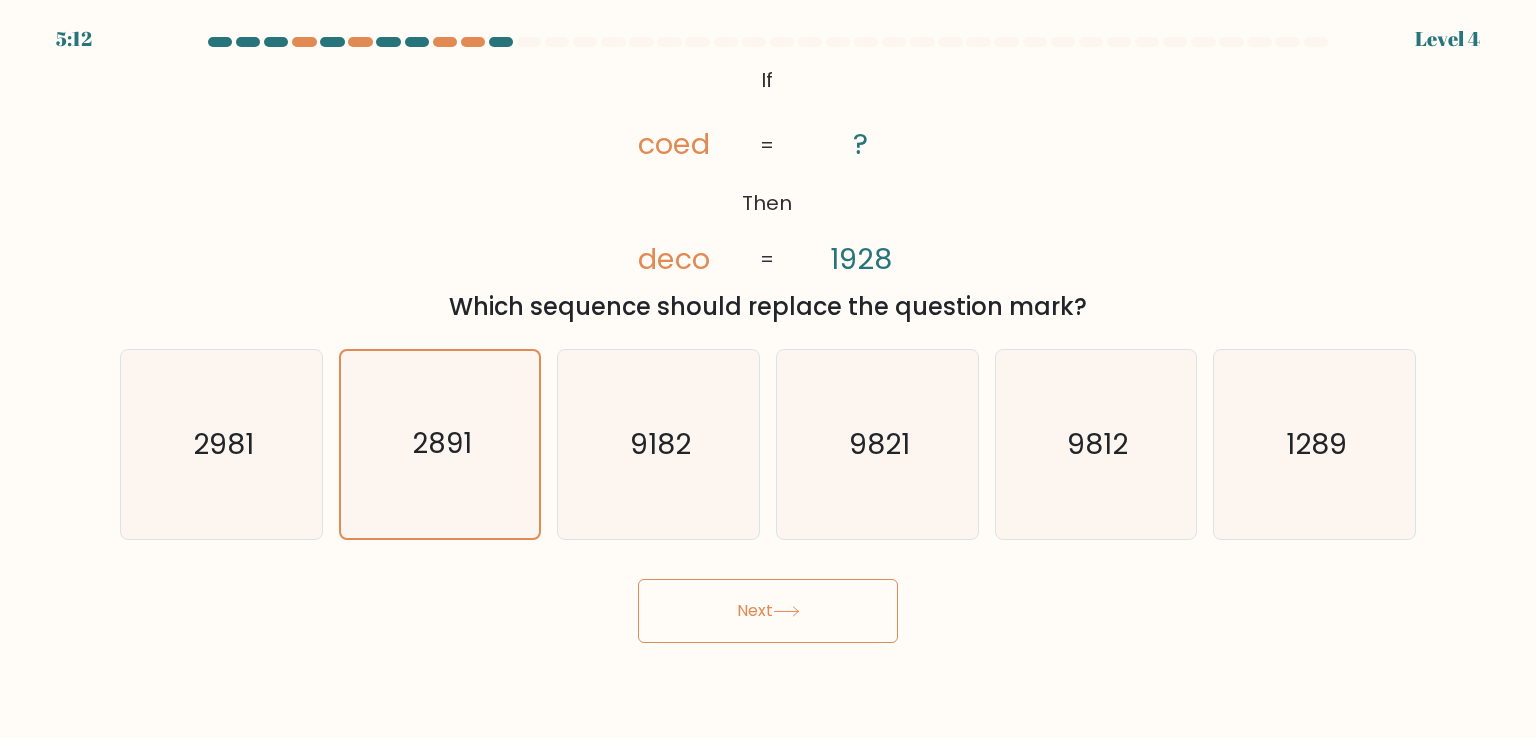 click on "Next" at bounding box center [768, 611] 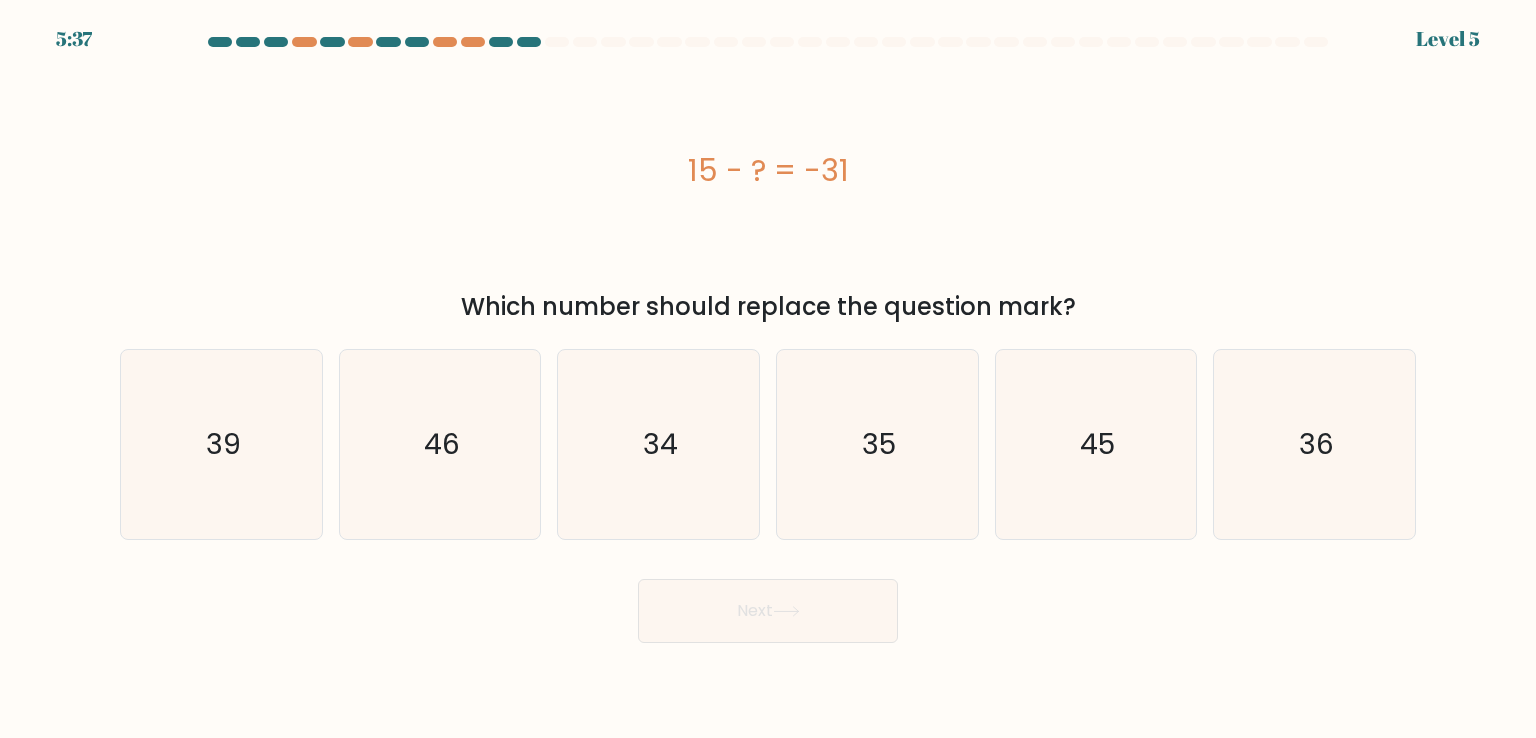 drag, startPoint x: 422, startPoint y: 402, endPoint x: 732, endPoint y: 601, distance: 368.37616 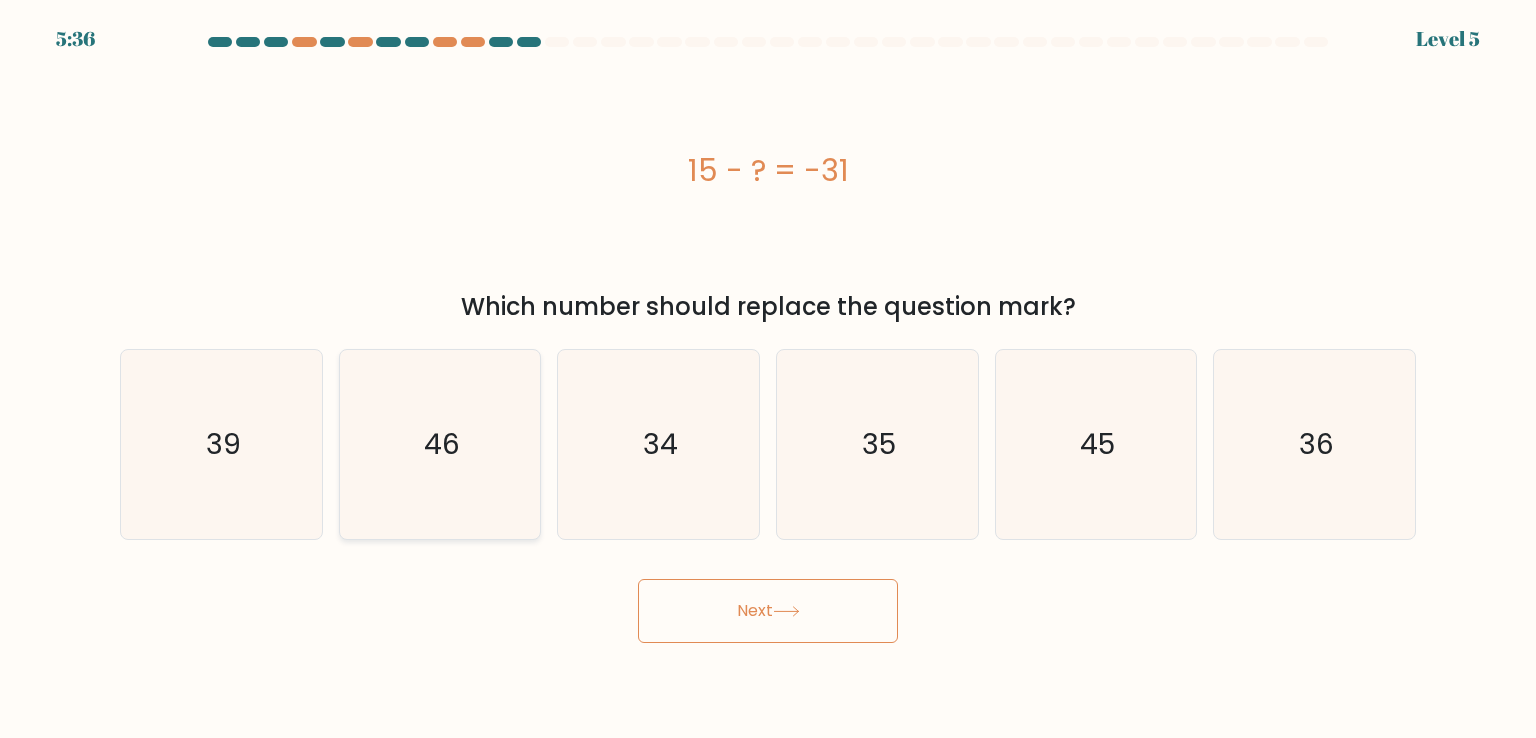 click on "46" 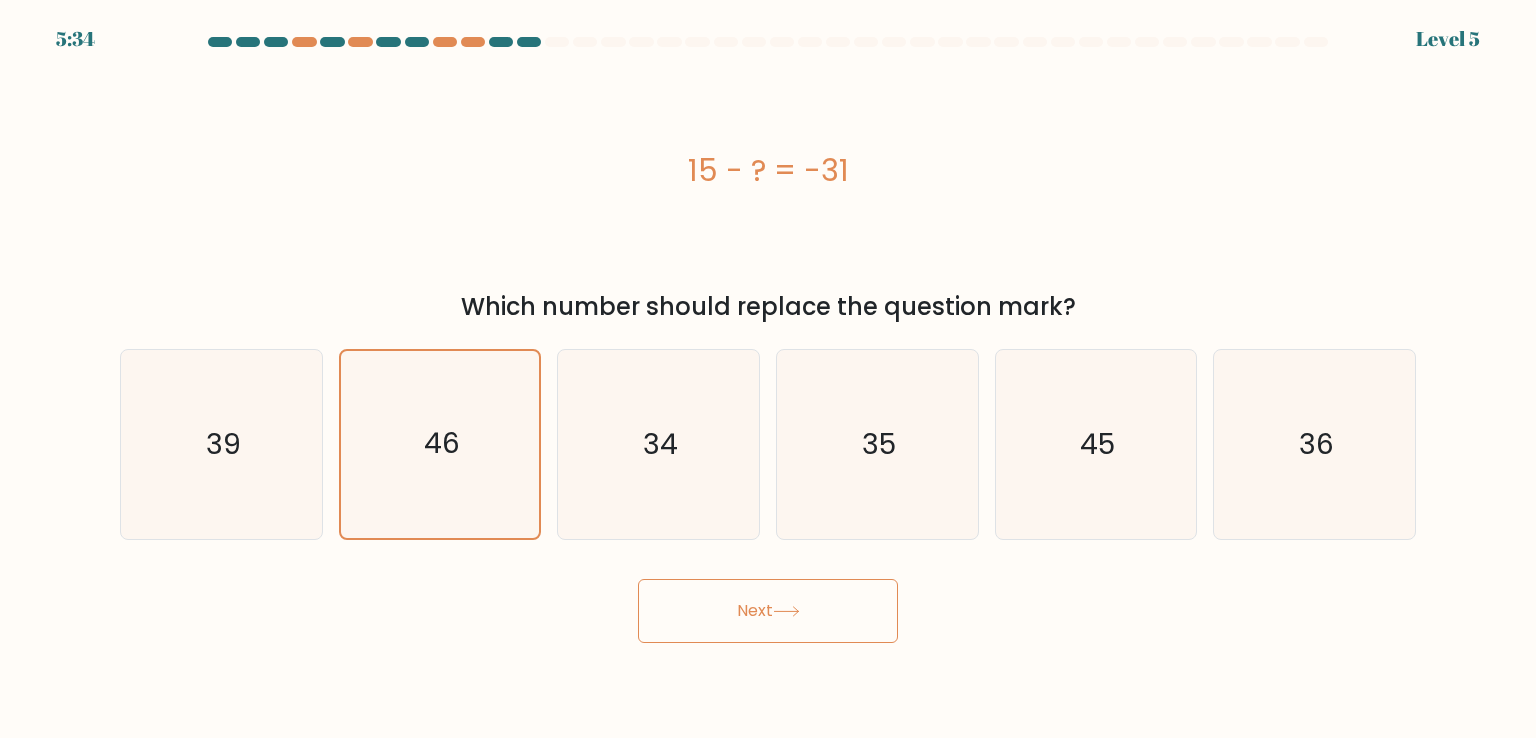 click on "Next" at bounding box center [768, 611] 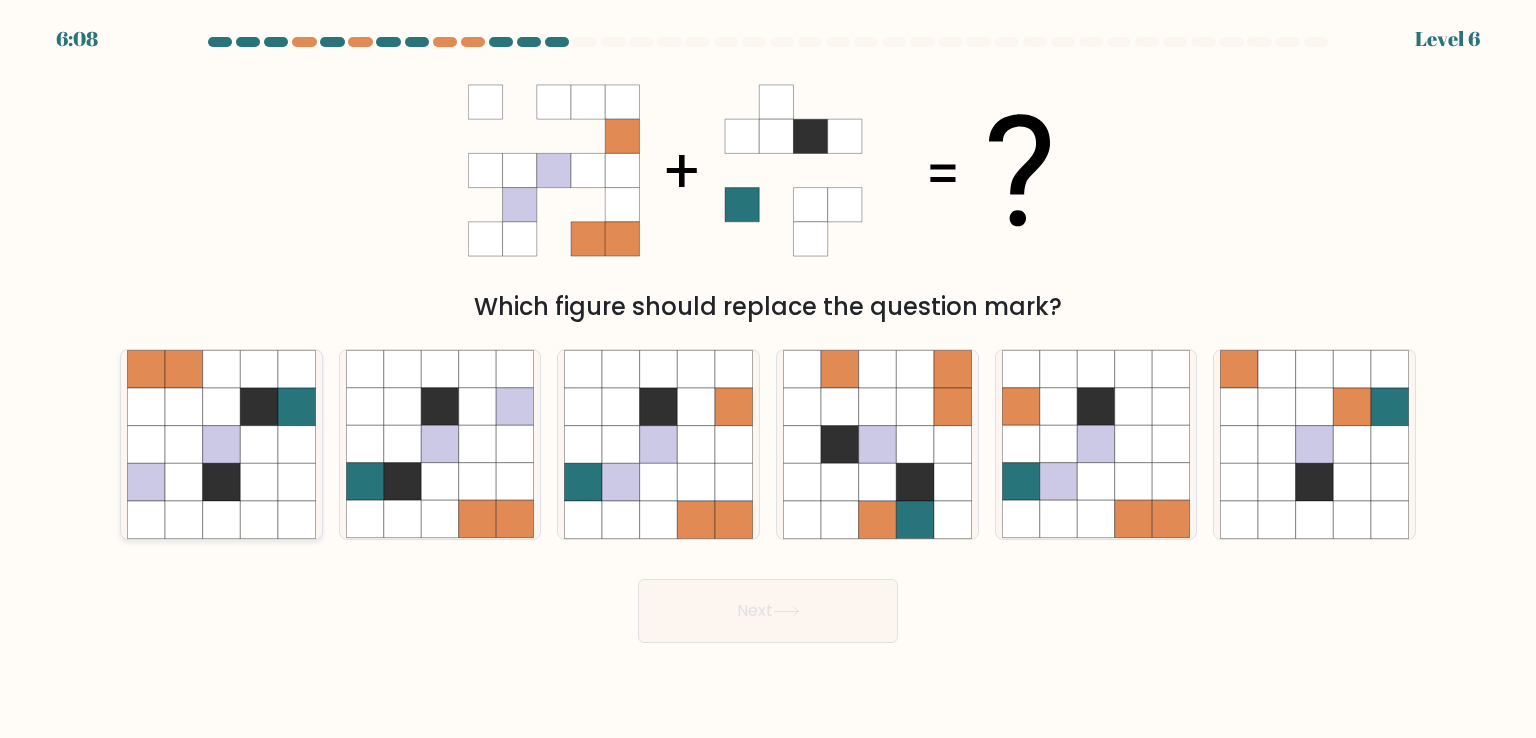 drag, startPoint x: 205, startPoint y: 437, endPoint x: 289, endPoint y: 496, distance: 102.64989 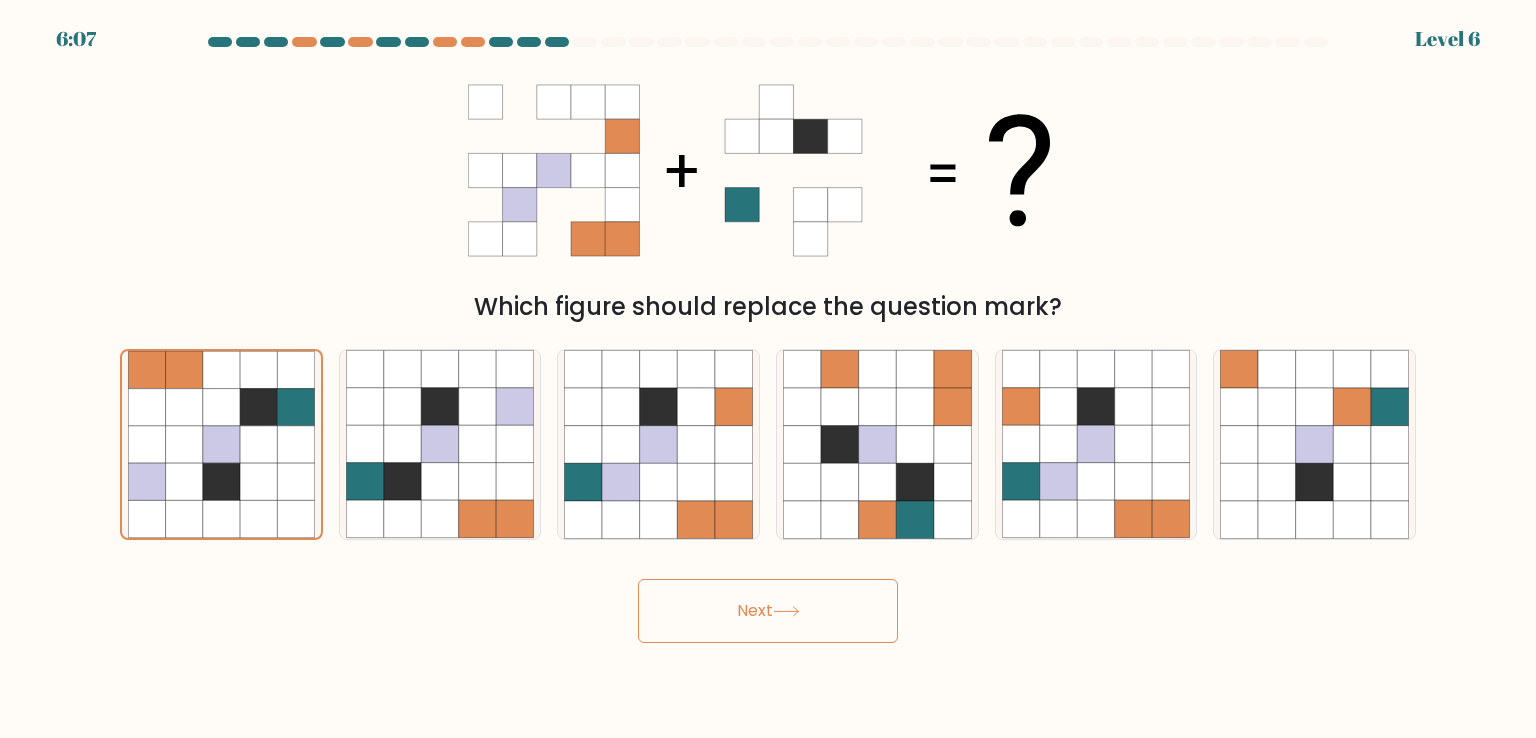 click on "Next" at bounding box center [768, 611] 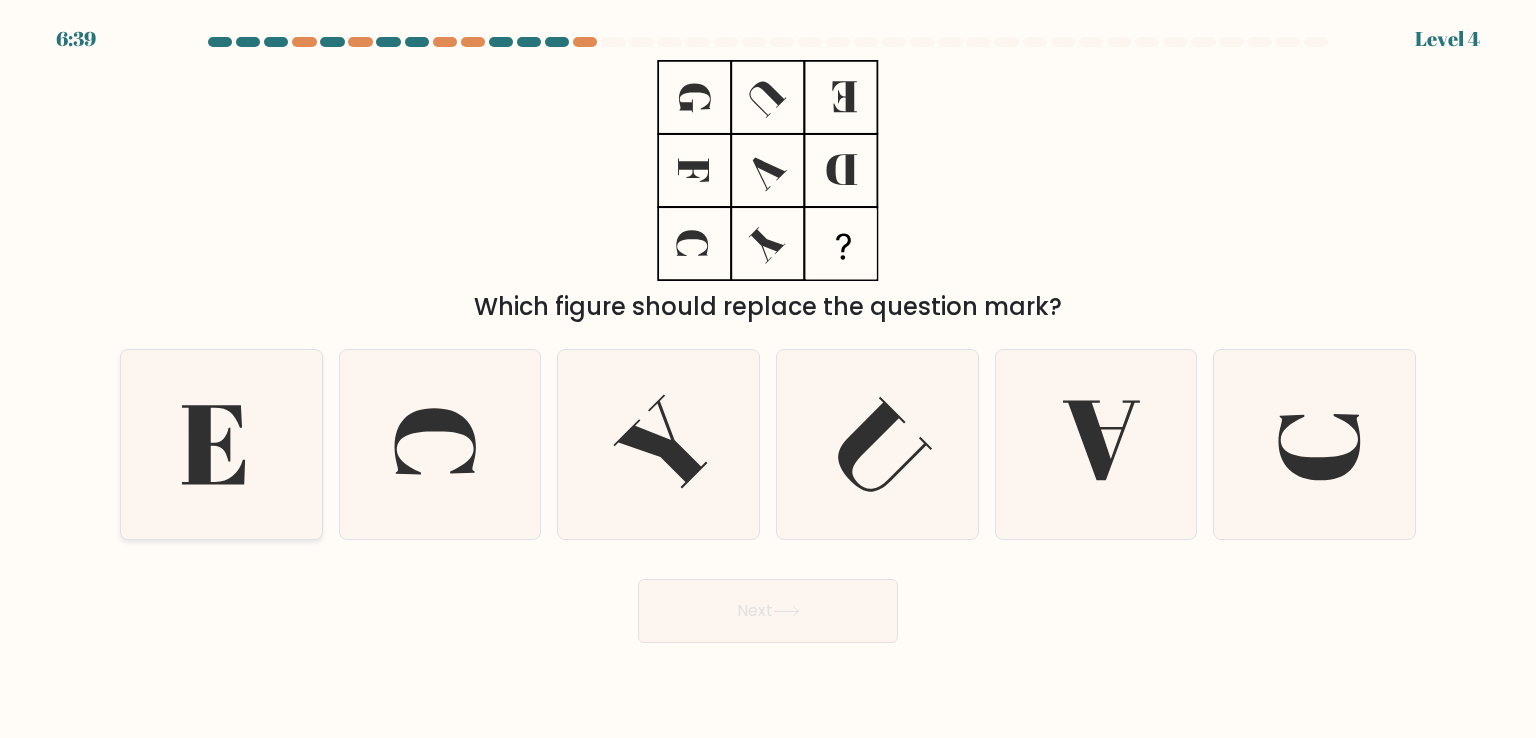 click 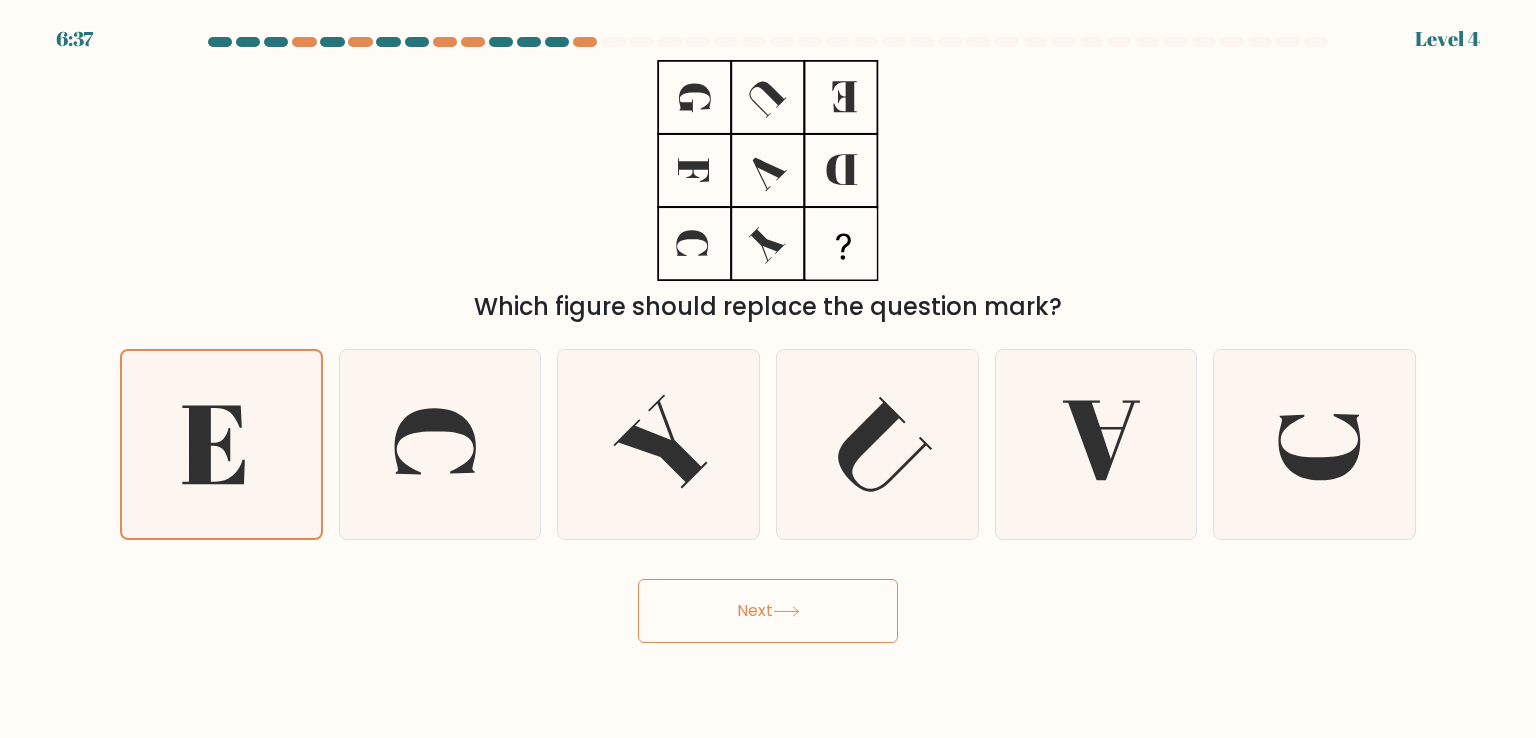 click on "Next" at bounding box center [768, 611] 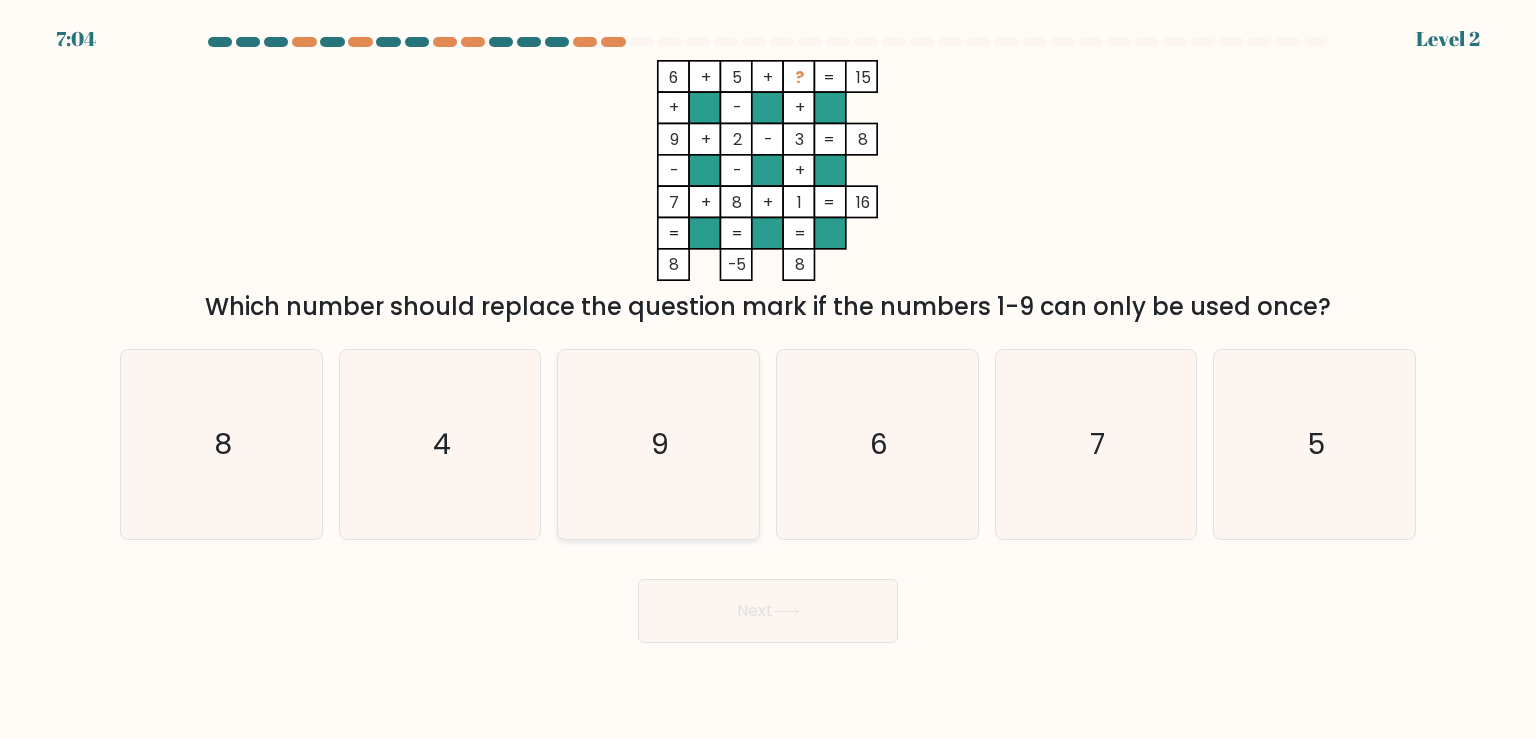 click on "9" 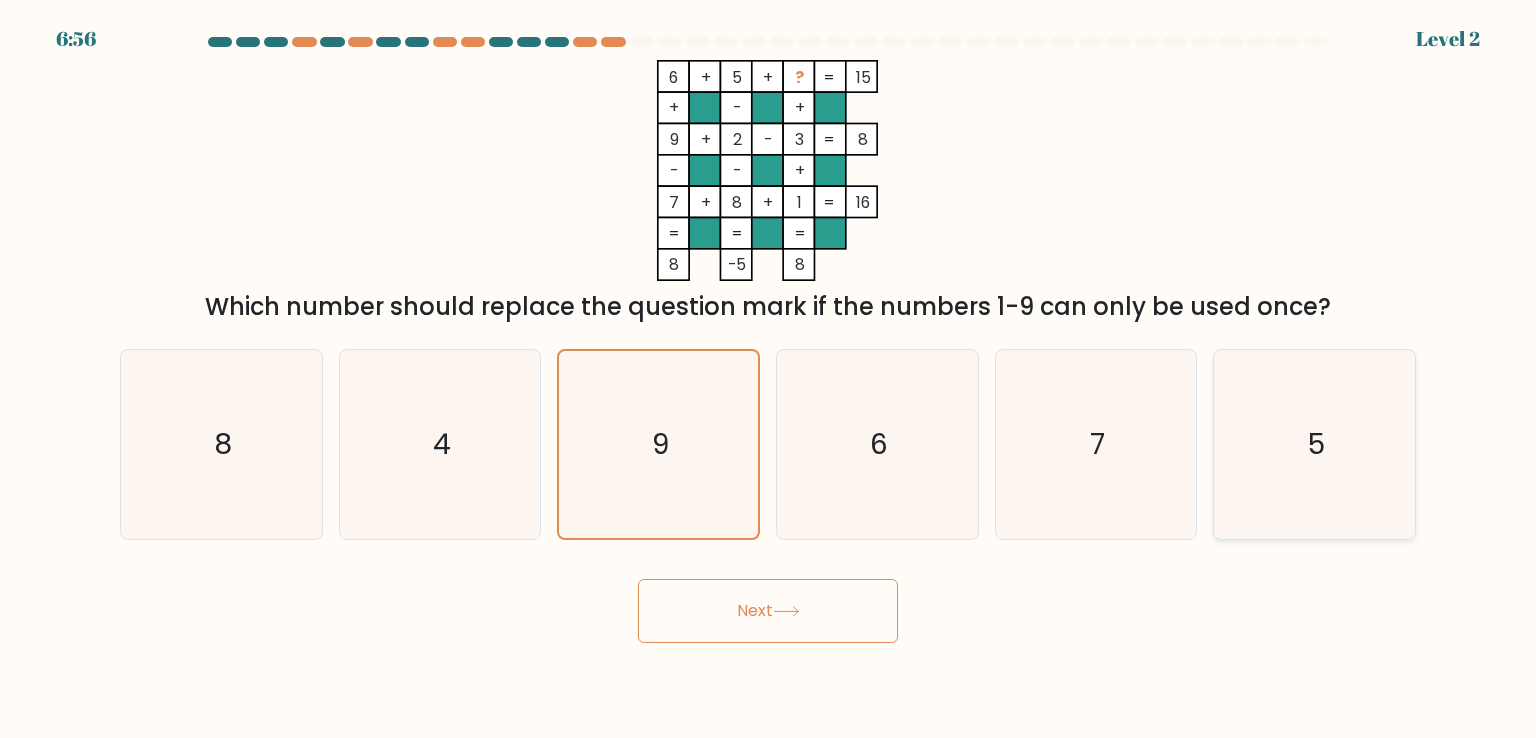 click on "5" 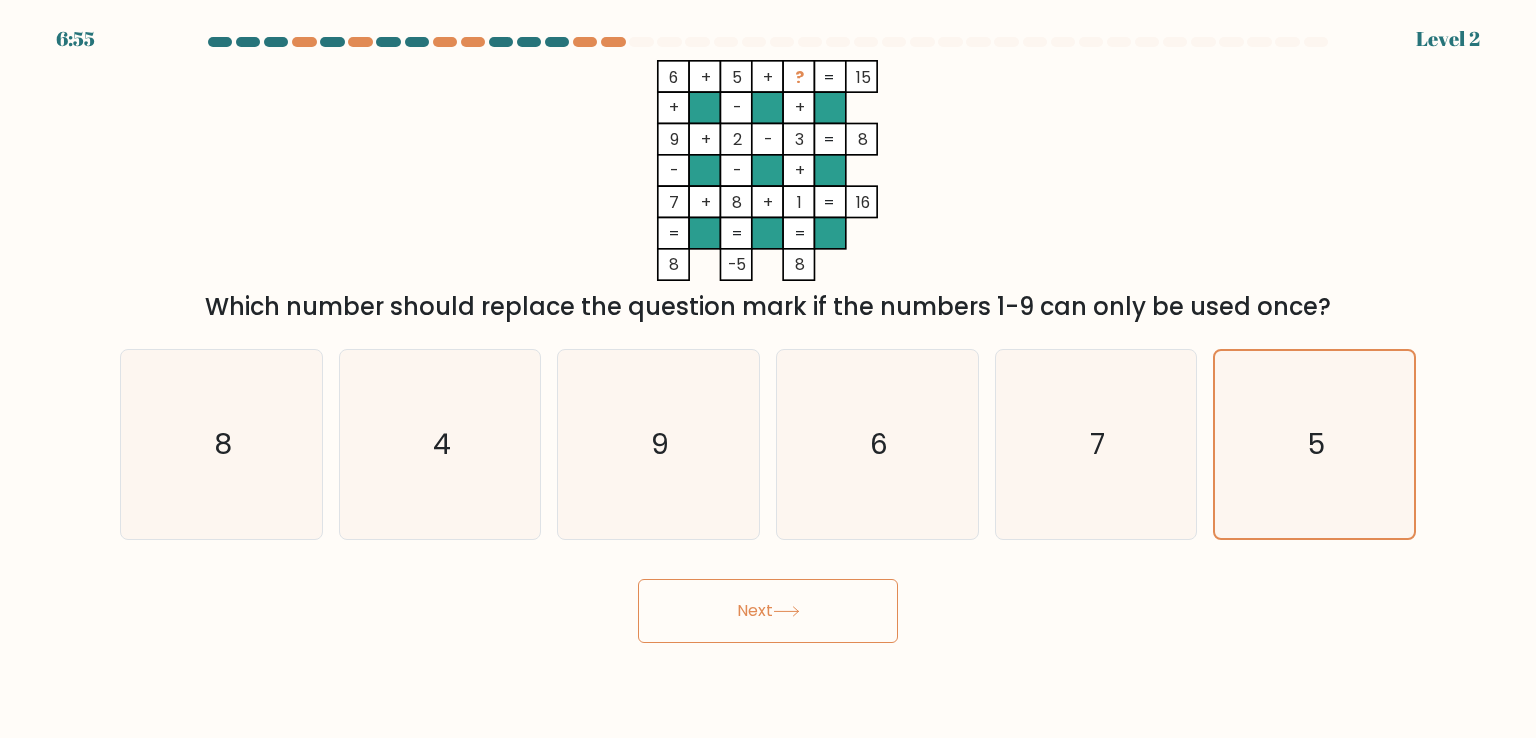 click on "Next" at bounding box center (768, 611) 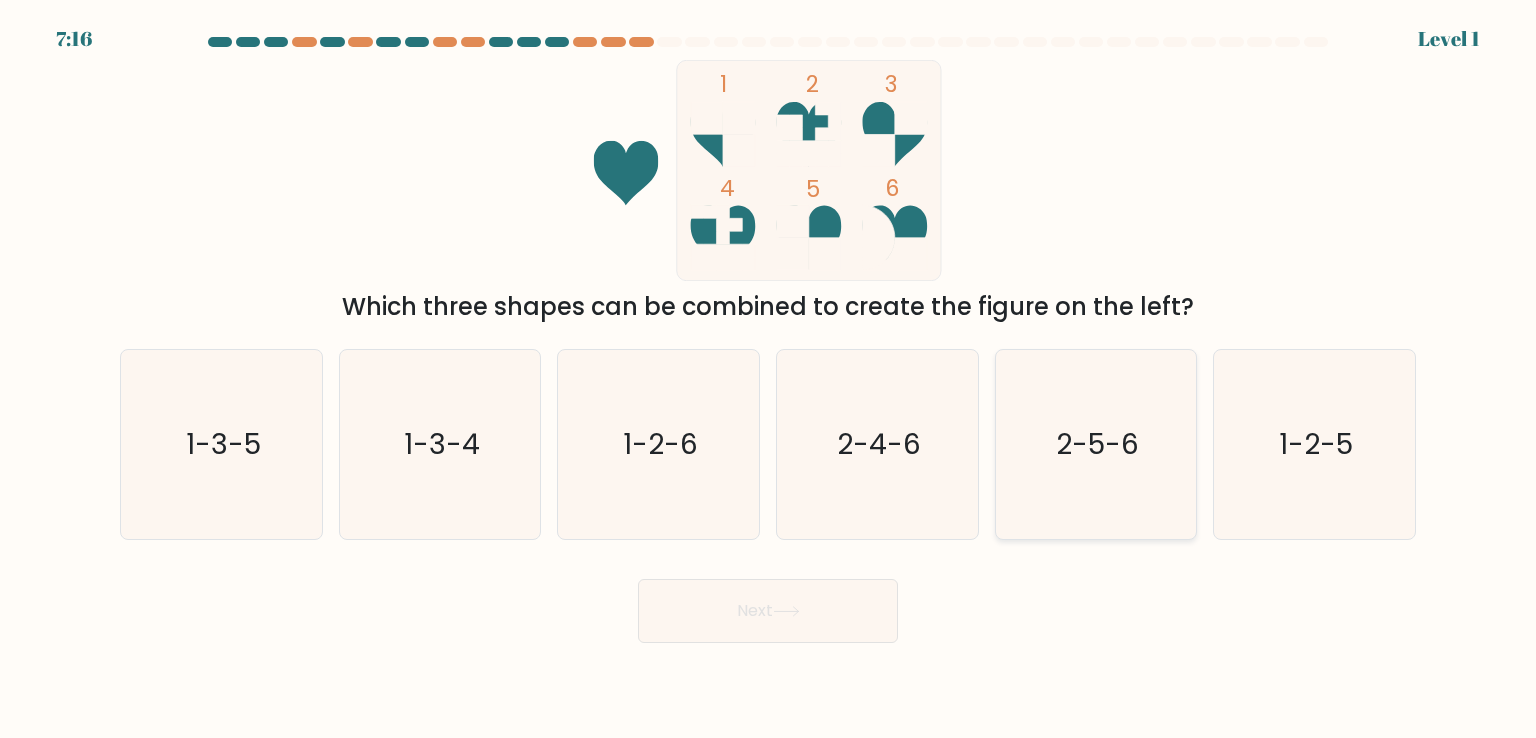click on "2-5-6" 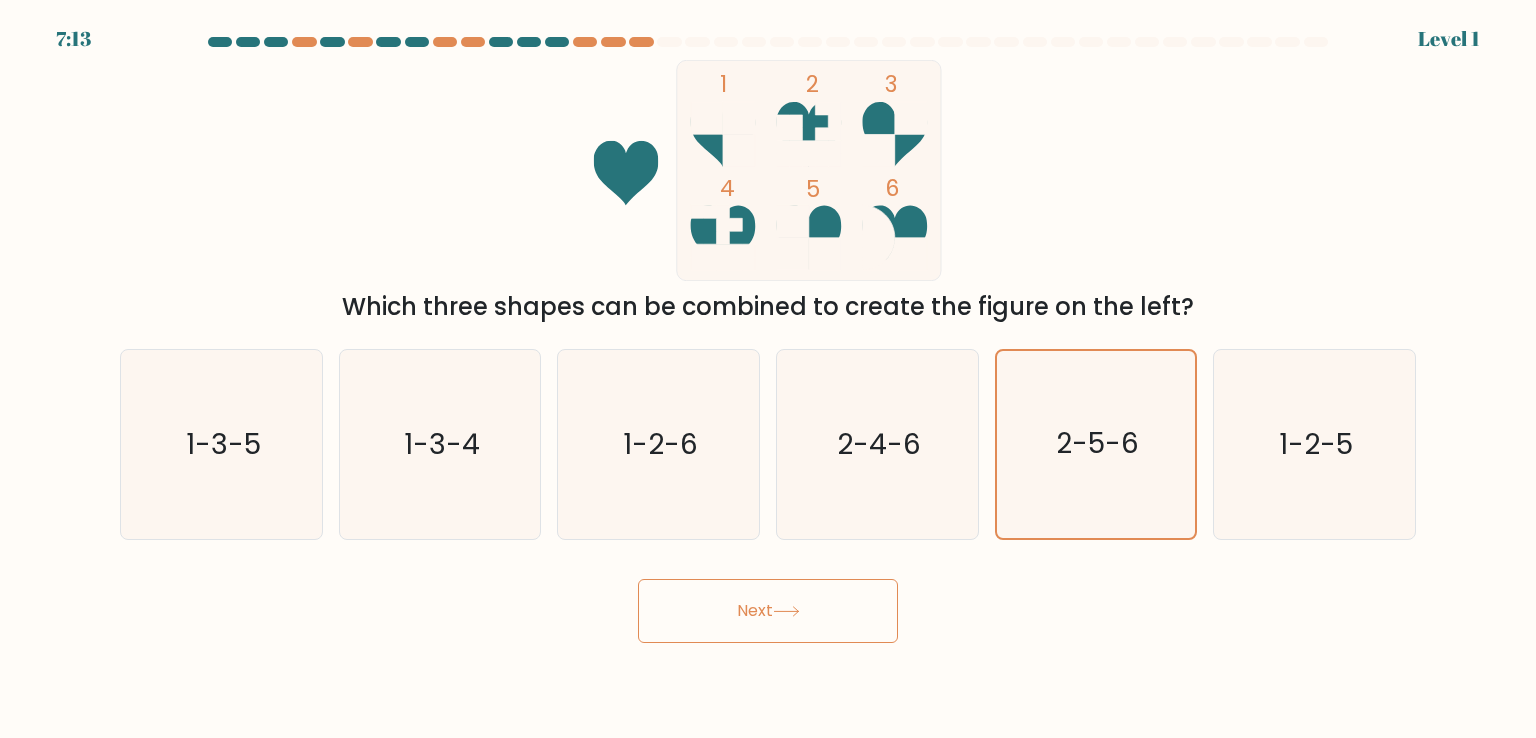 click on "Next" at bounding box center (768, 611) 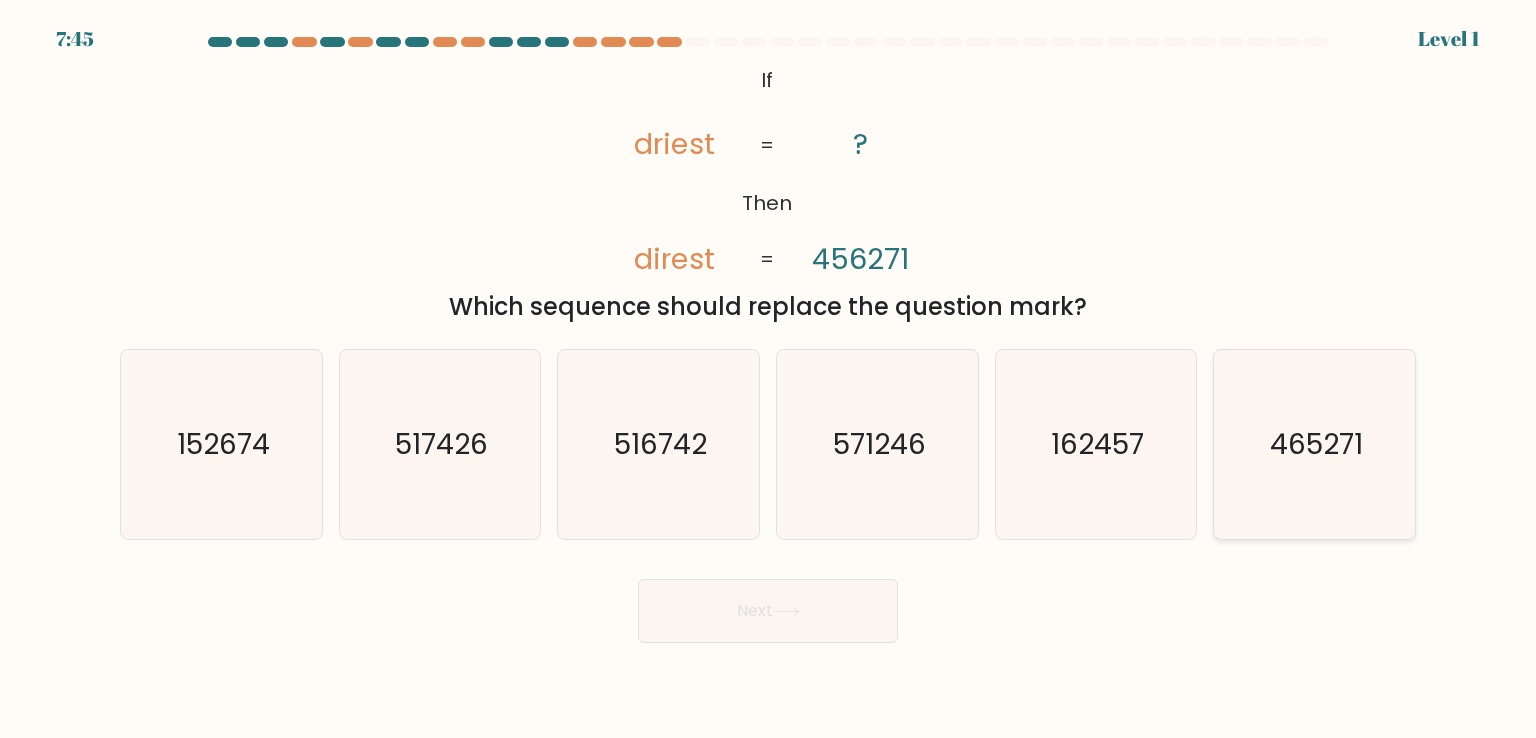 drag, startPoint x: 1301, startPoint y: 482, endPoint x: 1099, endPoint y: 535, distance: 208.83725 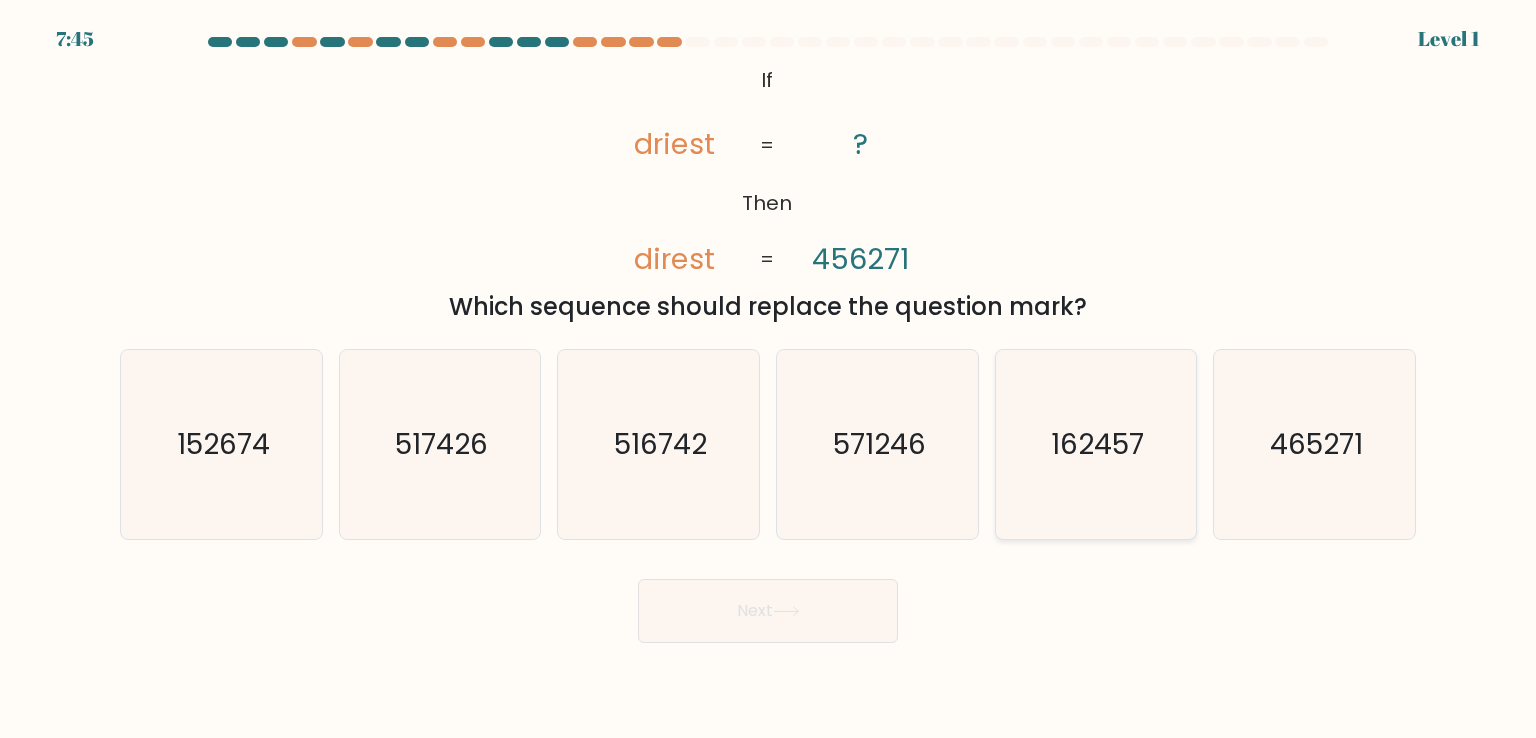 click on "465271" 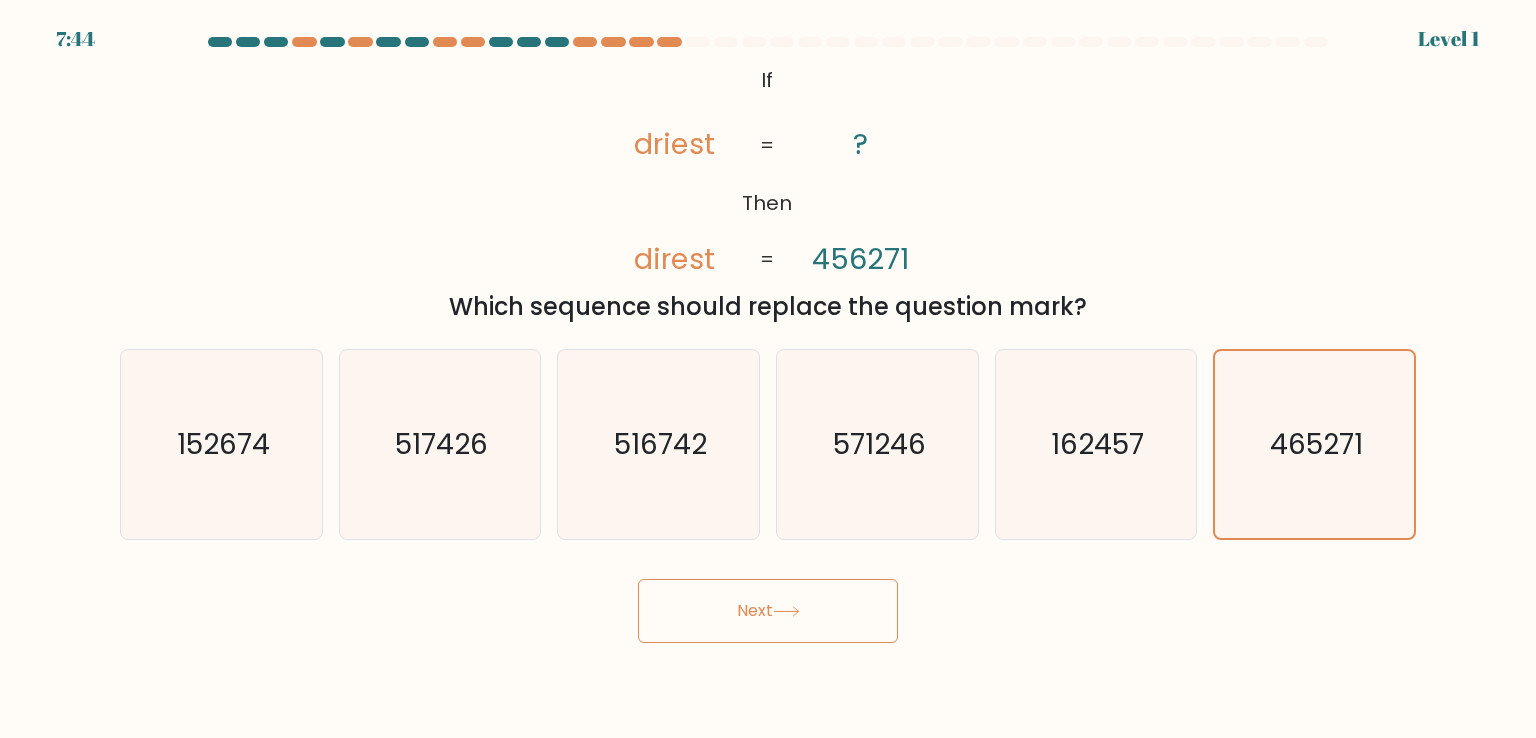 click on "Next" at bounding box center [768, 611] 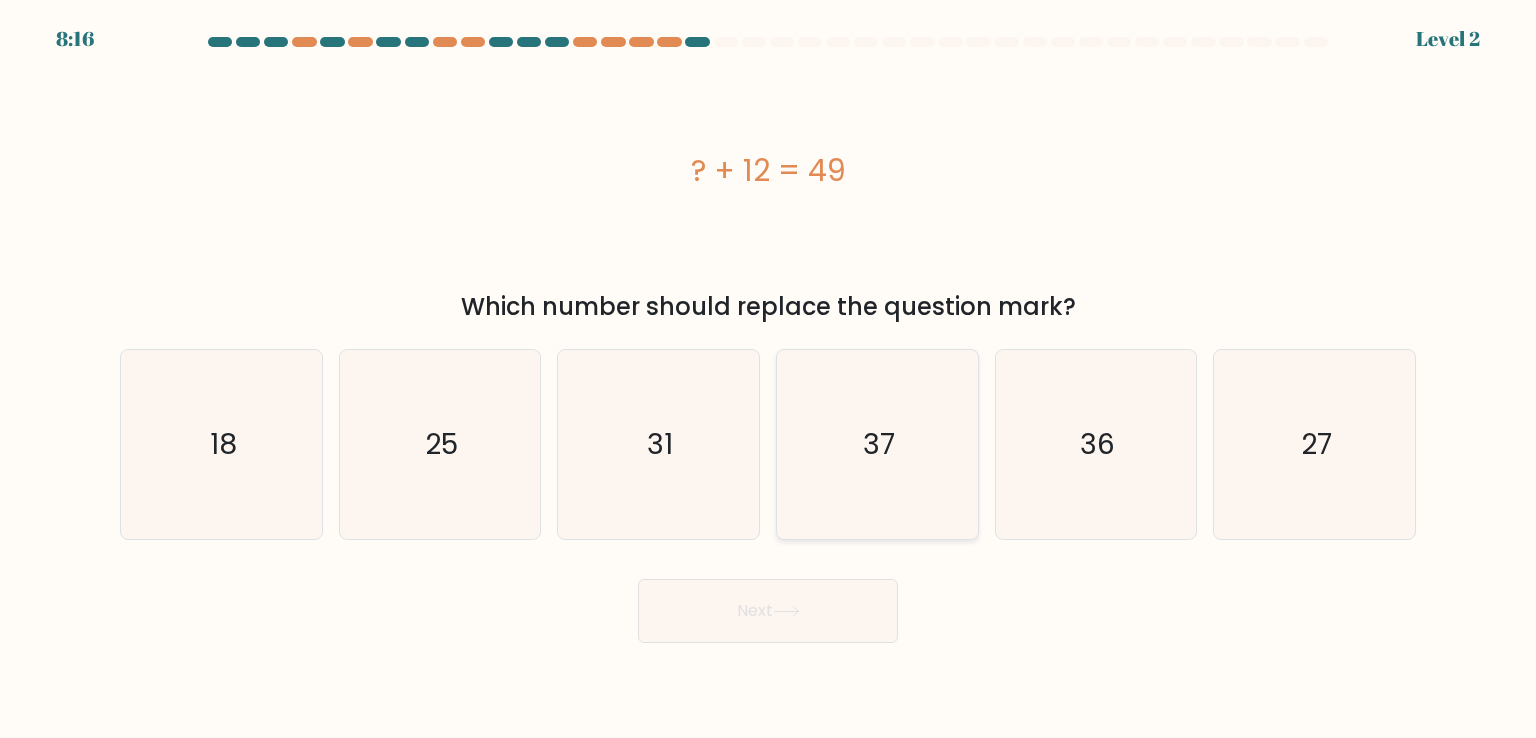click on "37" 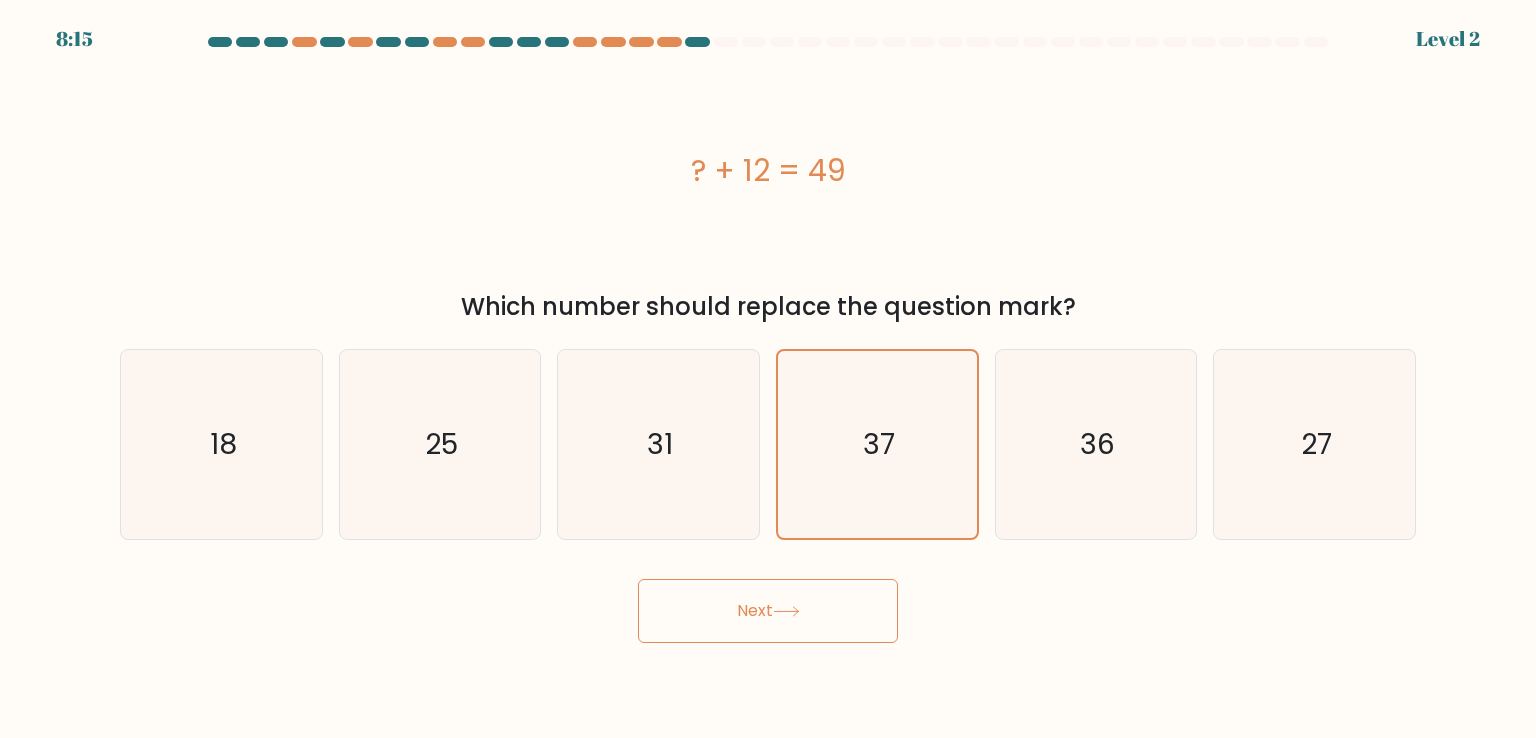 click on "Next" at bounding box center [768, 611] 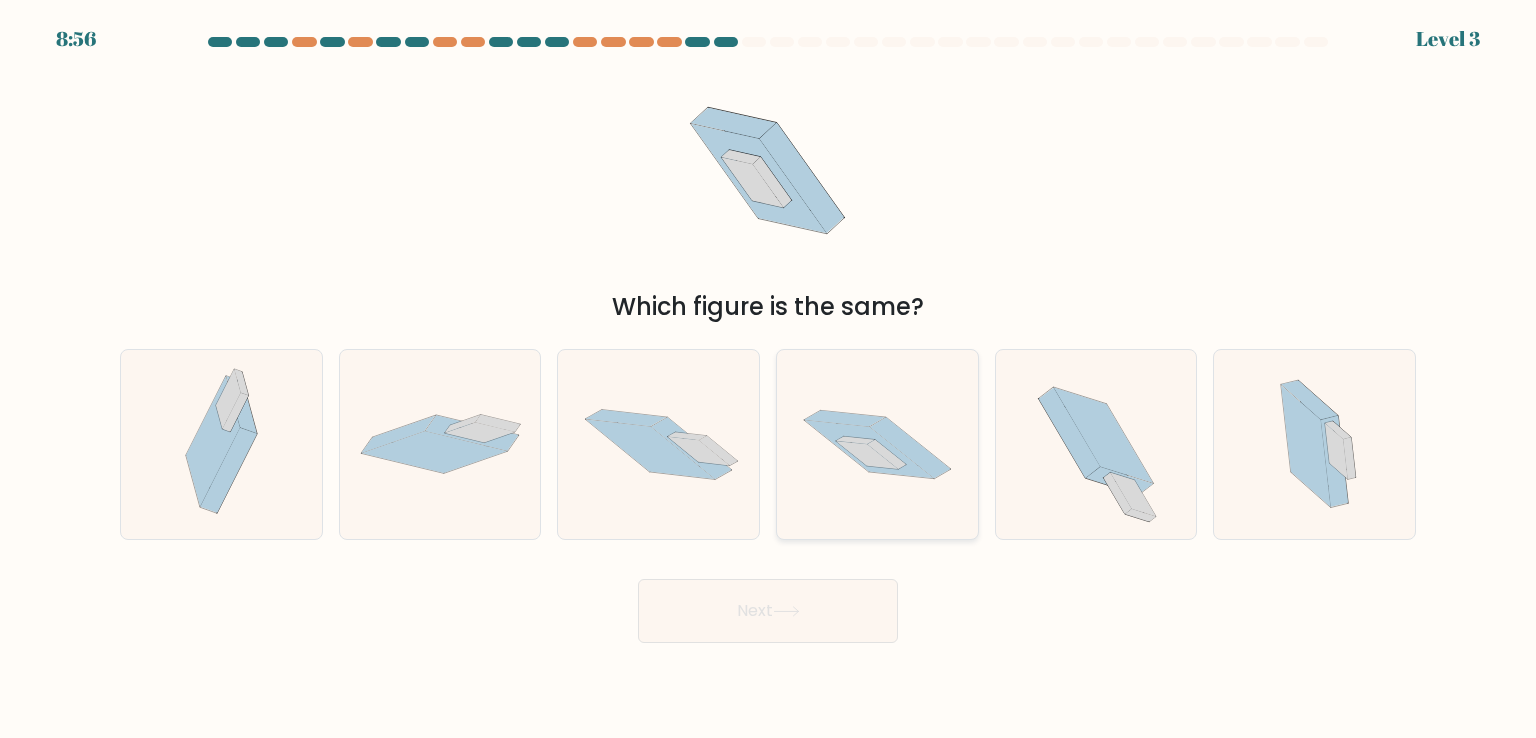 click 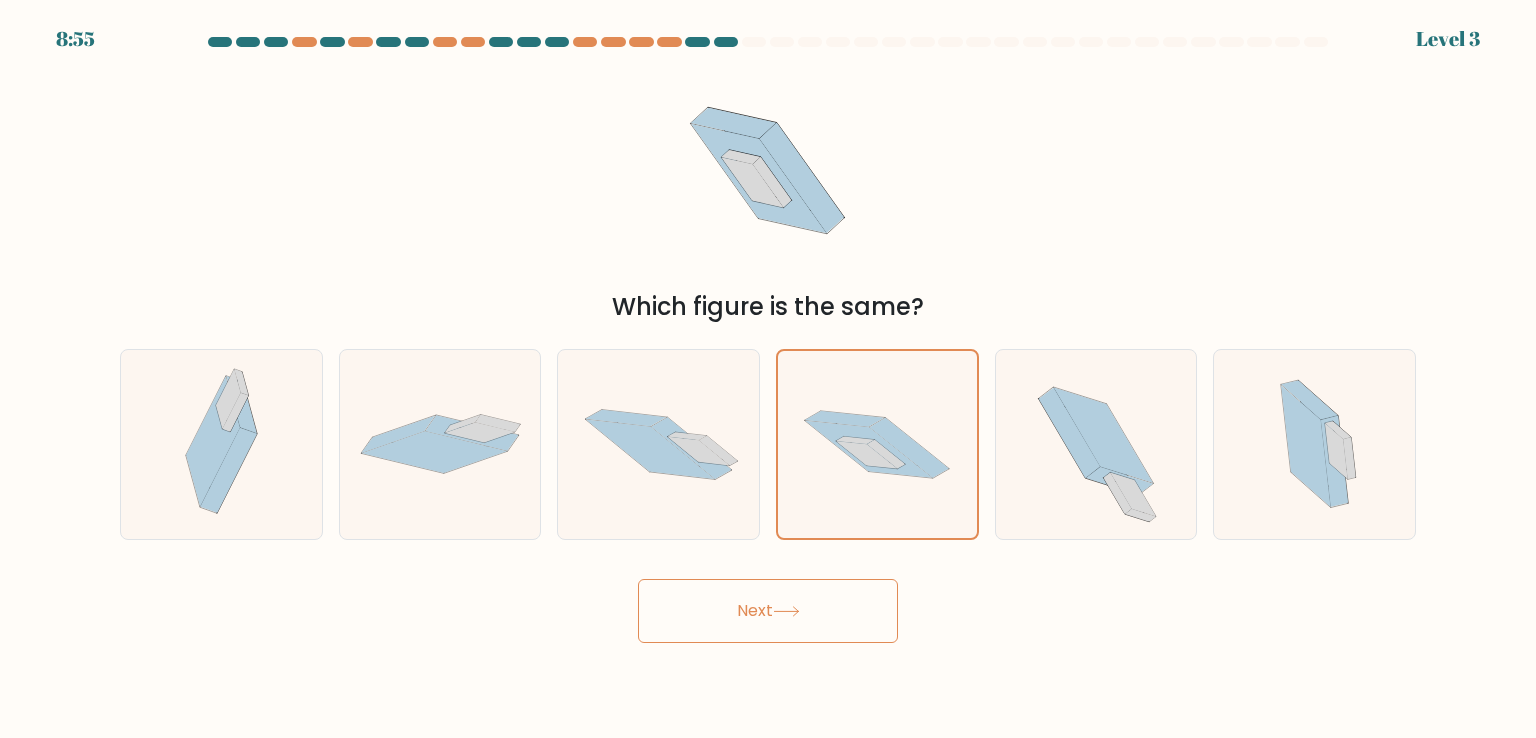 click on "Next" at bounding box center (768, 611) 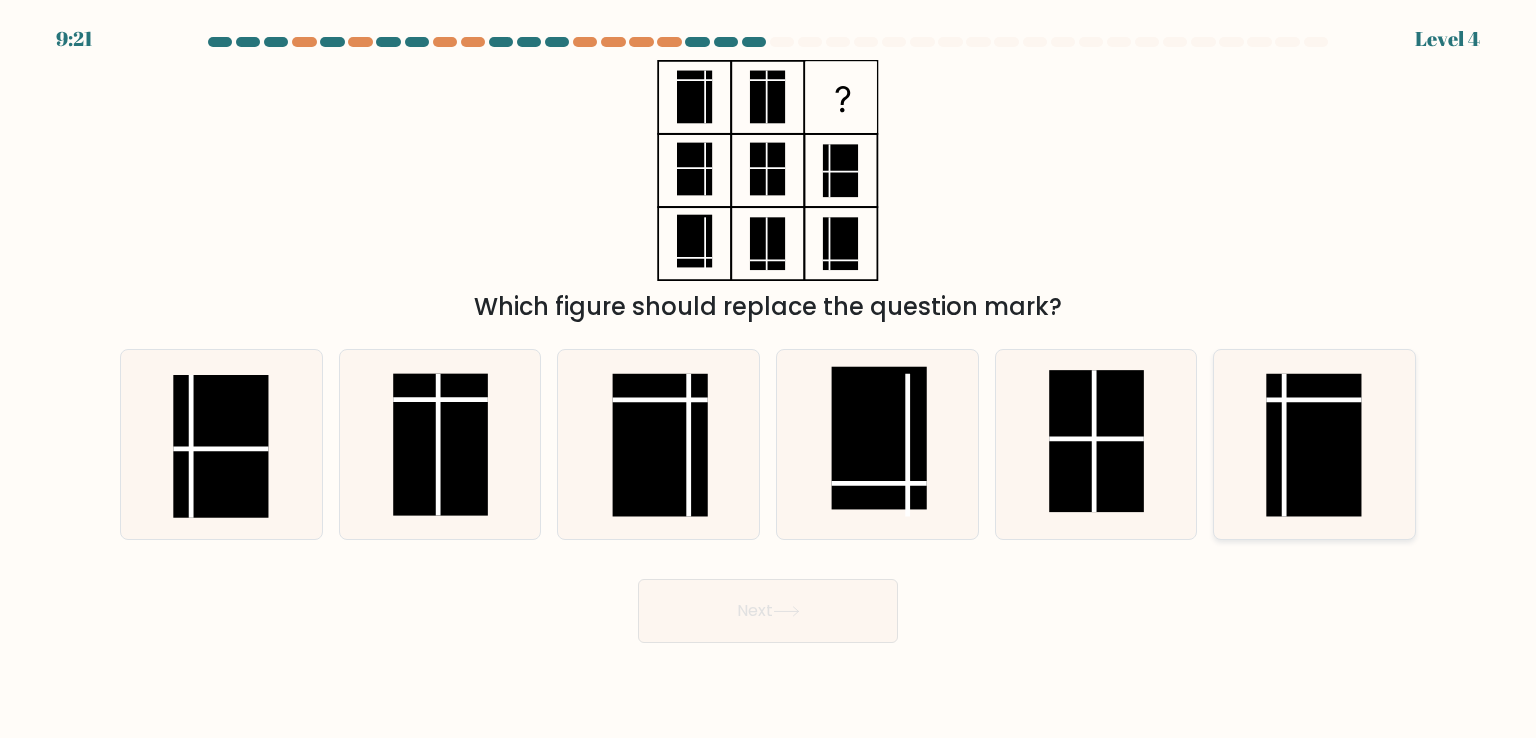 click 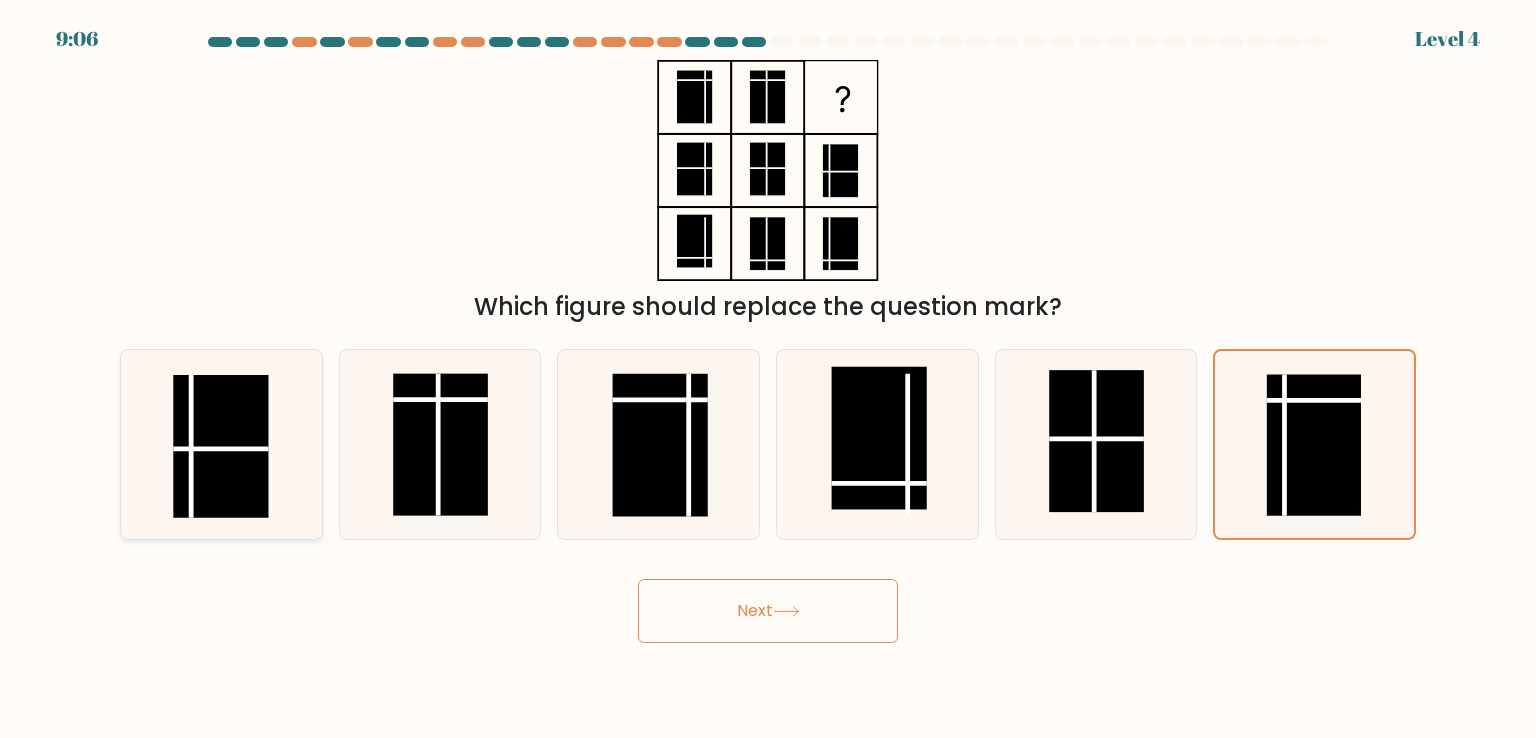 click 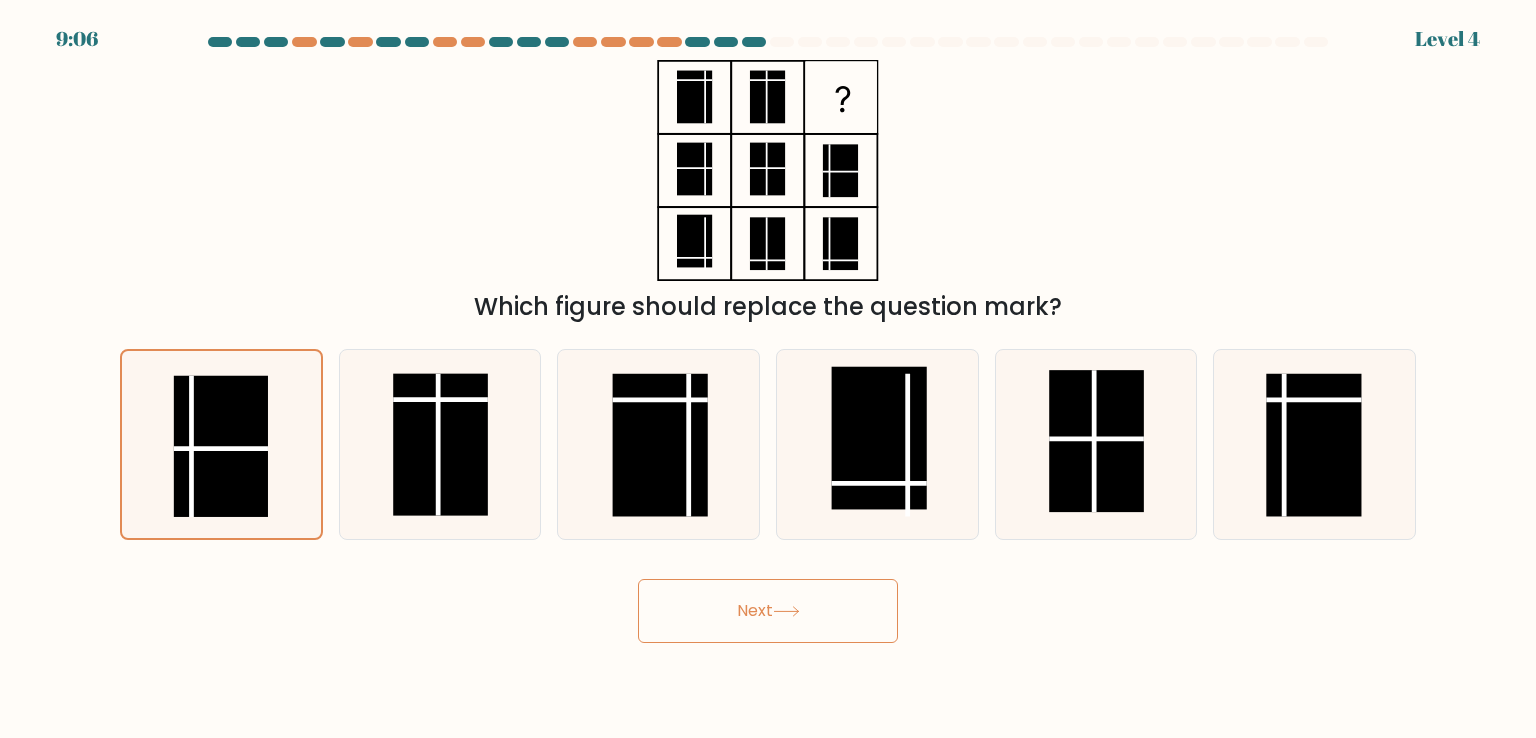 click on "Next" at bounding box center (768, 611) 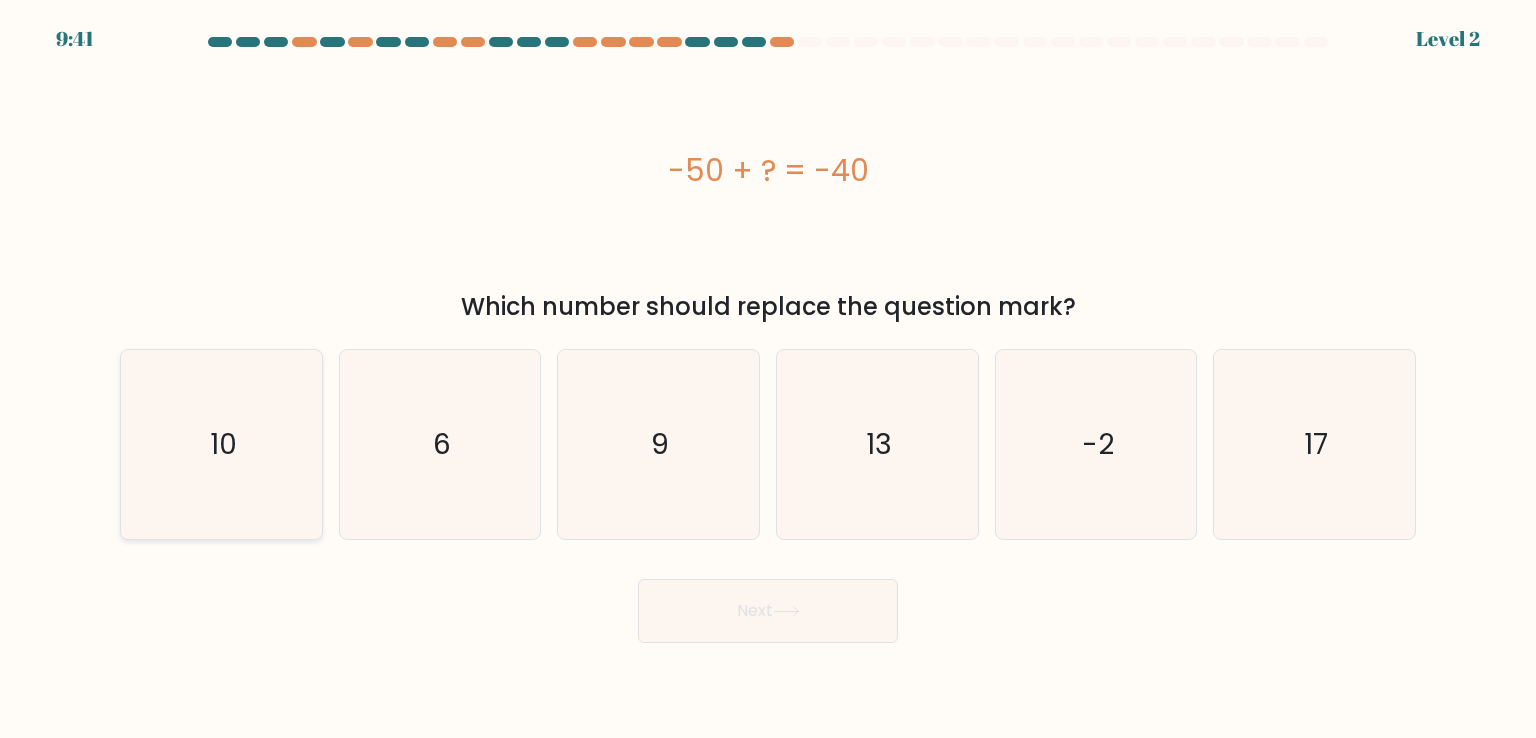 click on "10" 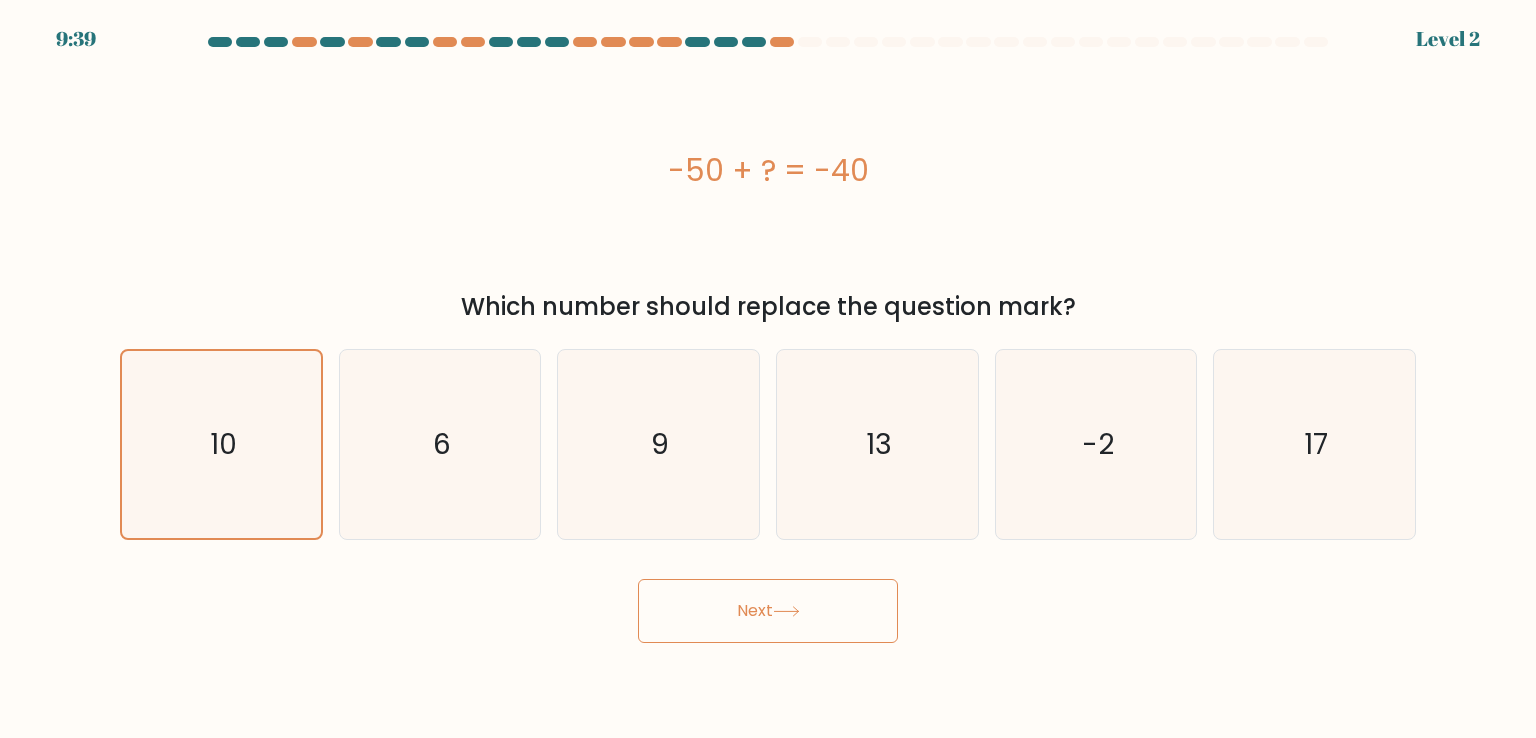 click on "Next" at bounding box center (768, 611) 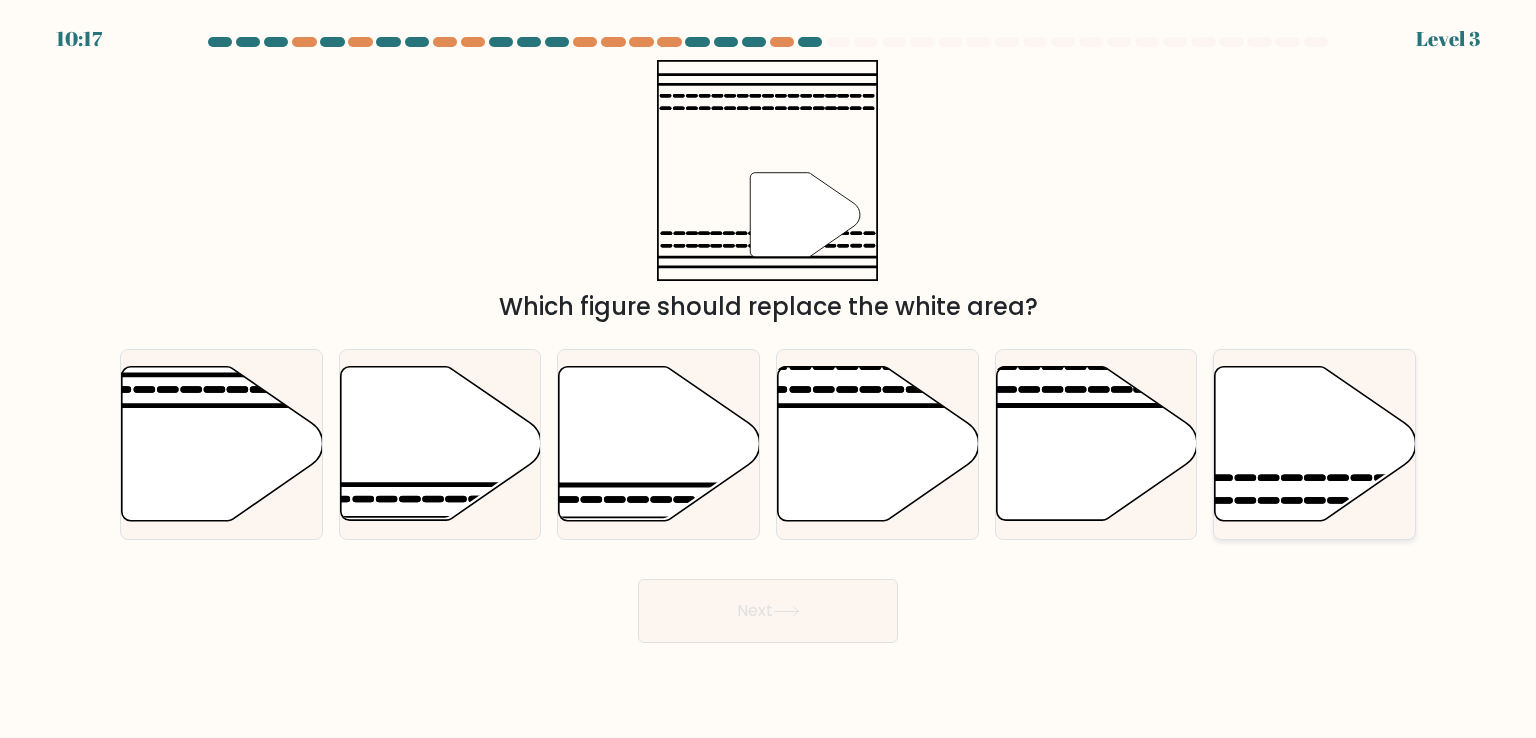 click 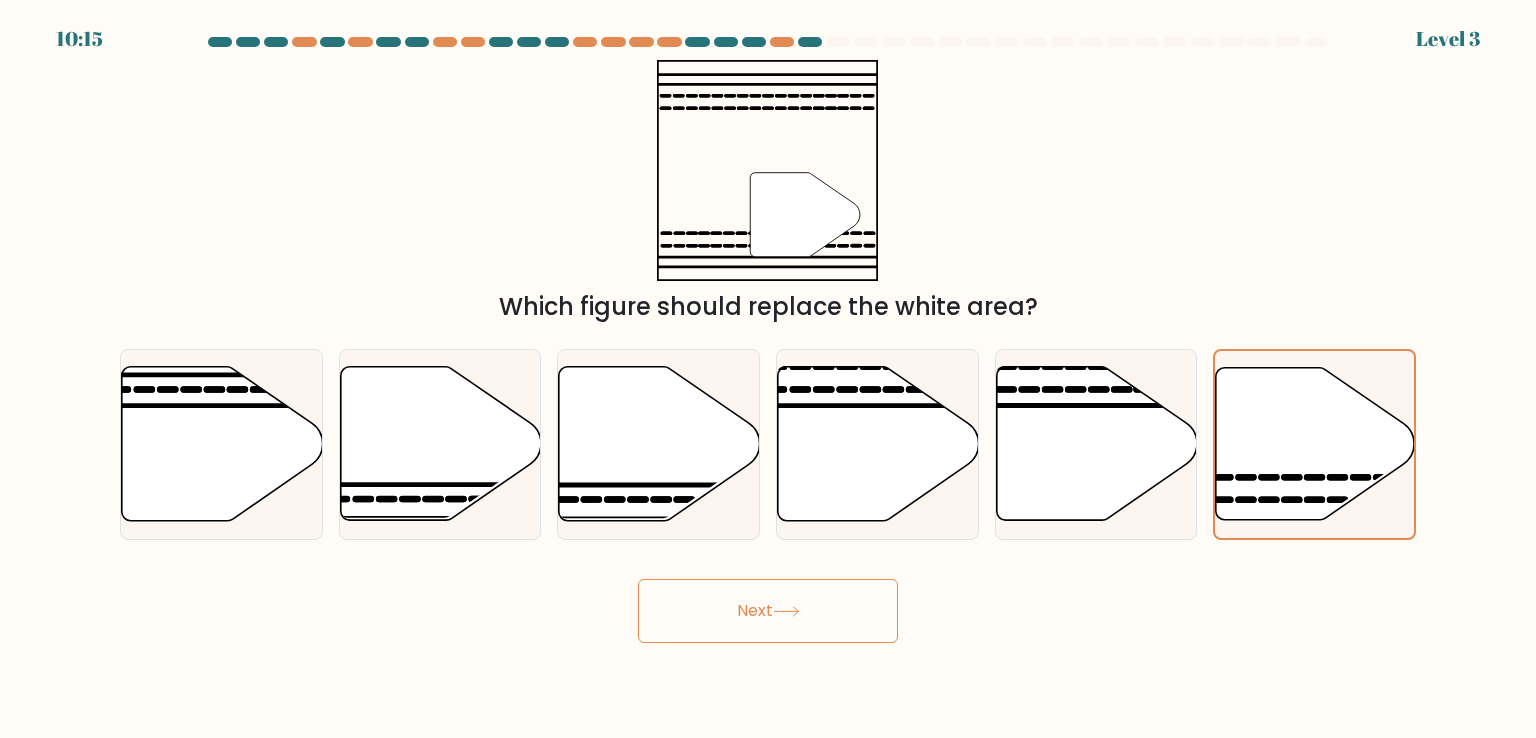 click on "Next" at bounding box center [768, 611] 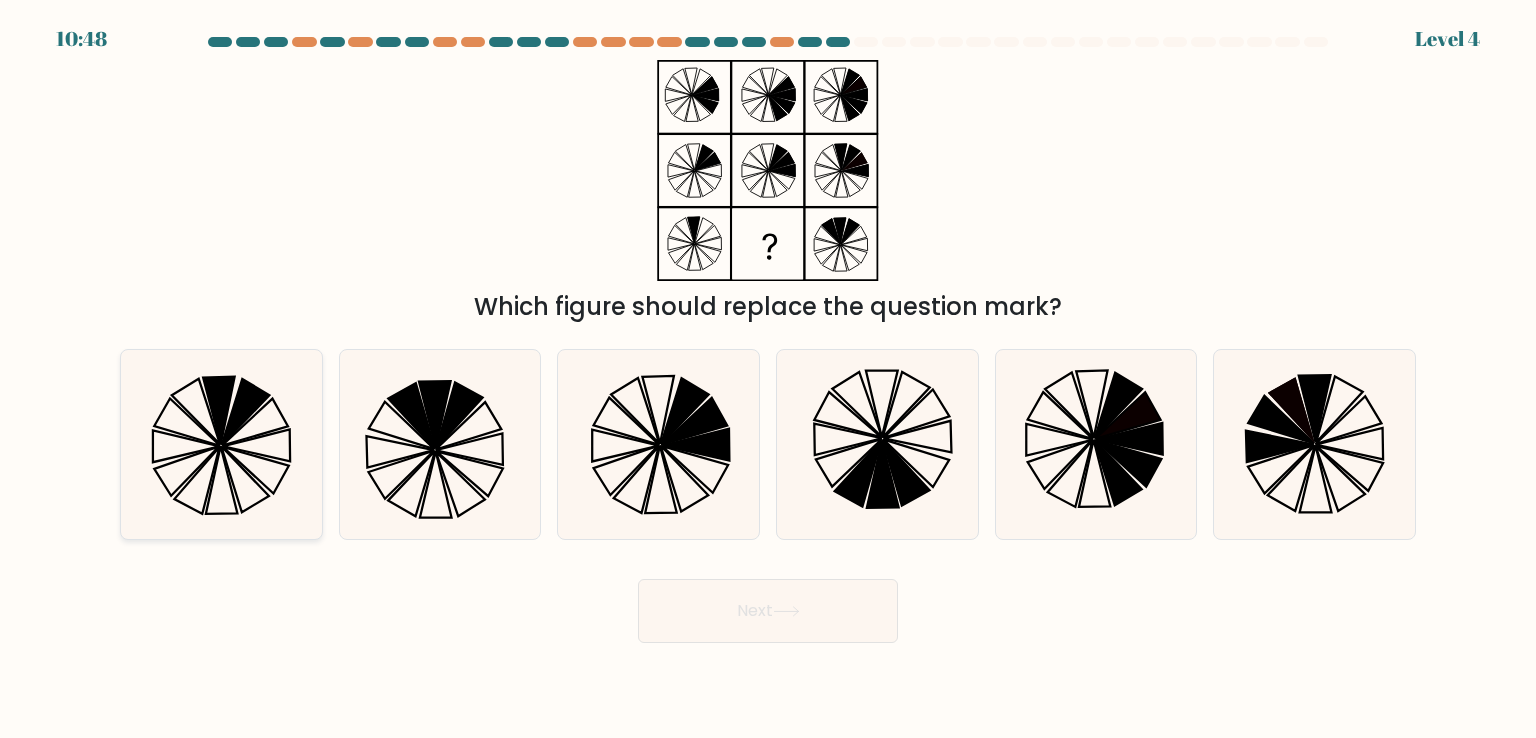 click 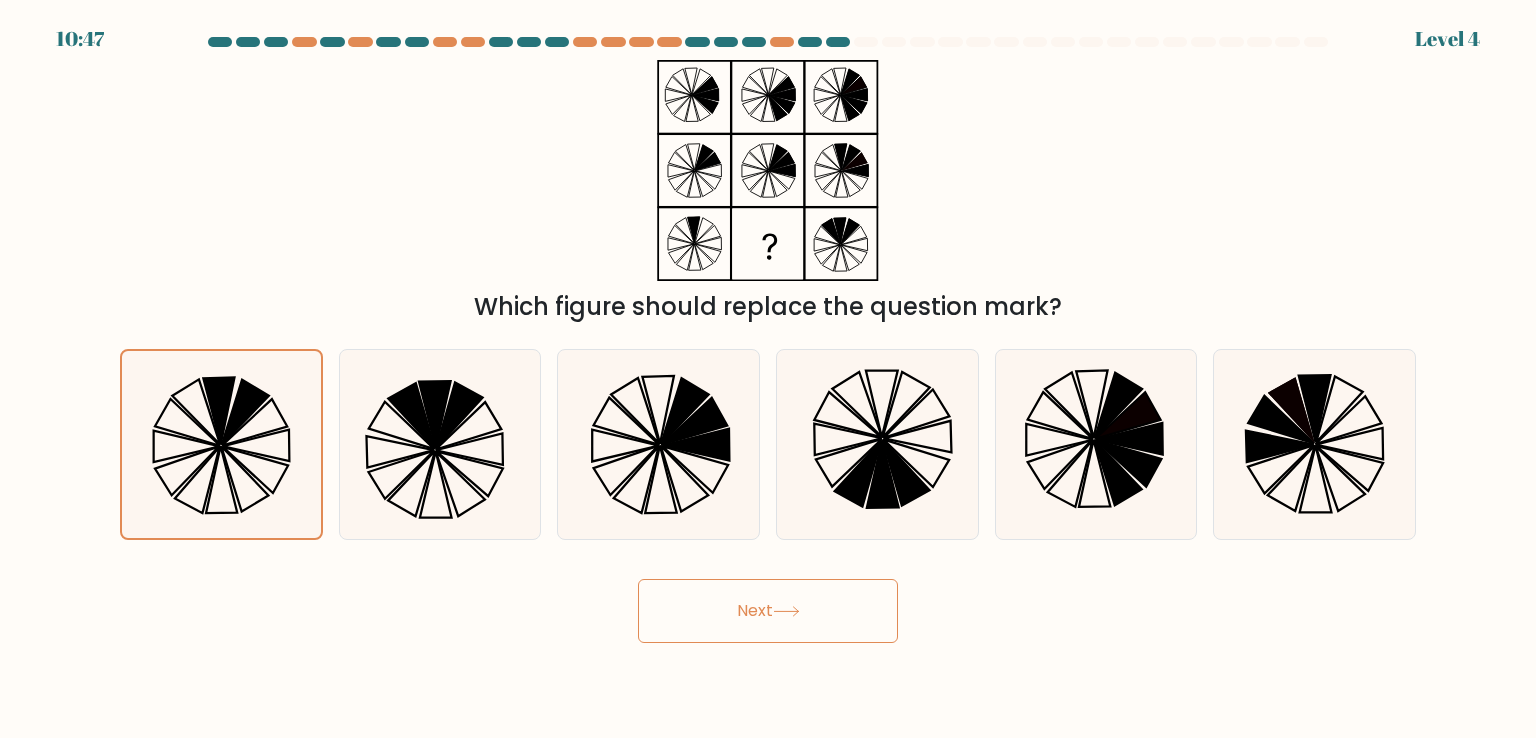 click on "Next" at bounding box center (768, 611) 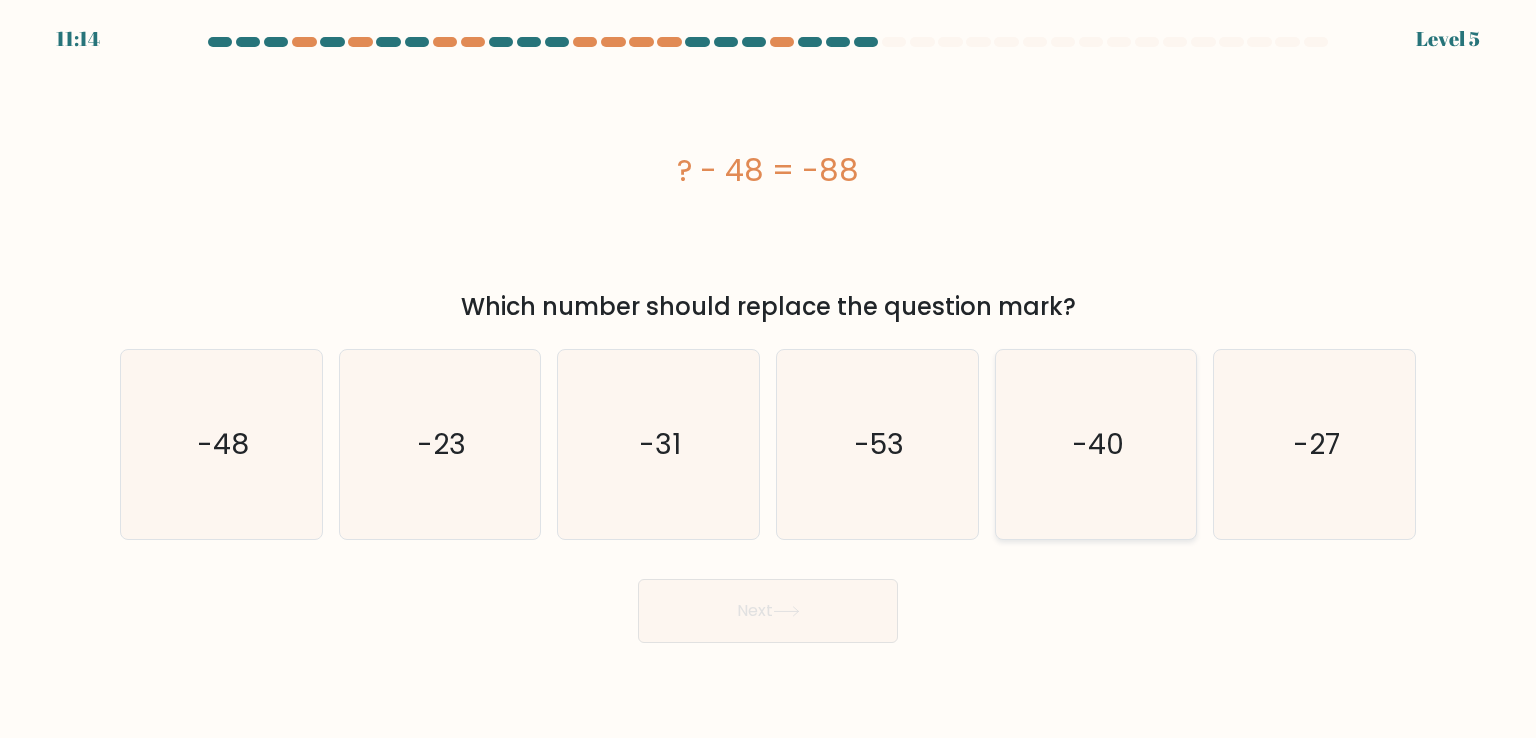 click on "-40" 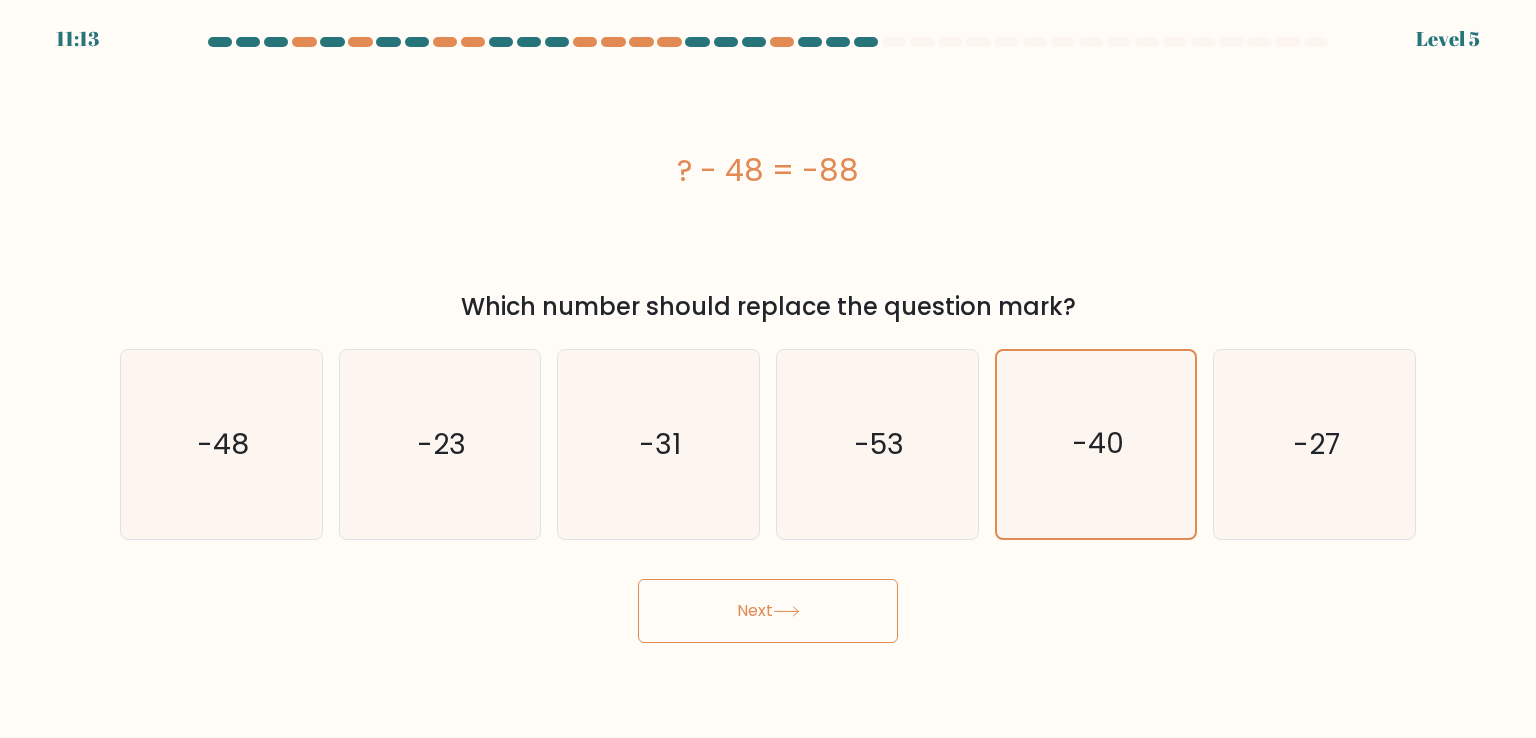 click on "Next" at bounding box center [768, 611] 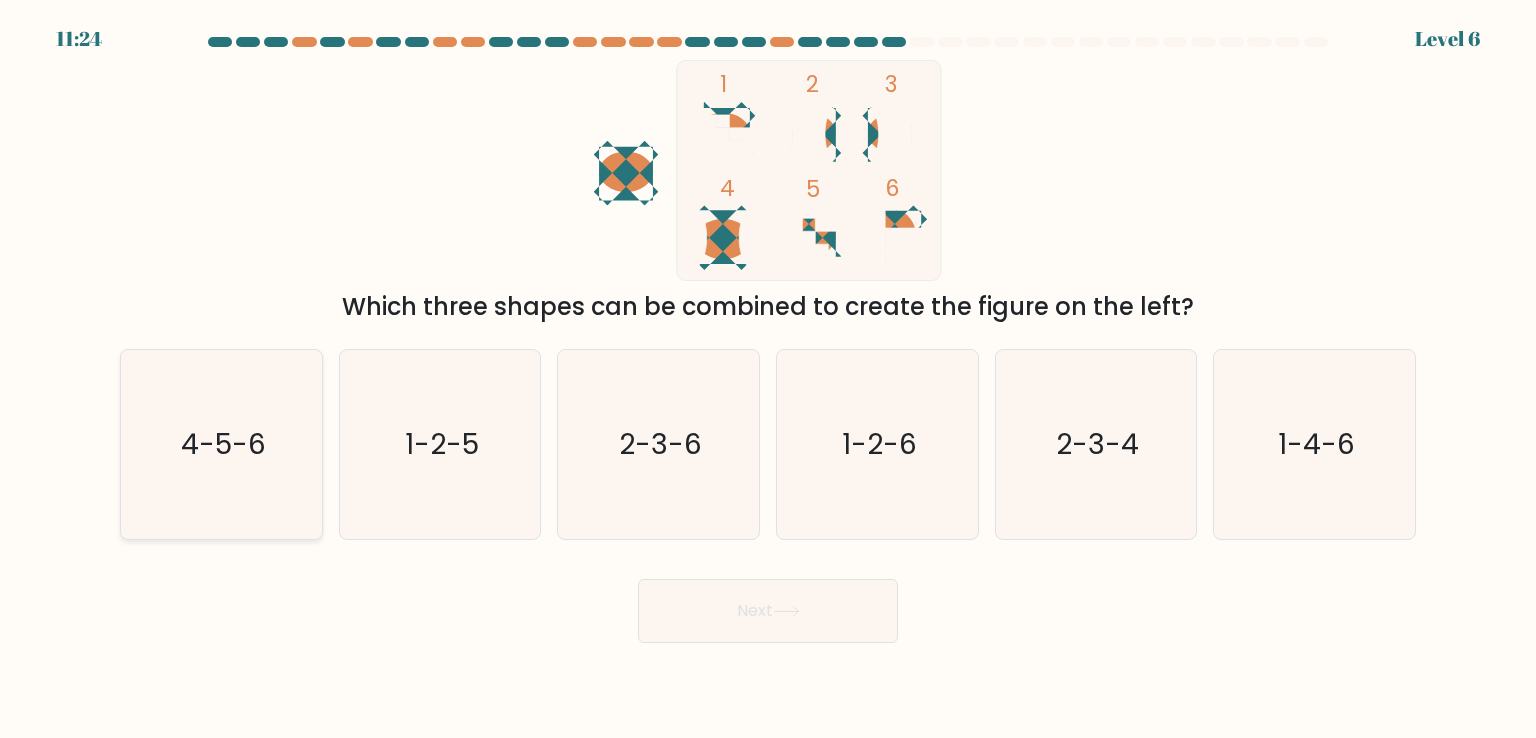 click on "4-5-6" 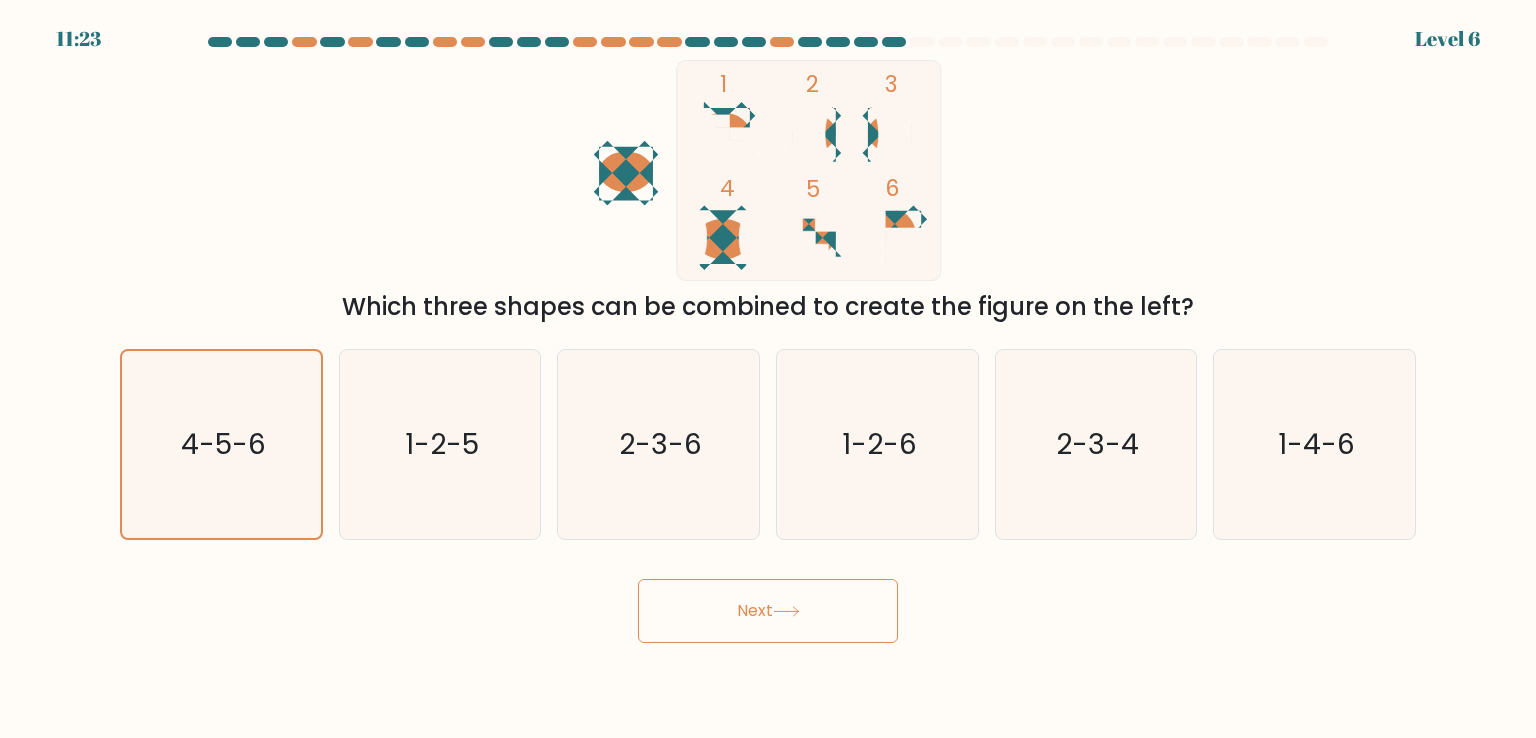 click on "Next" at bounding box center (768, 611) 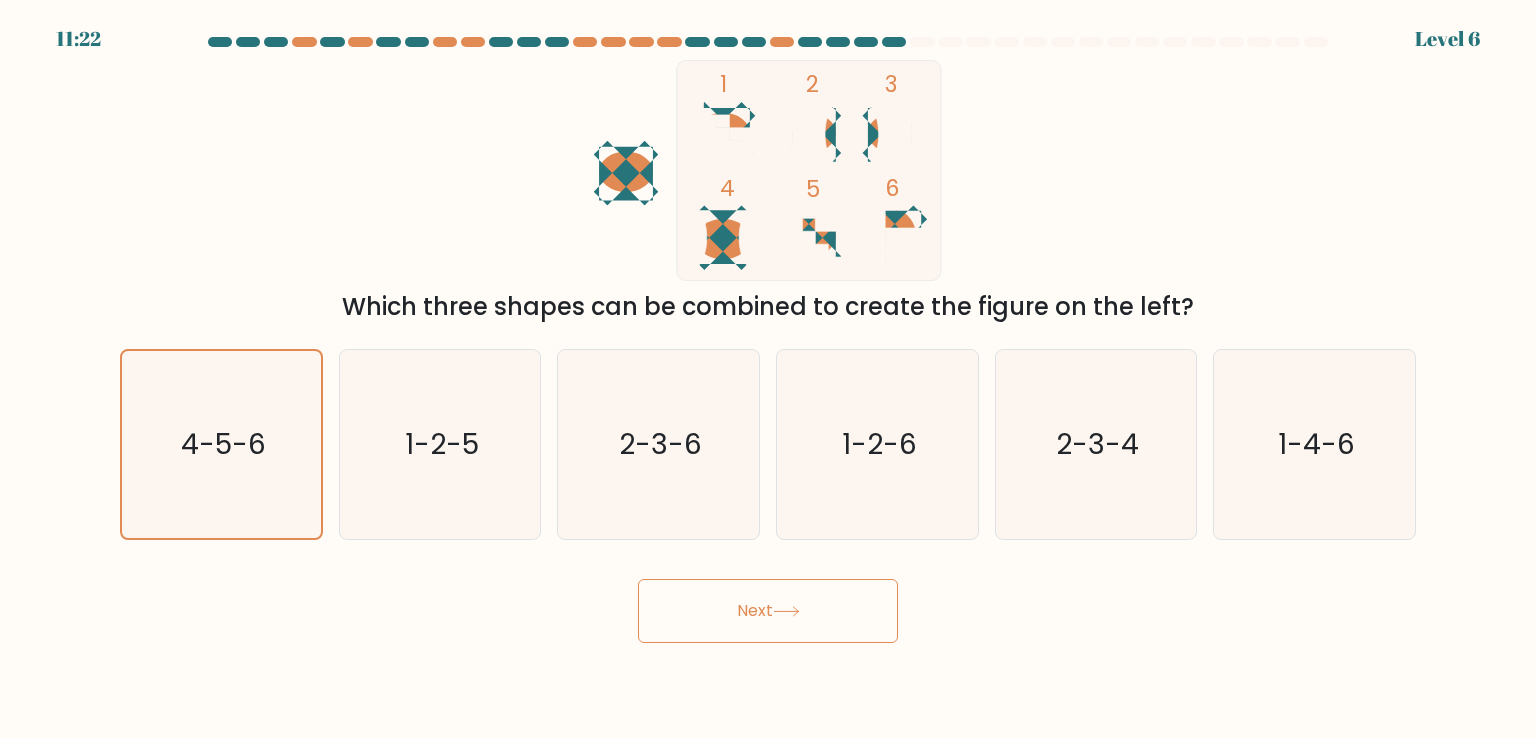 click on "Next" at bounding box center (768, 611) 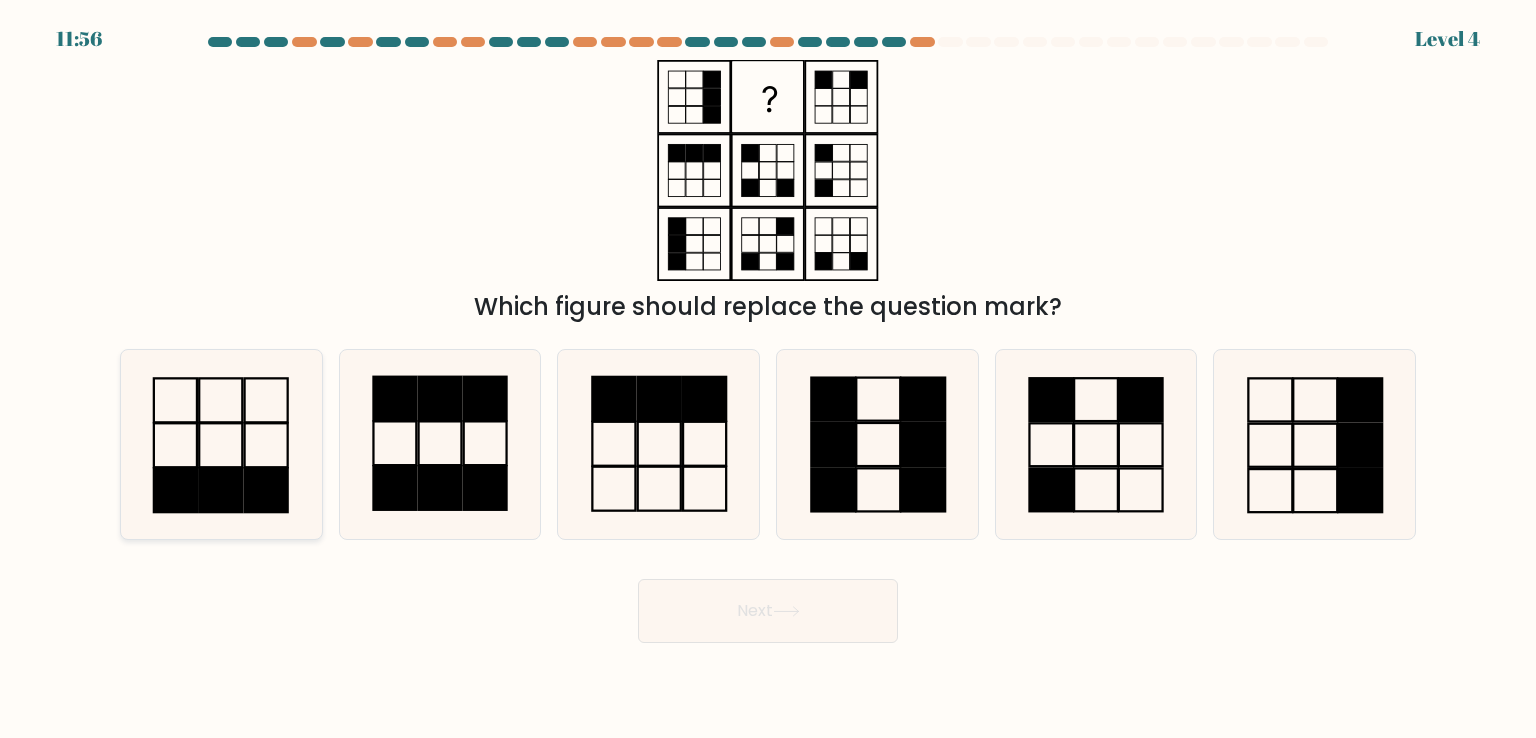 click 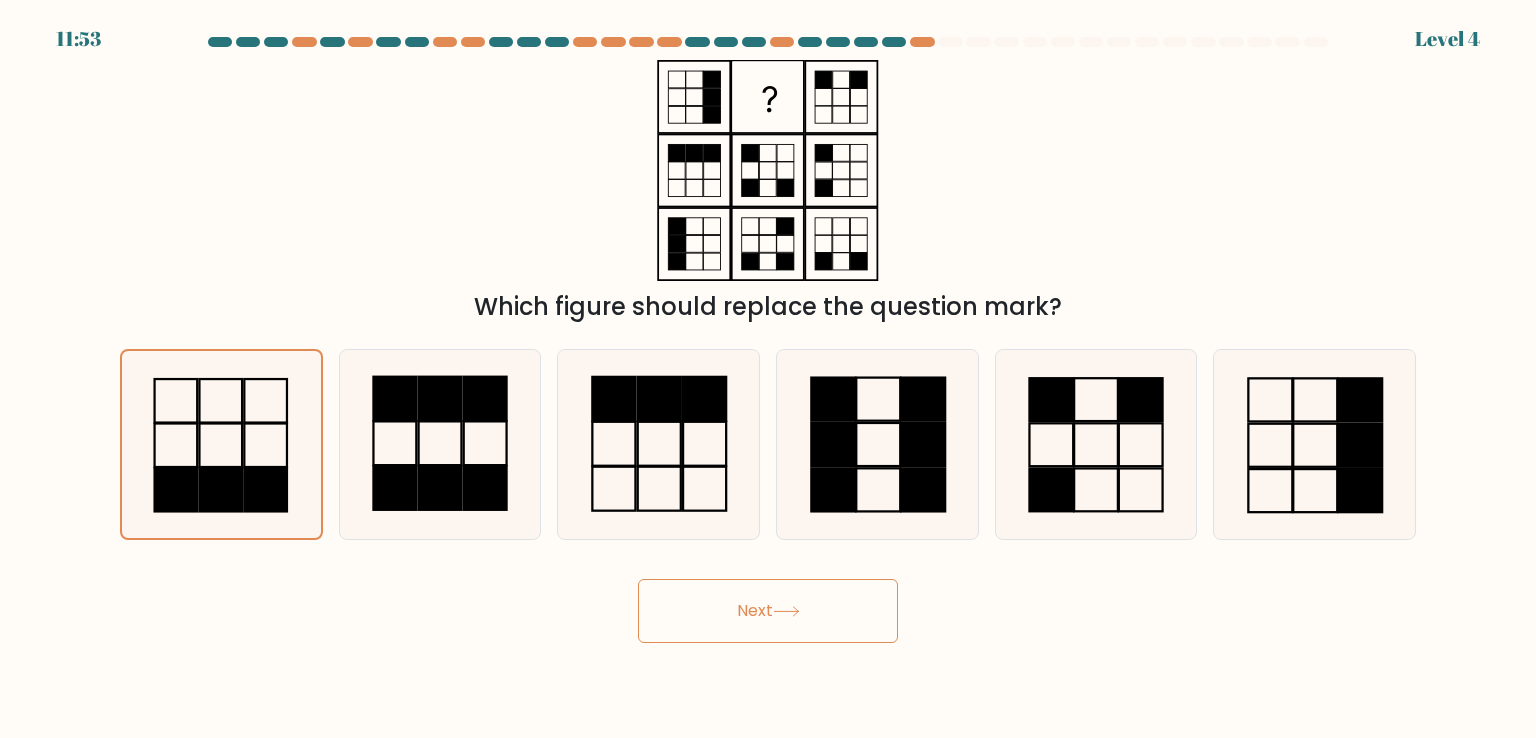 click on "Next" at bounding box center (768, 611) 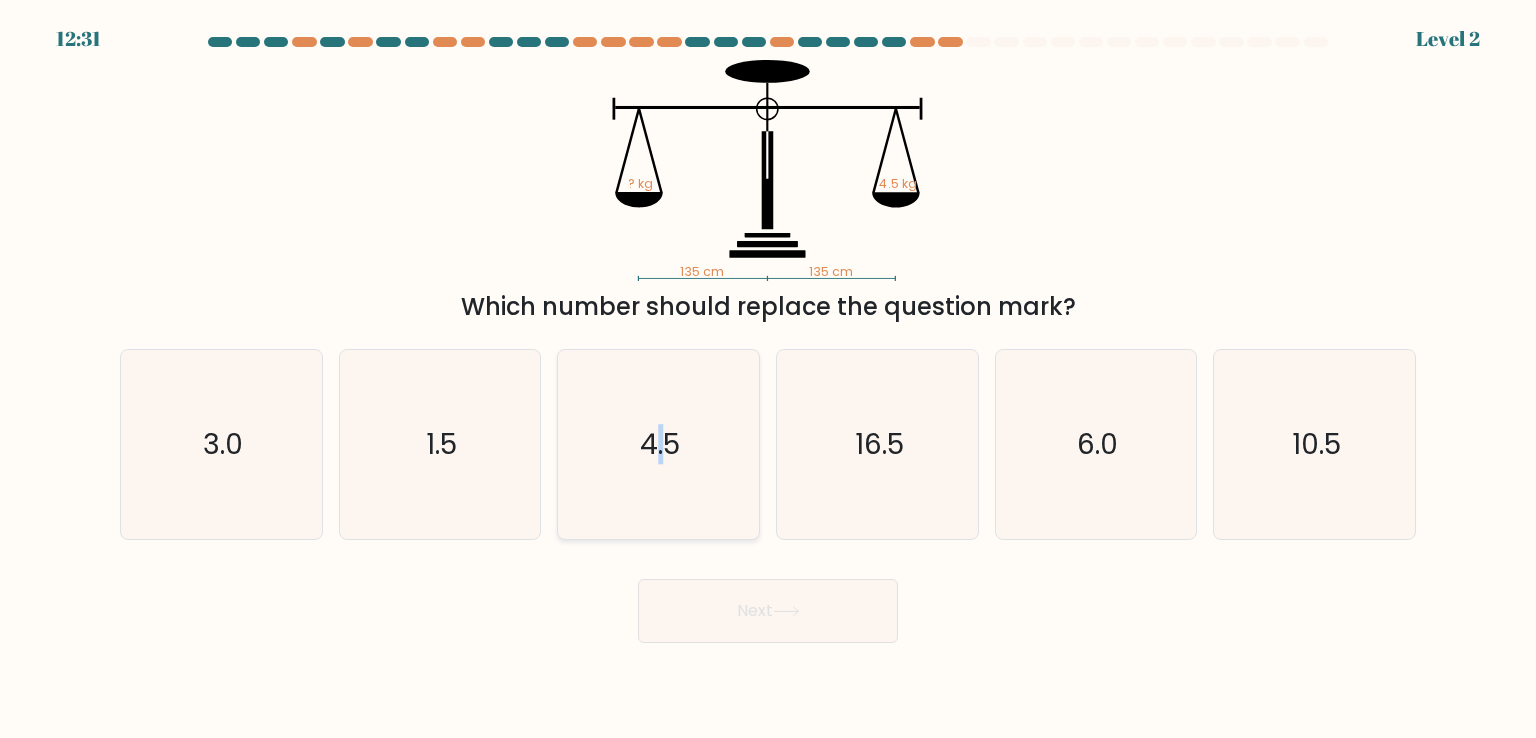 click on "4.5" 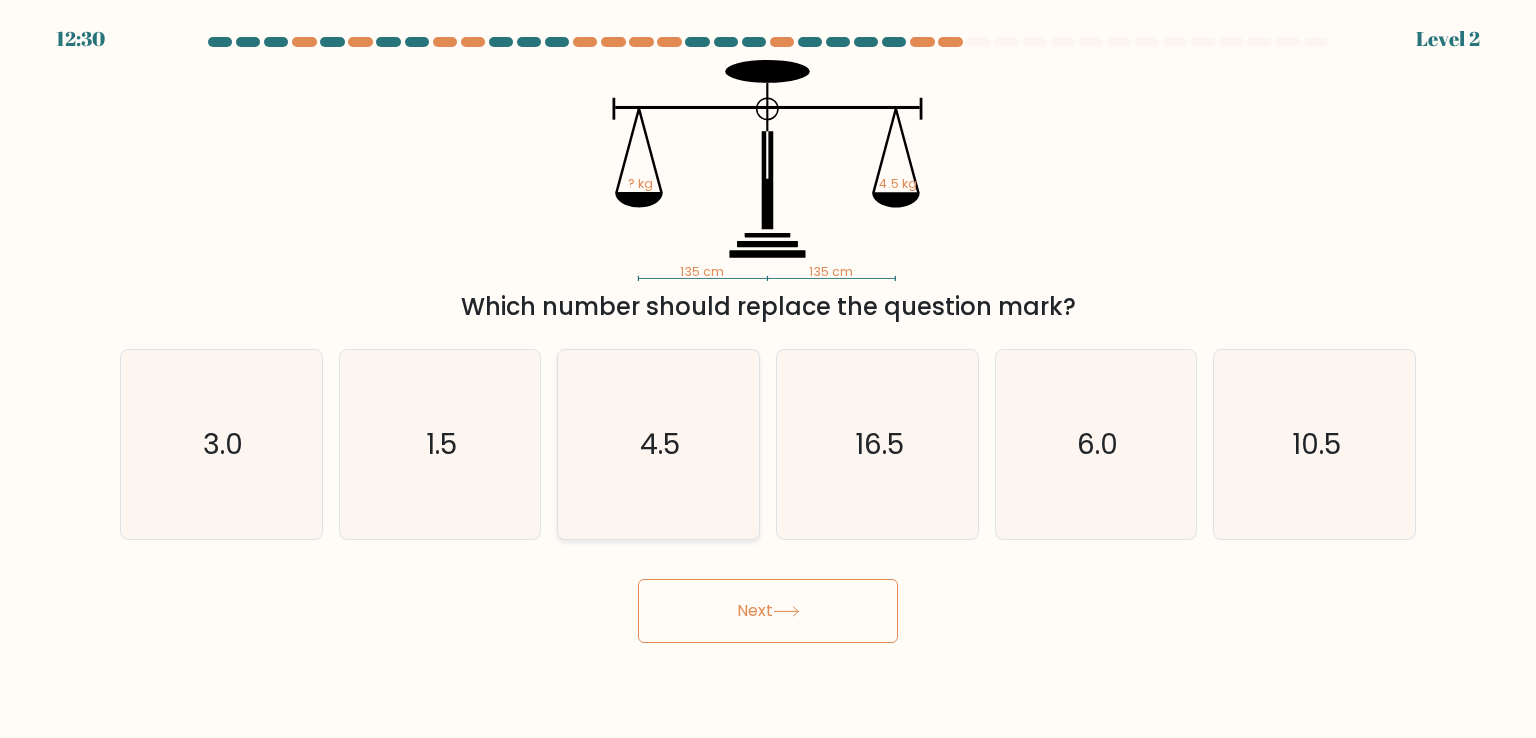 click on "4.5" 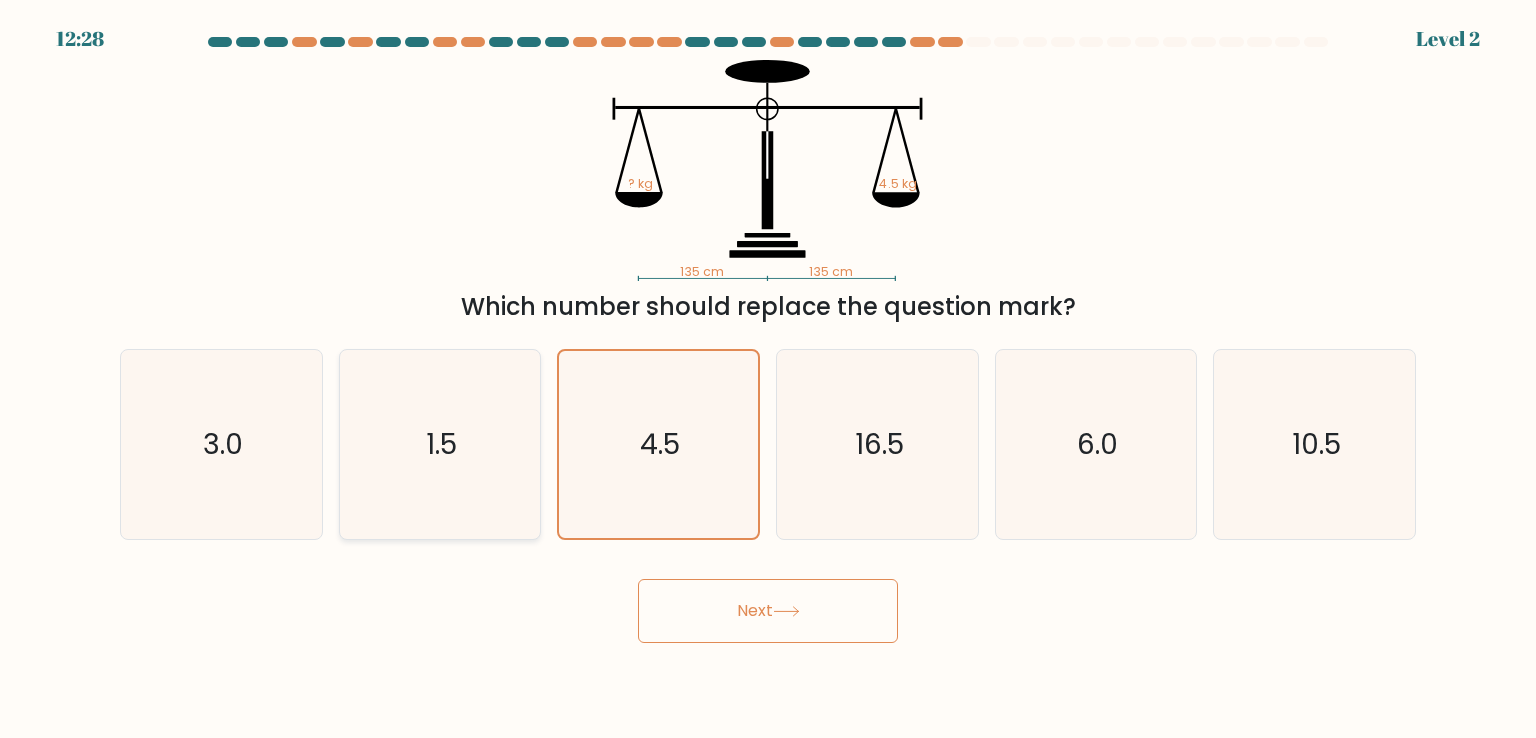 click on "1.5" 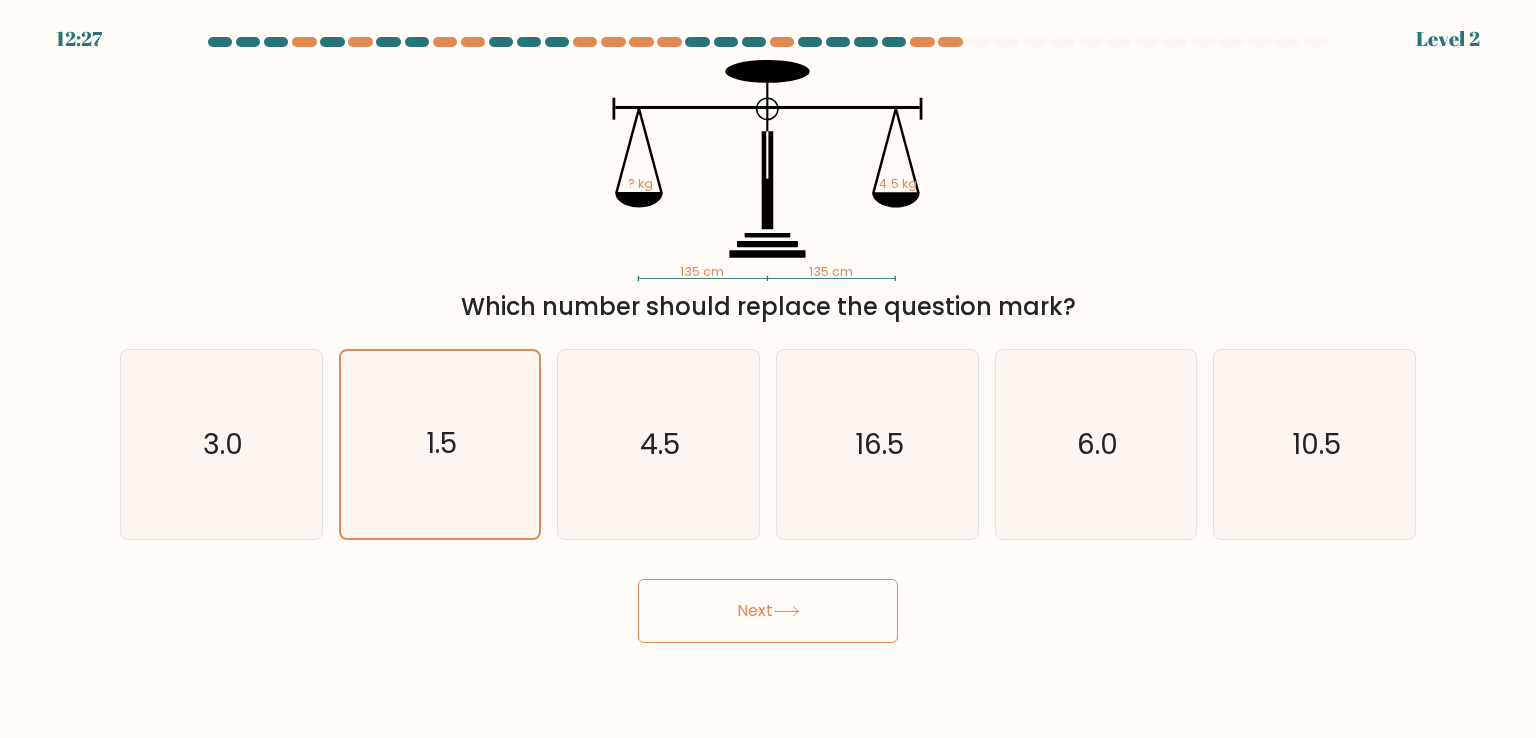 click on "Next" at bounding box center [768, 611] 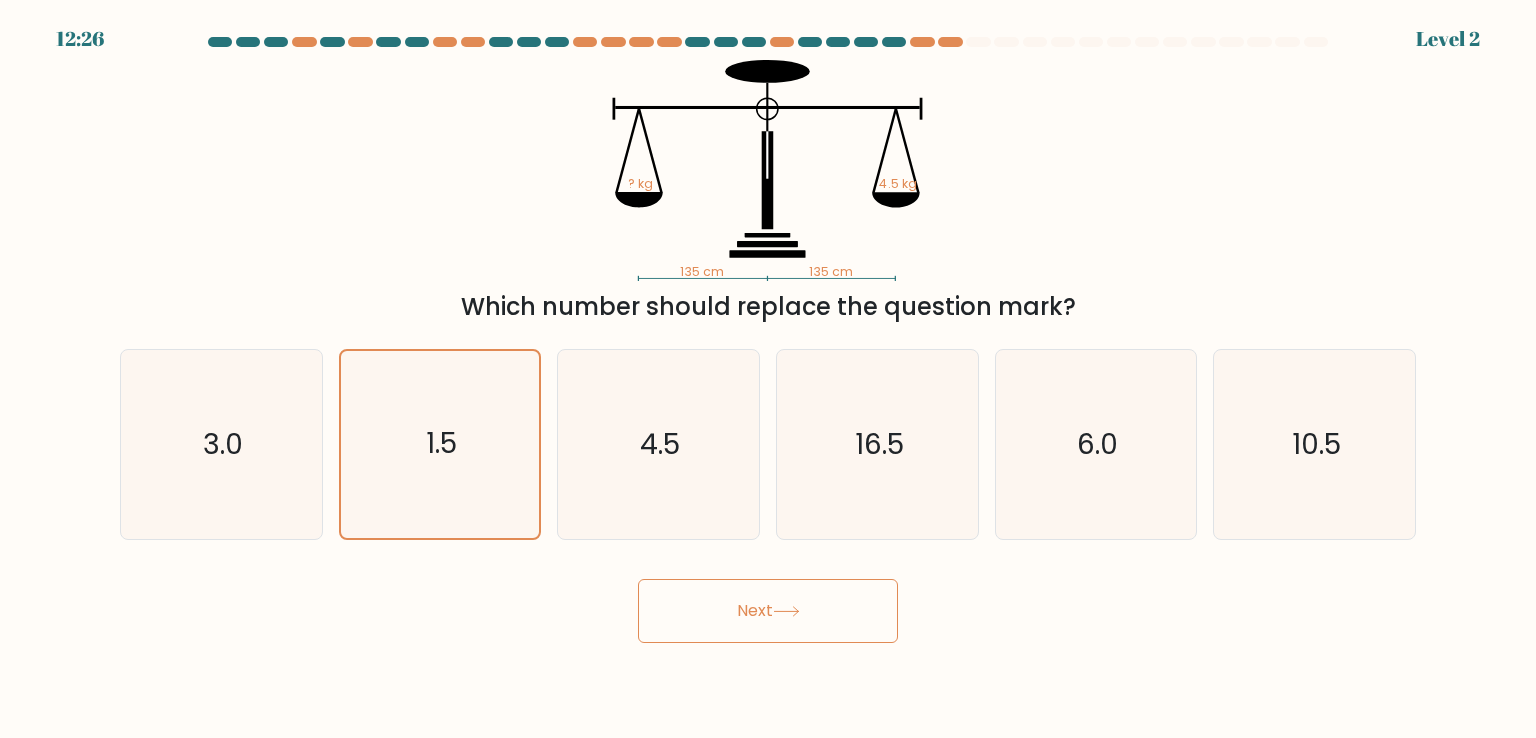 click on "Next" at bounding box center [768, 611] 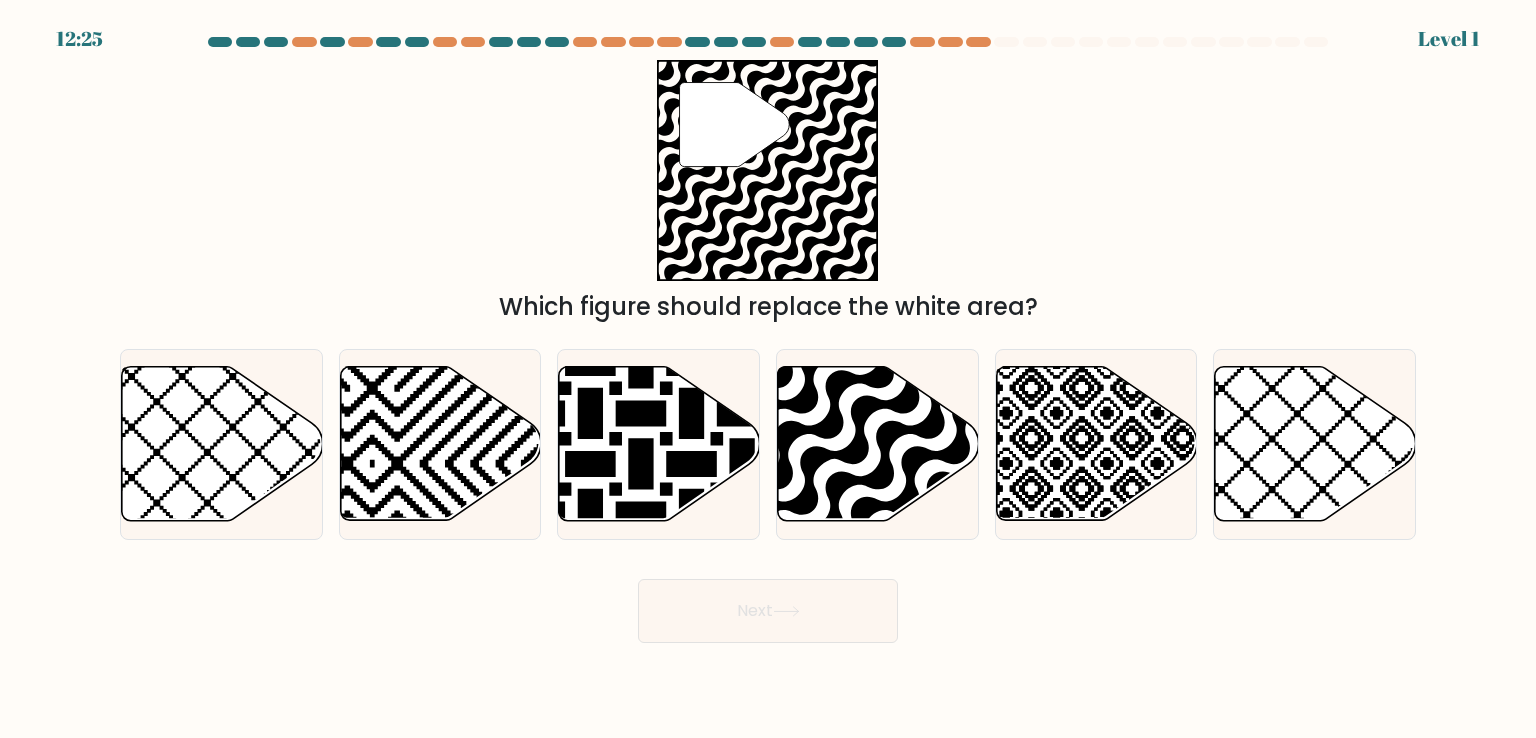 click on "Next" at bounding box center (768, 611) 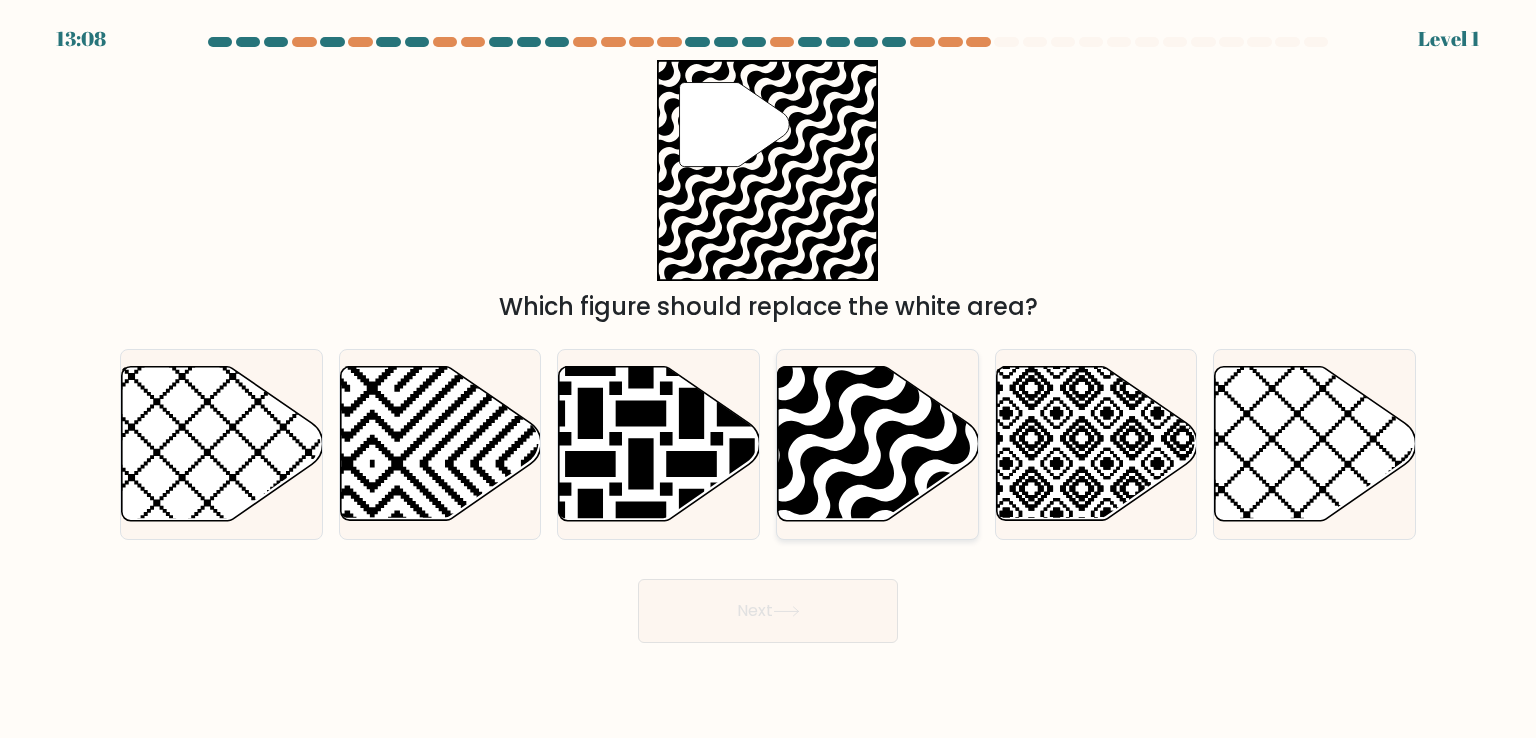click 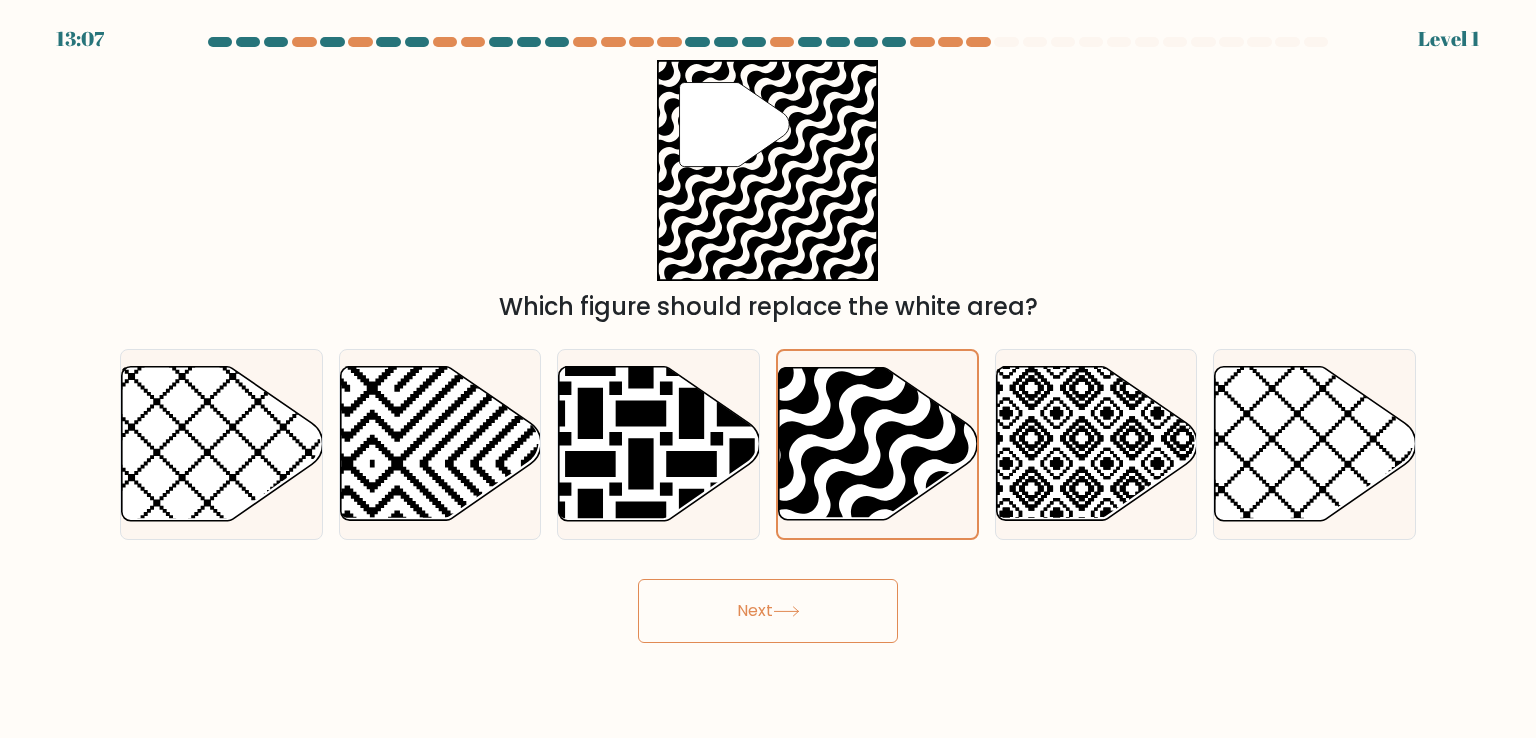 click on "Next" at bounding box center (768, 611) 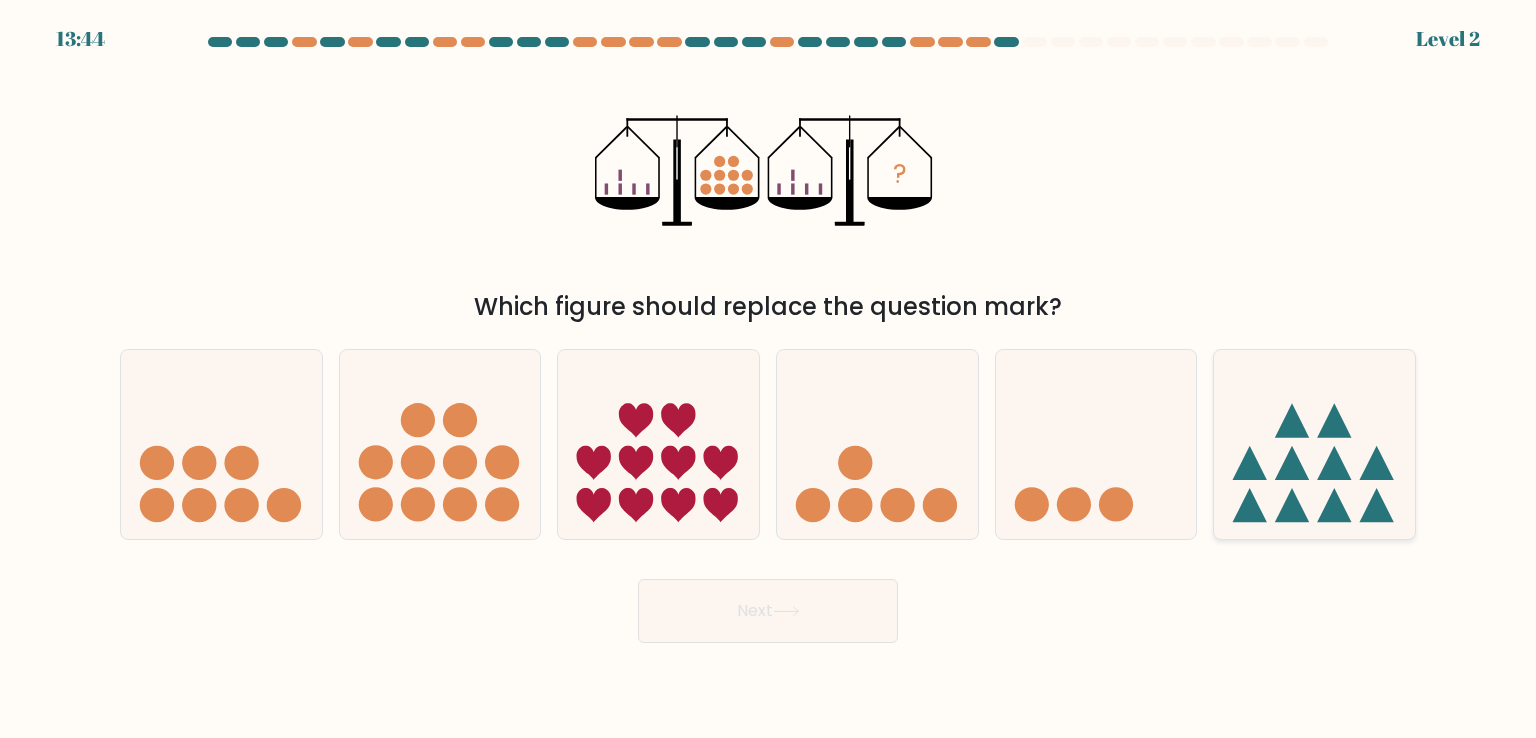 click 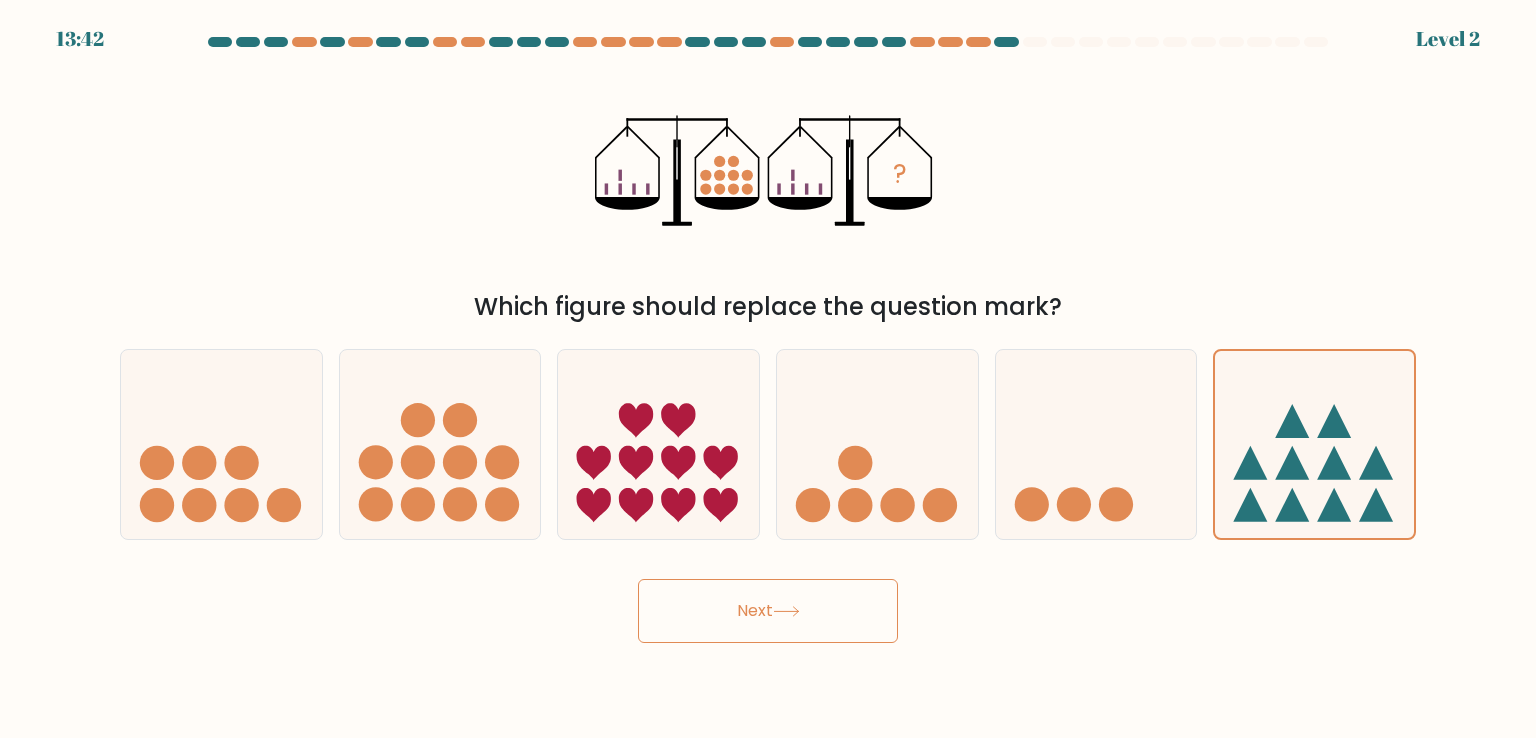 click on "Next" at bounding box center (768, 611) 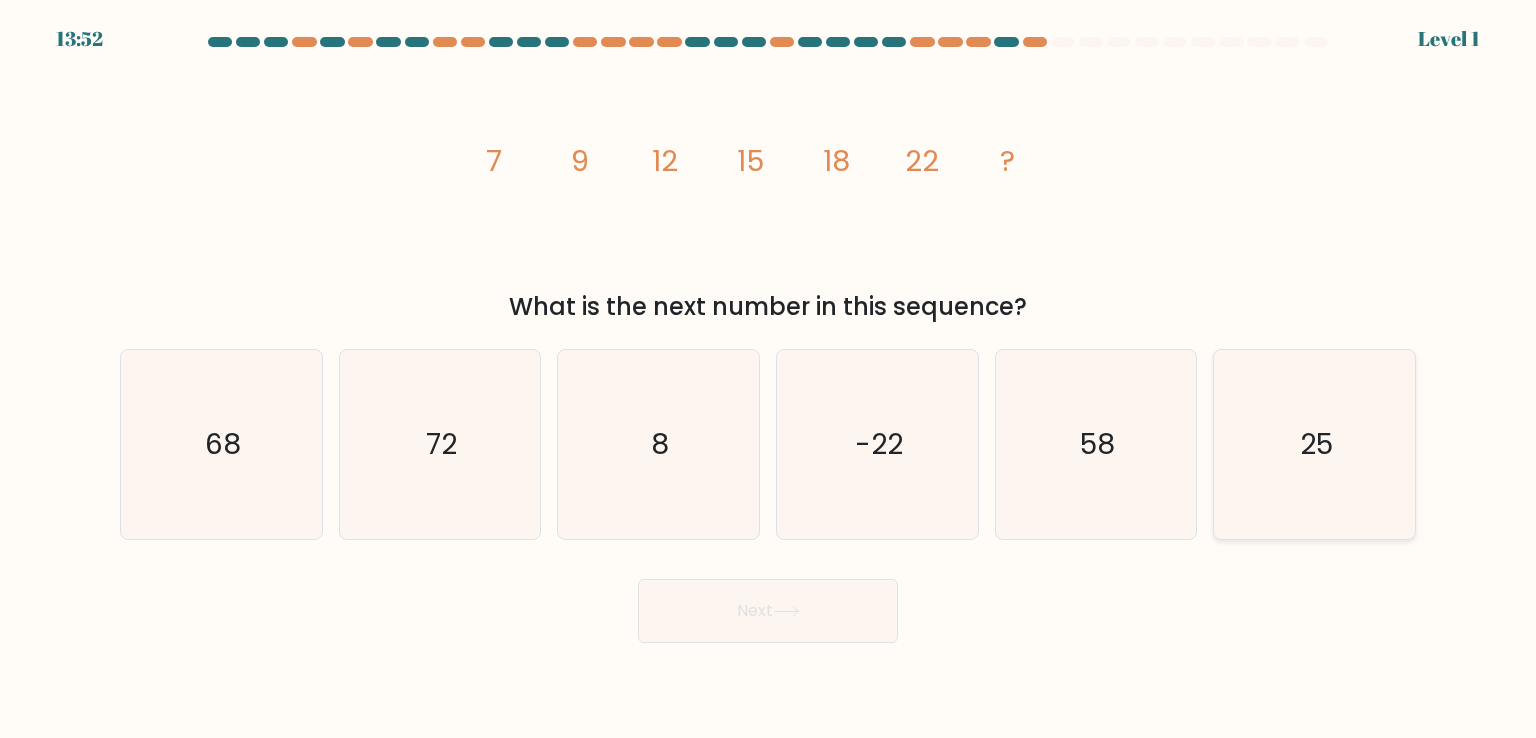 click on "25" 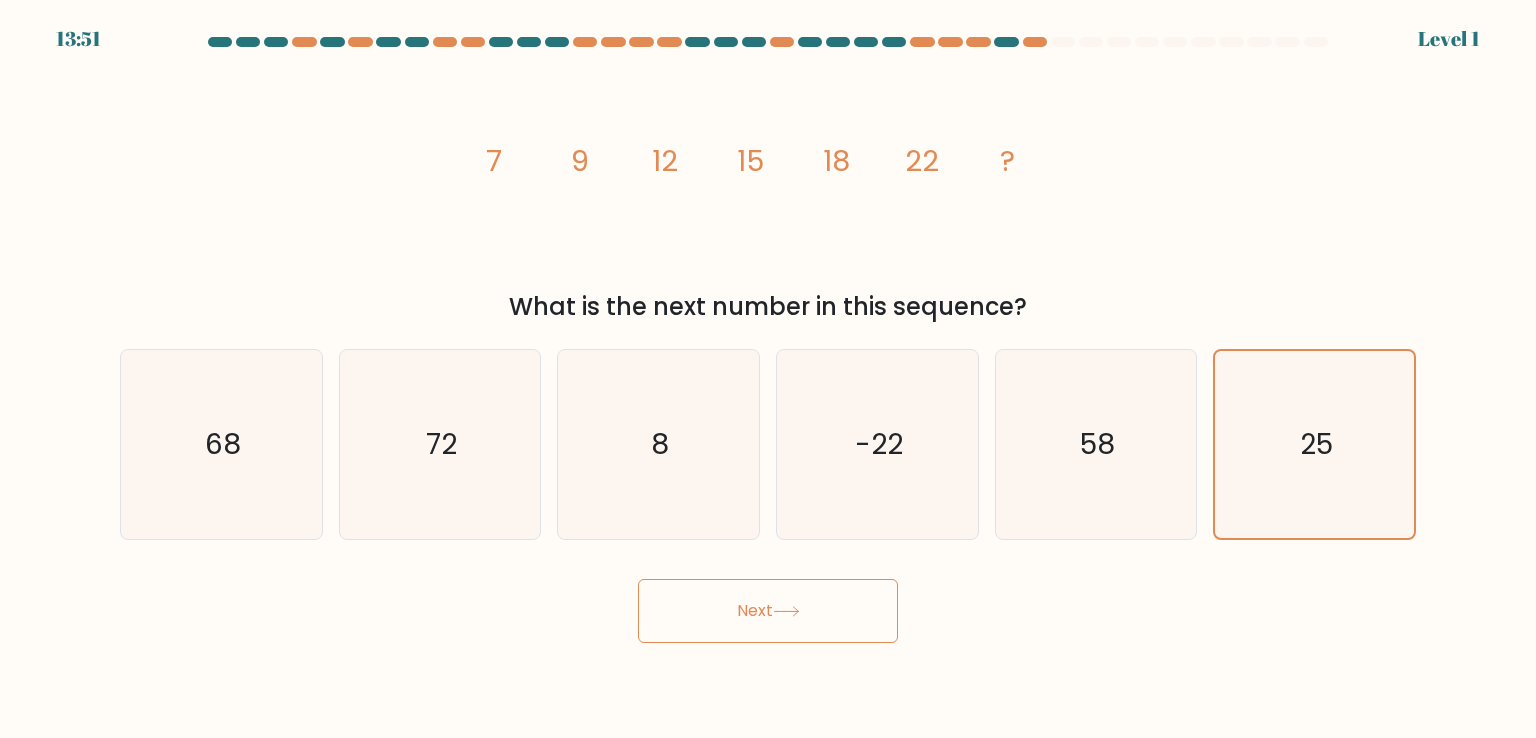 click on "Next" at bounding box center [768, 611] 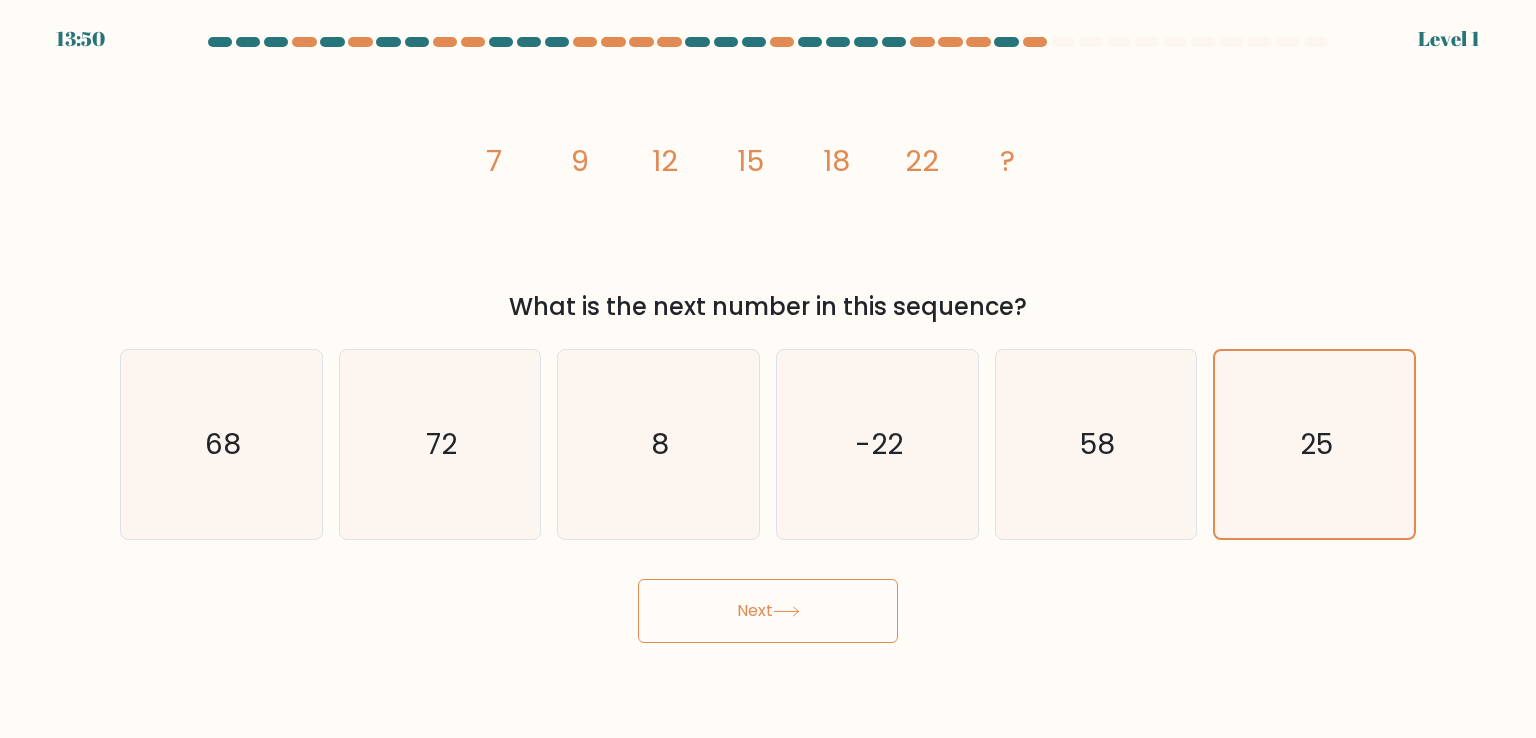 click on "Next" at bounding box center [768, 611] 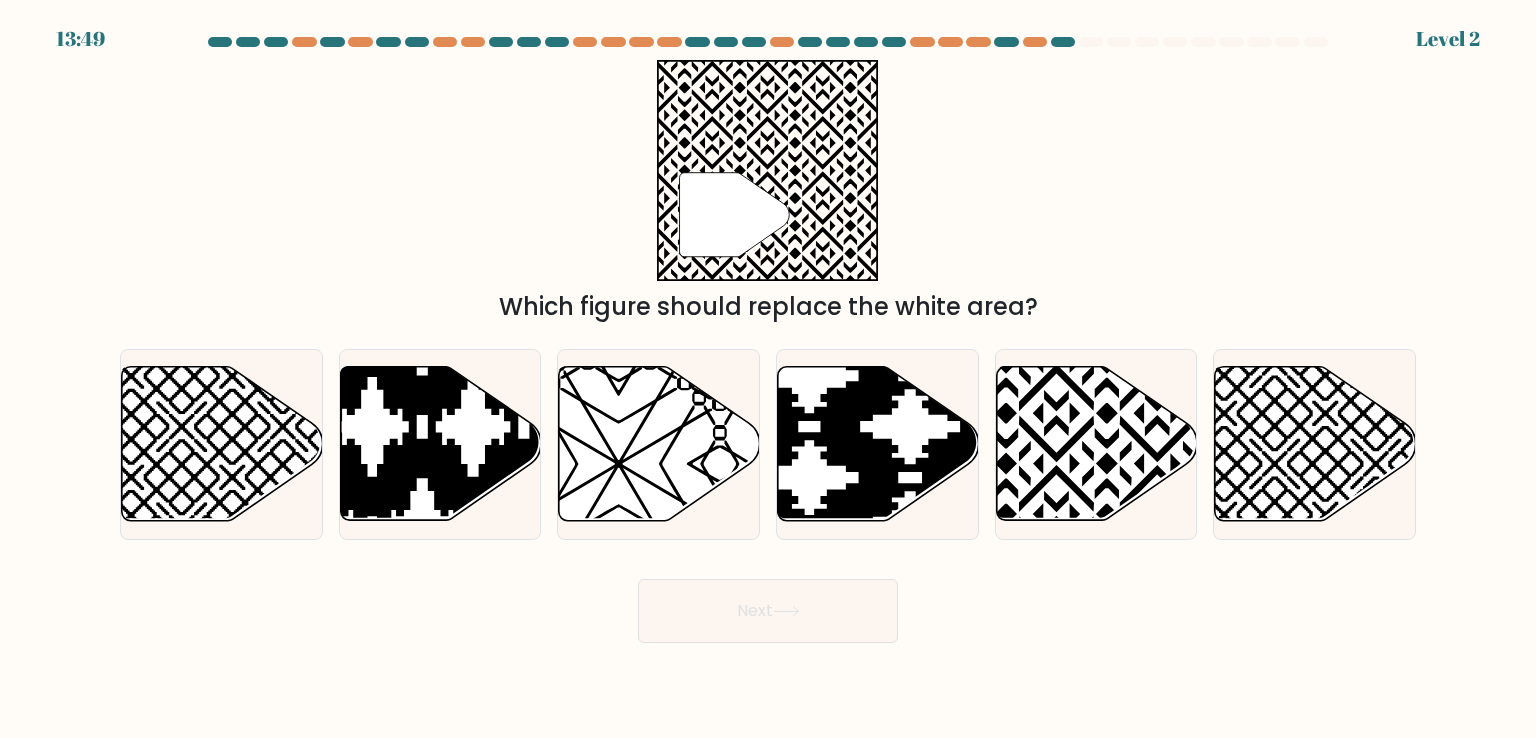 click on "Next" at bounding box center [768, 611] 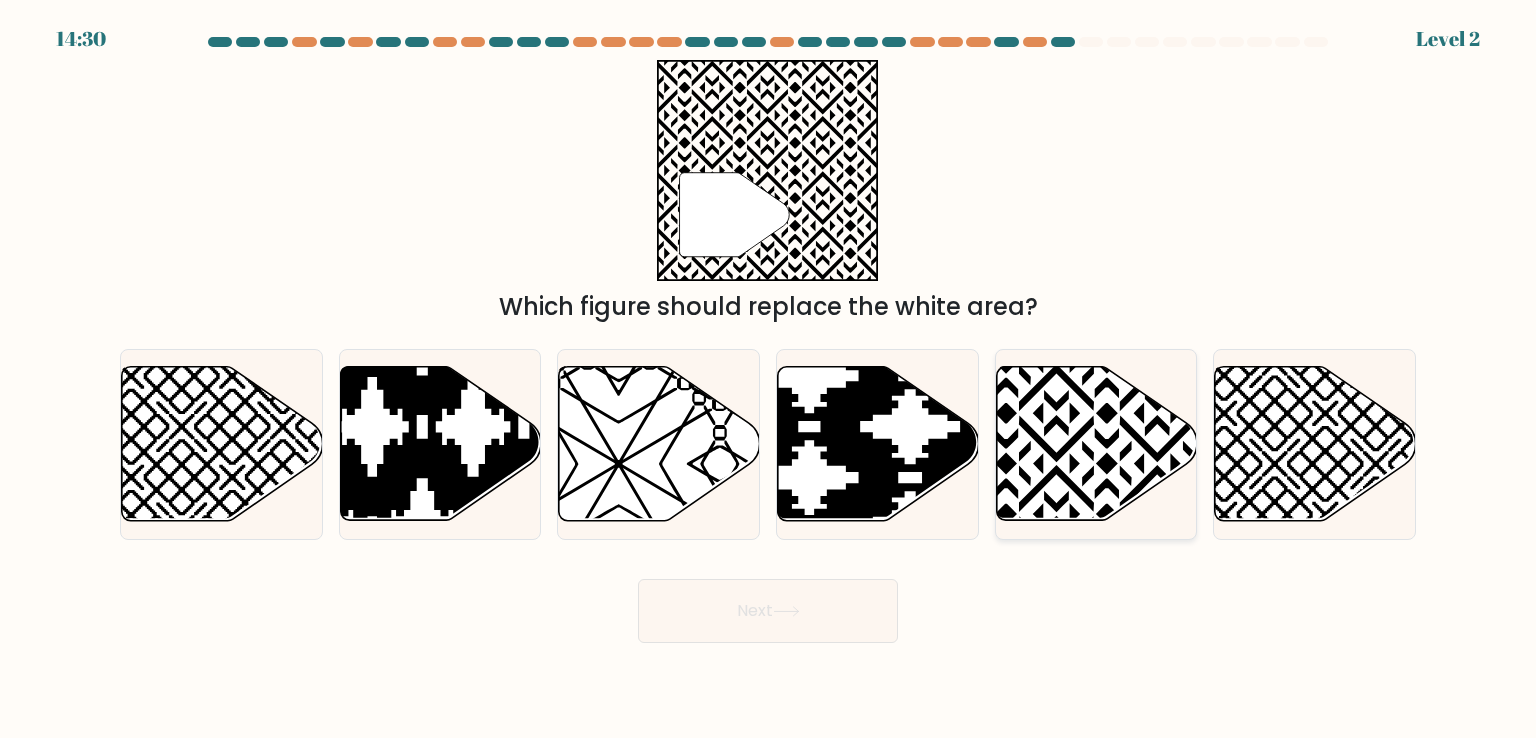 click 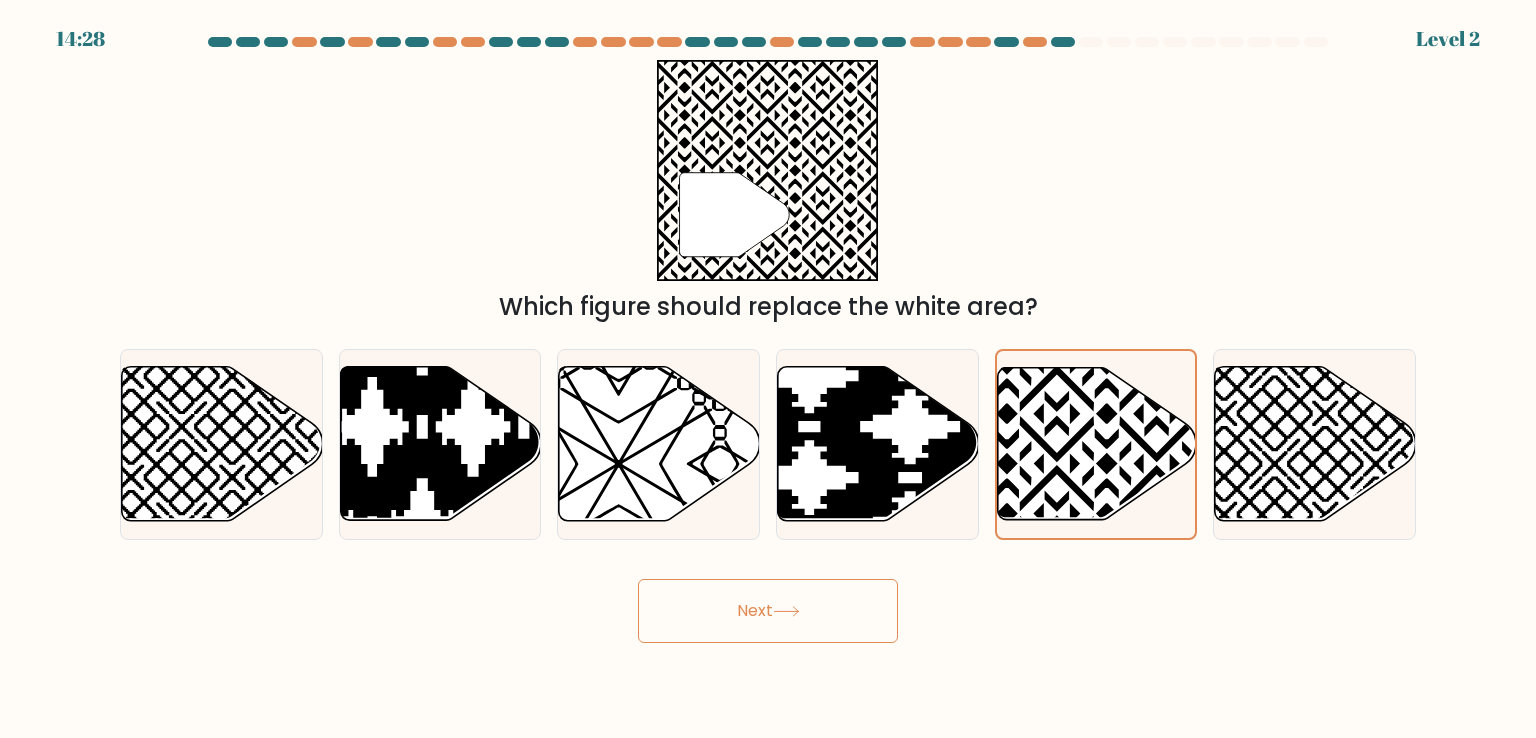 click on "Next" at bounding box center [768, 611] 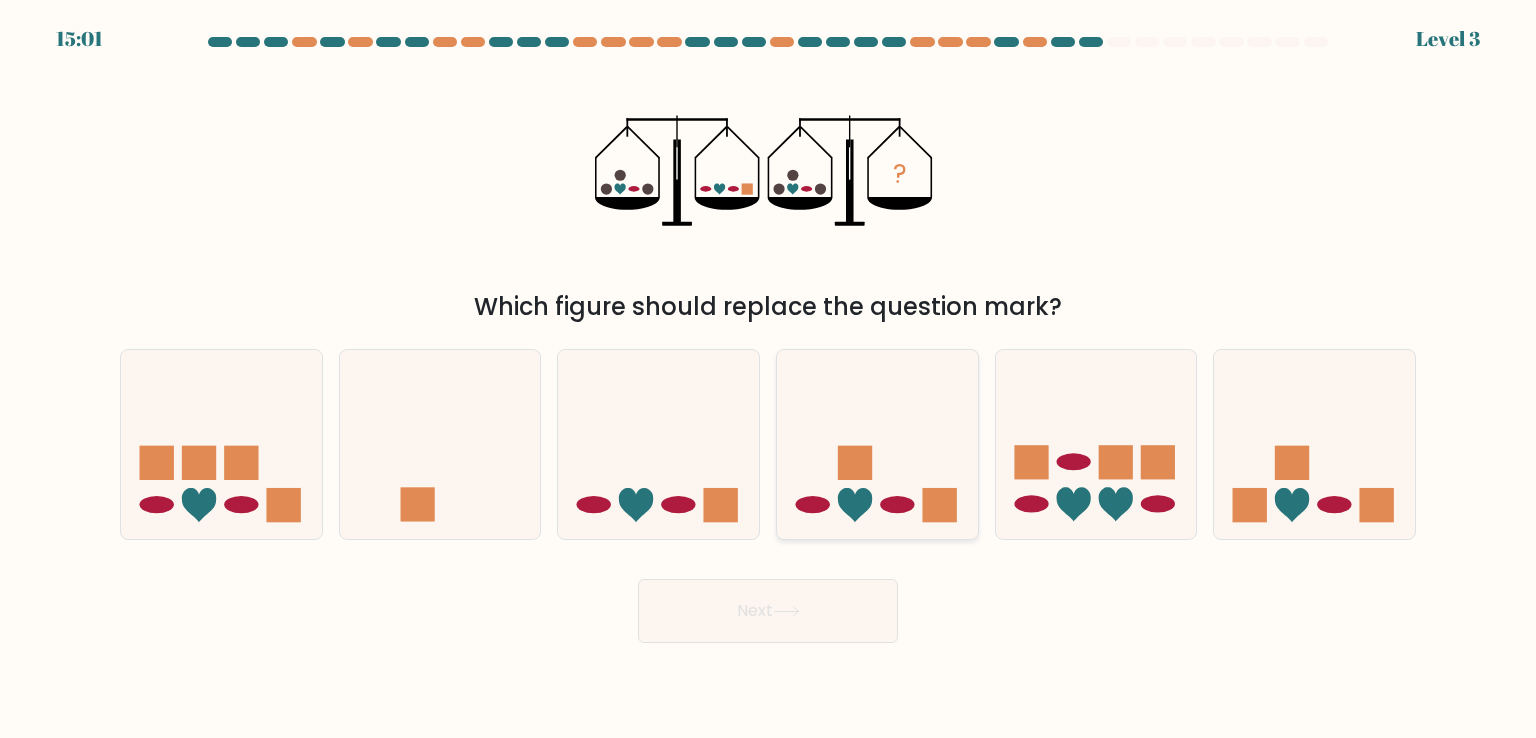 click 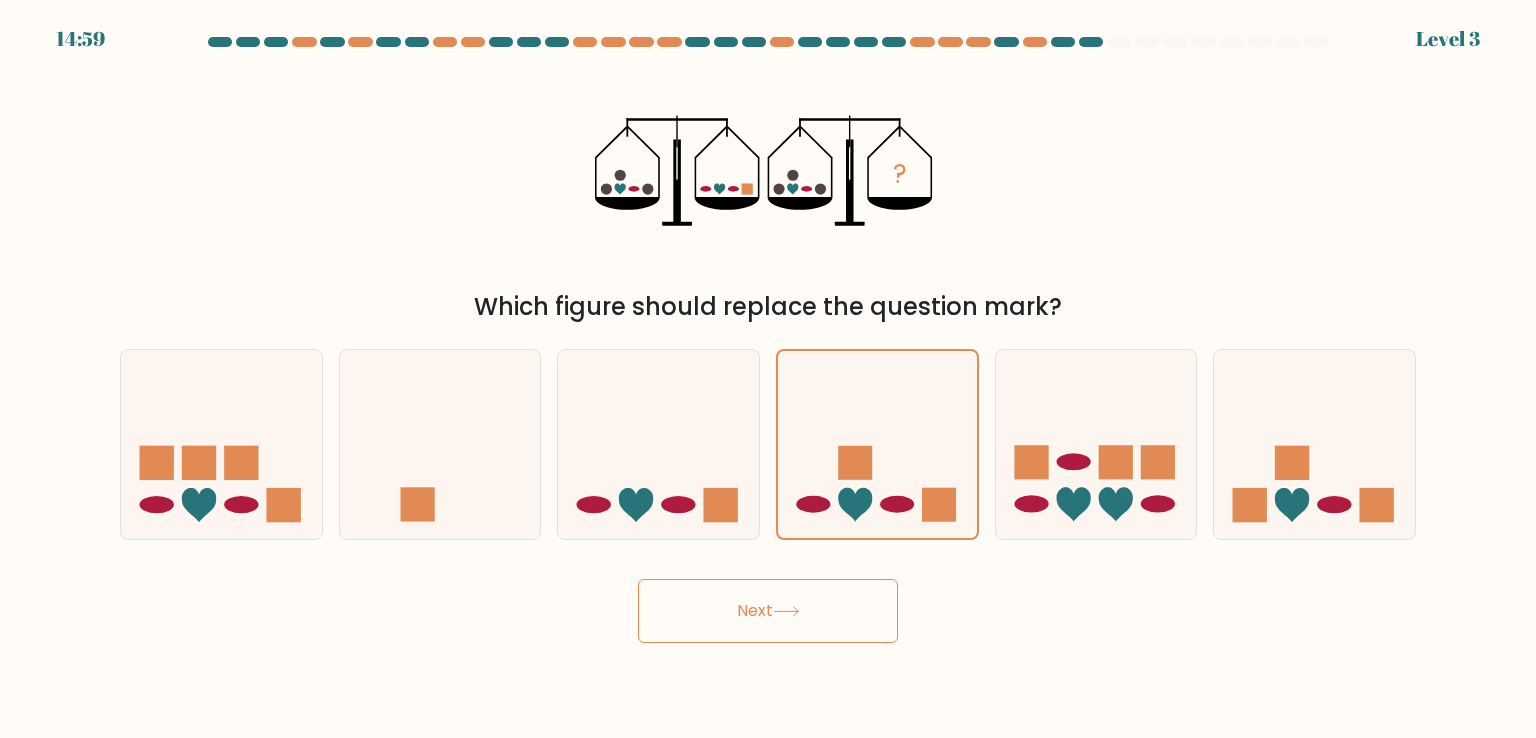 click on "Next" at bounding box center (768, 611) 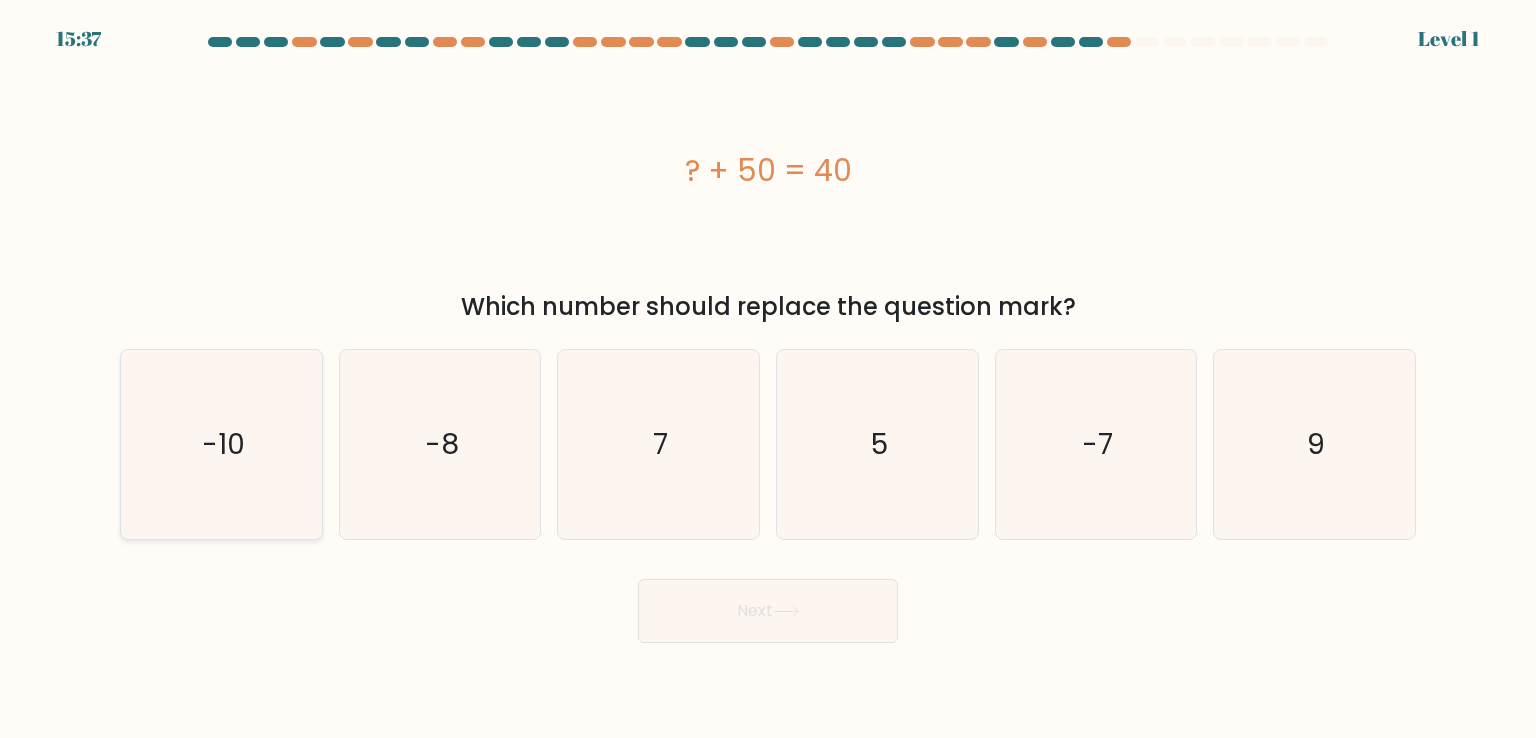 click on "-10" 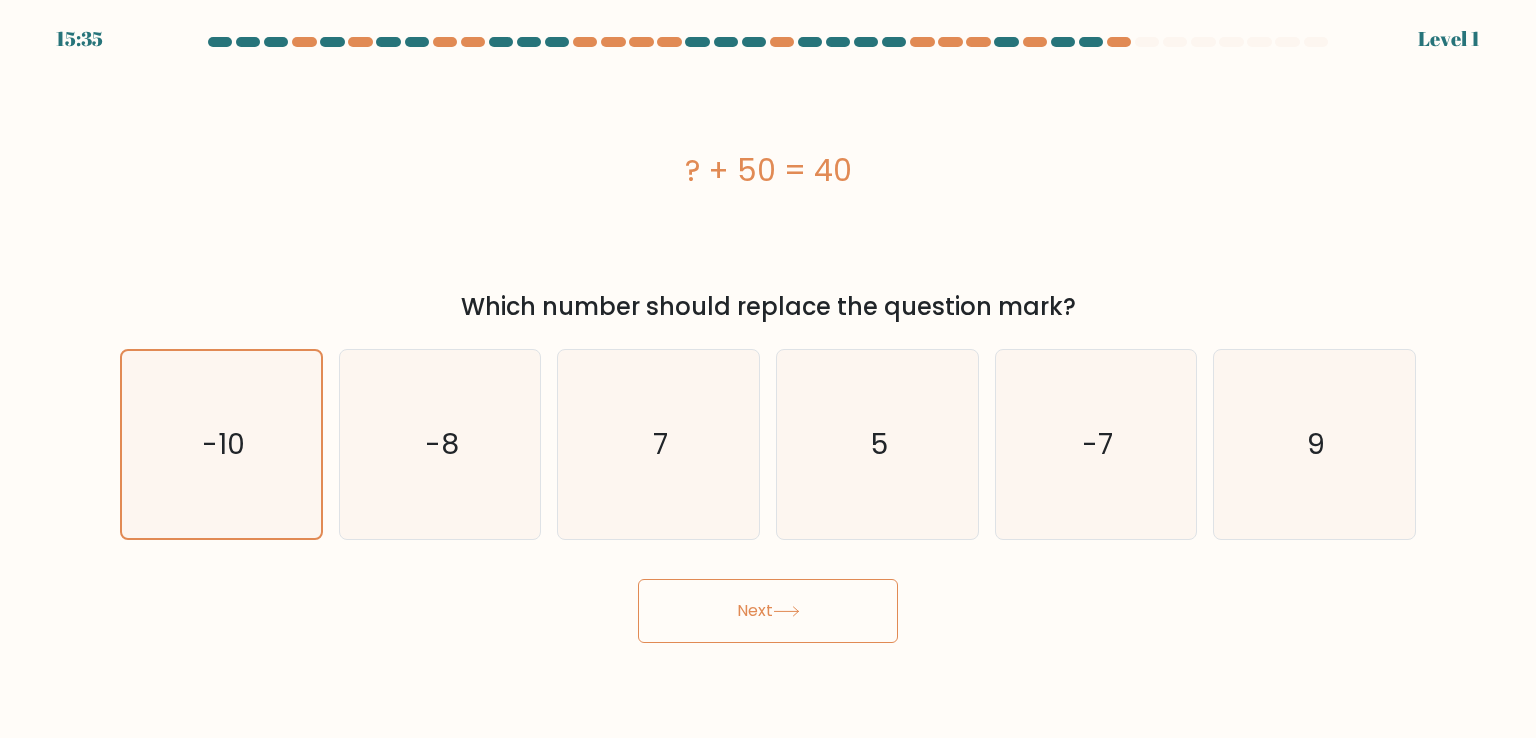 click on "Next" at bounding box center [768, 611] 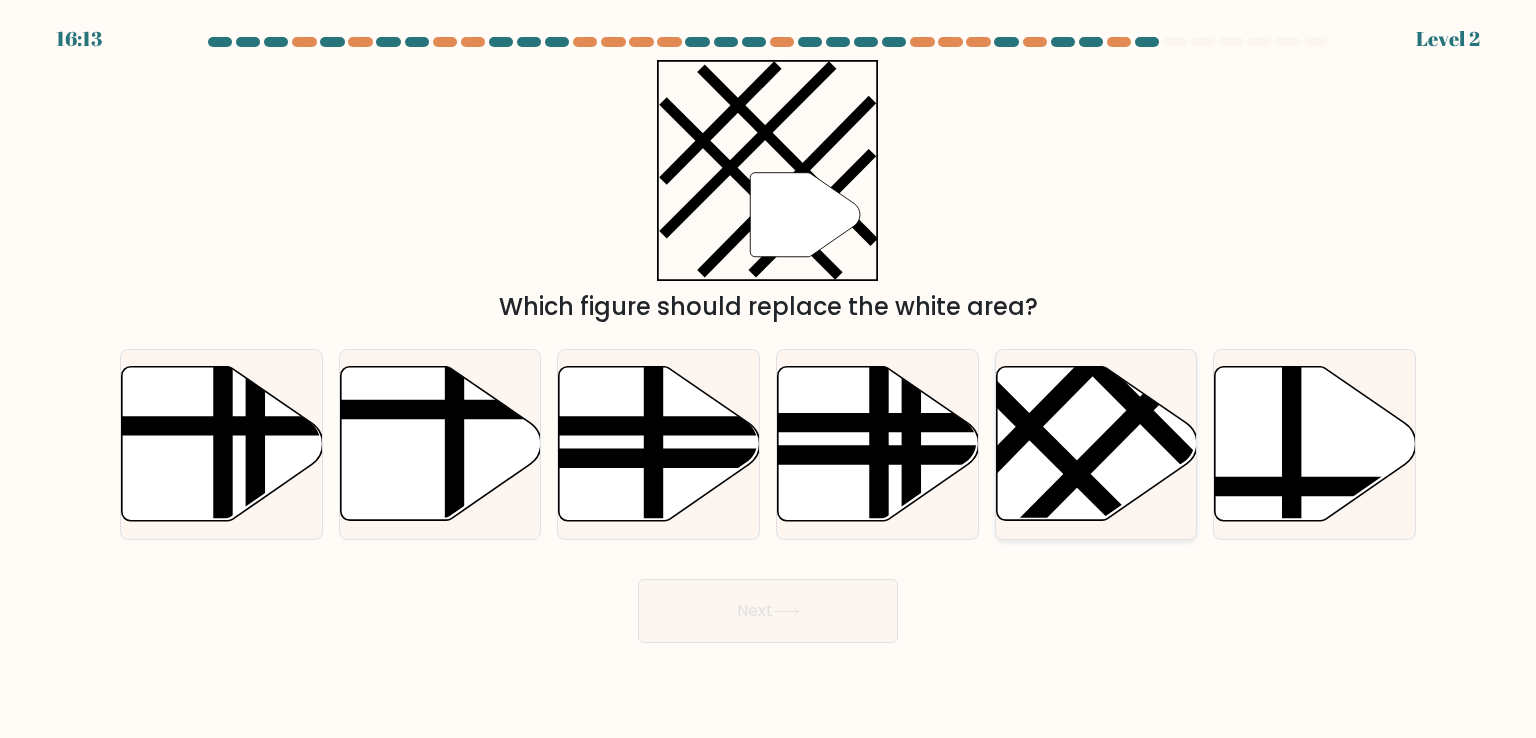 click 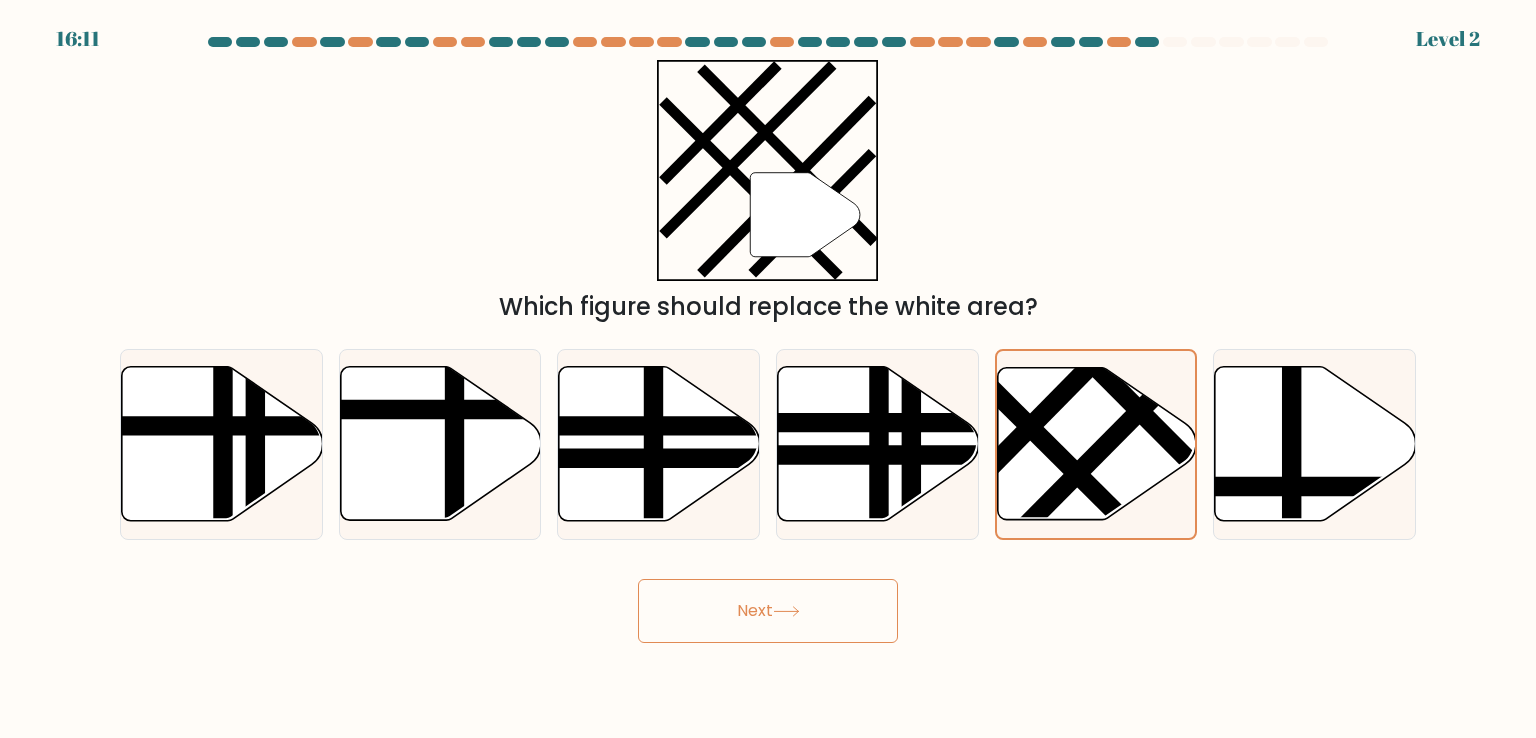 click on "Next" at bounding box center [768, 611] 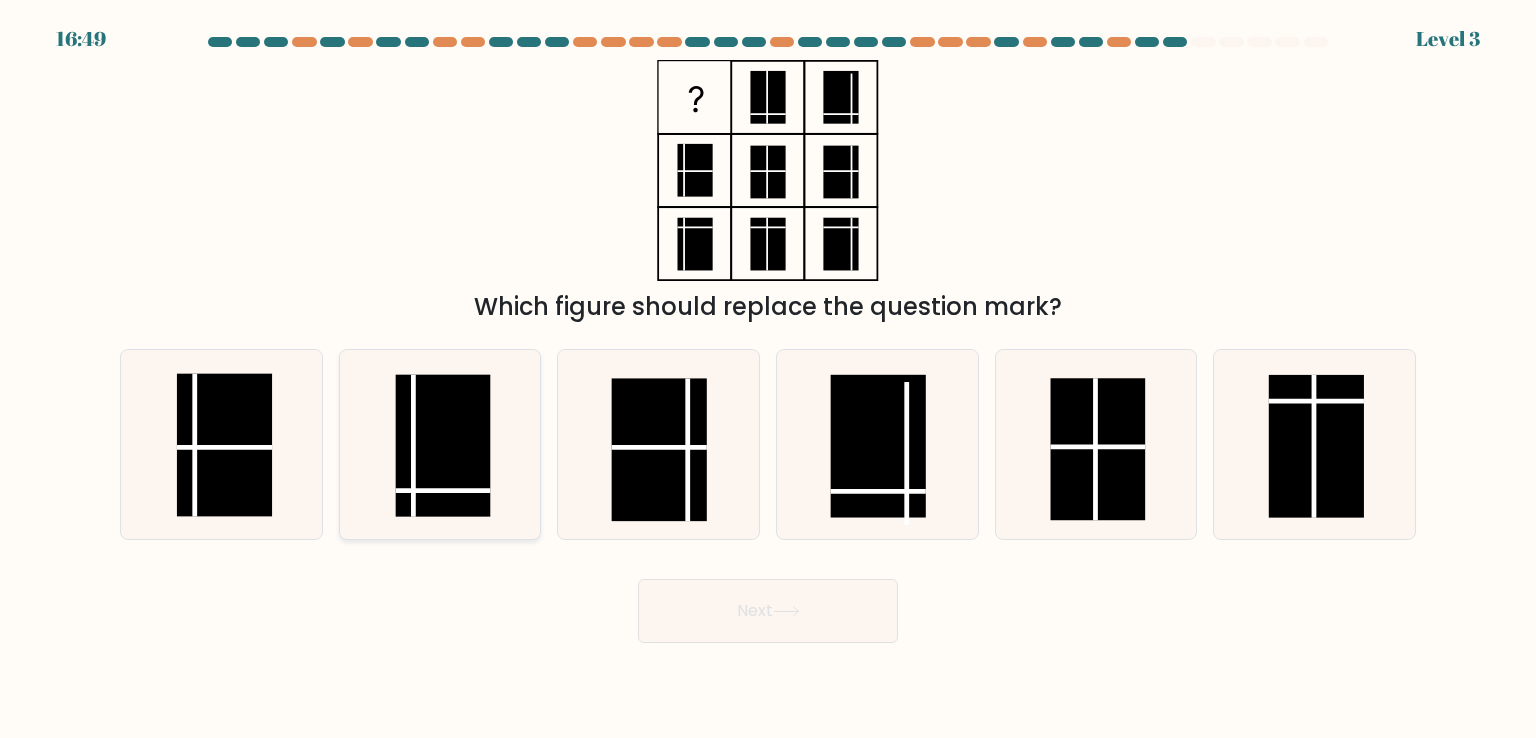 click 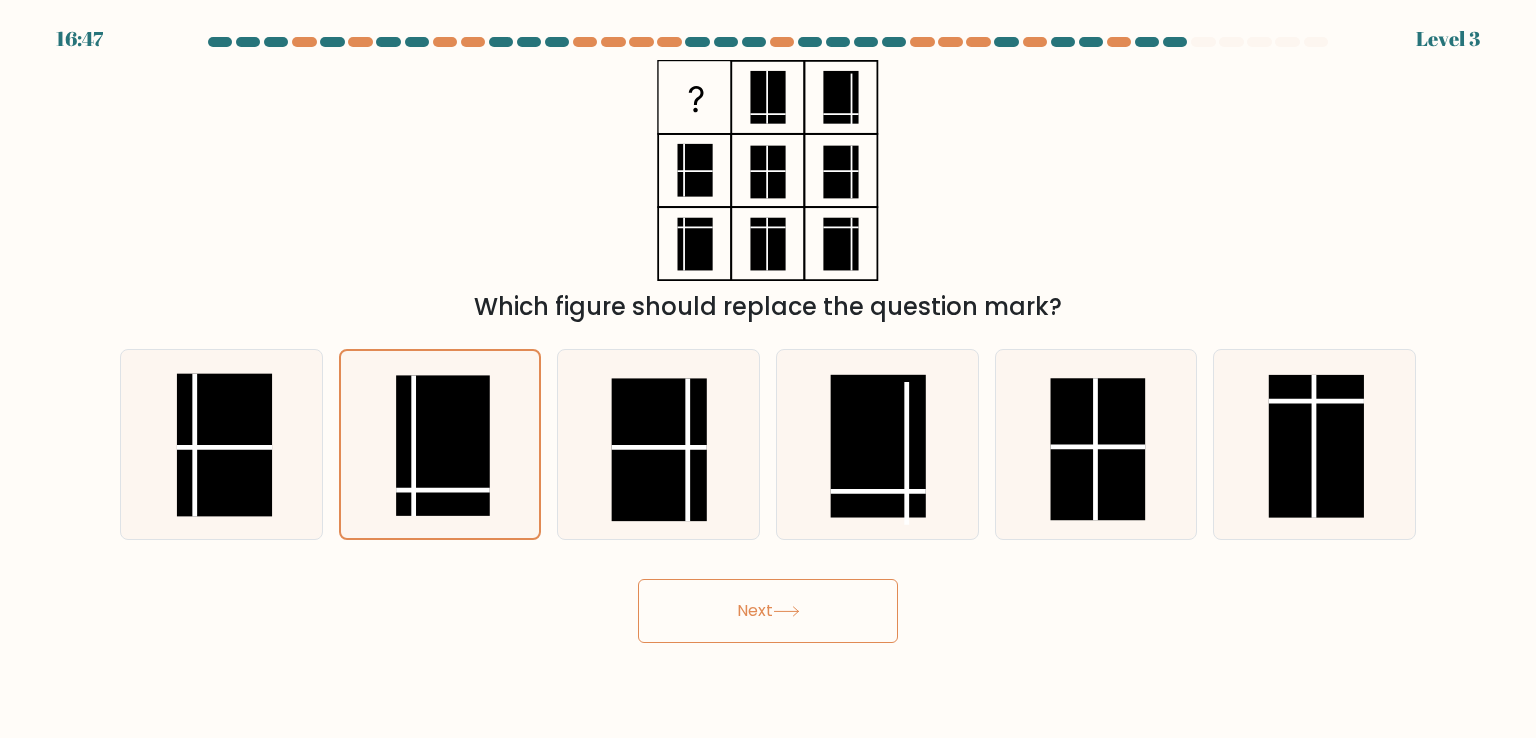 click on "Next" at bounding box center [768, 611] 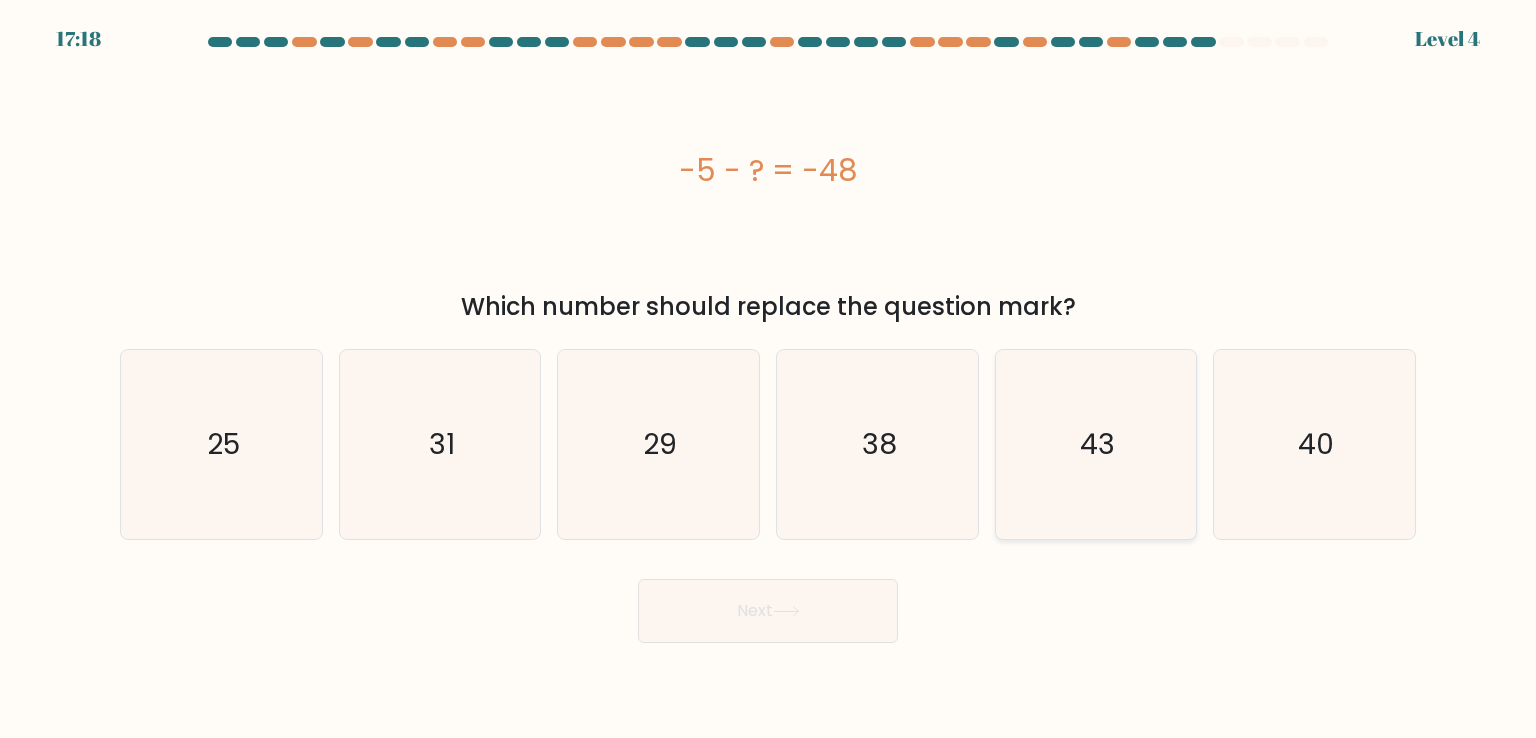 click on "43" 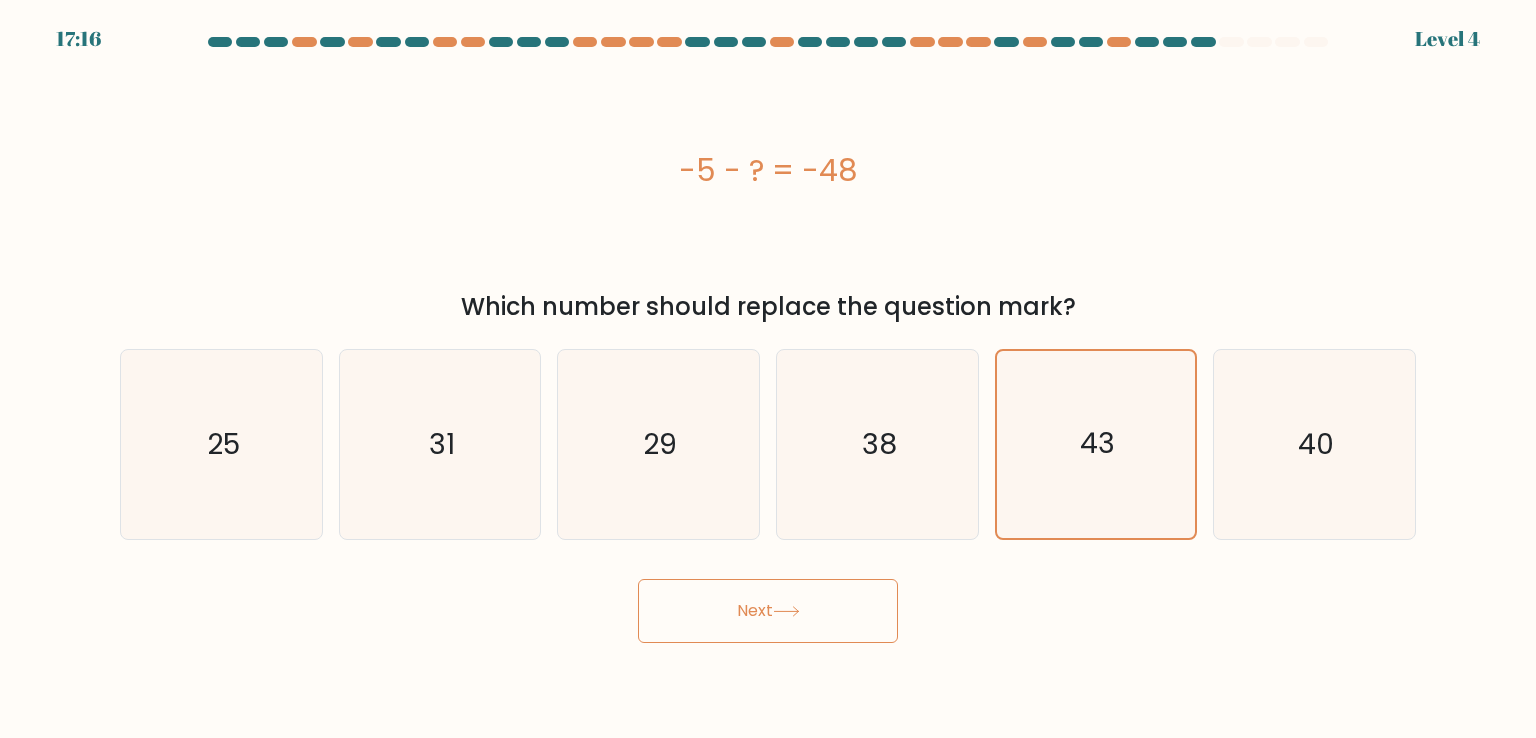 click on "Next" at bounding box center (768, 611) 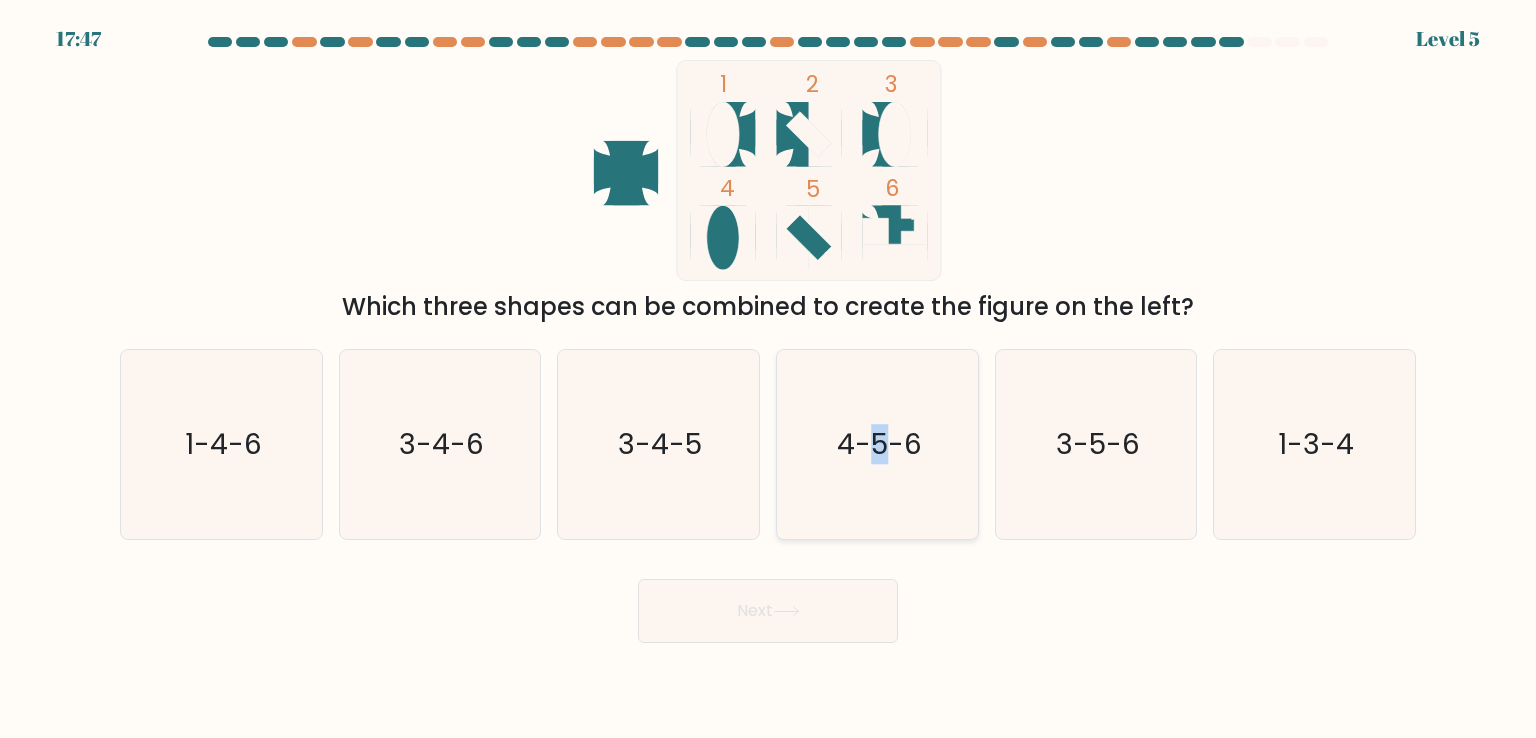 drag, startPoint x: 874, startPoint y: 413, endPoint x: 881, endPoint y: 426, distance: 14.764823 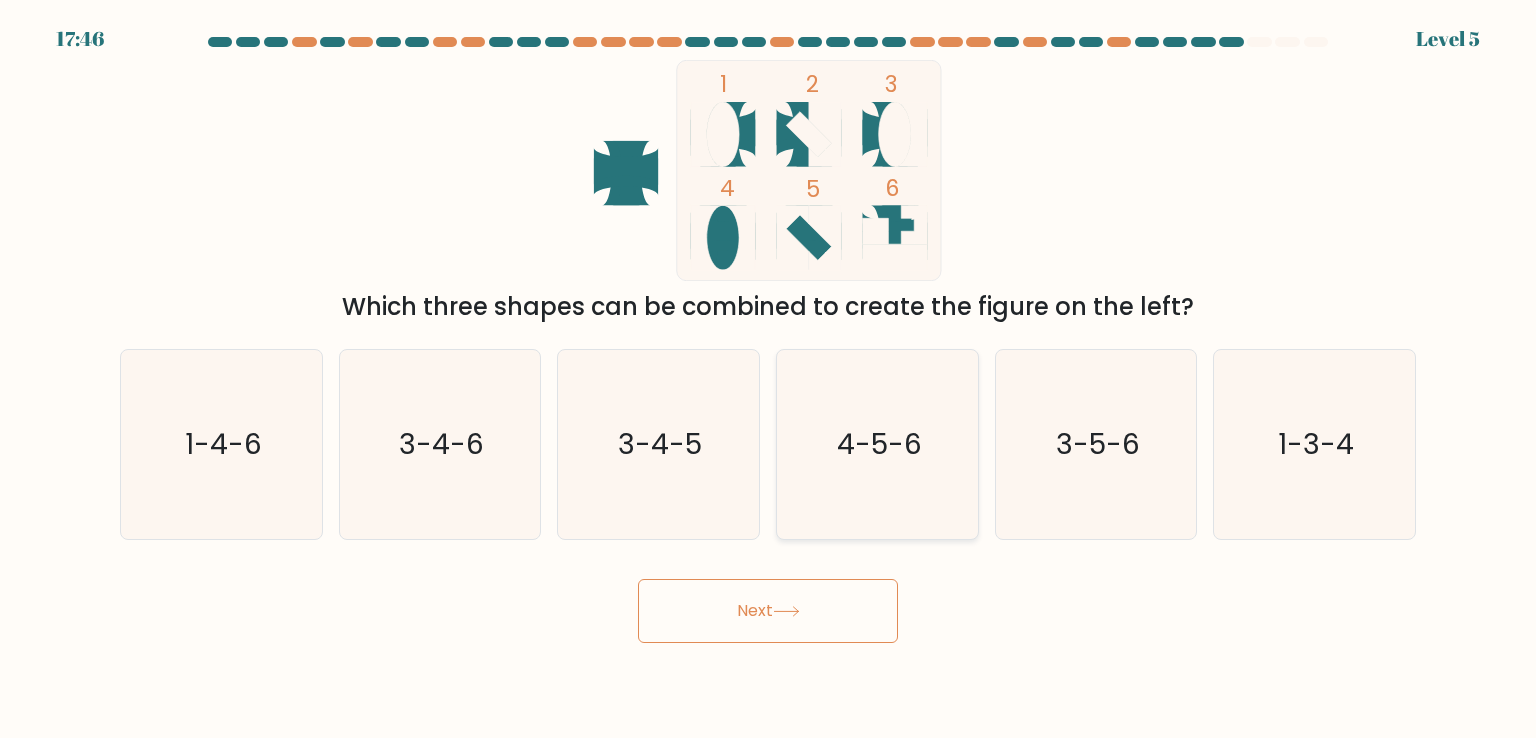 click on "4-5-6" 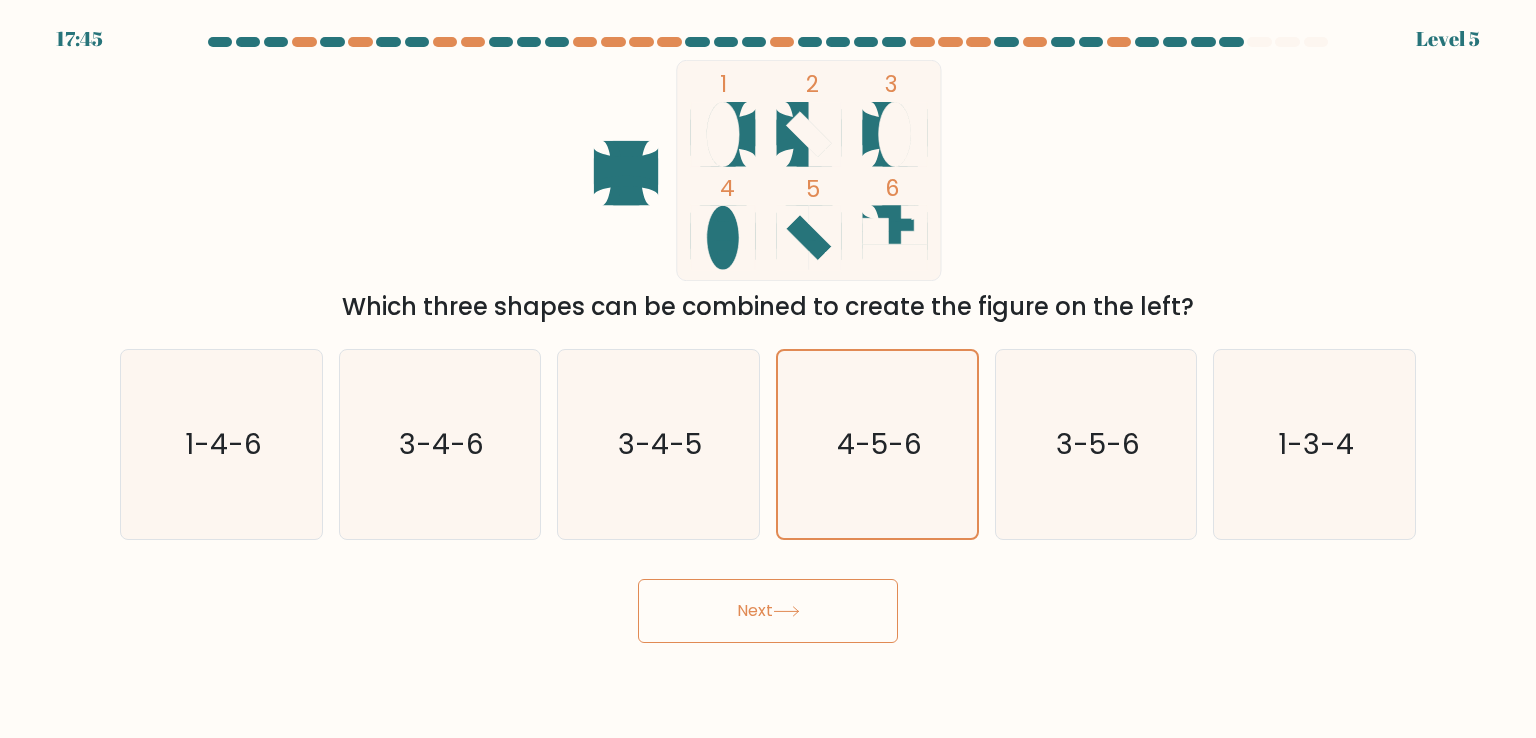 click on "Next" at bounding box center [768, 611] 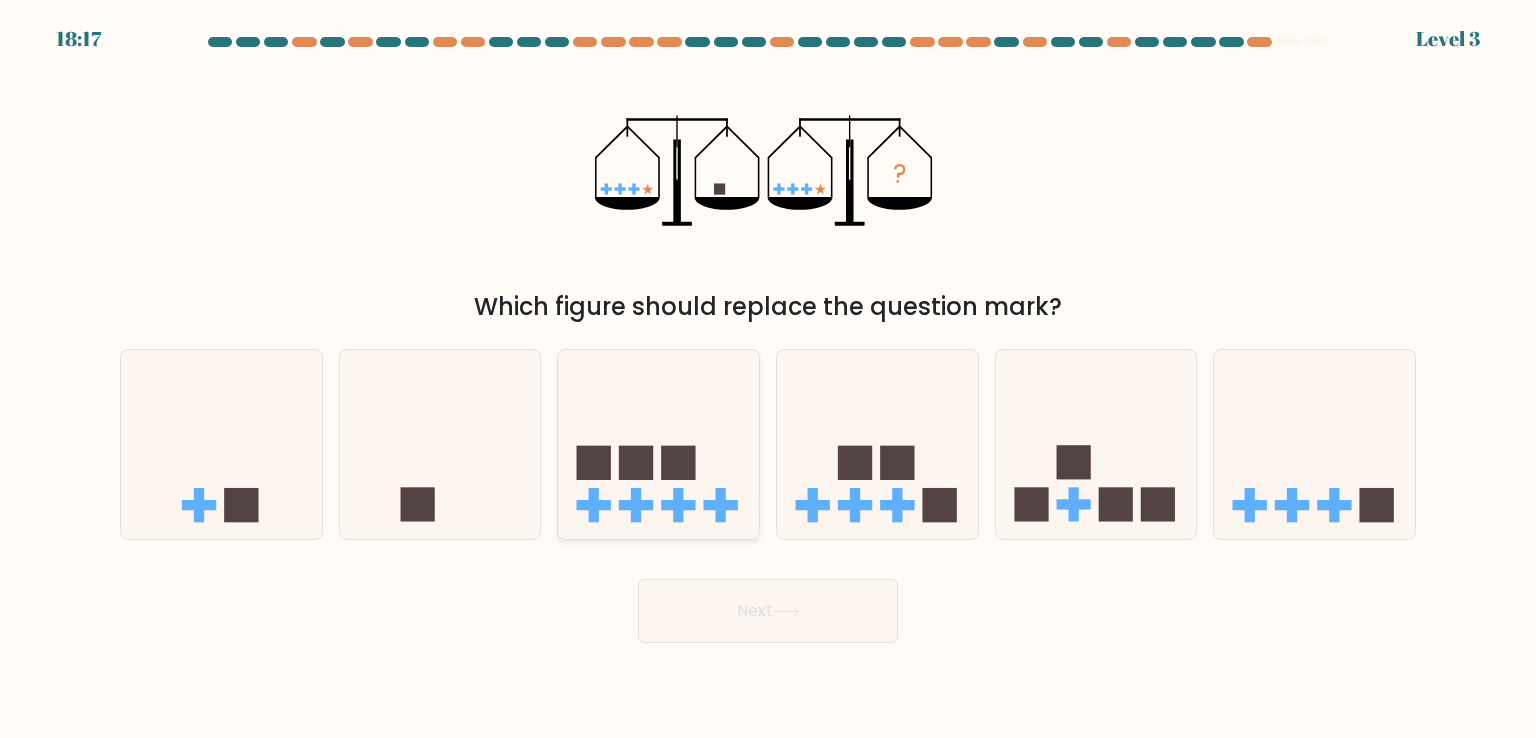 click 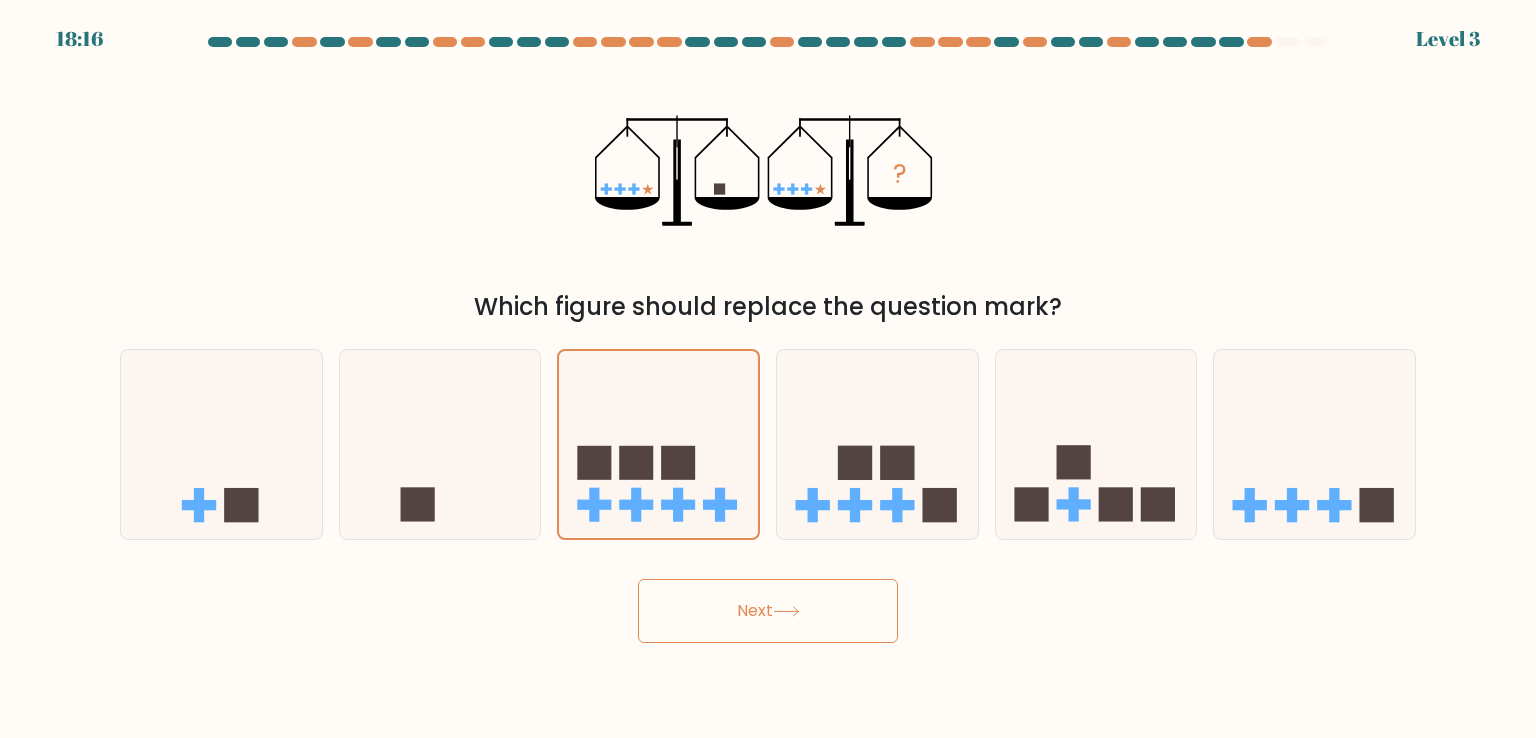 click on "Next" at bounding box center [768, 611] 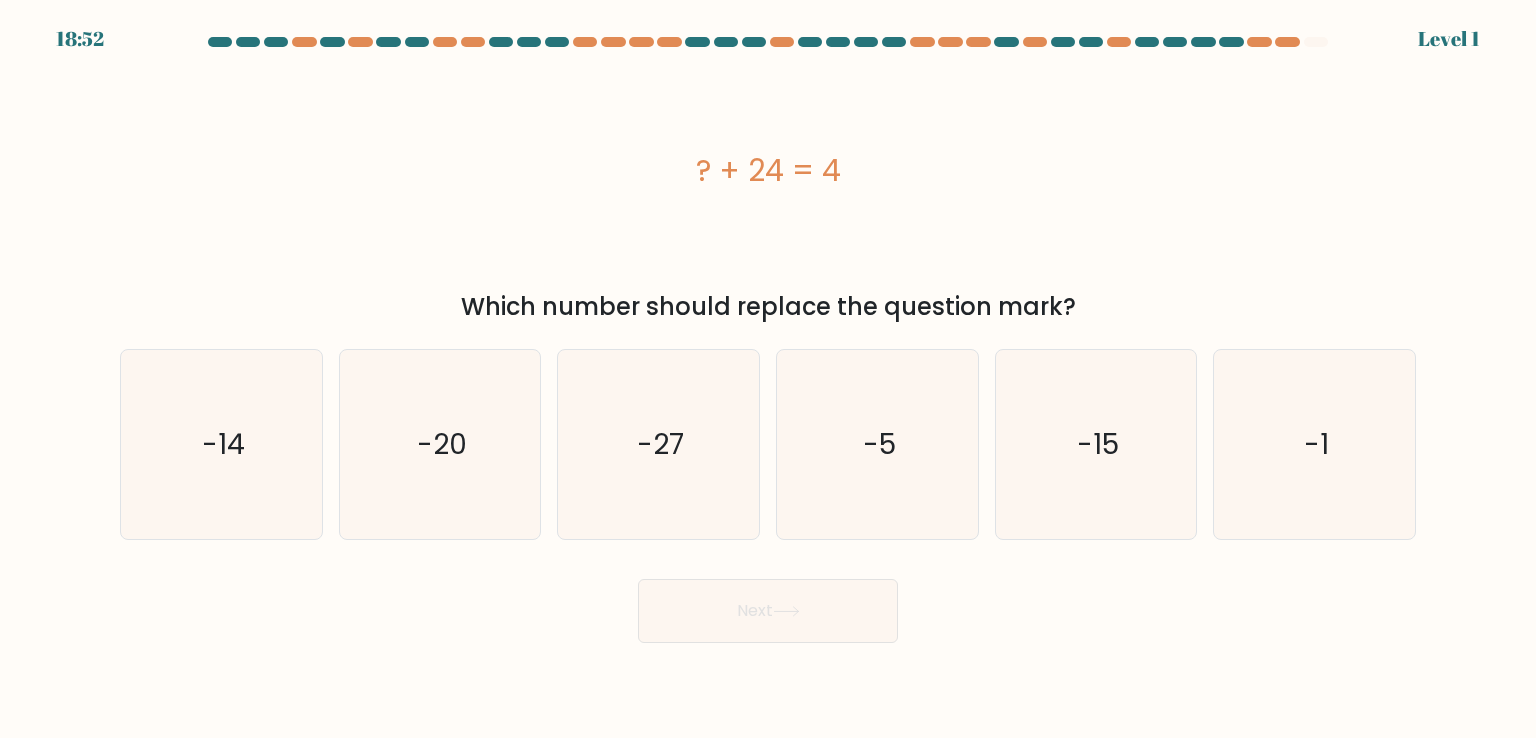 drag, startPoint x: 455, startPoint y: 462, endPoint x: 651, endPoint y: 619, distance: 251.12746 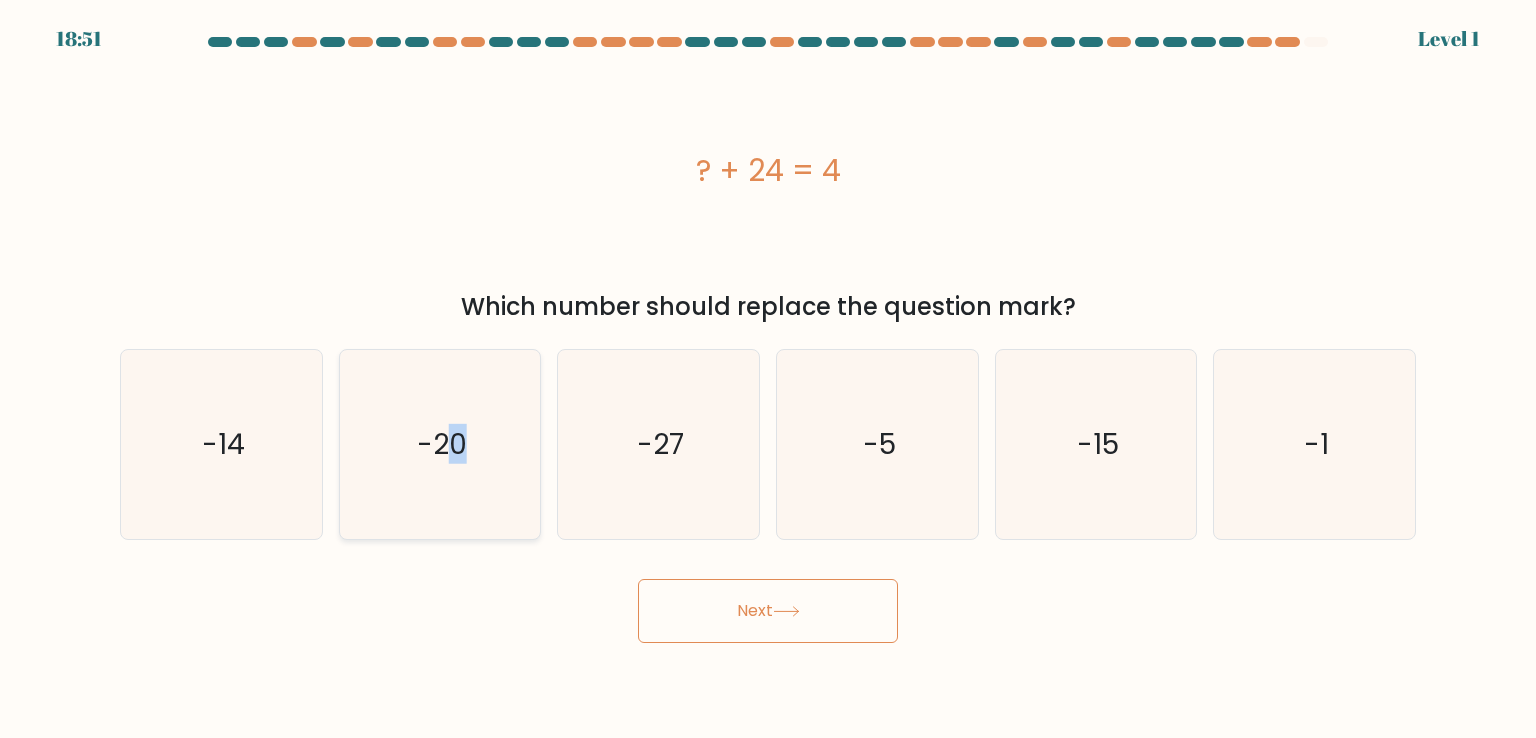 click on "-20" 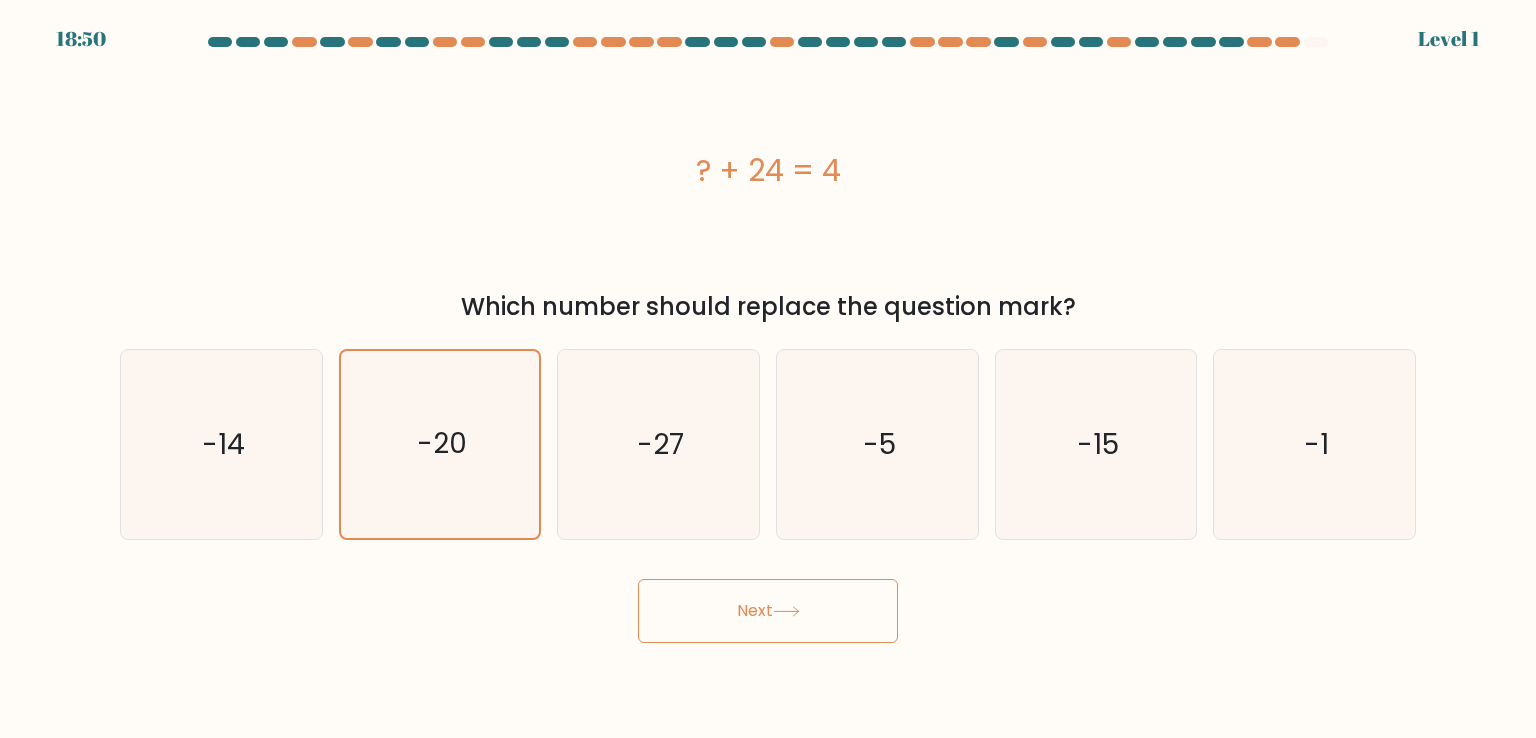 click on "Next" at bounding box center [768, 611] 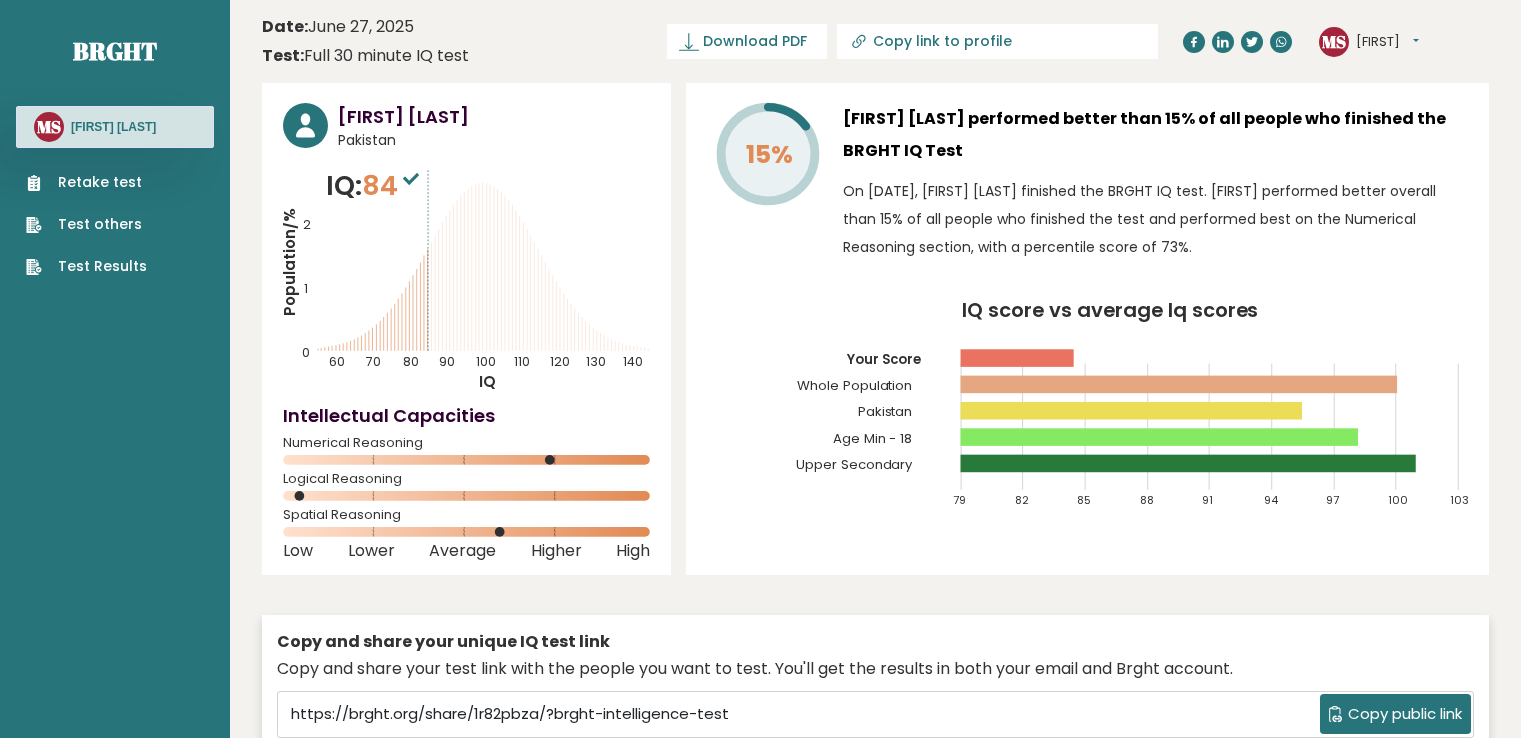 scroll, scrollTop: 0, scrollLeft: 0, axis: both 